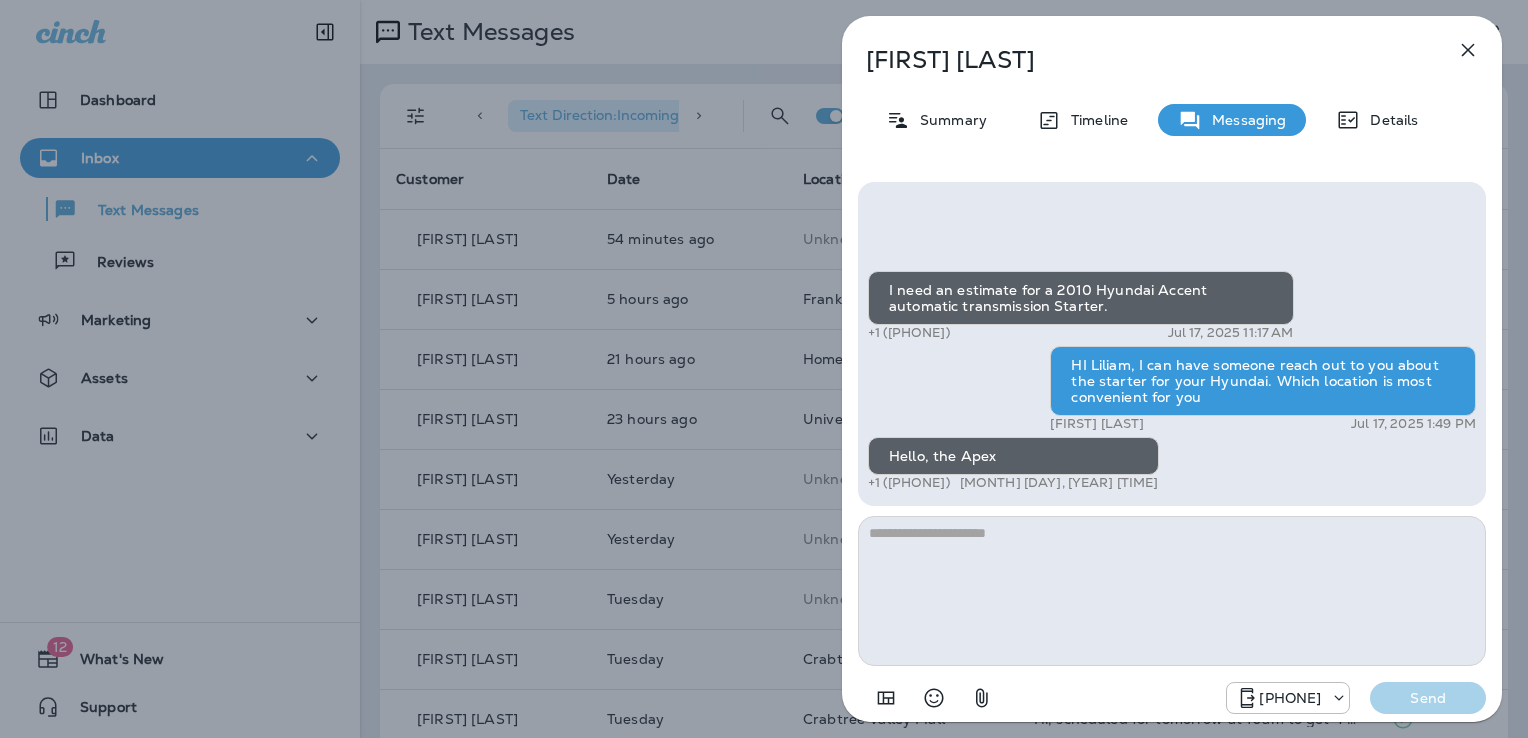 scroll, scrollTop: 0, scrollLeft: 0, axis: both 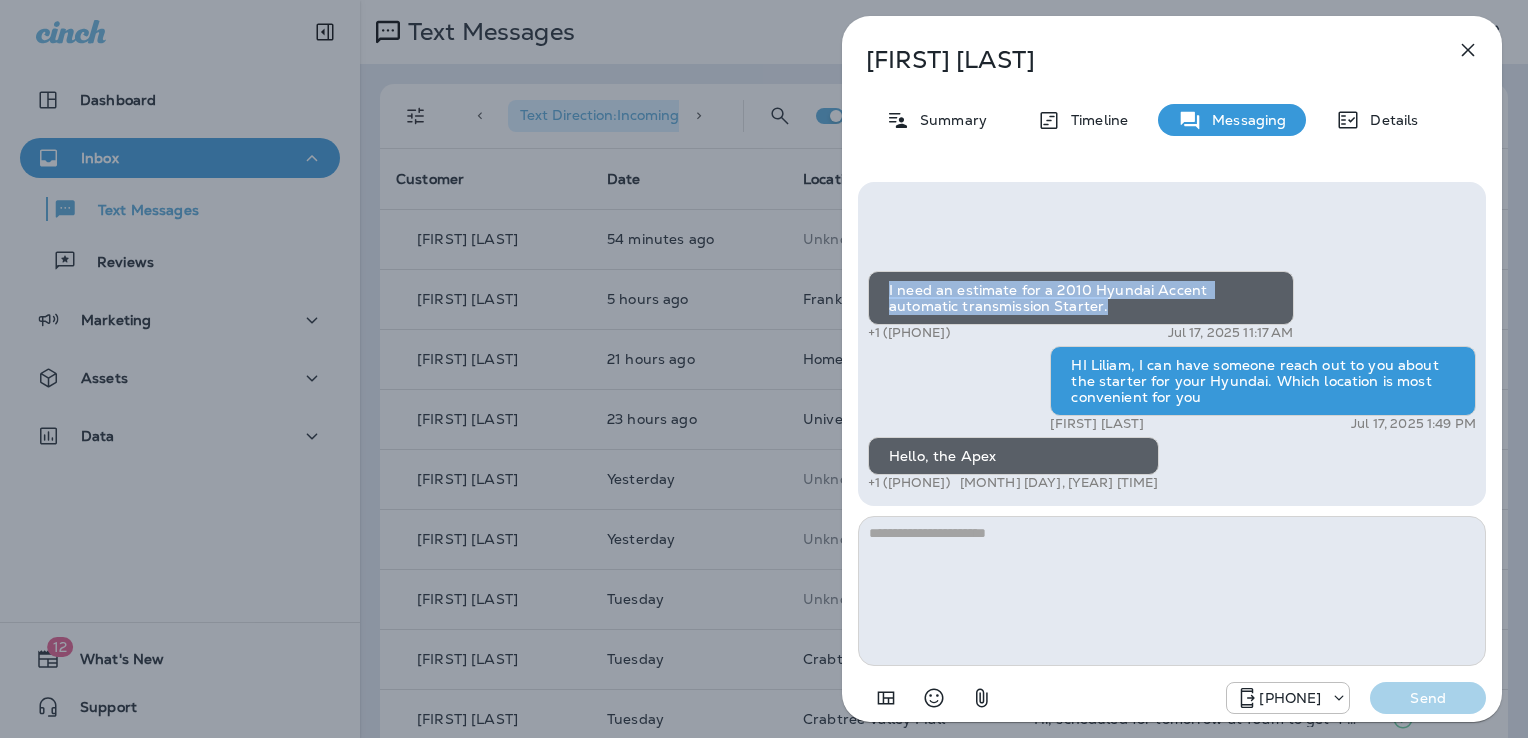 drag, startPoint x: 1108, startPoint y: 305, endPoint x: 882, endPoint y: 290, distance: 226.49724 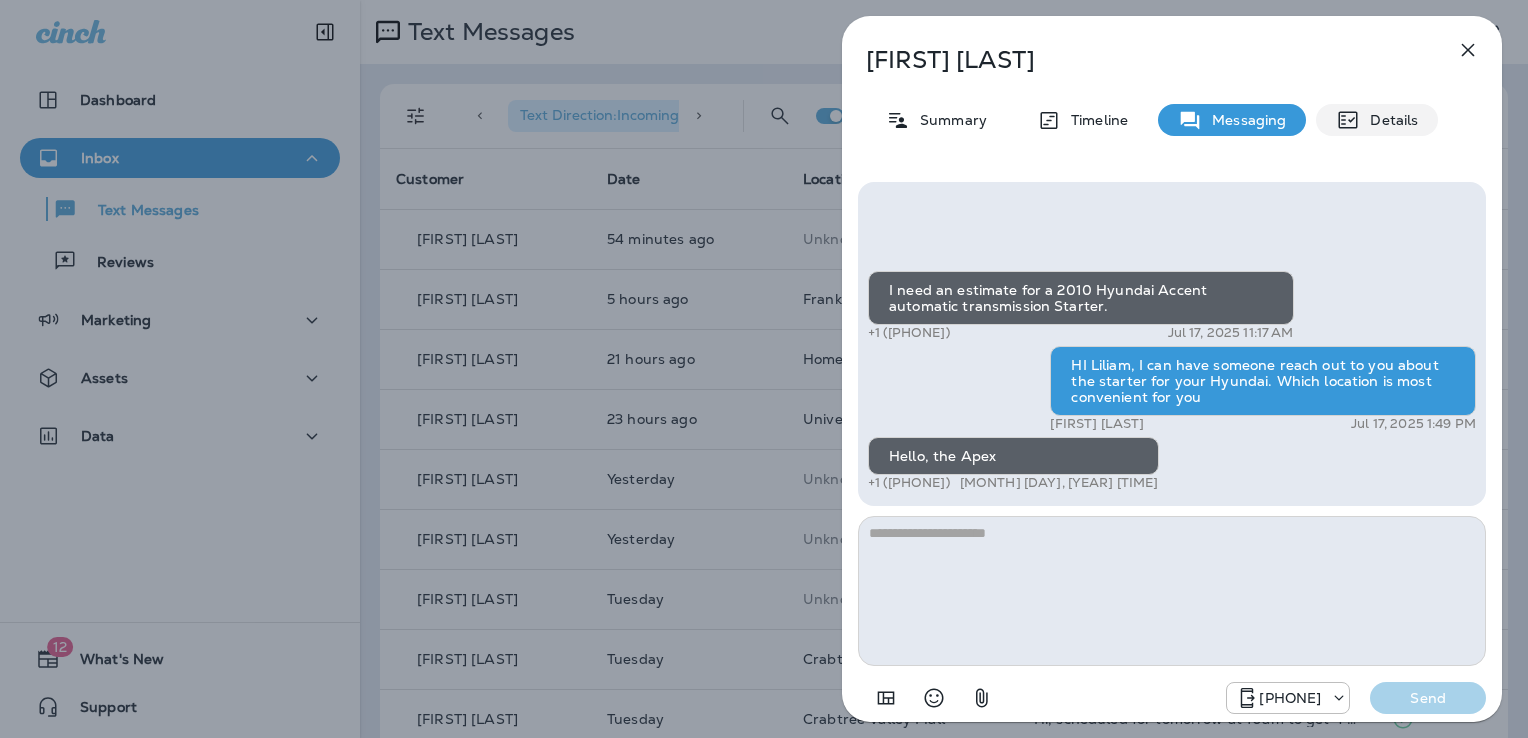 click on "Details" at bounding box center [1389, 120] 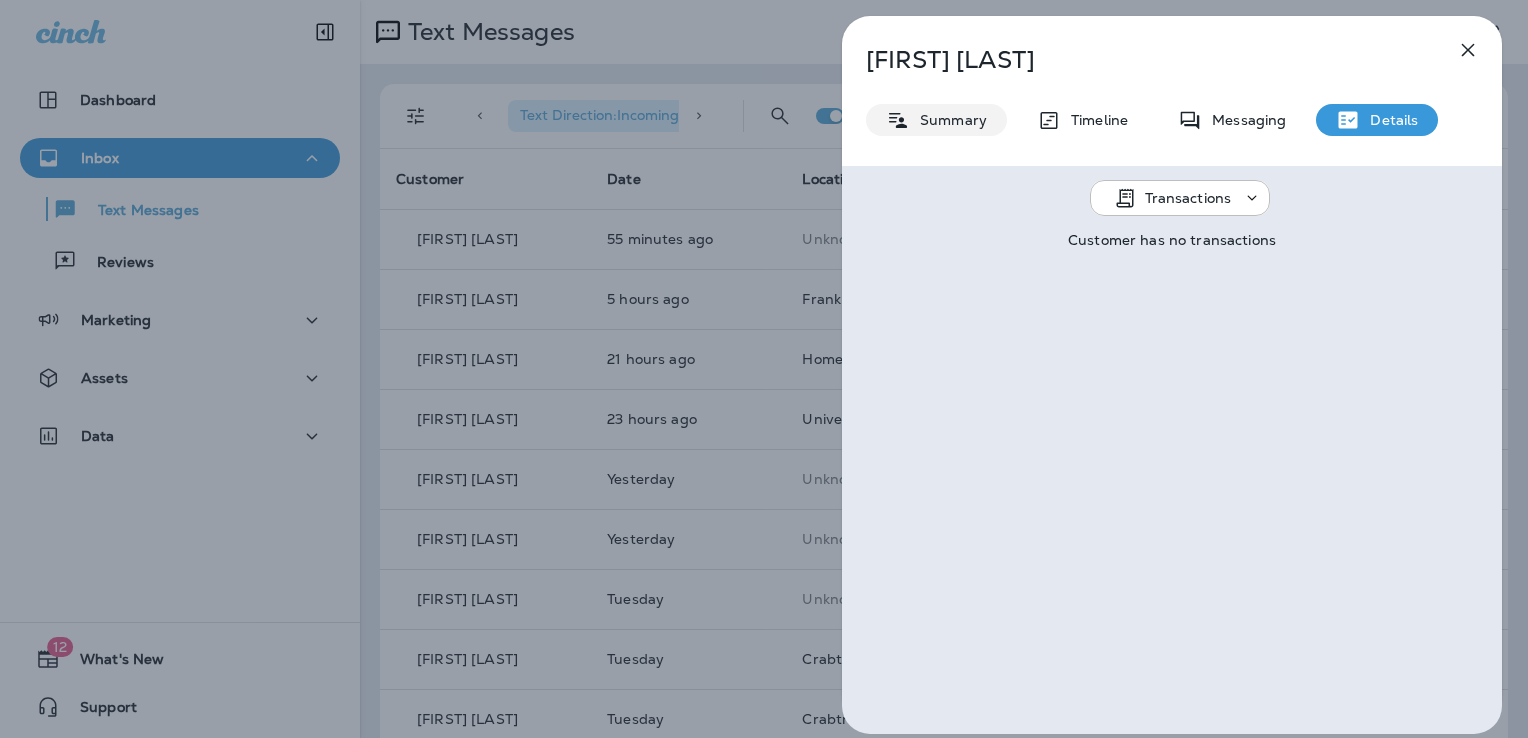 click on "Summary" at bounding box center [948, 120] 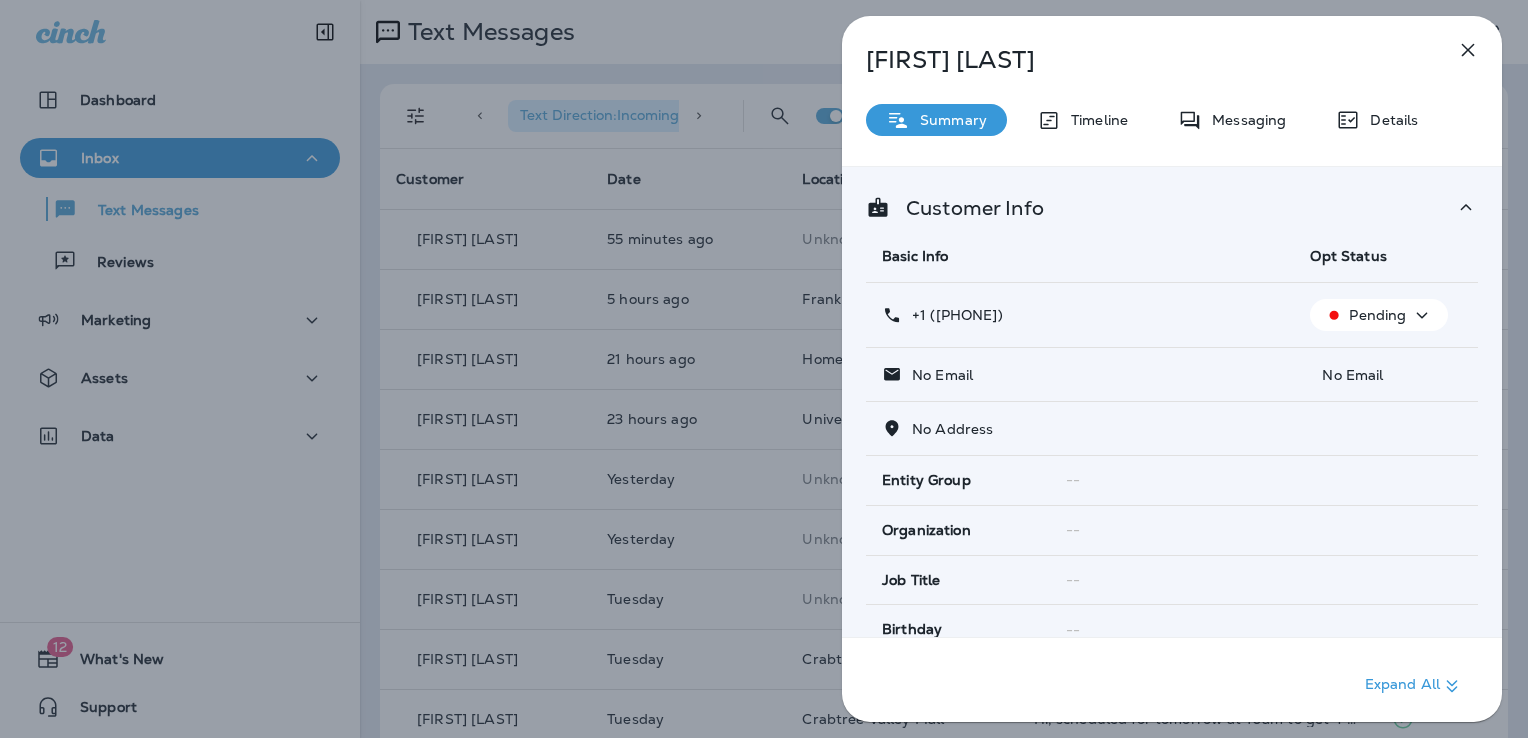 drag, startPoint x: 1040, startPoint y: 310, endPoint x: 914, endPoint y: 309, distance: 126.00397 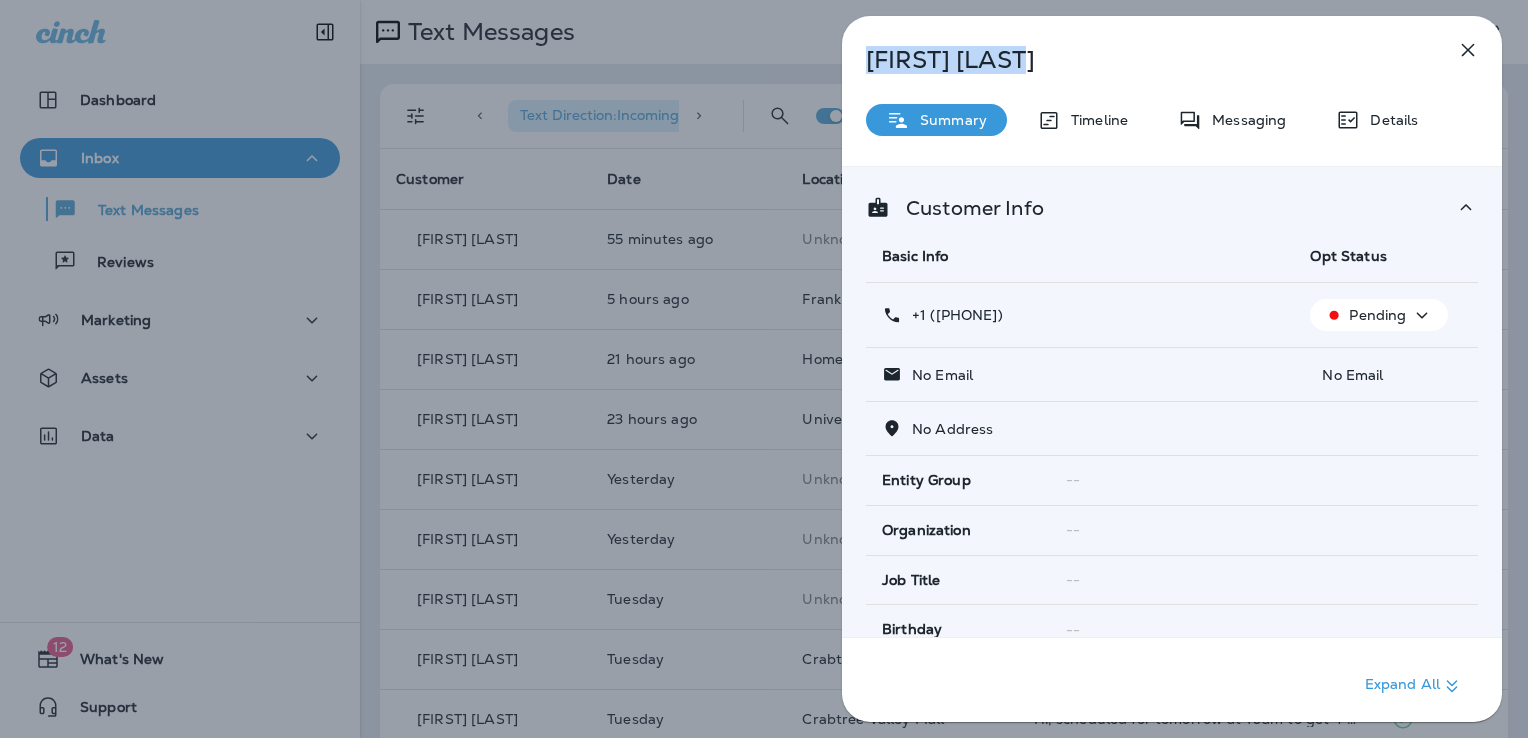 drag, startPoint x: 1010, startPoint y: 62, endPoint x: 860, endPoint y: 58, distance: 150.05333 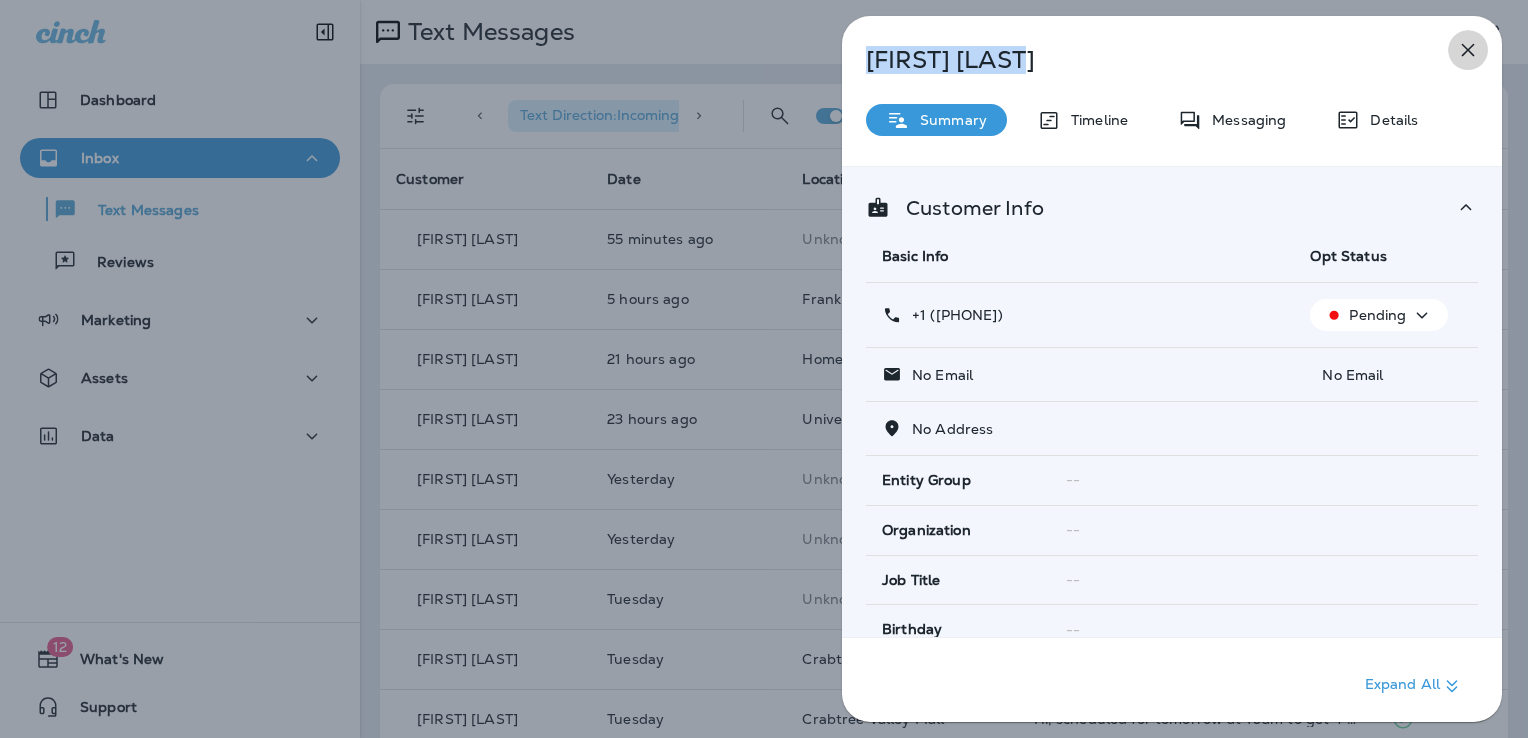 click 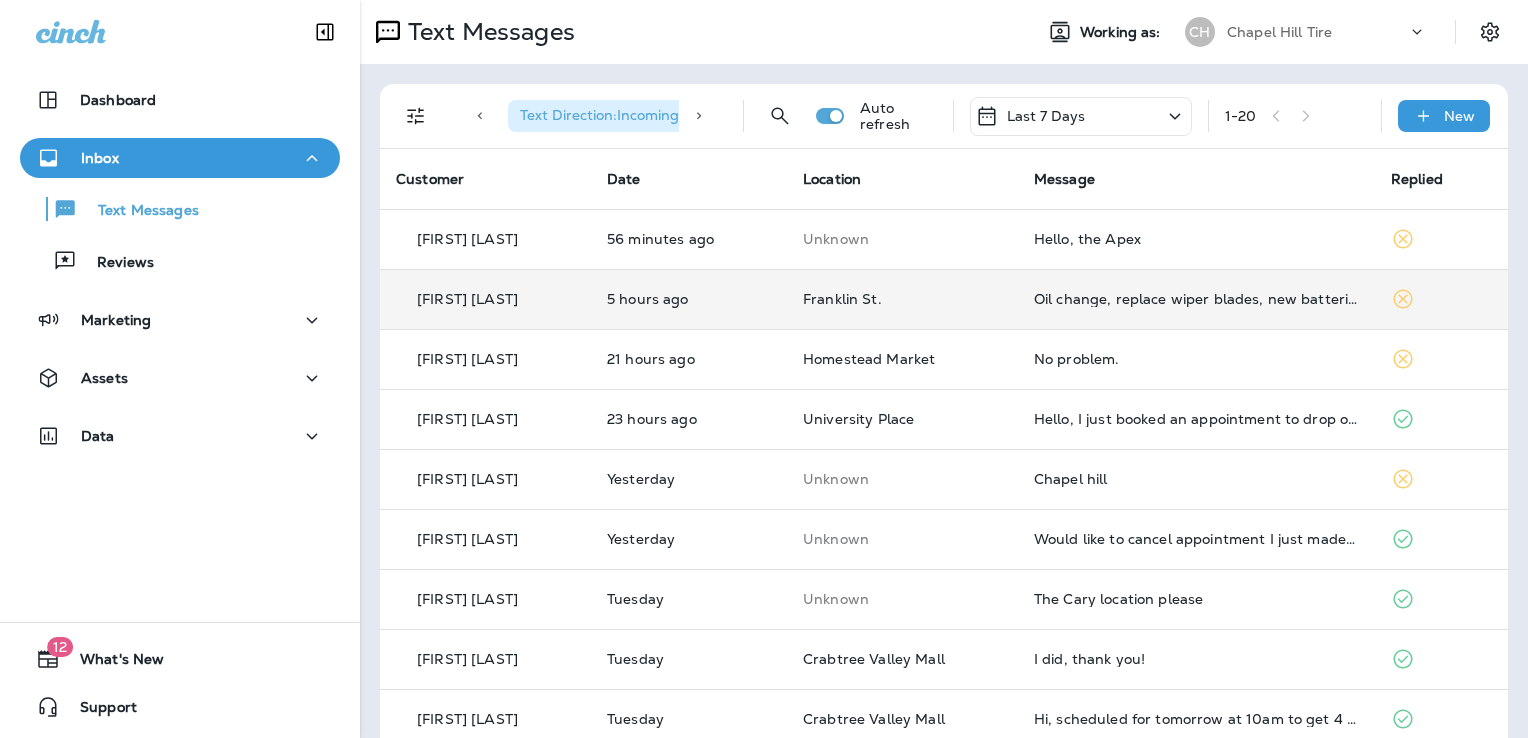 click on "Oil change, replace wiper blades, new batteries for both key fobs" at bounding box center [1196, 299] 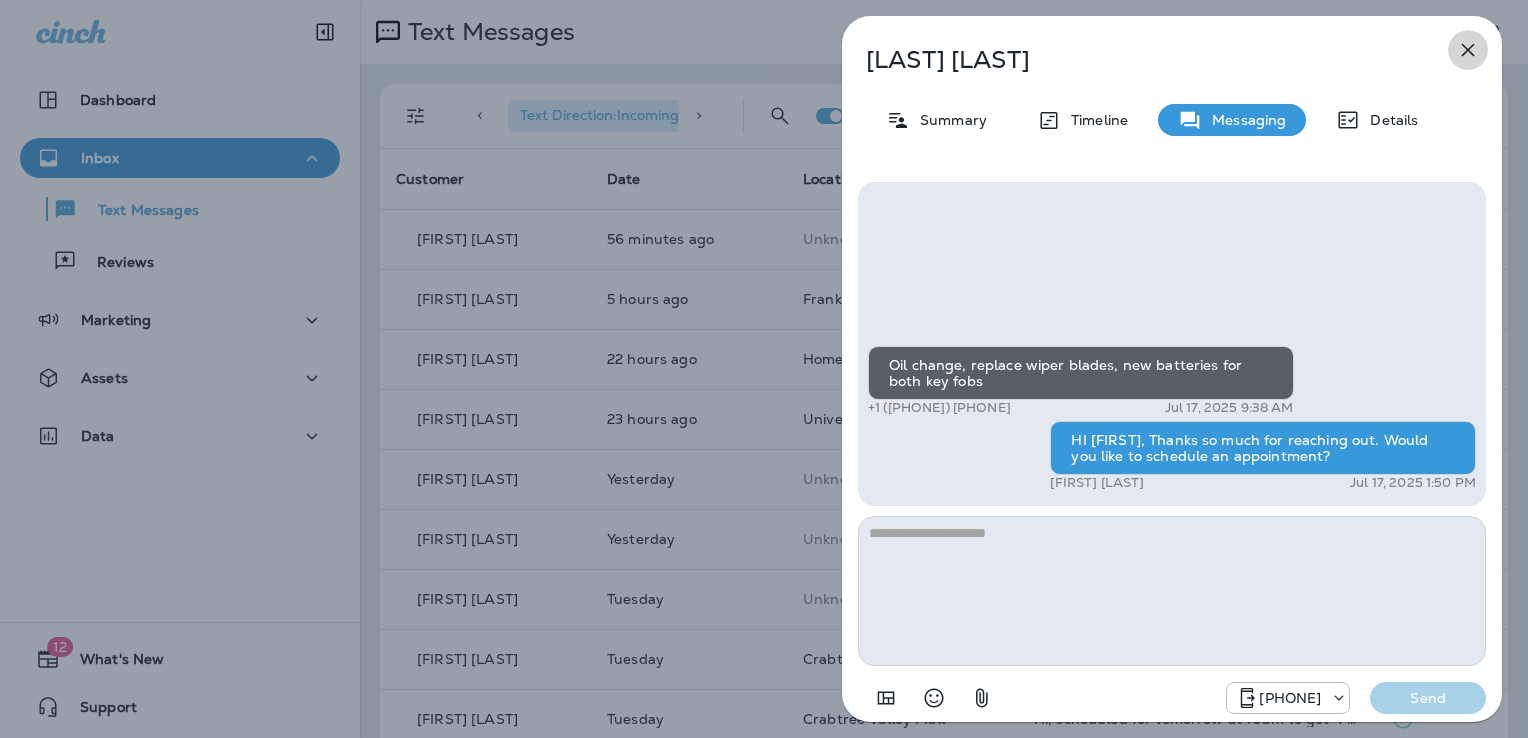 click 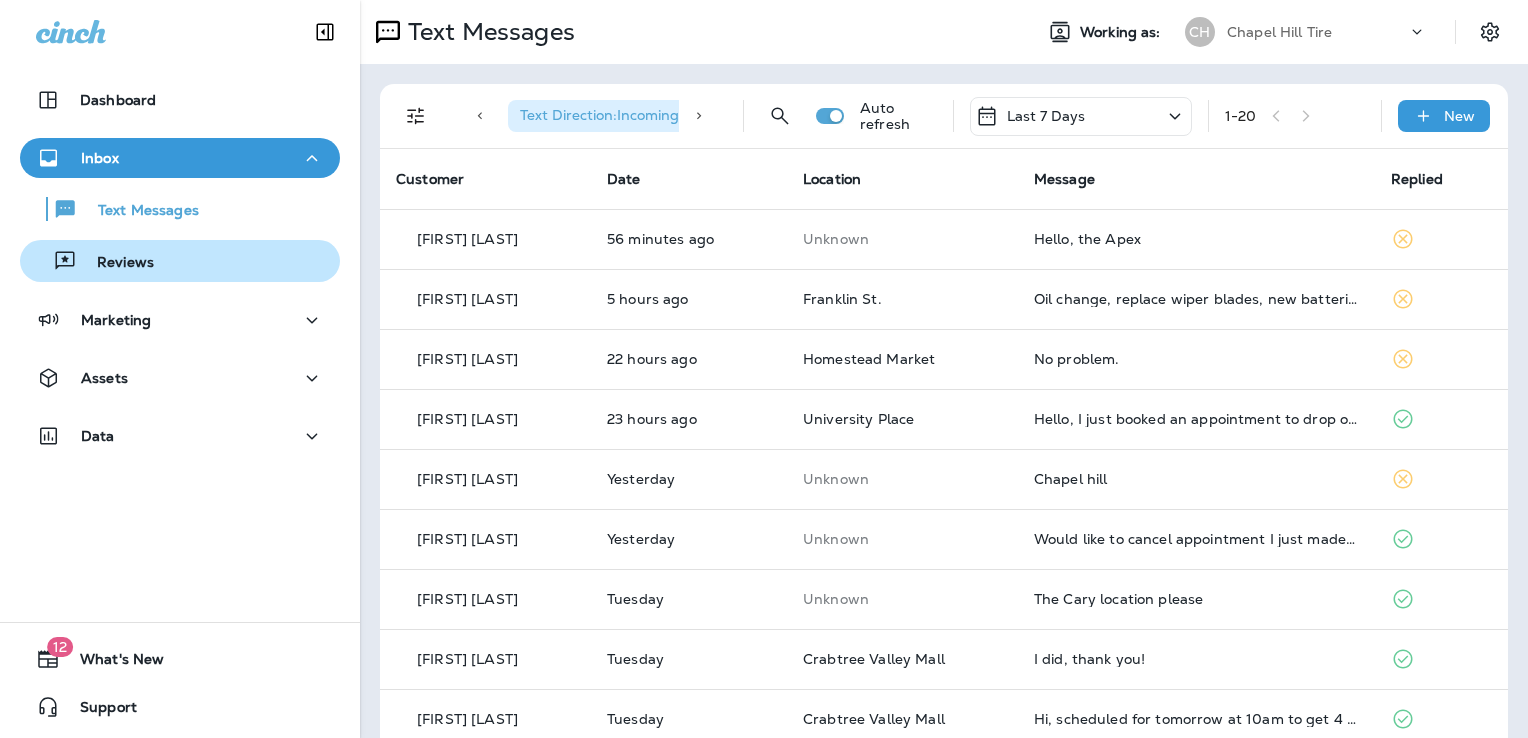 click on "Reviews" at bounding box center (180, 261) 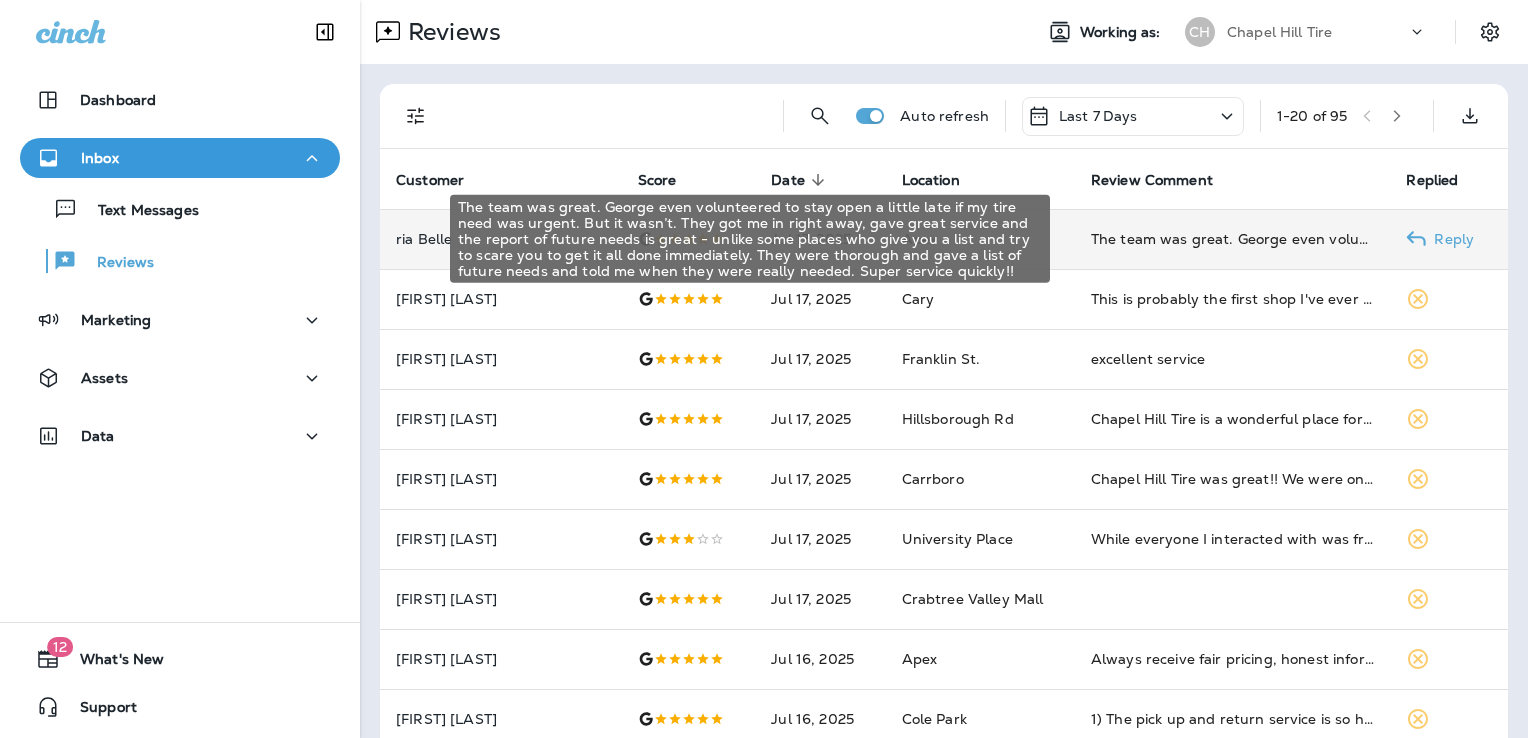 click on "The team was great. George even volunteered to stay open a little late if my tire need was urgent. But it wasn’t. They got me in right away, gave great service and the report of future needs is great - unlike some places who give you a list and try to scare you to get it all done immediately. They were thorough and gave a list of future needs and told me when they were really needed. Super service quickly!!" at bounding box center [1233, 239] 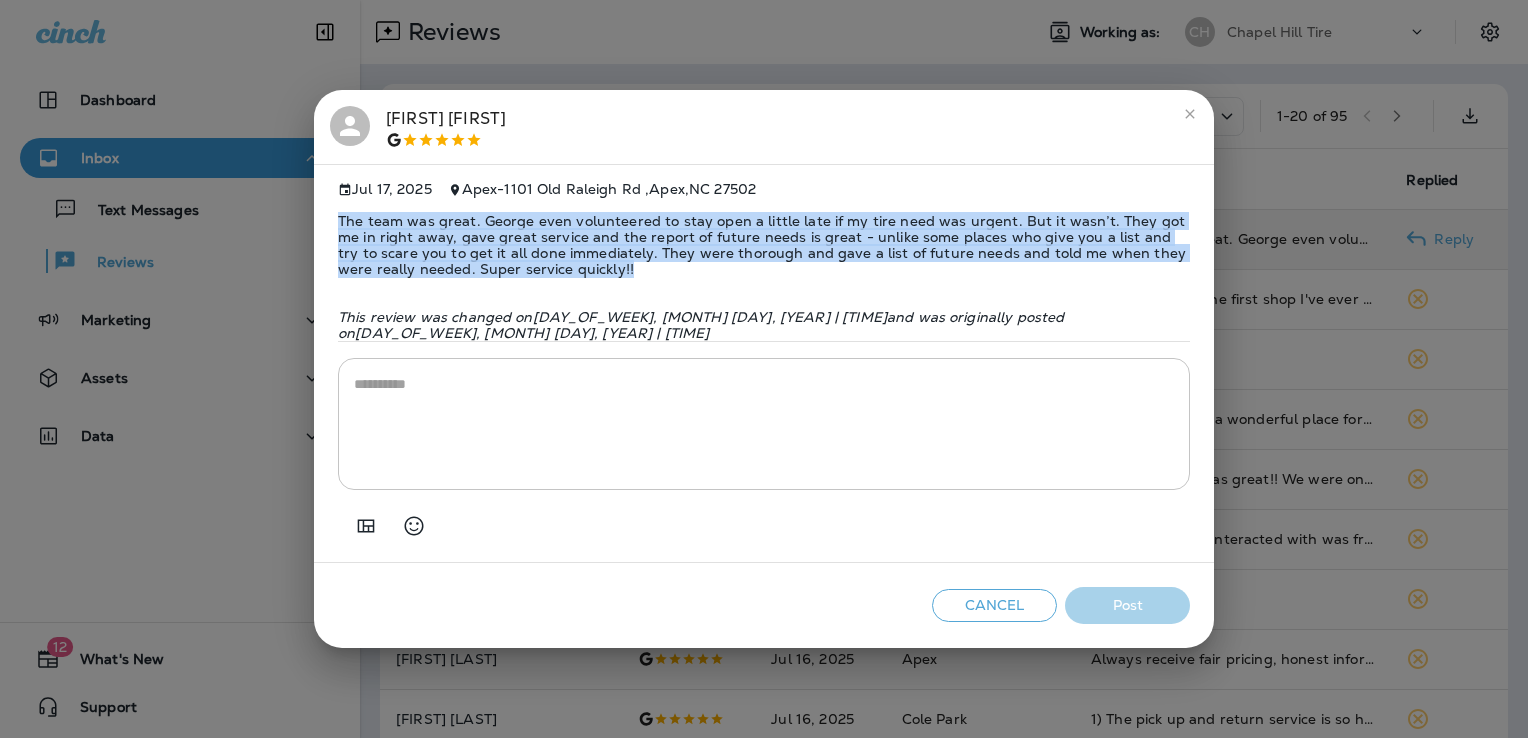 drag, startPoint x: 594, startPoint y: 271, endPoint x: 329, endPoint y: 206, distance: 272.8553 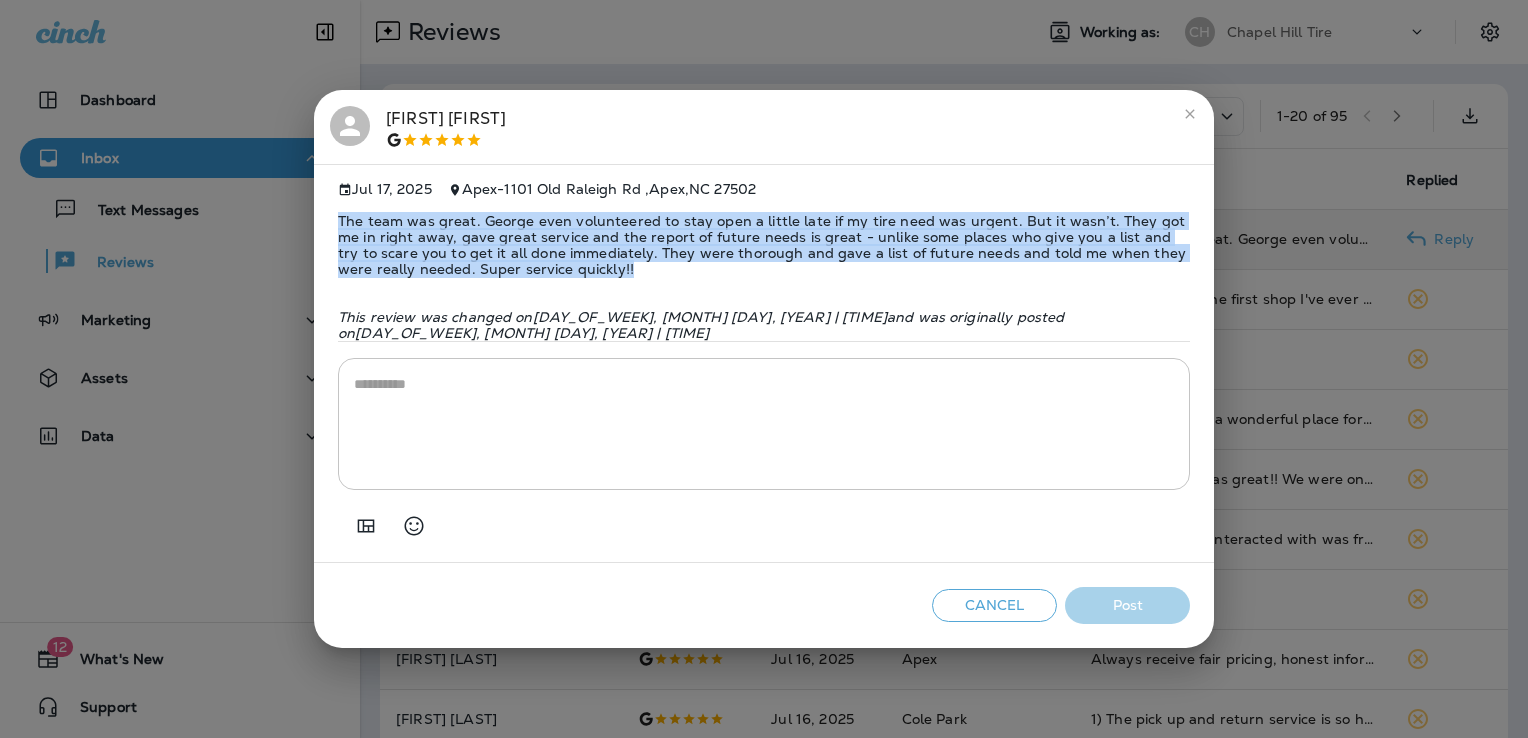 click on "Jul 17, 2025 Apex - [NUMBER] [STREET] , [CITY] , [STATE] [ZIP] The team was great. [FIRST] even volunteered to stay open a little late if my tire need was urgent. But it wasn’t. They got me in right away, gave great service and the report of future needs is great - unlike some places who give you a list and try to scare you to get it all done immediately. They were thorough and gave a list of future needs and told me when they were really needed. Super service quickly!! This review was changed on Thursday, July 17, 2025 | 2:37 PM and was originally posted on Thursday, July 17, 2025 | 2:35 PM *" at bounding box center (764, 364) 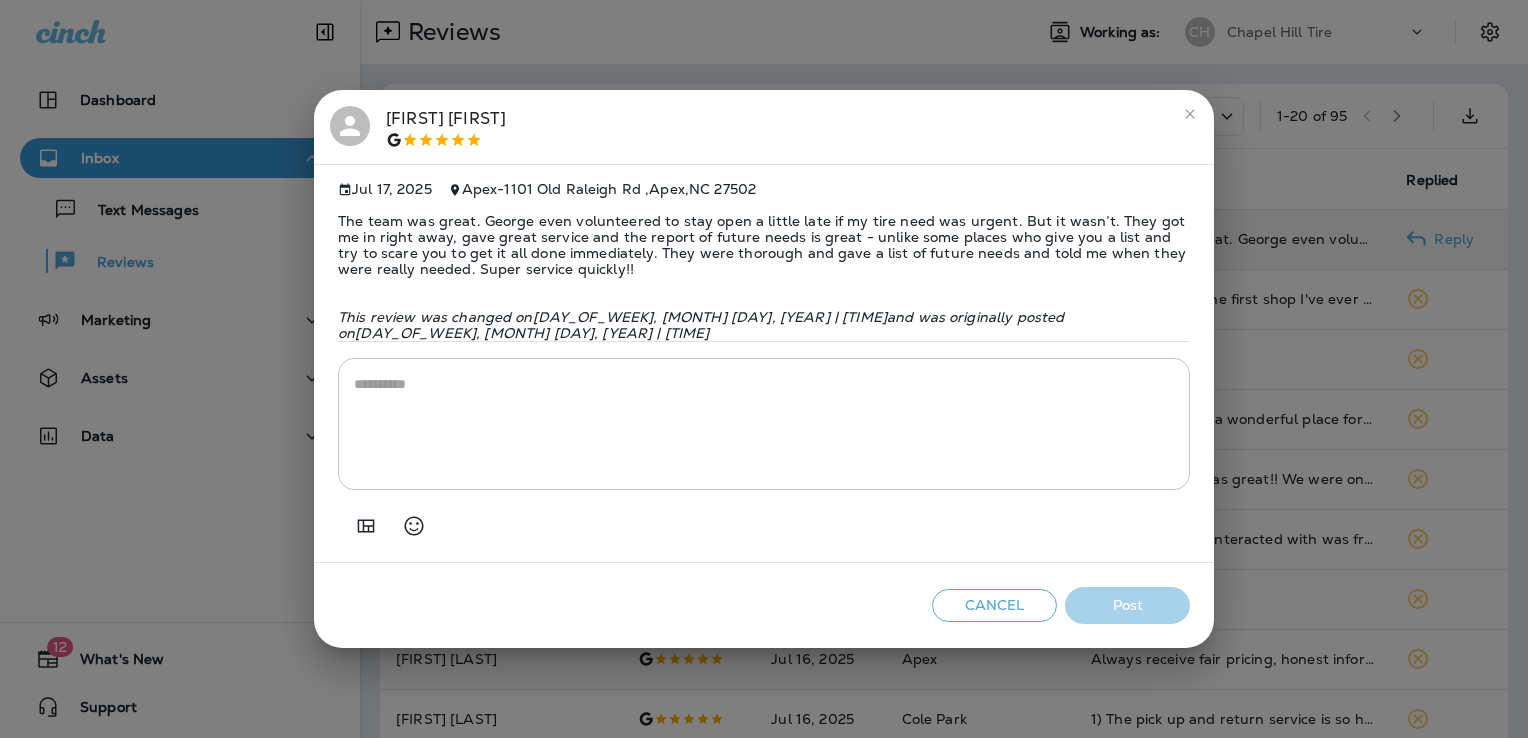 click at bounding box center (764, 424) 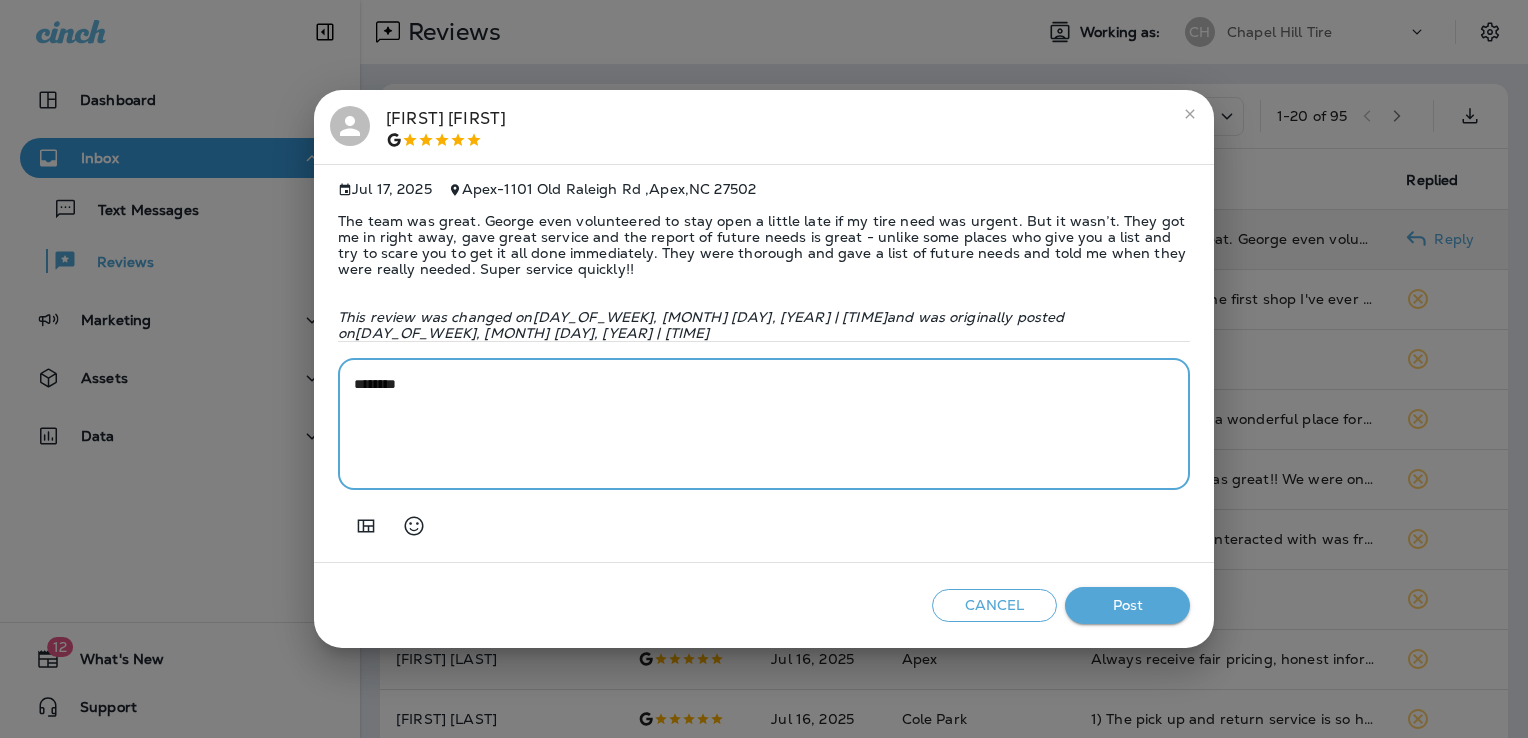 paste on "**********" 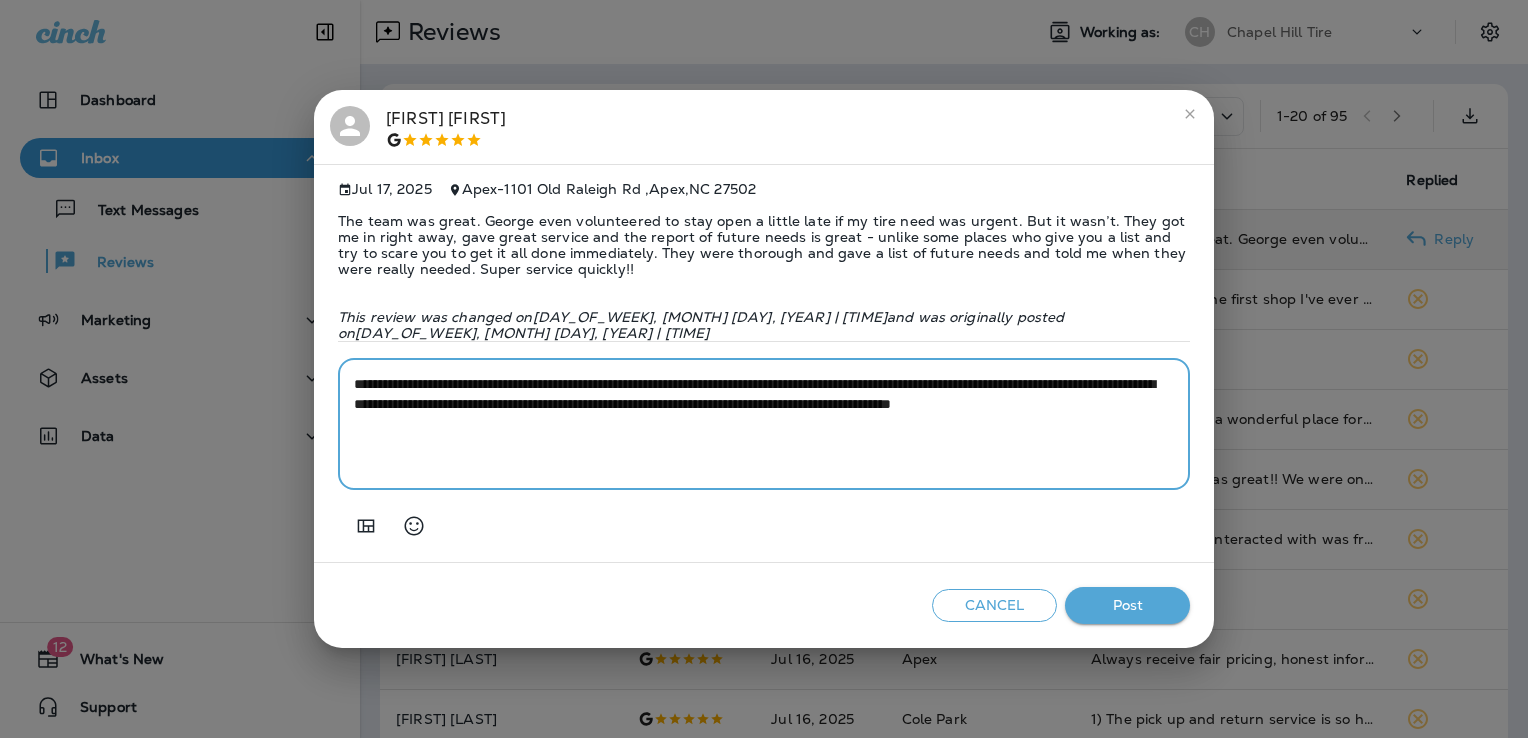 type on "**********" 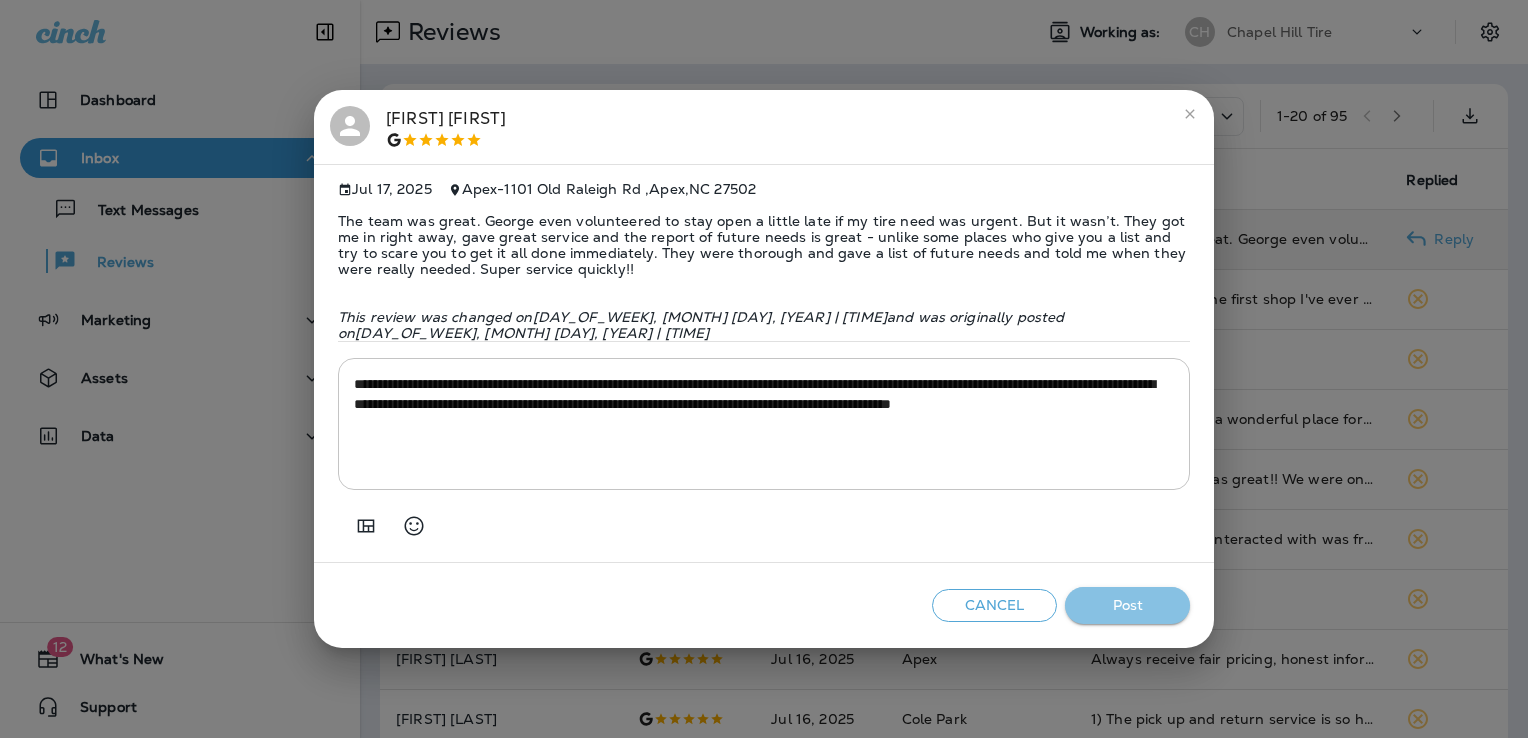 click on "Post" at bounding box center (1127, 605) 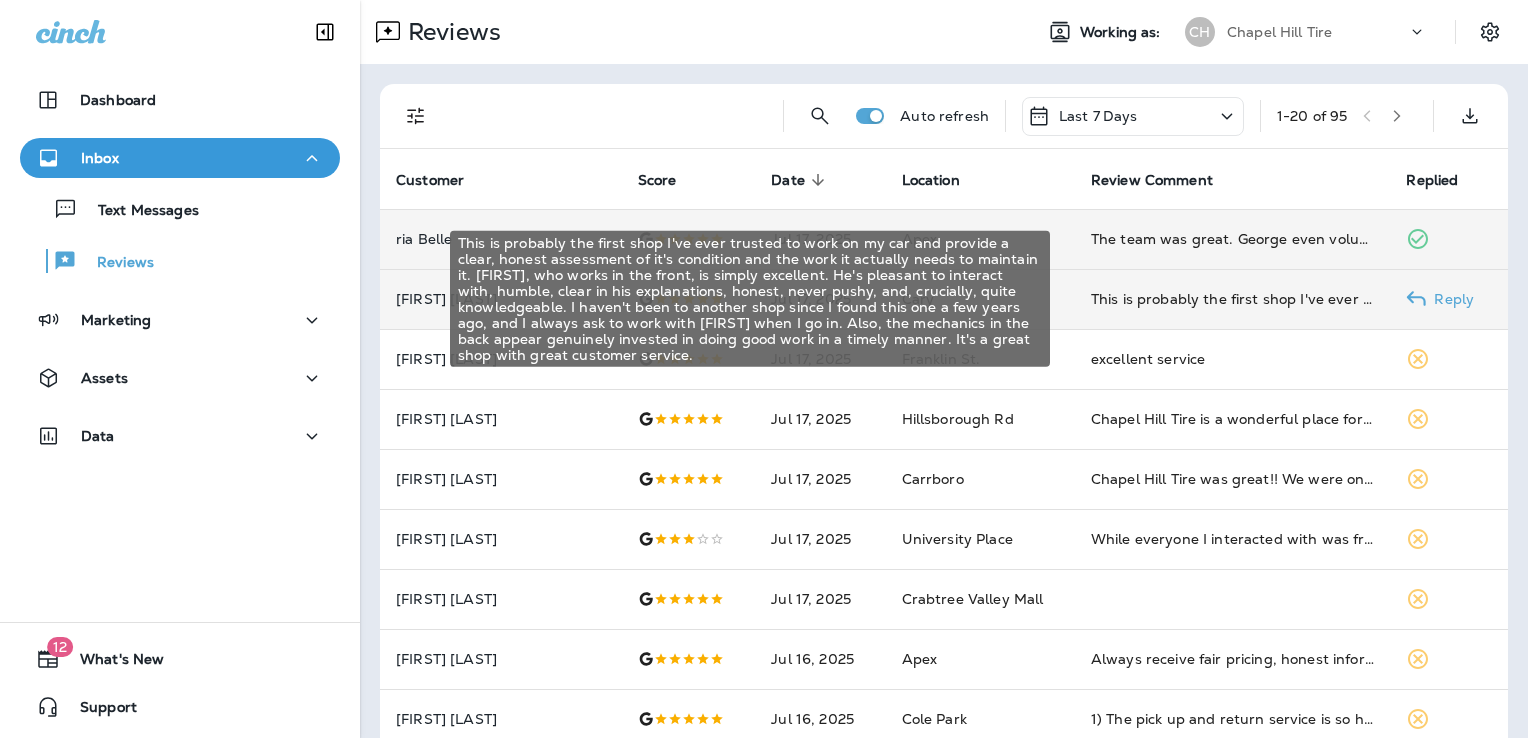 click on "This is probably the first shop I've ever trusted to work on my car and provide a clear, honest assessment of it's condition and the work it actually needs to maintain it. [FIRST], who works in the front, is simply excellent. He's pleasant to interact with, humble, clear in his explanations, honest, never pushy, and, crucially, quite knowledgeable. I haven't been to another shop since I found this one a few years ago, and I always ask to work with [FIRST] when I go in. Also, the mechanics in the back appear genuinely invested in doing good work in a timely manner. It's a great shop with great customer service." at bounding box center [1233, 299] 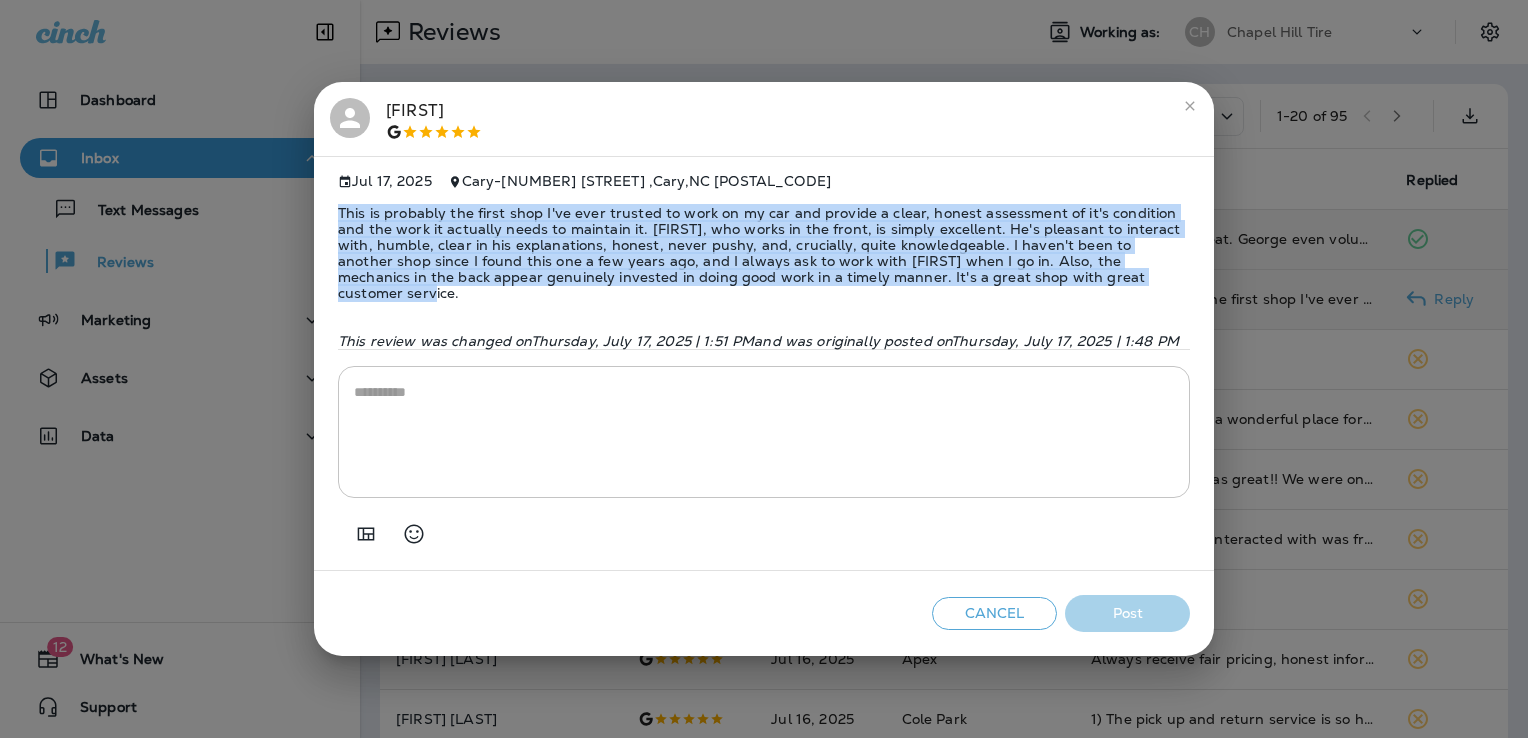 drag, startPoint x: 1095, startPoint y: 288, endPoint x: 295, endPoint y: 215, distance: 803.3237 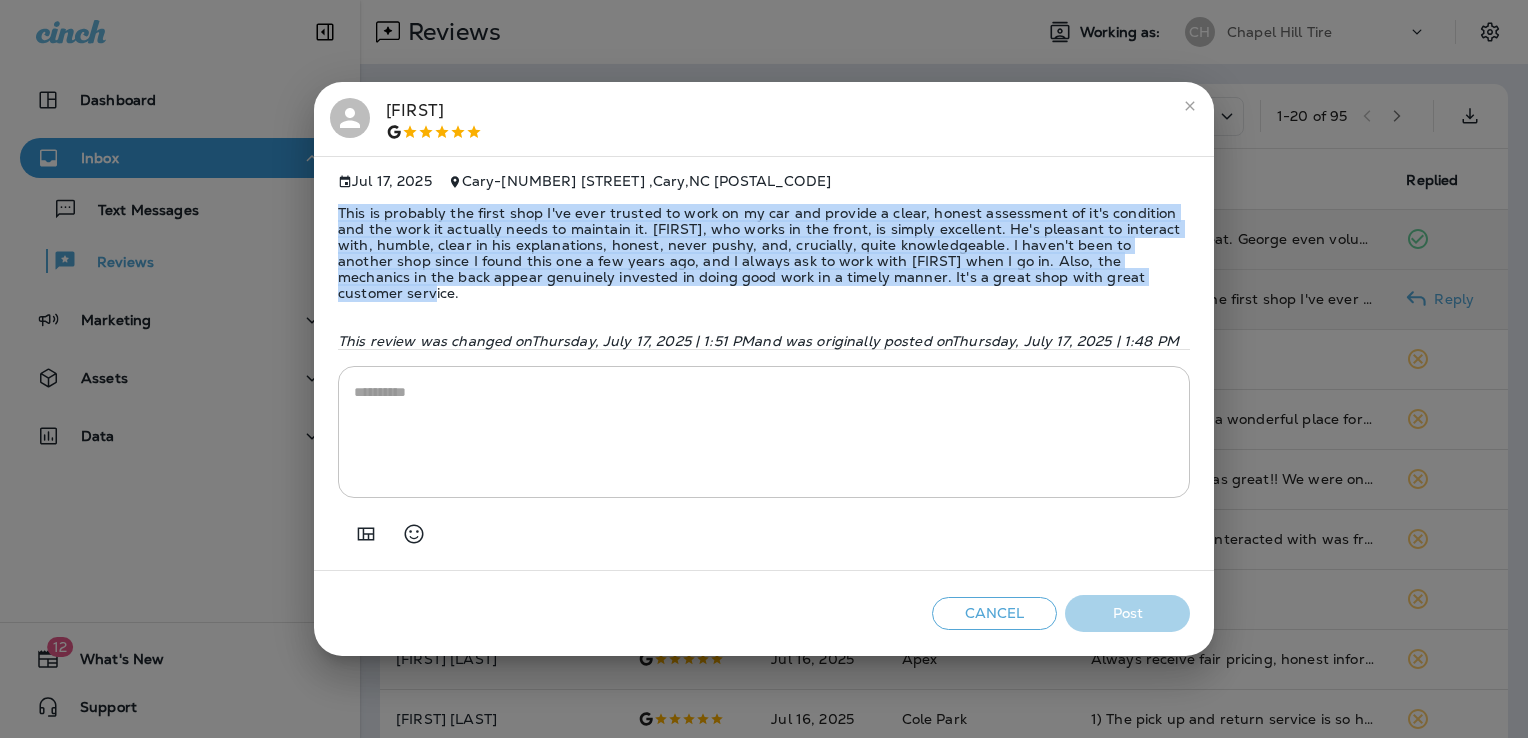 click on "[FIRST] Jul 17, 2025 Cary - [NUMBER] [STREET] , [CITY] , [STATE] [ZIP]-[POSTAL_CODE] This is probably the first shop I've ever trusted to work on my car and provide a clear, honest assessment of it's condition and the work it actually needs to maintain it. [FIRST], who works in the front, is simply excellent. He's pleasant to interact with, humble, clear in his explanations, honest, never pushy, and, crucially, quite knowledgeable. I haven't been to another shop since I found this one a few years ago, and I always ask to work with [FIRST] when I go in. Also, the mechanics in the back appear genuinely invested in doing good work in a timely manner. It's a great shop with great customer service. This review was changed on Thursday, July 17, 2025 | 1:51 PM and was originally posted on Thursday, July 17, 2025 | 1:48 PM * Cancel Post" at bounding box center (764, 369) 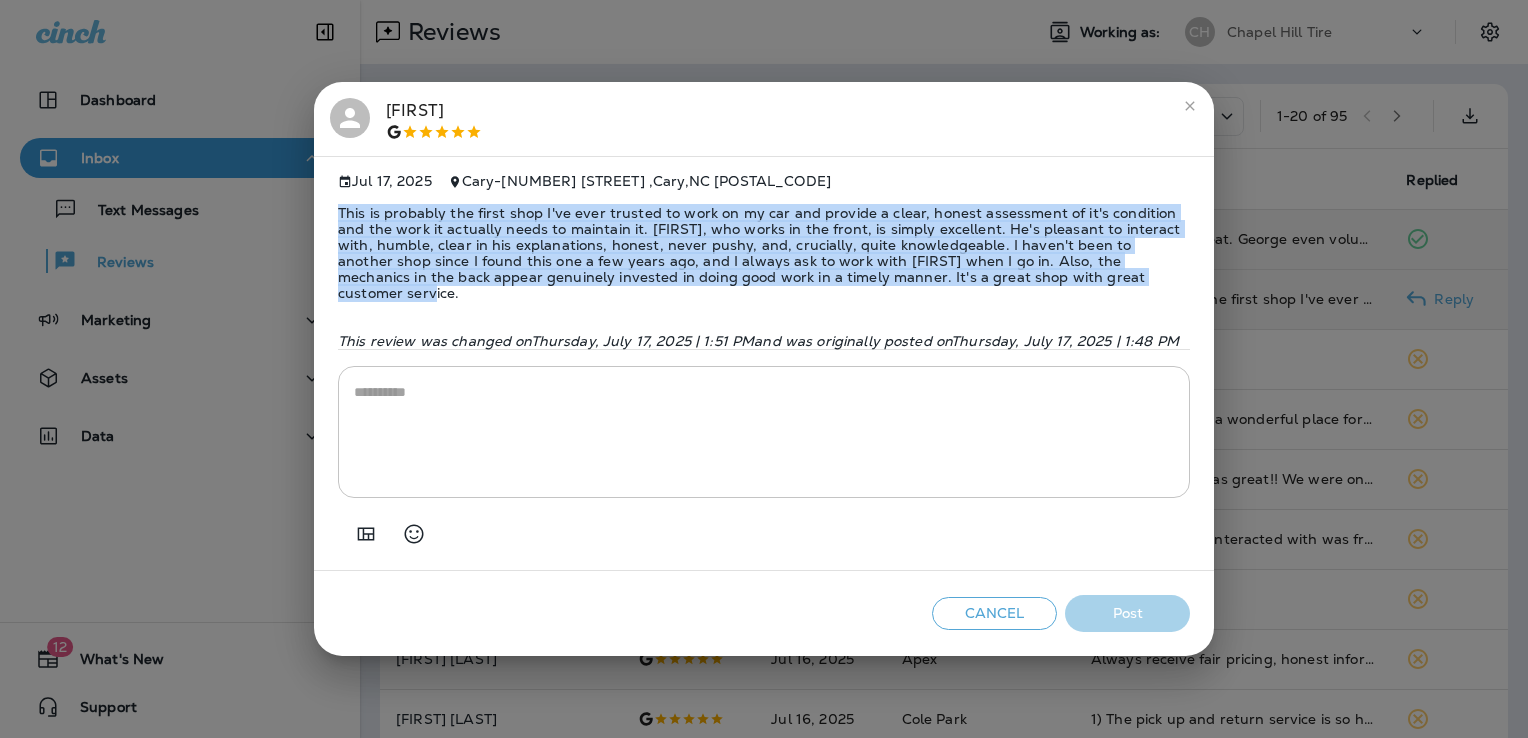 click at bounding box center [764, 432] 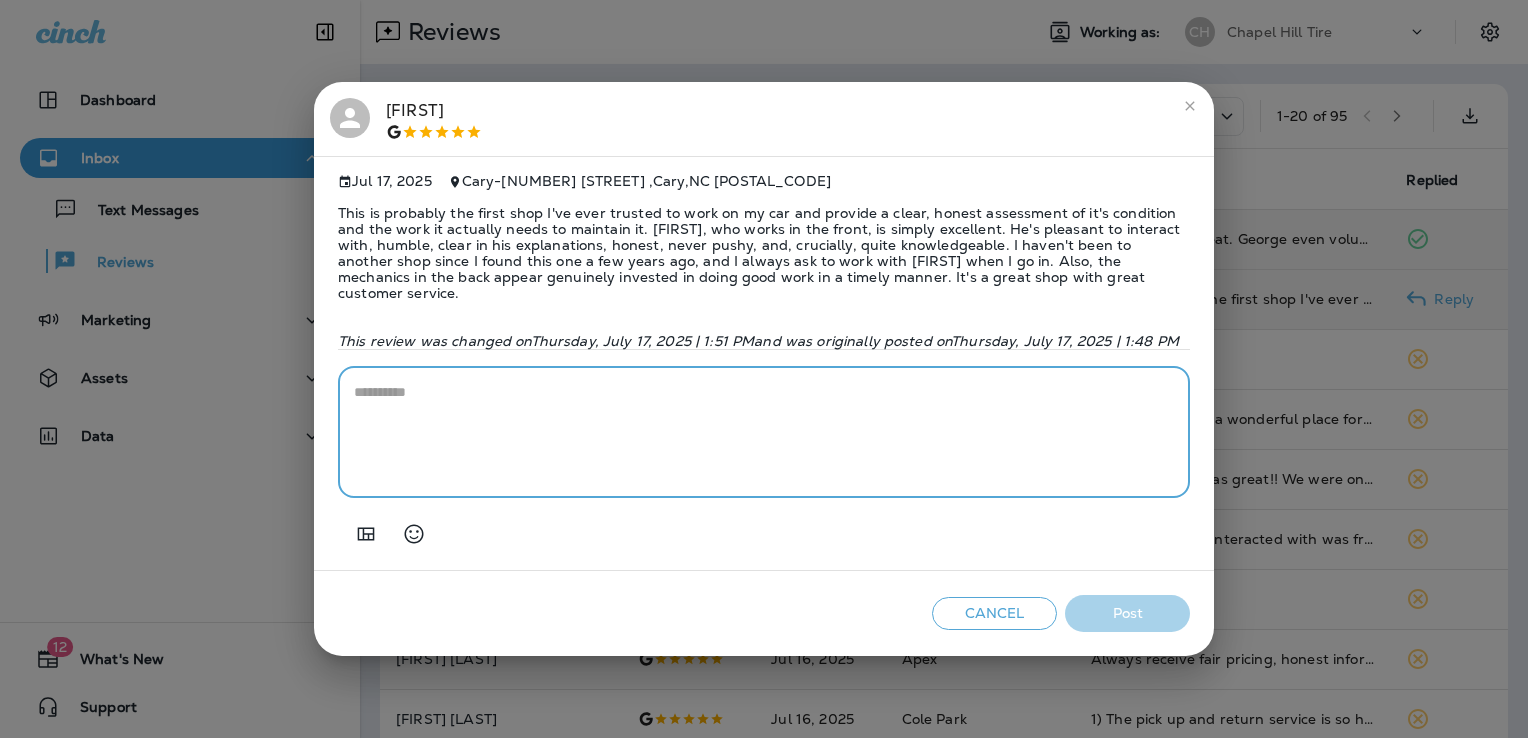 paste on "**********" 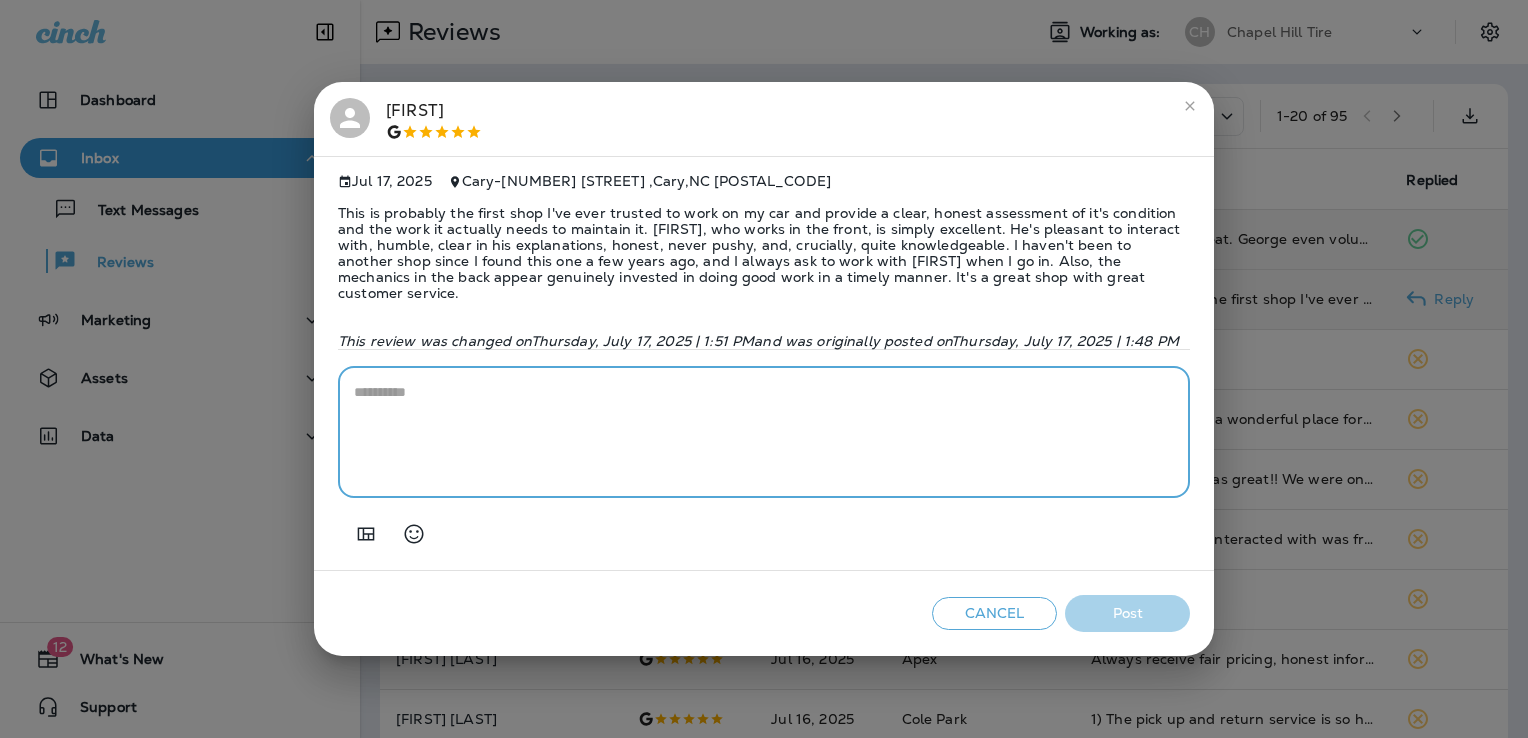 type on "**********" 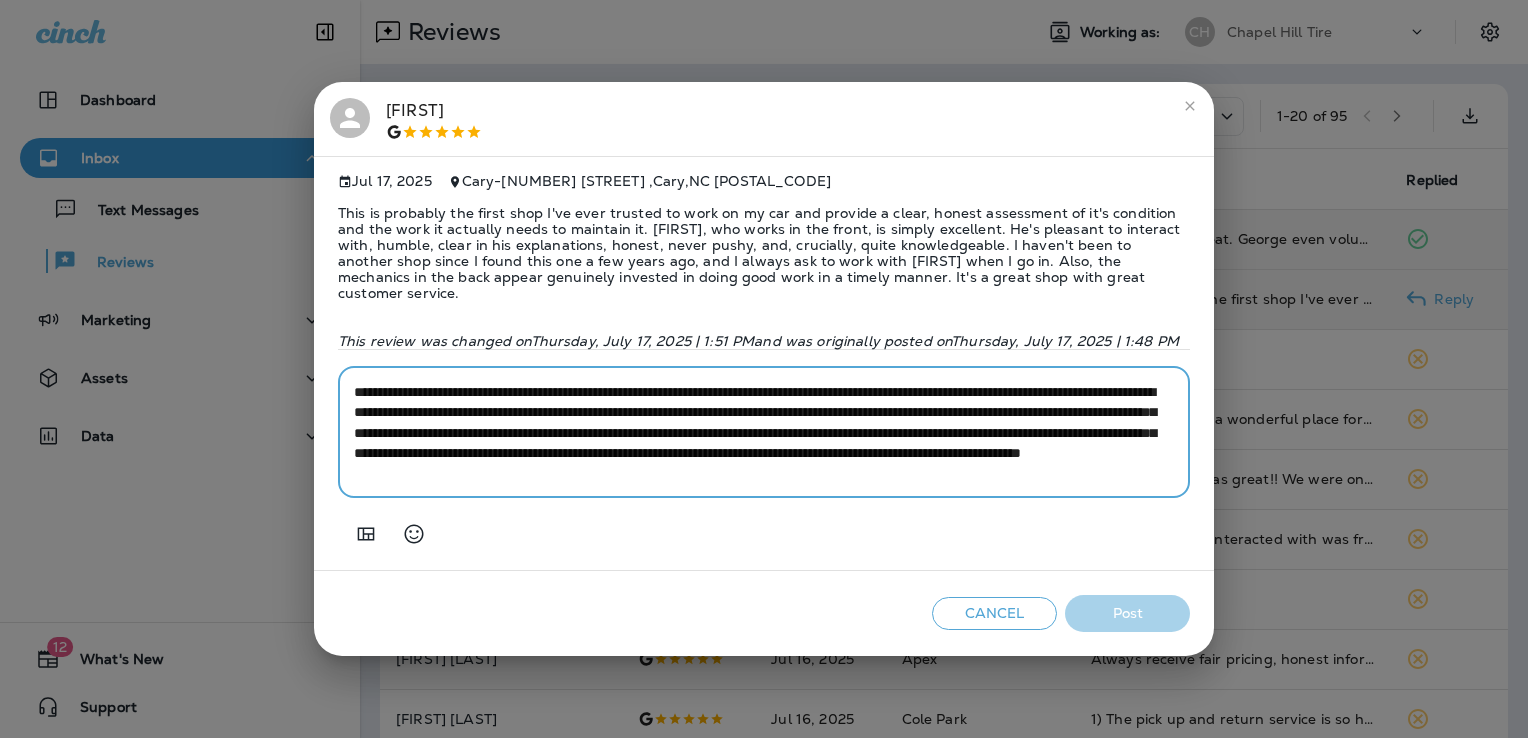 scroll, scrollTop: 19, scrollLeft: 0, axis: vertical 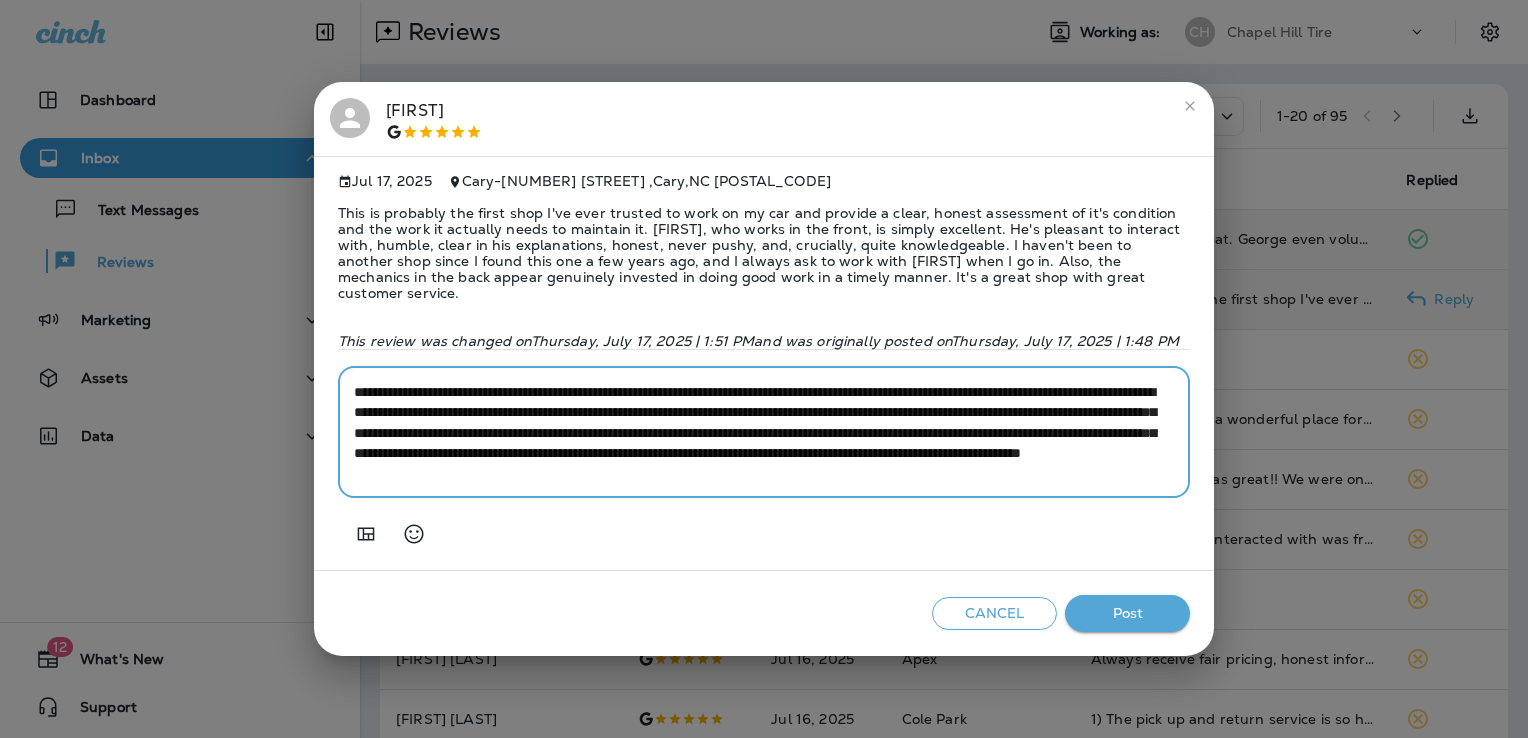 drag, startPoint x: 550, startPoint y: 466, endPoint x: 271, endPoint y: 315, distance: 317.24124 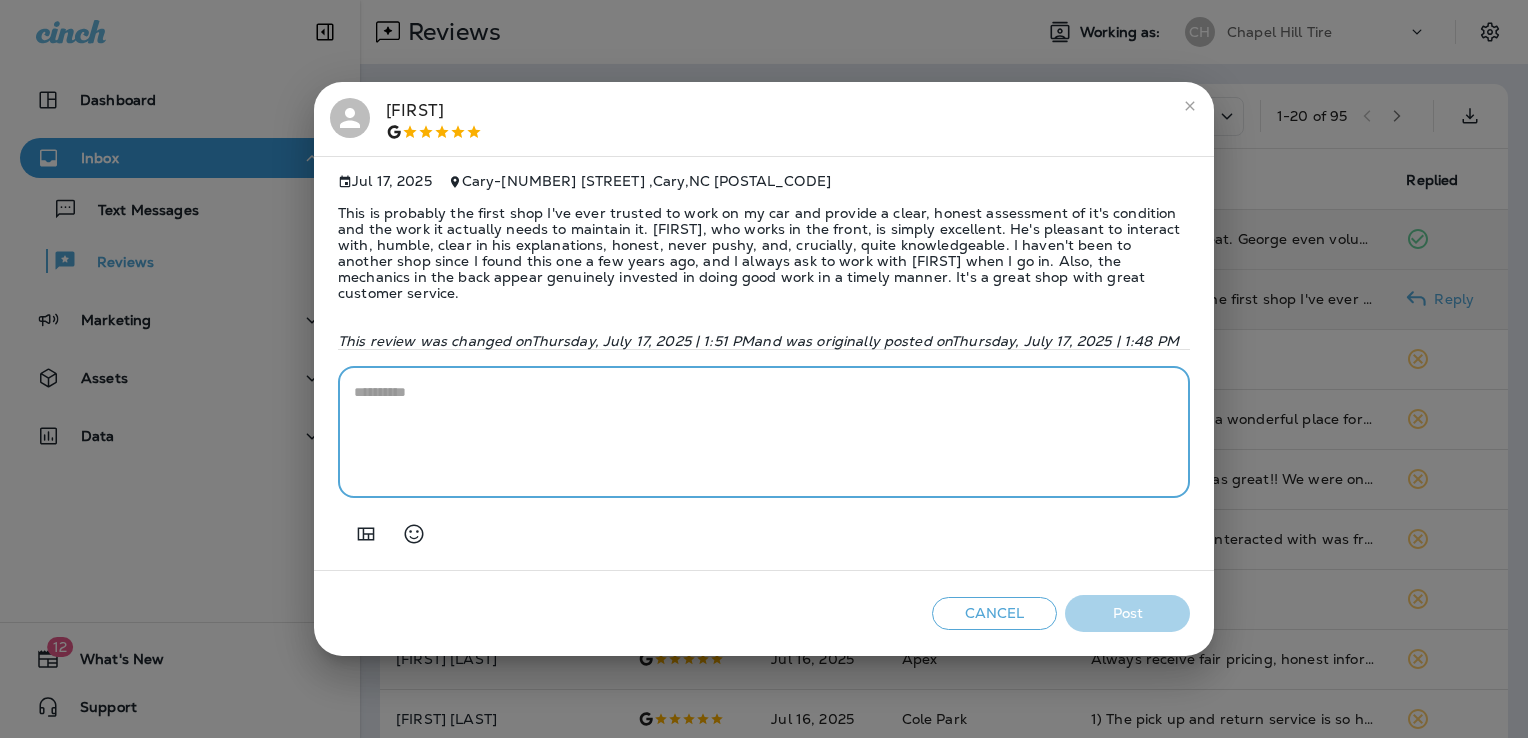click at bounding box center (764, 432) 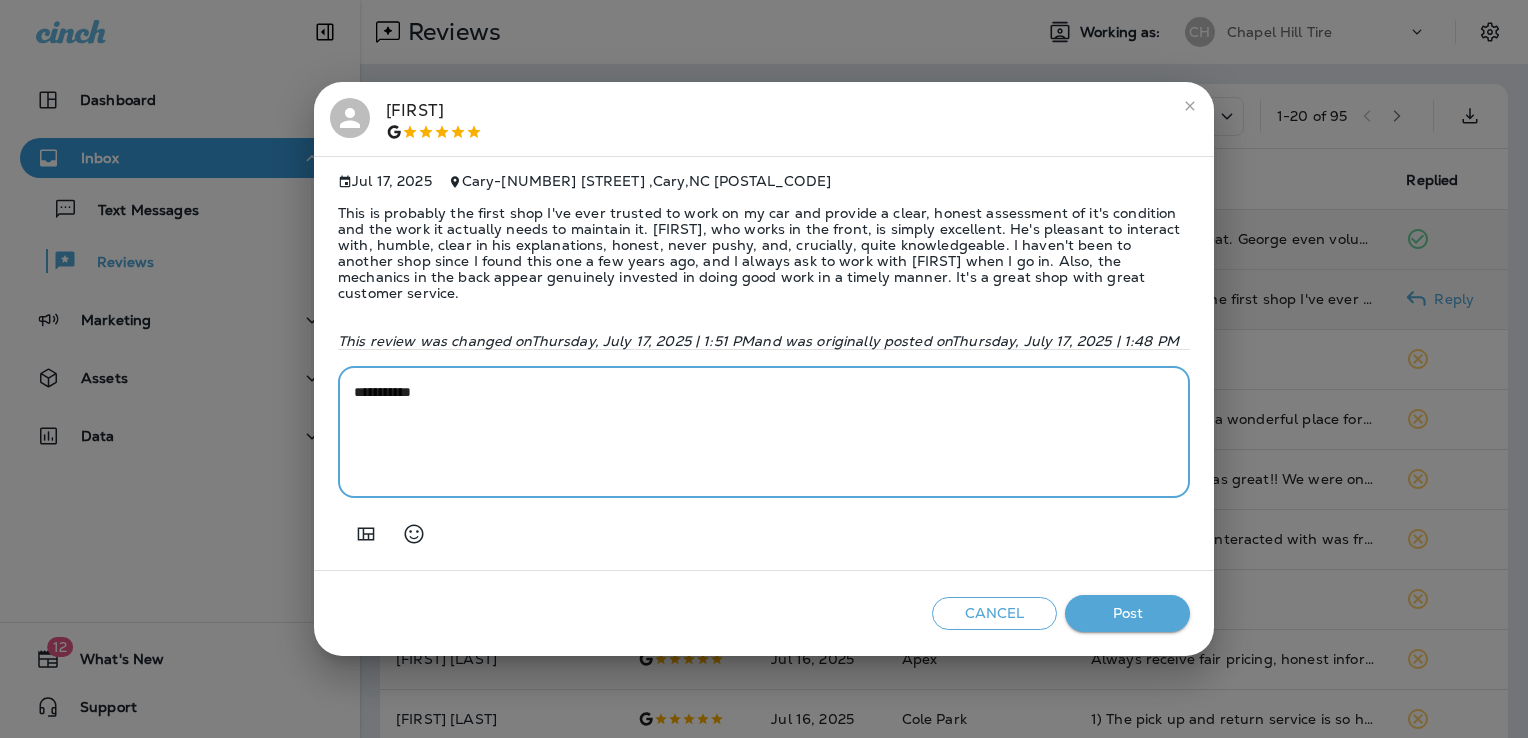 click on "**********" at bounding box center (764, 432) 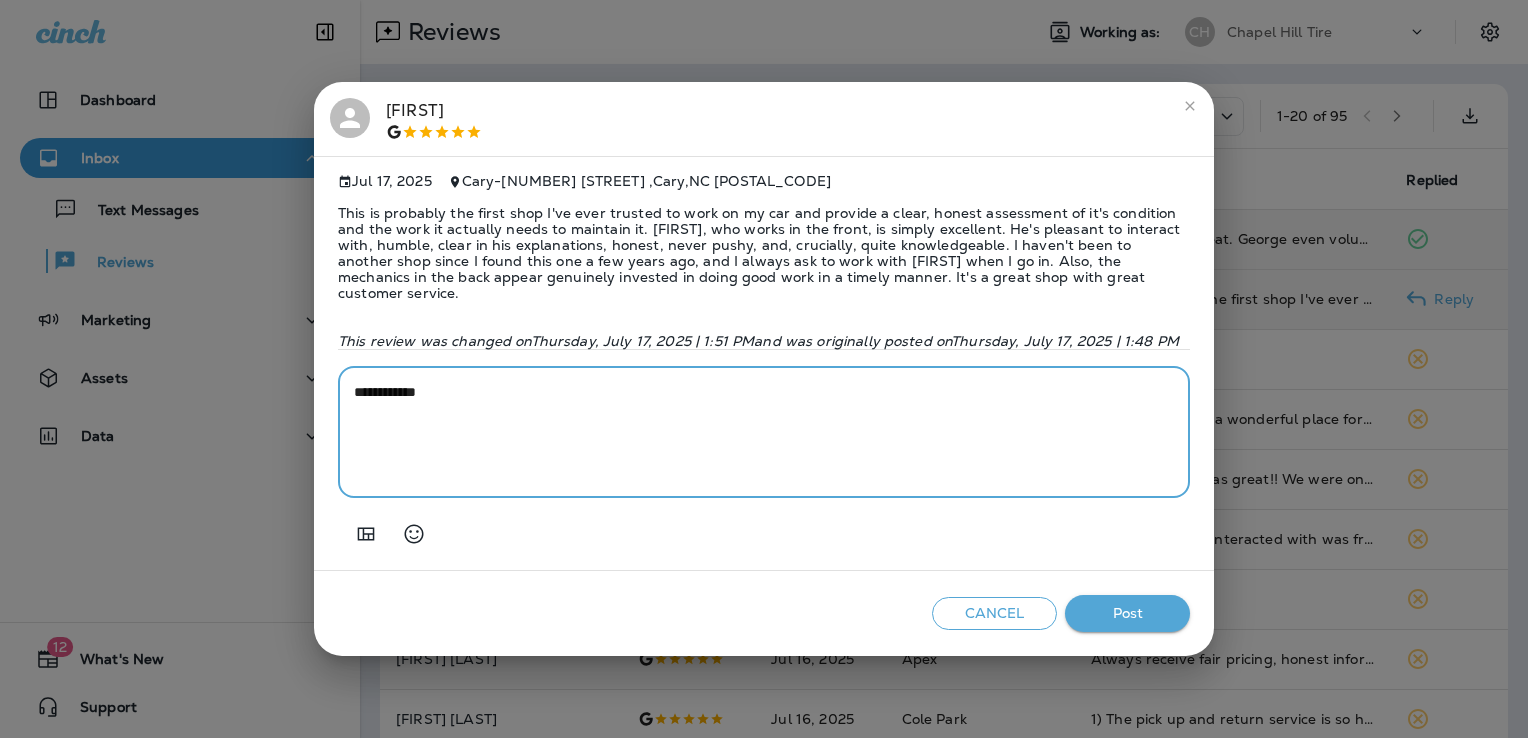 paste on "**********" 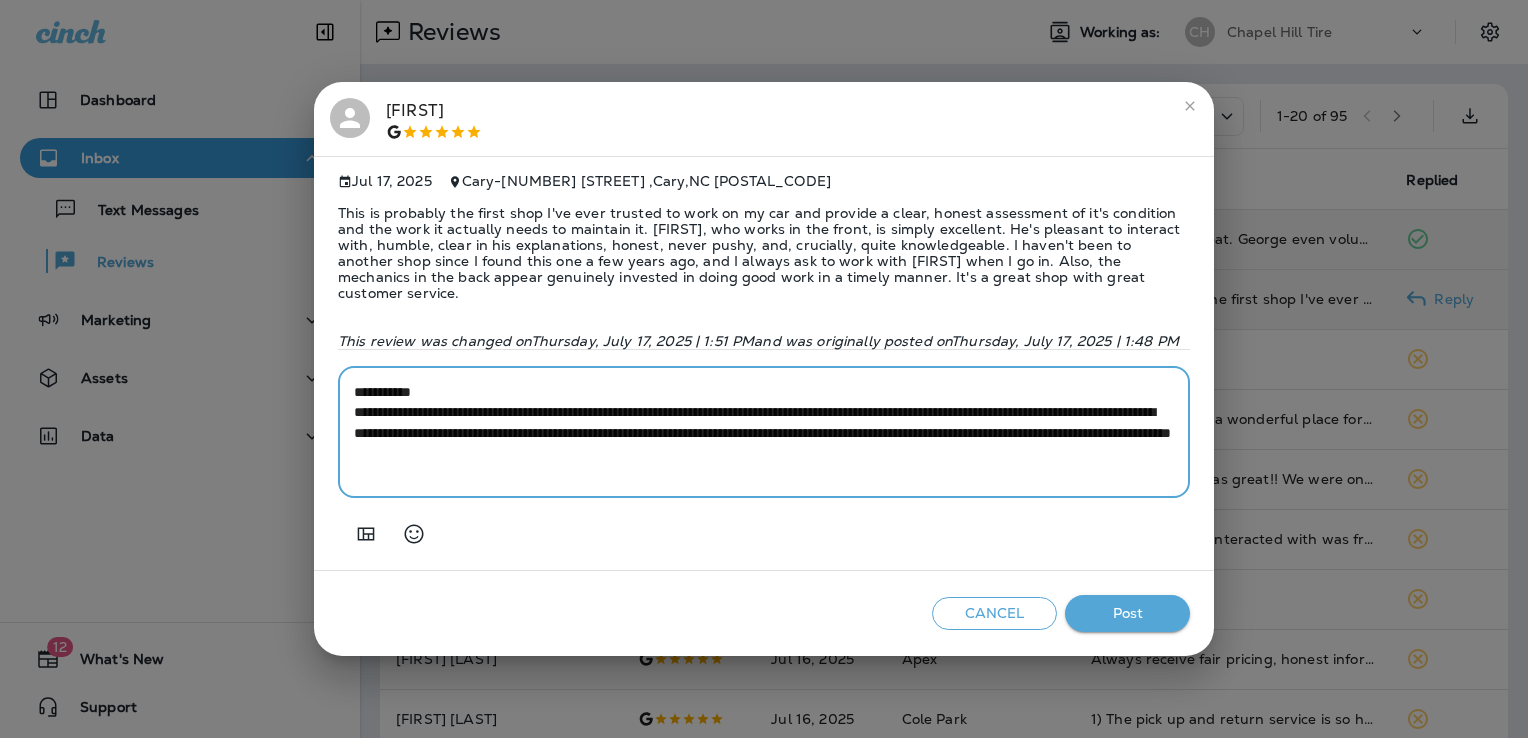 type on "**********" 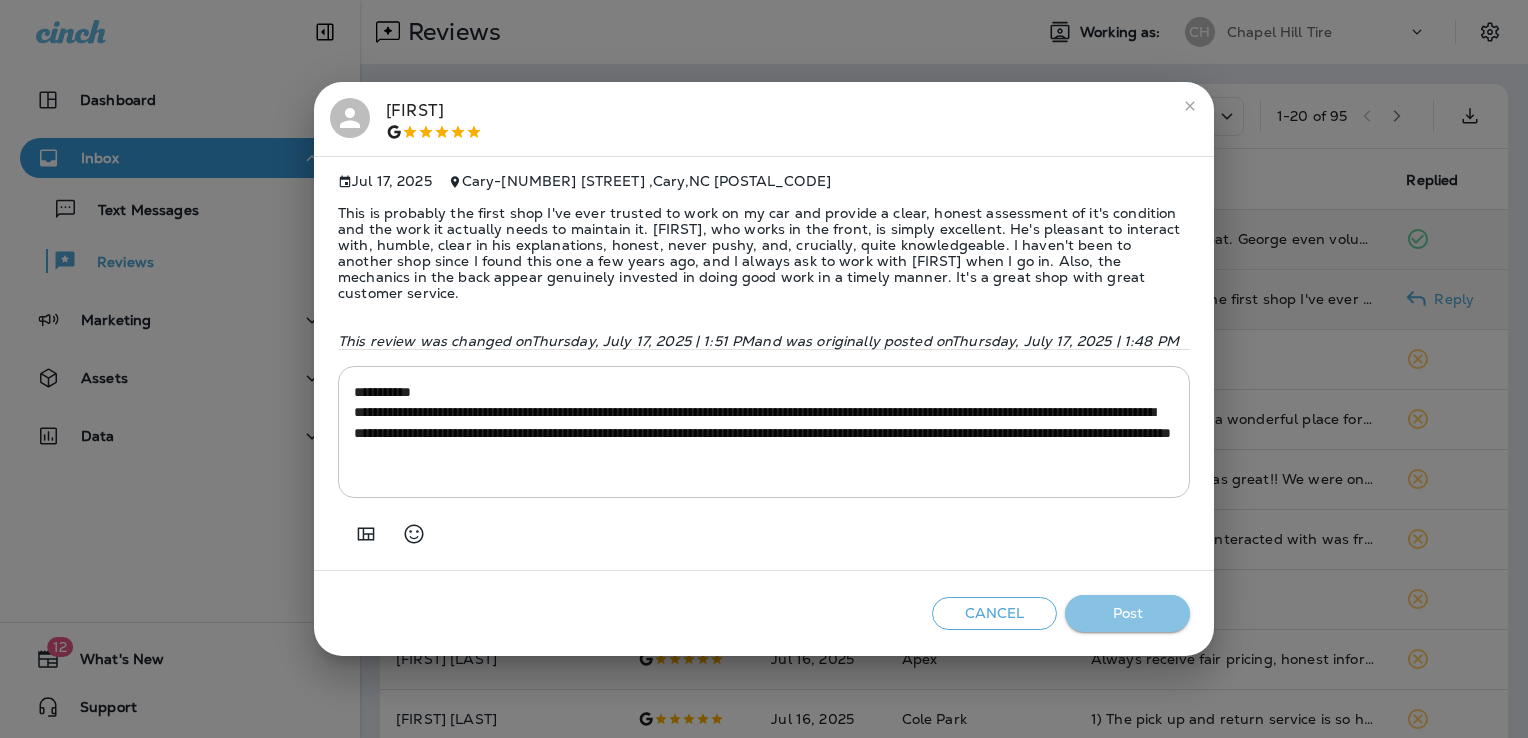 click on "Post" at bounding box center (1127, 613) 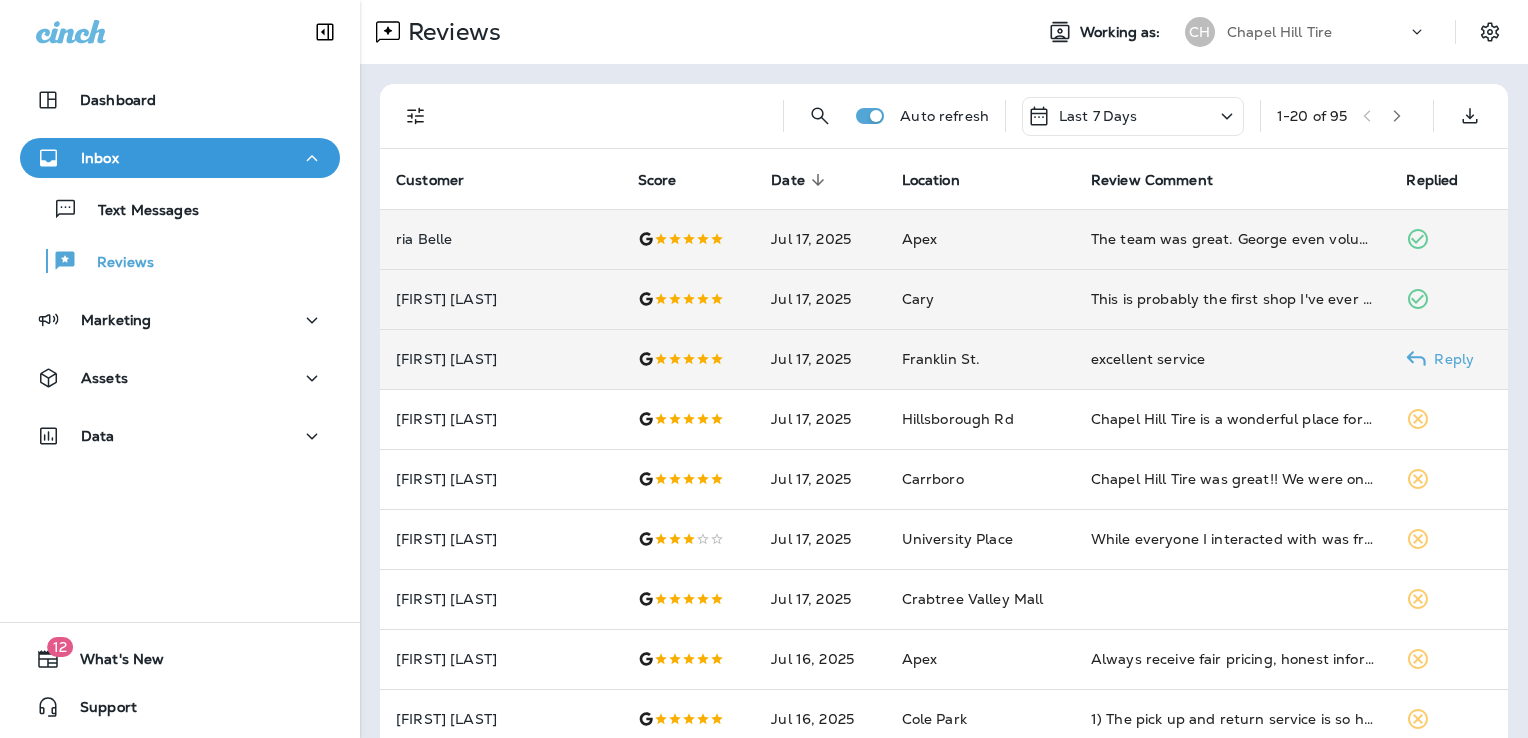 click on "excellent service" at bounding box center [1233, 359] 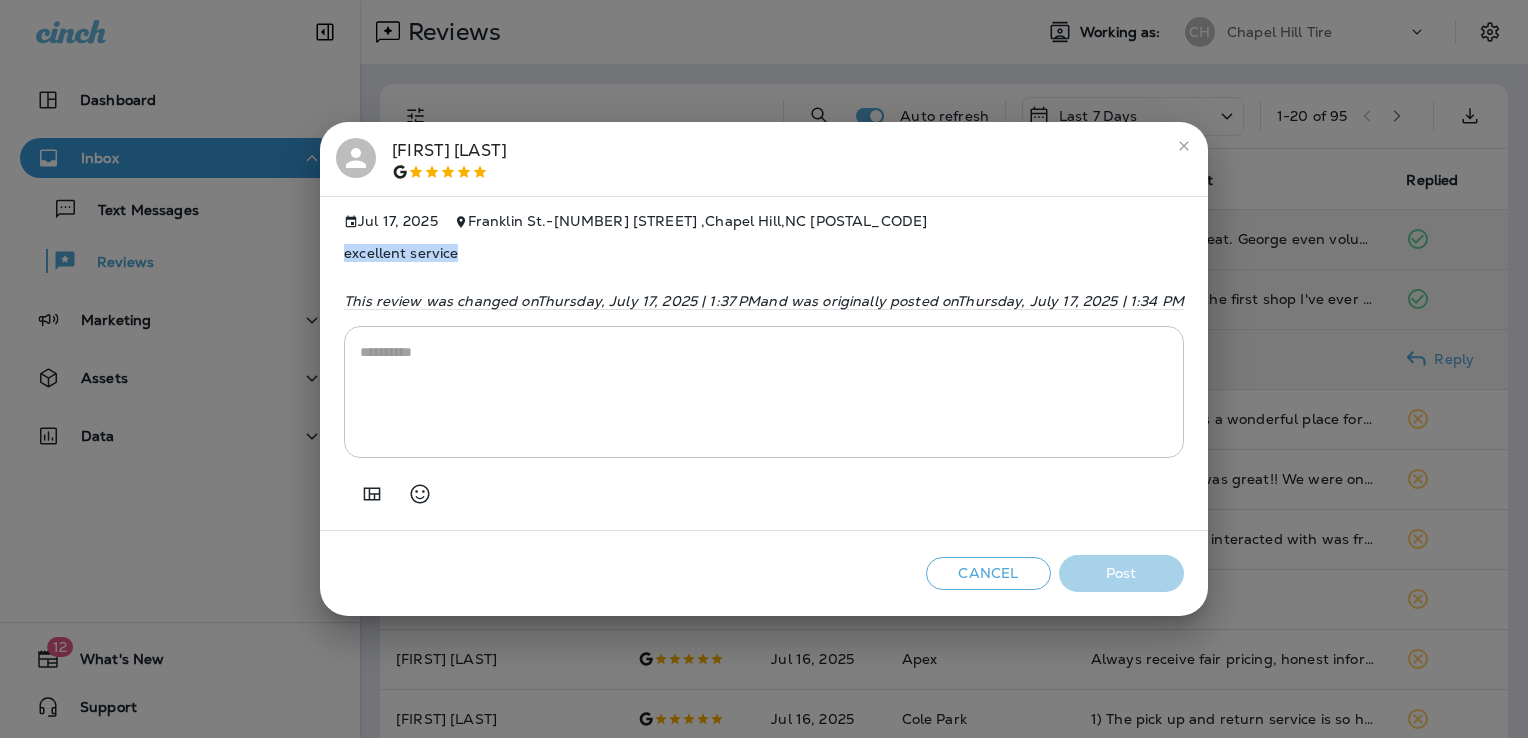 drag, startPoint x: 457, startPoint y: 258, endPoint x: 343, endPoint y: 257, distance: 114.00439 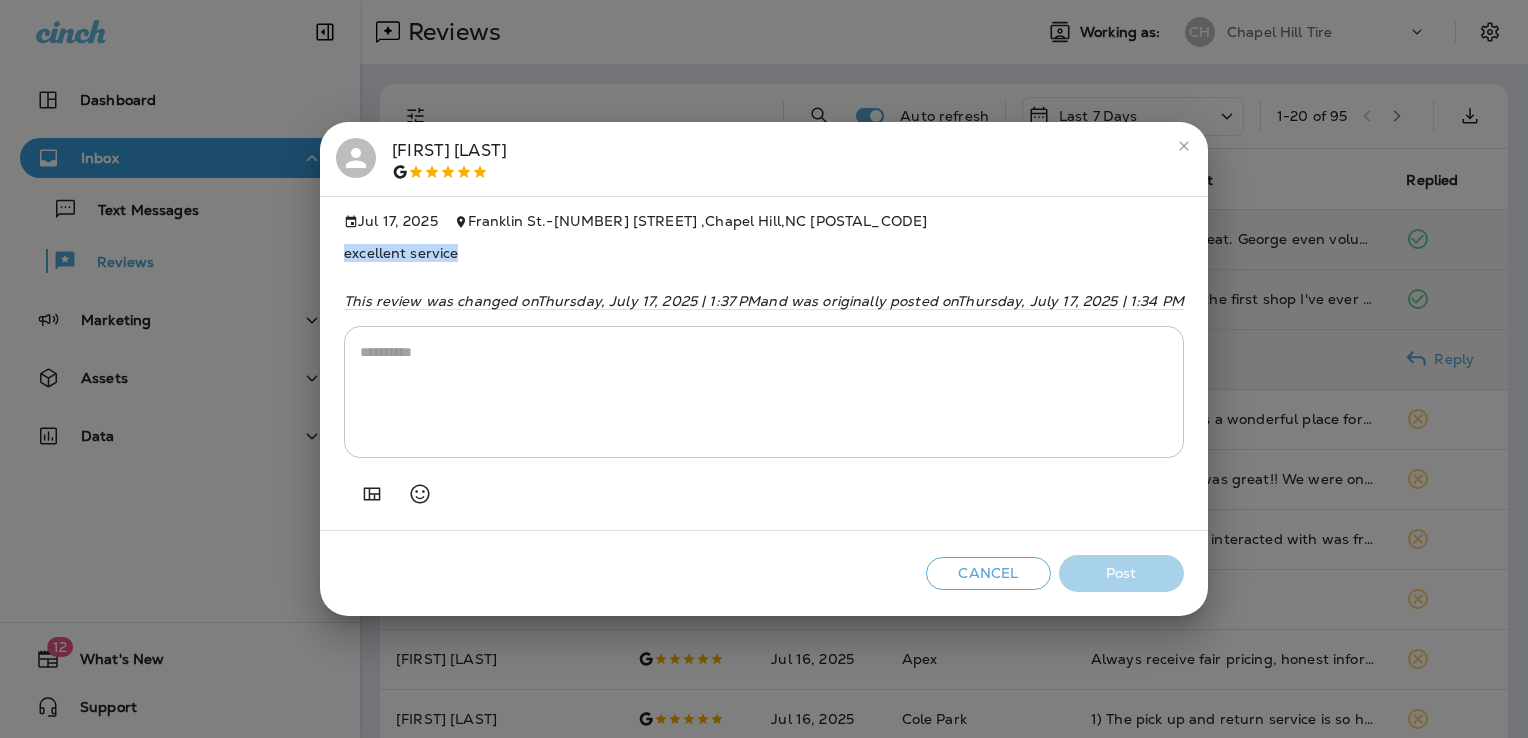 click on "[MONTH] [DAY], [YEAR] [STREET] - [NUMBER] [STREET], [CITY], [STATE] [POSTAL_CODE] excellent service This review was changed on [DAY_OF_WEEK], [MONTH] [DAY], [YEAR] | [TIME] and was originally posted on [DAY_OF_WEEK], [MONTH] [DAY], [YEAR] | [TIME] * ​" at bounding box center [764, 364] 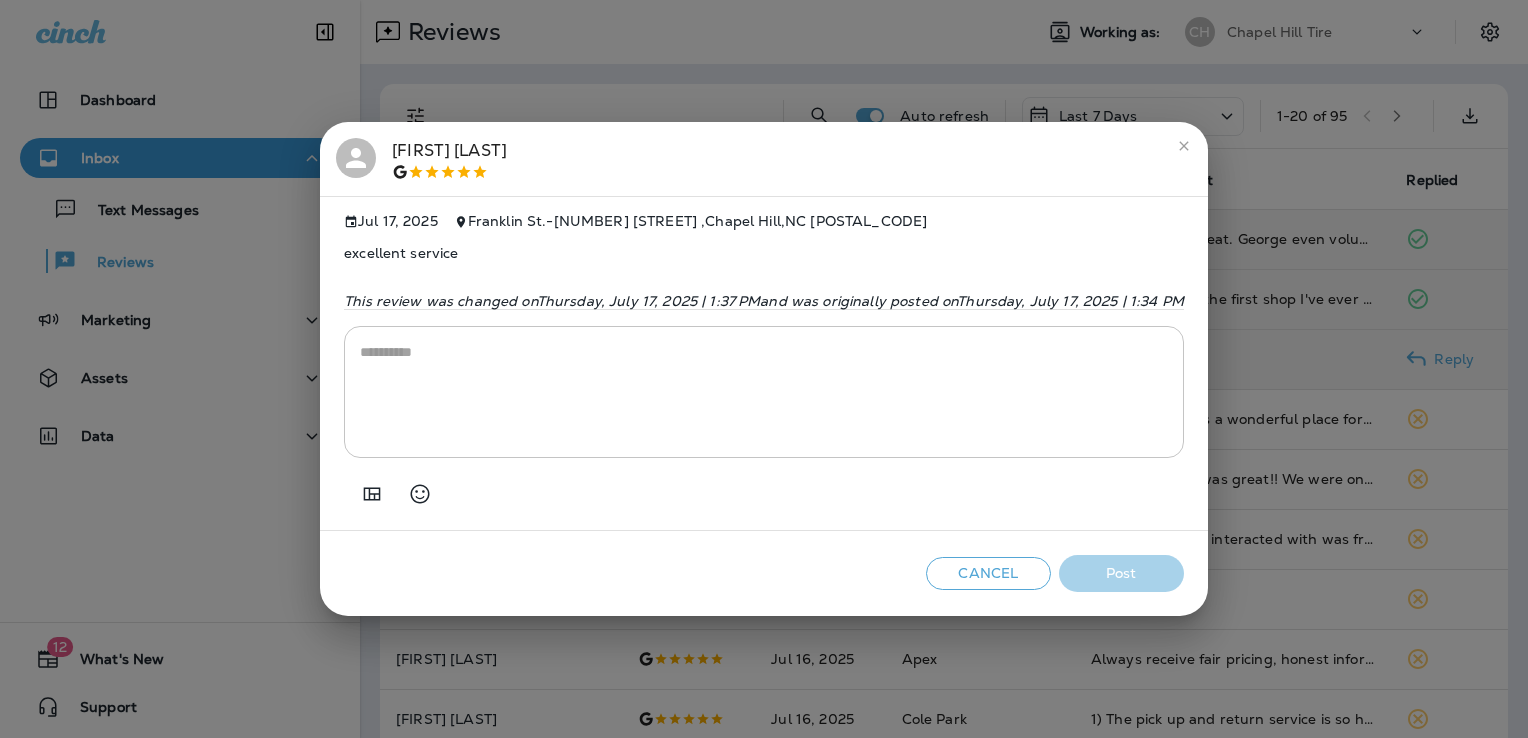 click on "* ​" at bounding box center [764, 392] 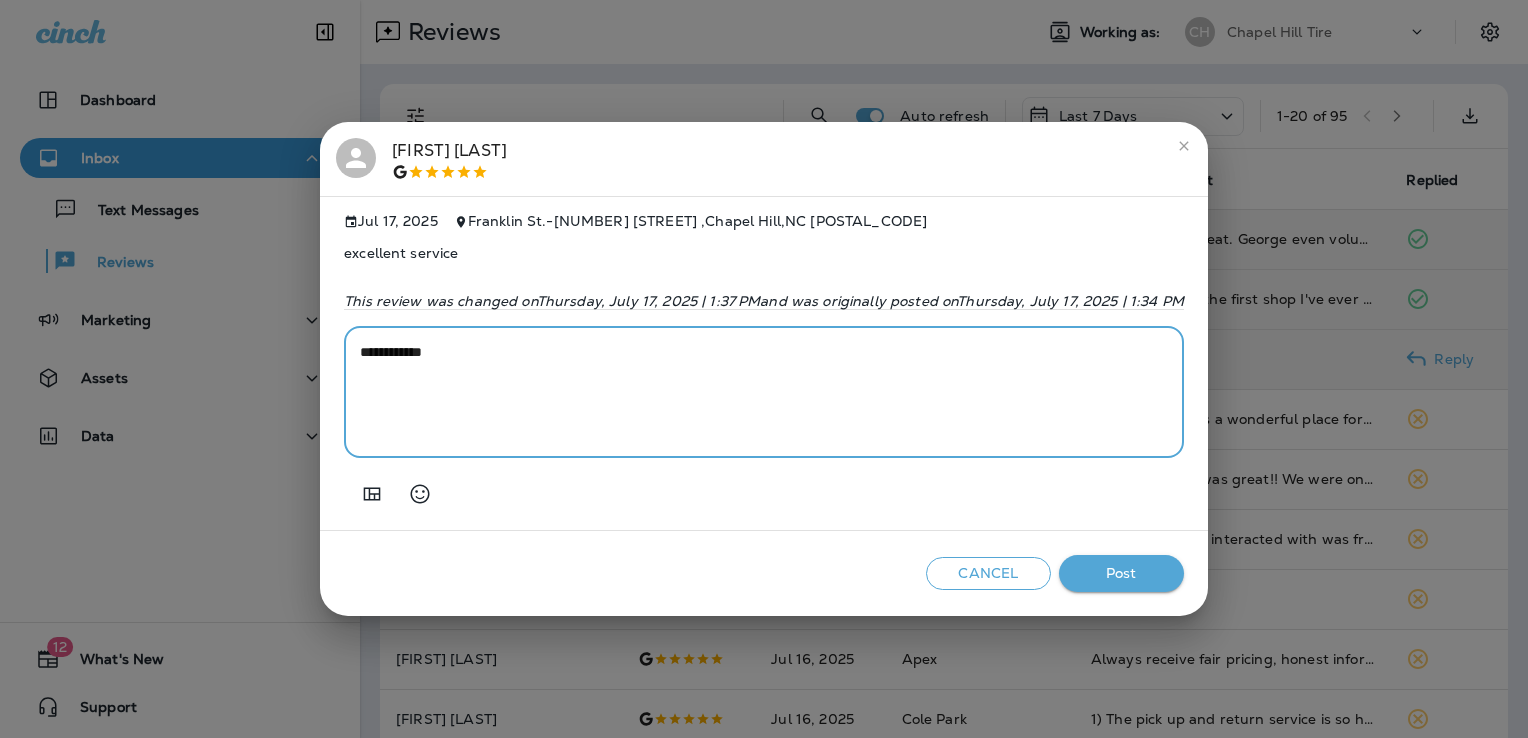 paste on "**********" 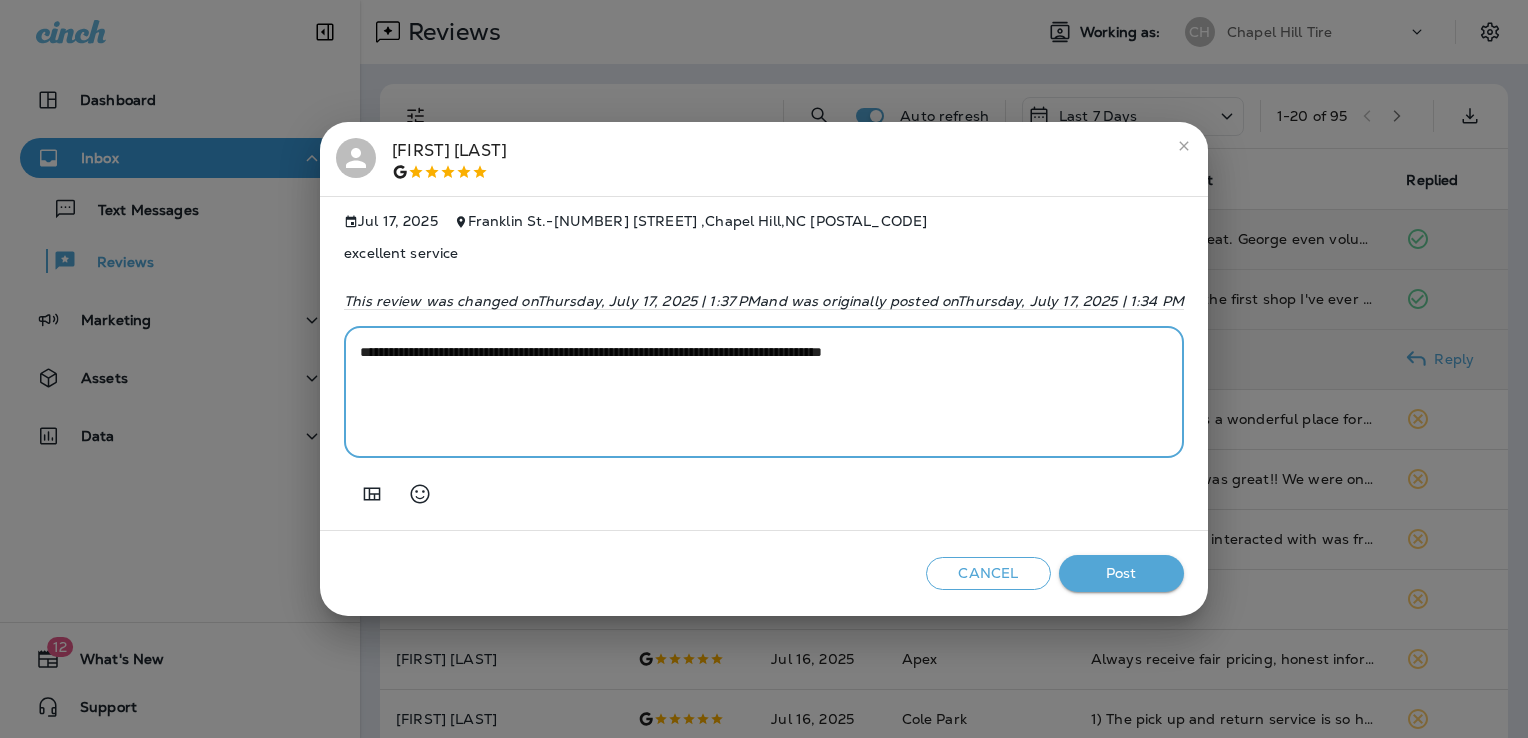 type on "**********" 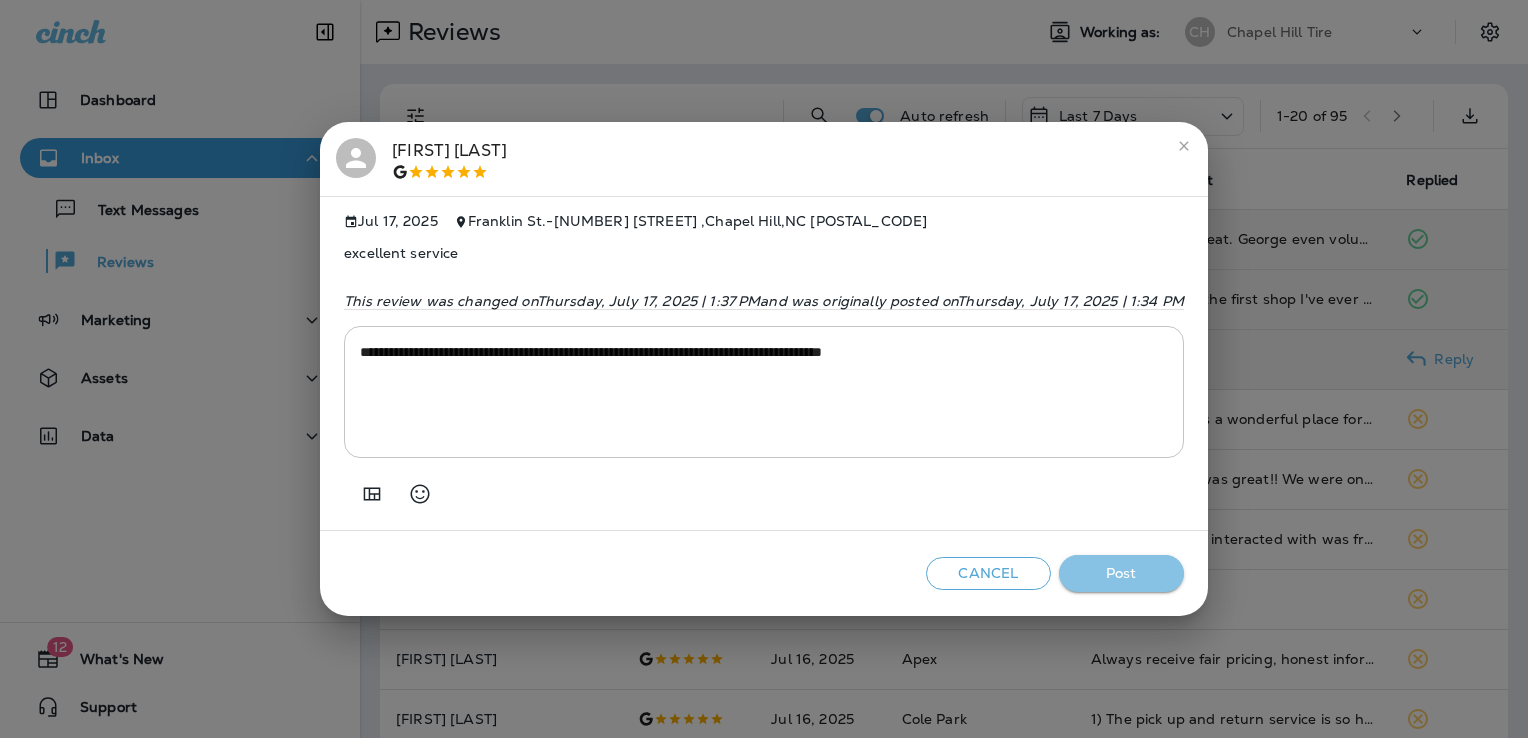 click on "Post" at bounding box center (1121, 573) 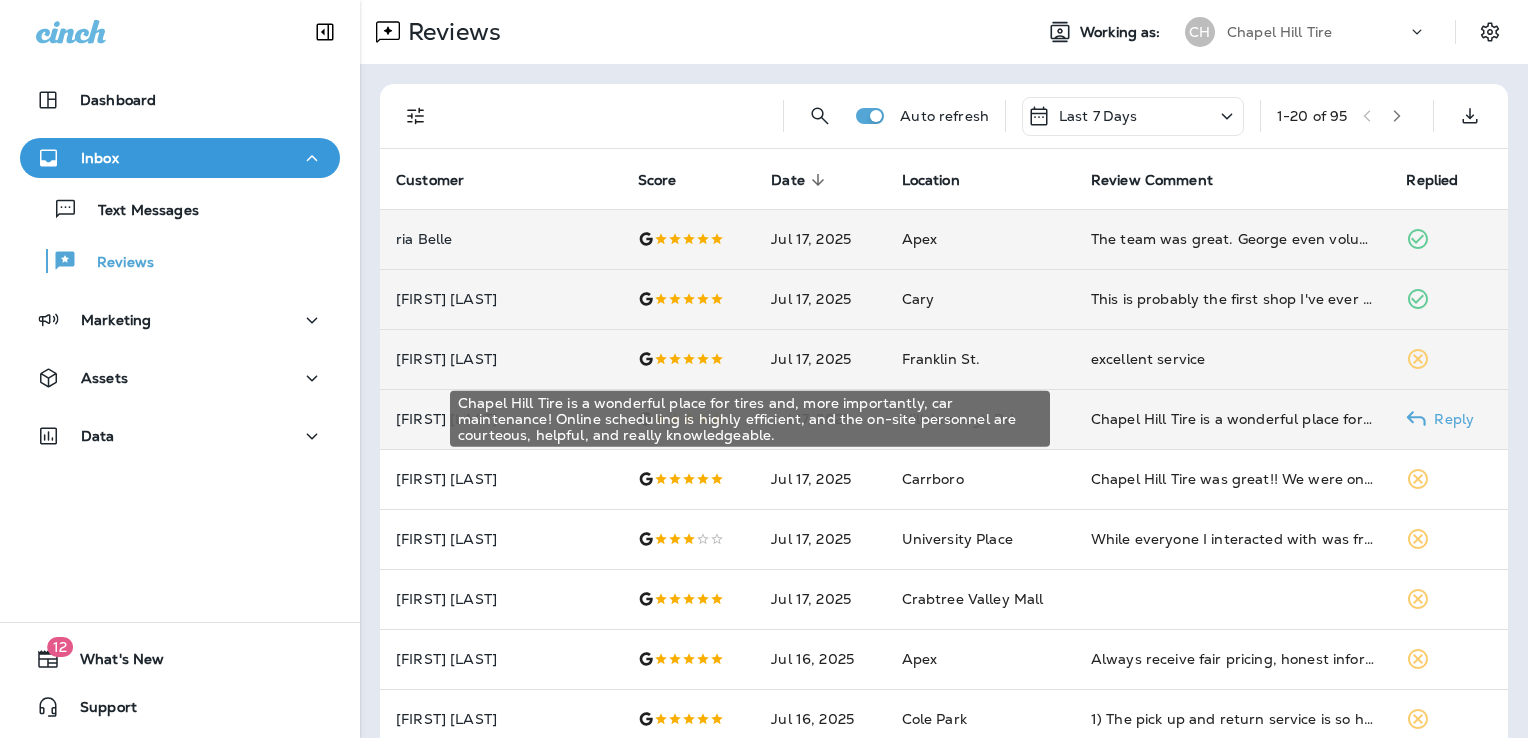 click on "Chapel Hill Tire is a wonderful place for tires and, more importantly, car maintenance!  Online scheduling is highly efficient, and the on-site personnel are courteous, helpful, and really knowledgeable." at bounding box center (1233, 419) 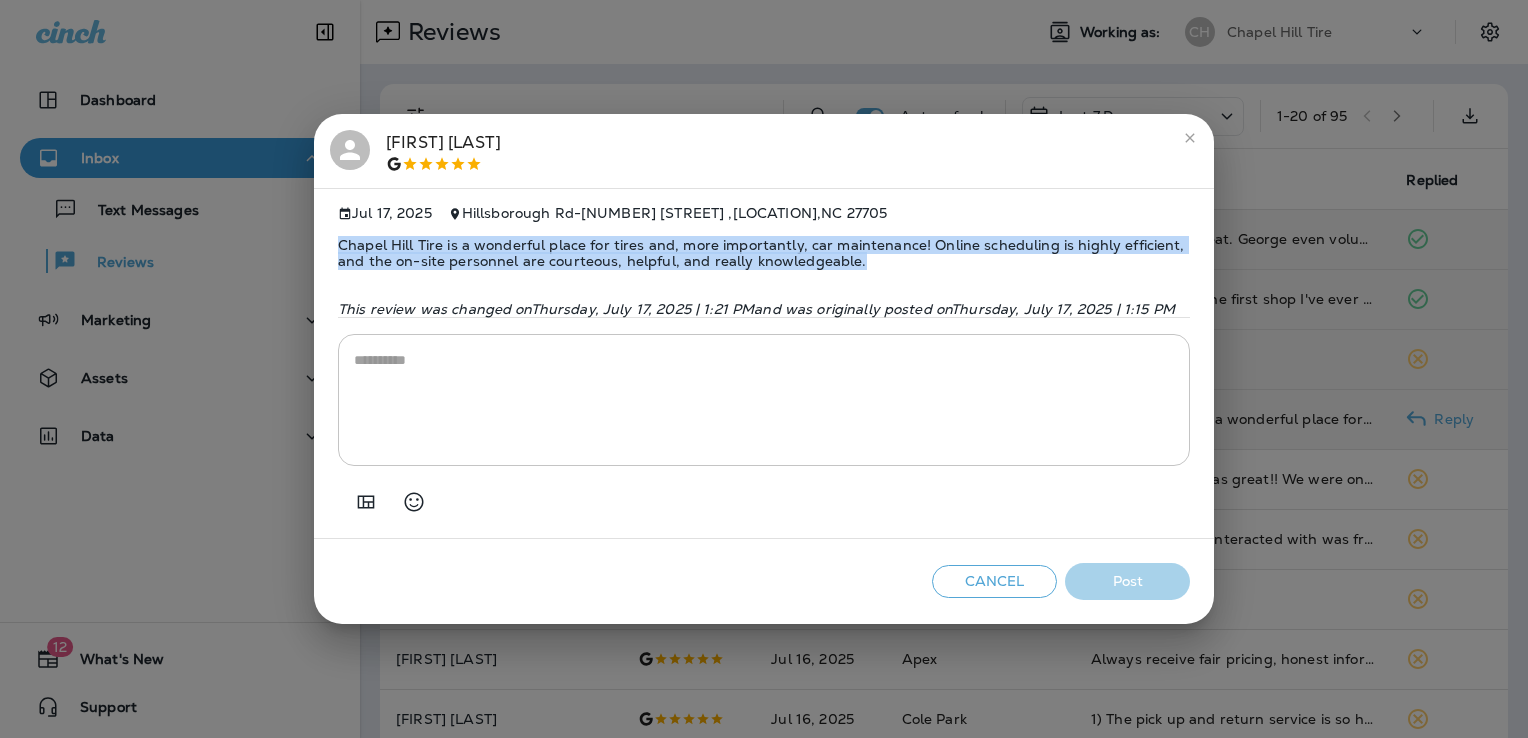 drag, startPoint x: 854, startPoint y: 262, endPoint x: 312, endPoint y: 241, distance: 542.4067 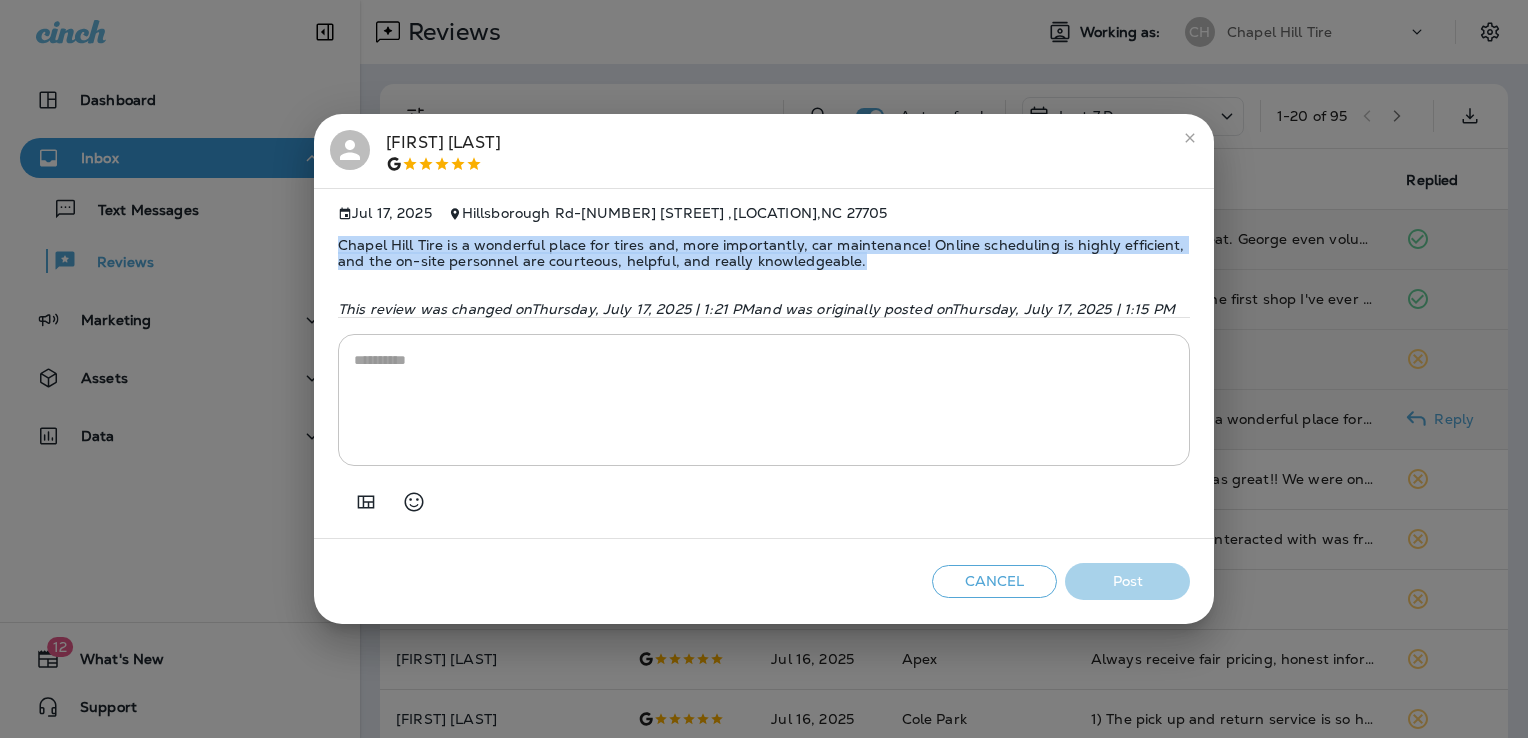 click on "[FIRST]   [LAST] Jul 17, 2025 Hillsborough Rd  -  [NUMBER] [STREET]   , [CITY] ,  [STATE]   [POSTAL_CODE] Chapel Hill Tire is a wonderful place for tires and, more importantly, car maintenance!  Online scheduling is highly efficient, and the on-site personnel are courteous, helpful, and really knowledgeable. This review was changed on  Thursday, July 17, 2025 | 1:21 PM  and was originally posted on  Thursday, July 17, 2025 | 1:15 PM * ​ Cancel Post" at bounding box center (764, 369) 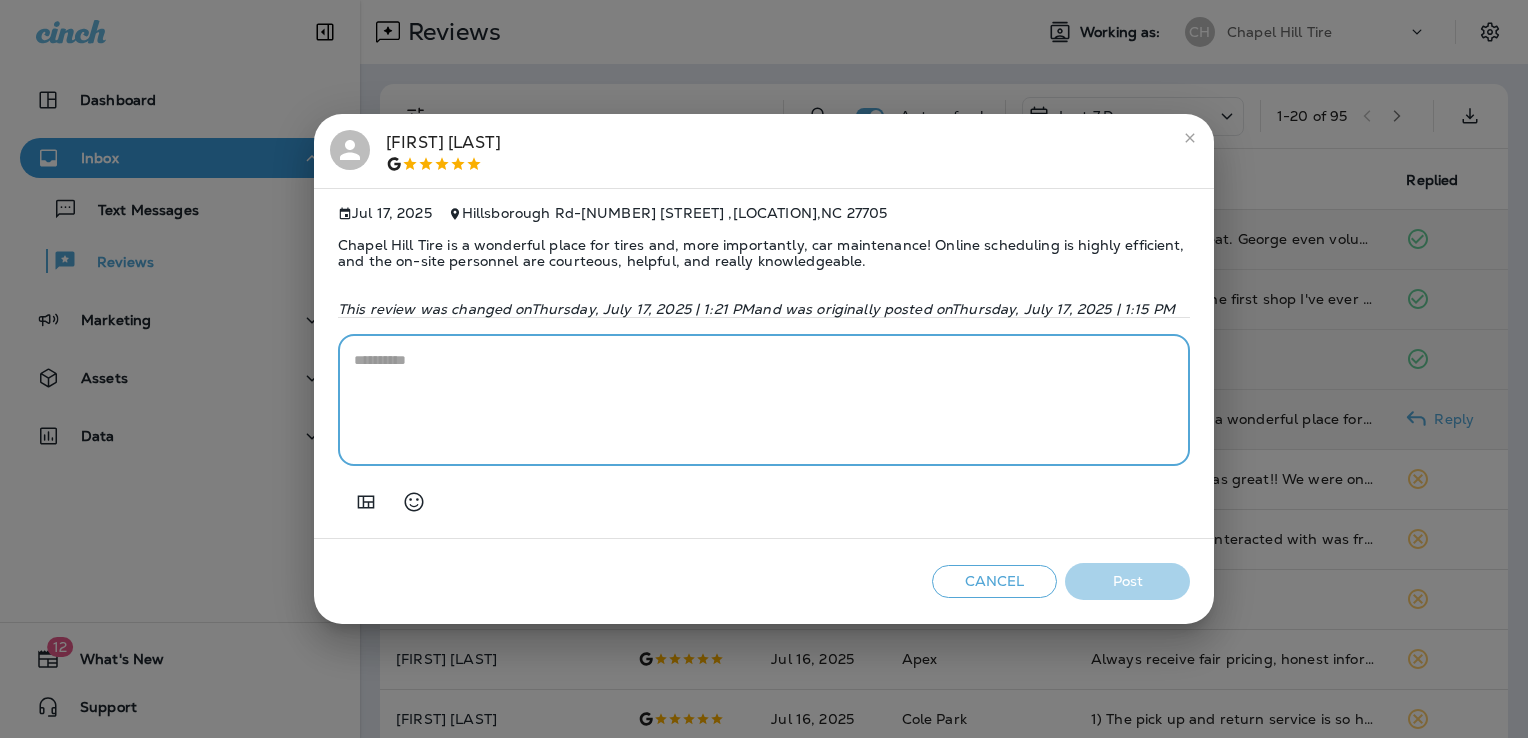 click at bounding box center (764, 400) 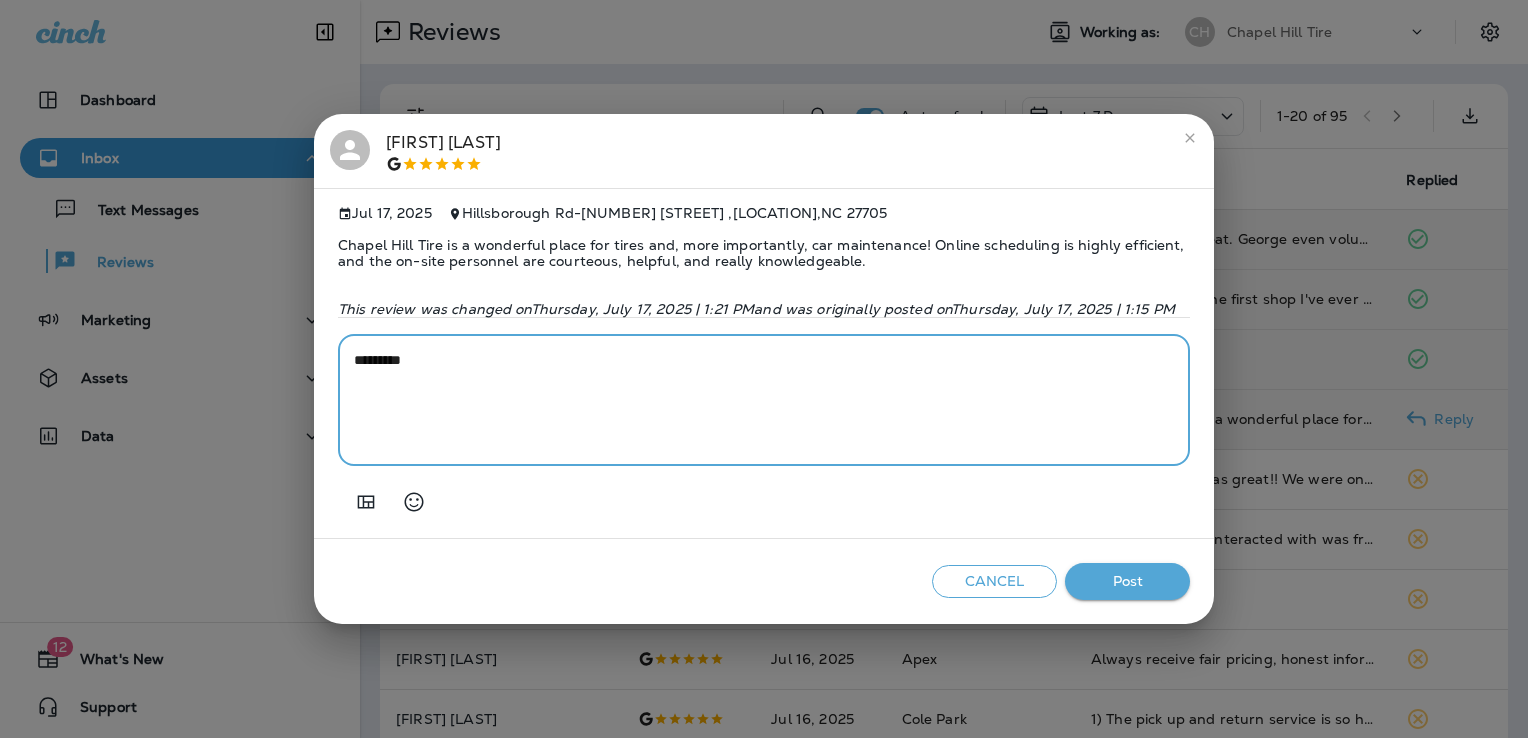 paste on "**********" 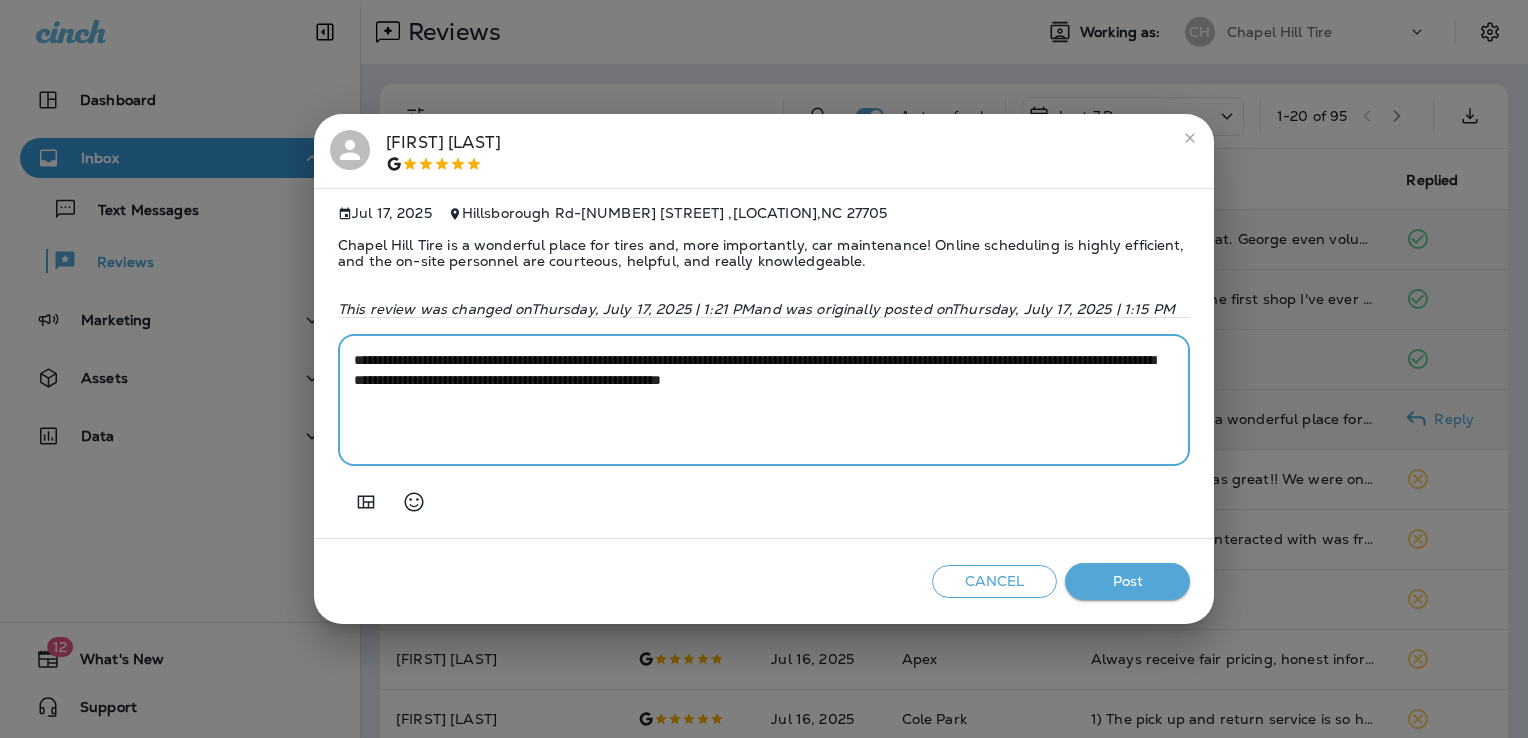 type on "**********" 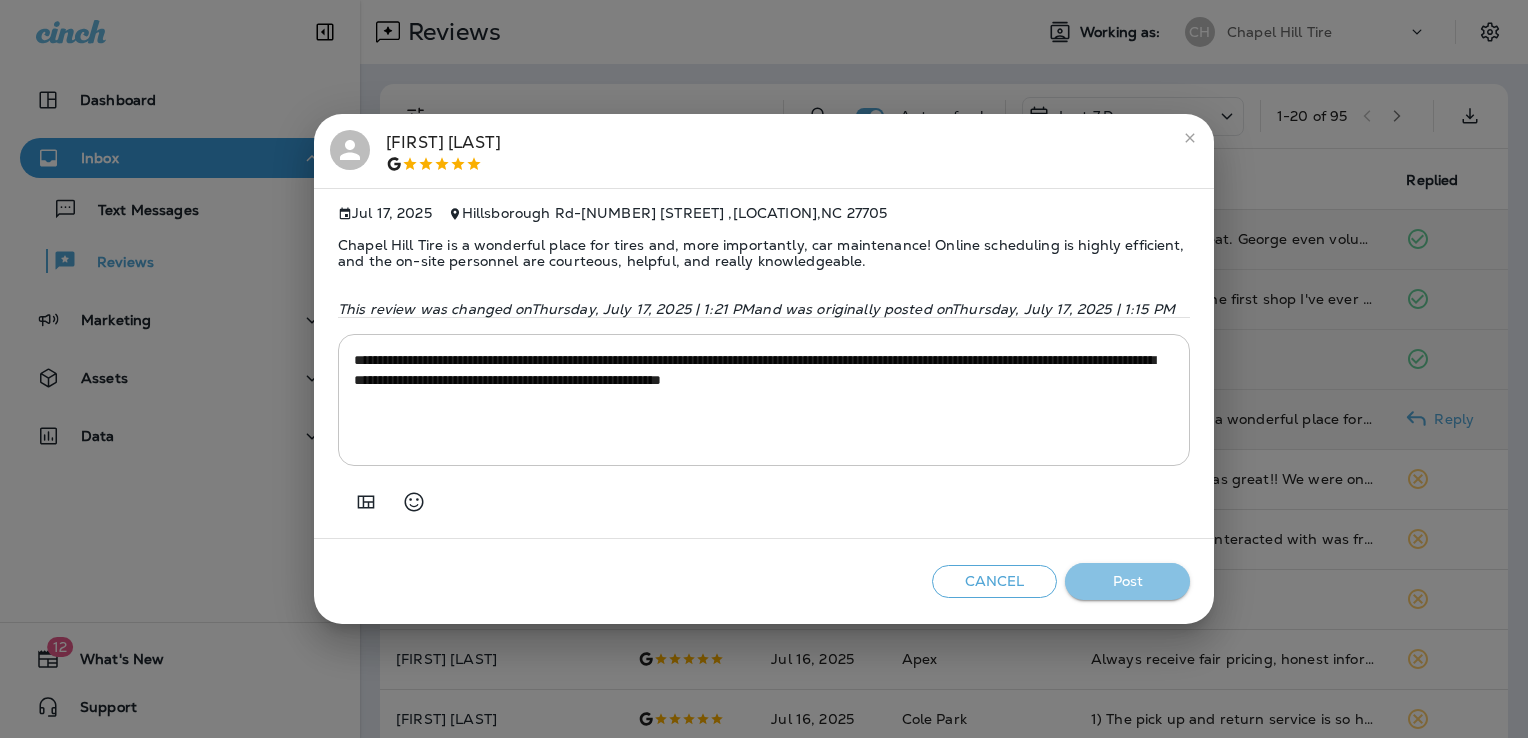 click on "Post" at bounding box center (1127, 581) 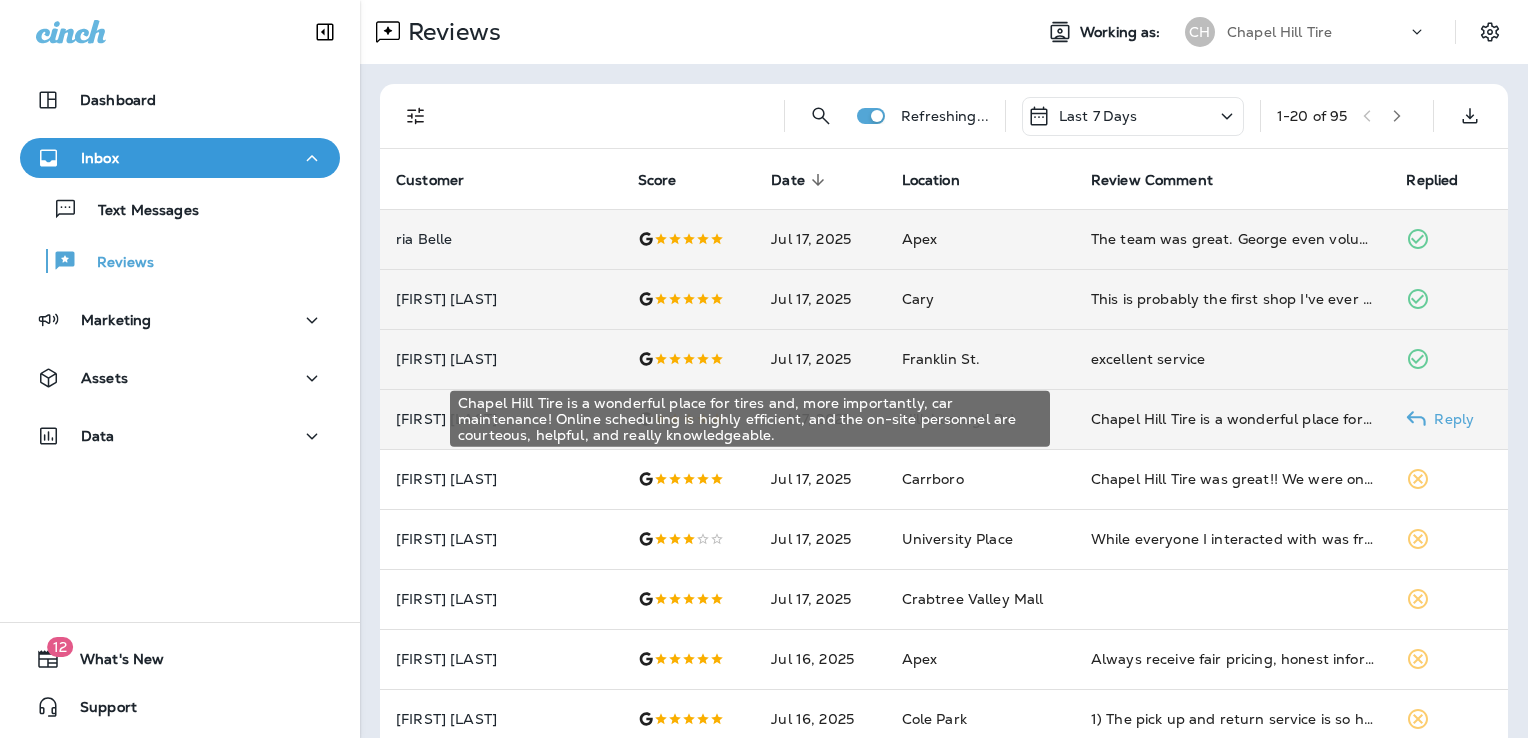 click on "Chapel Hill Tire is a wonderful place for tires and, more importantly, car maintenance!  Online scheduling is highly efficient, and the on-site personnel are courteous, helpful, and really knowledgeable." at bounding box center (1233, 419) 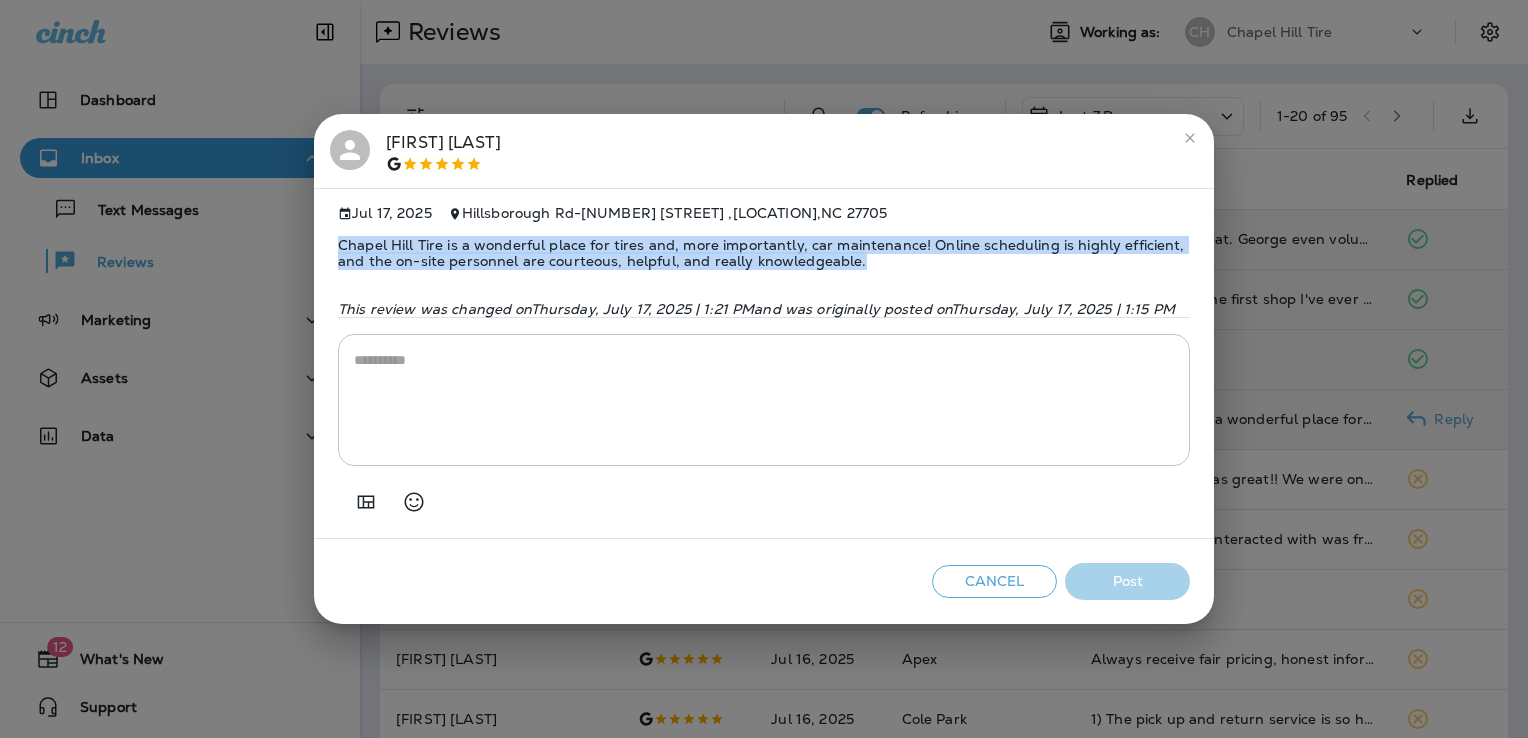 drag, startPoint x: 856, startPoint y: 264, endPoint x: 331, endPoint y: 250, distance: 525.18665 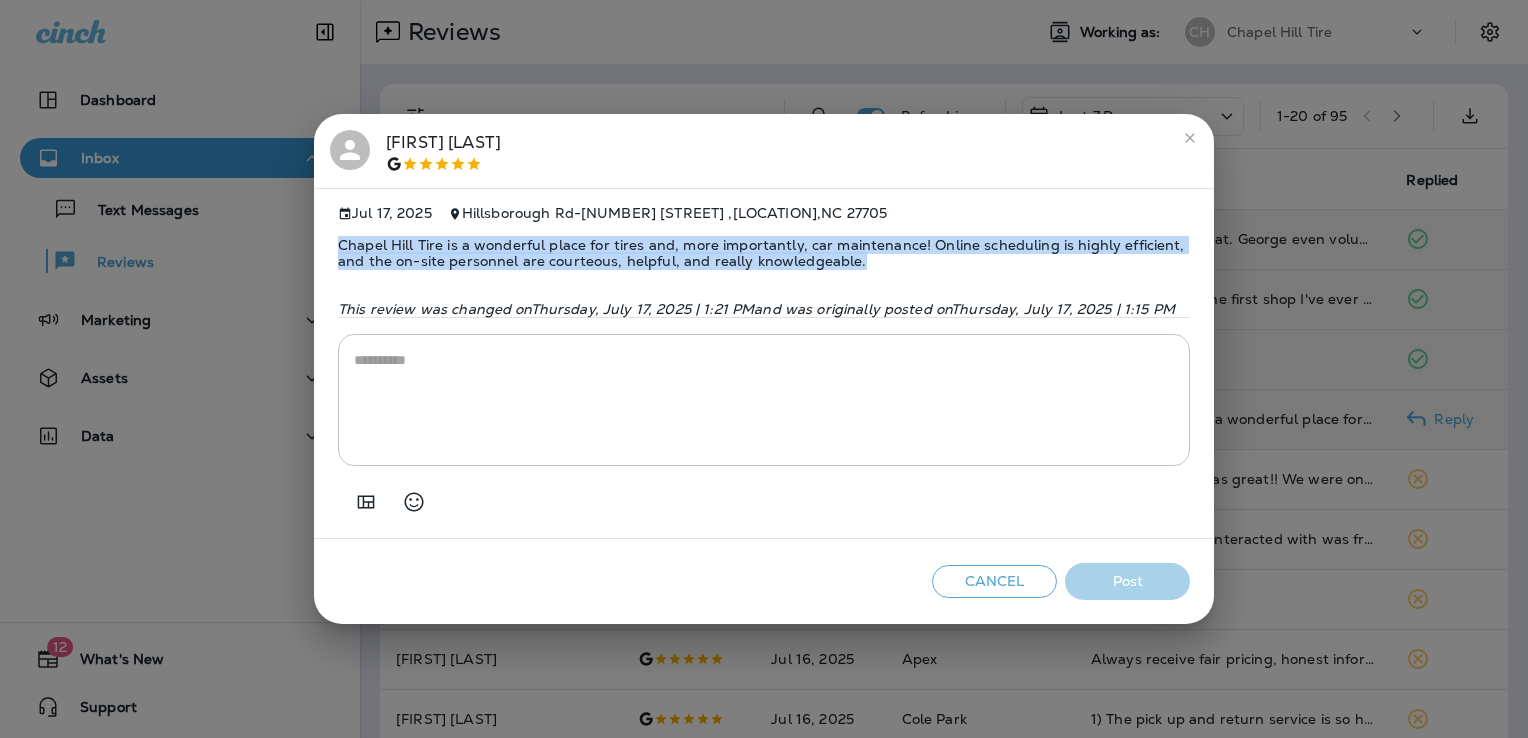 click on "[MONTH] [DAY], [YEAR] [LOCATION] - [NUMBER] [STREET], [CITY], [STATE] [POSTAL_CODE] Chapel Hill Tire is a wonderful place for tires and, more importantly, car maintenance! Online scheduling is highly efficient, and the on-site personnel are courteous, helpful, and really knowledgeable. This review was changed on [DAY_OF_WEEK], [MONTH] [DAY], [YEAR] | [TIME] and was originally posted on [DAY_OF_WEEK], [MONTH] [DAY], [YEAR] | [TIME] * ​" at bounding box center (764, 364) 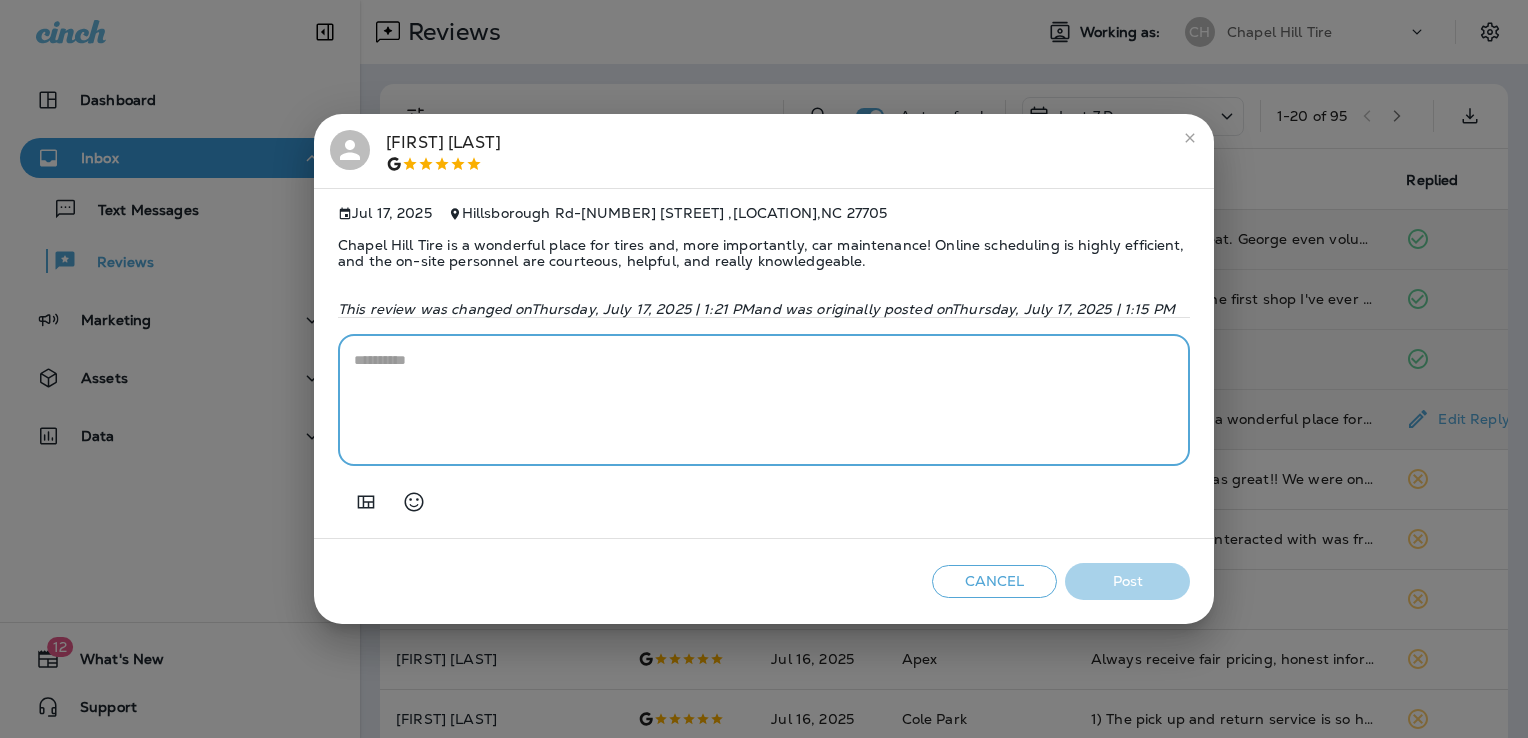 click at bounding box center (764, 400) 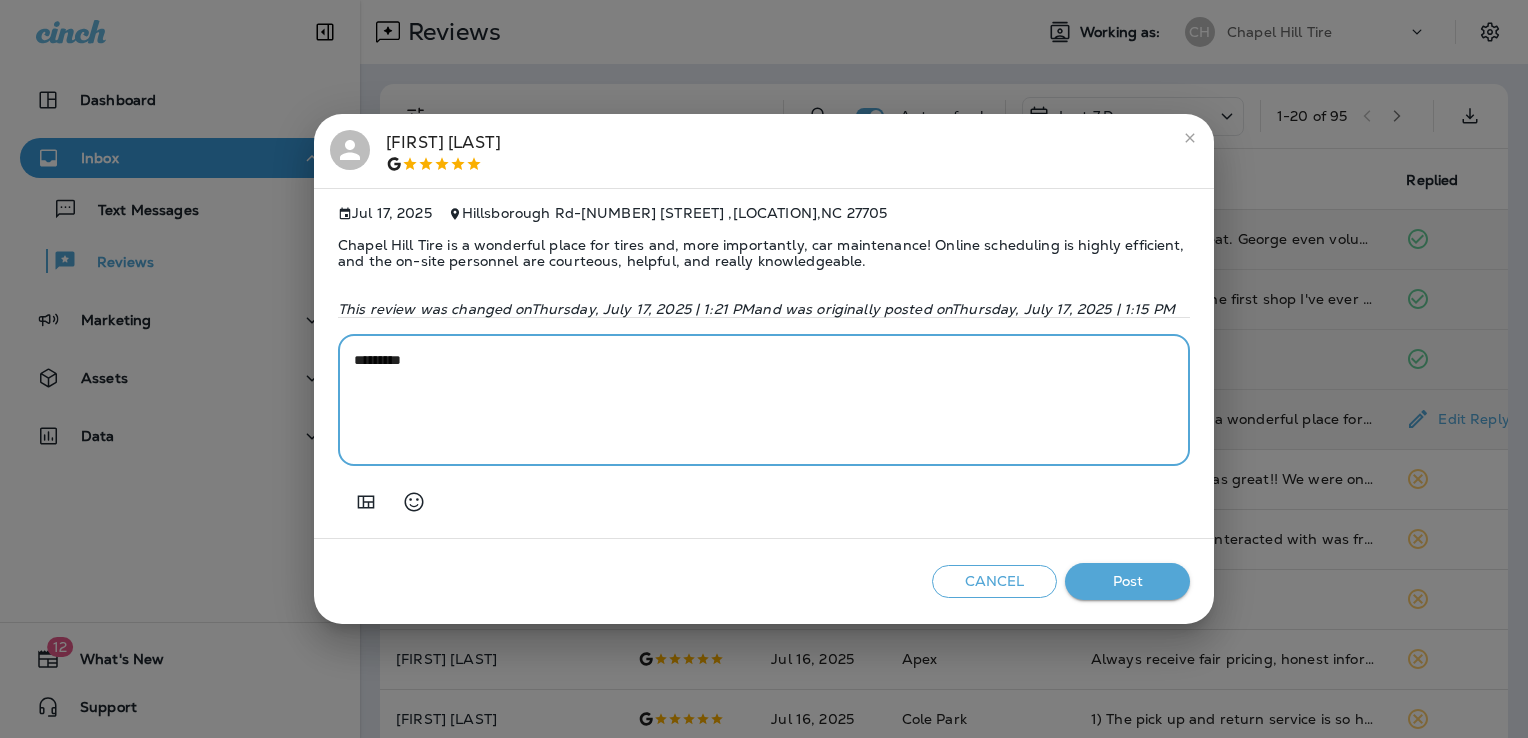 paste on "**********" 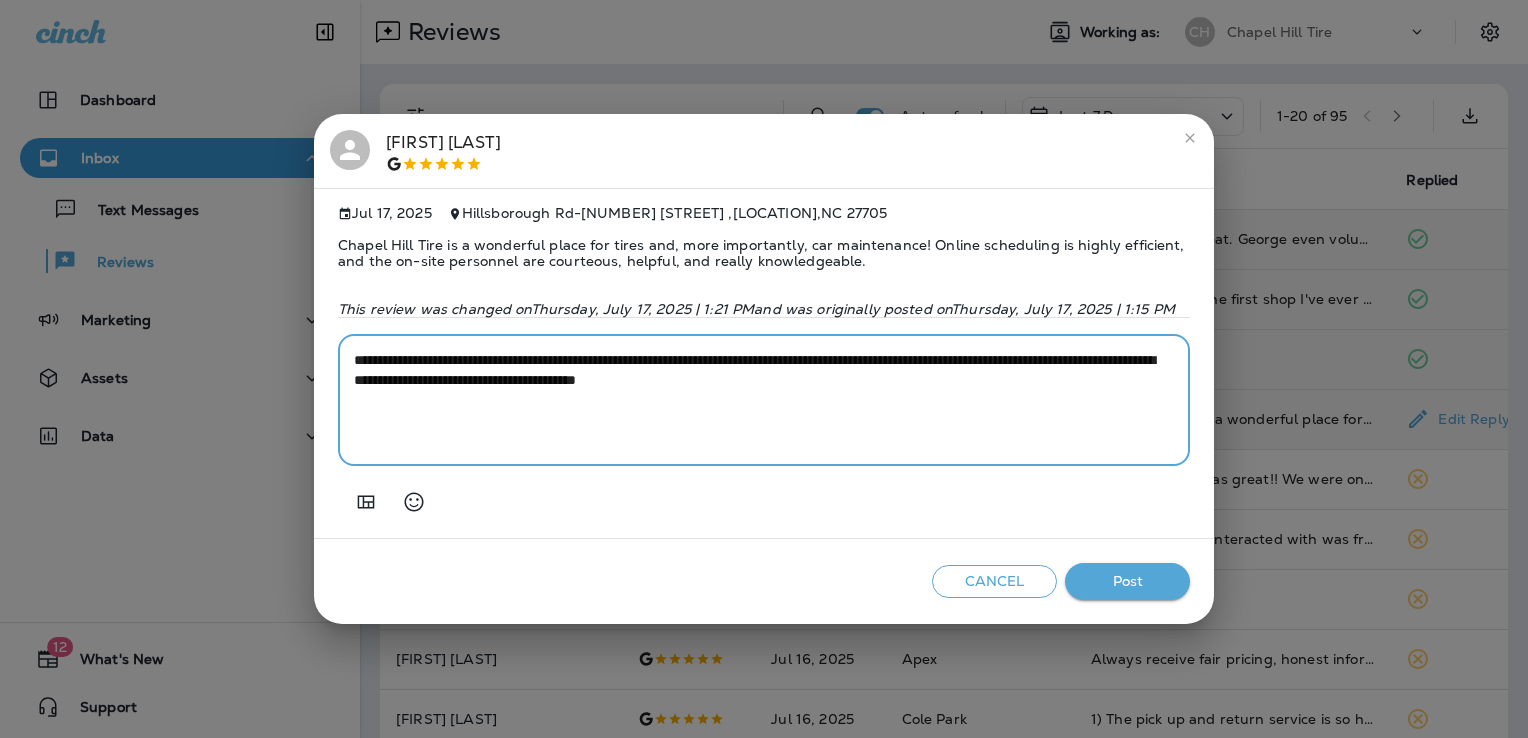 type on "**********" 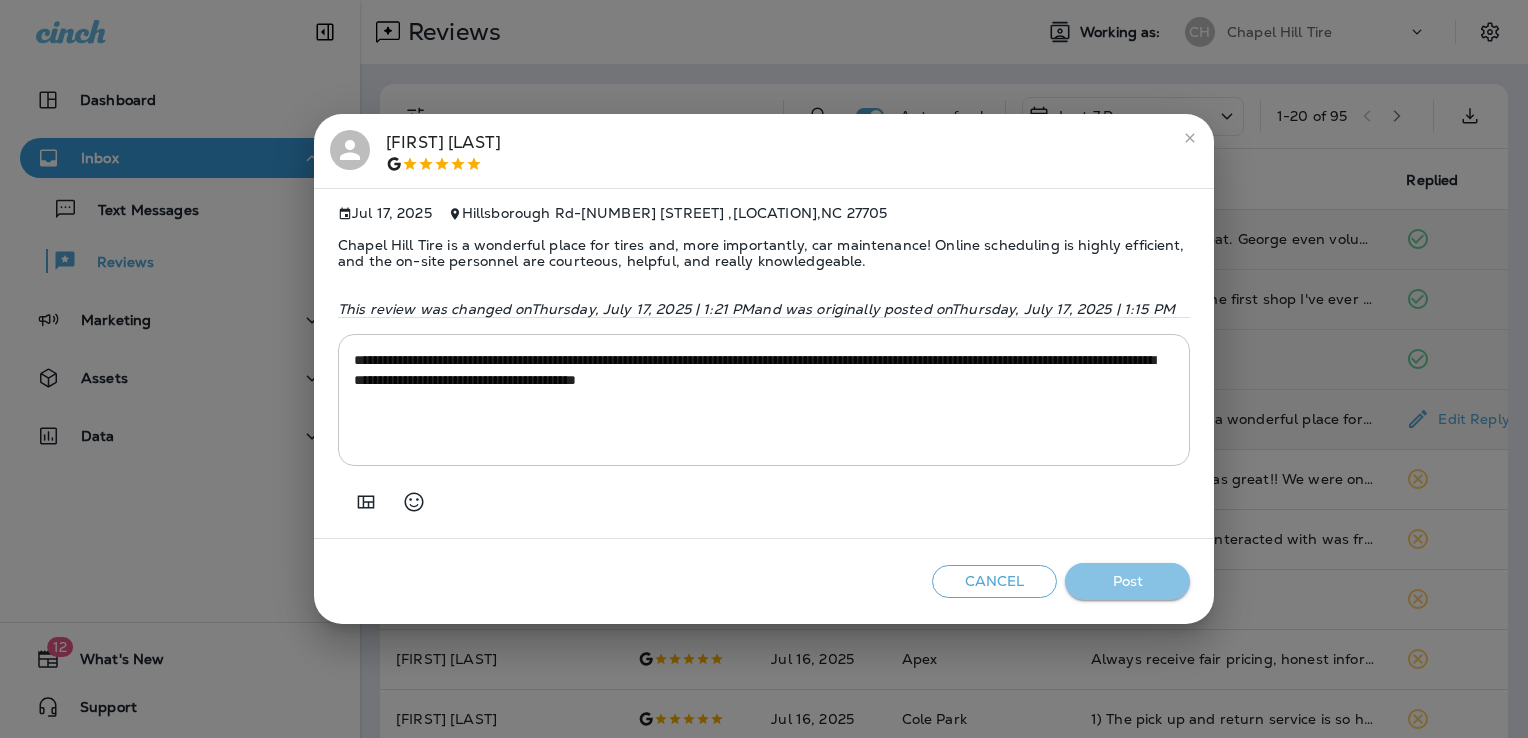 click on "Post" at bounding box center [1127, 581] 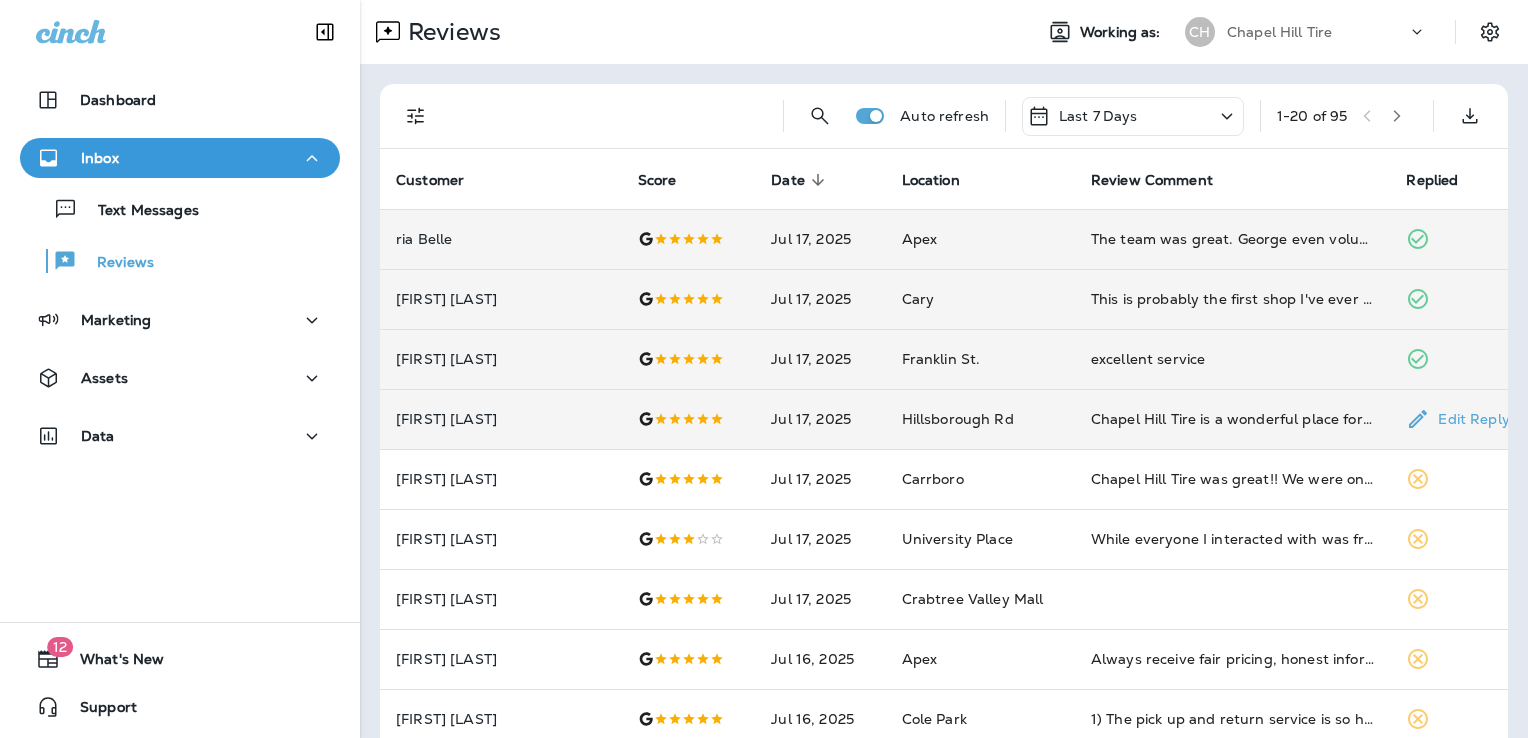 click on "Chapel Hill Tire is a wonderful place for tires and, more importantly, car maintenance!  Online scheduling is highly efficient, and the on-site personnel are courteous, helpful, and really knowledgeable." at bounding box center [1233, 419] 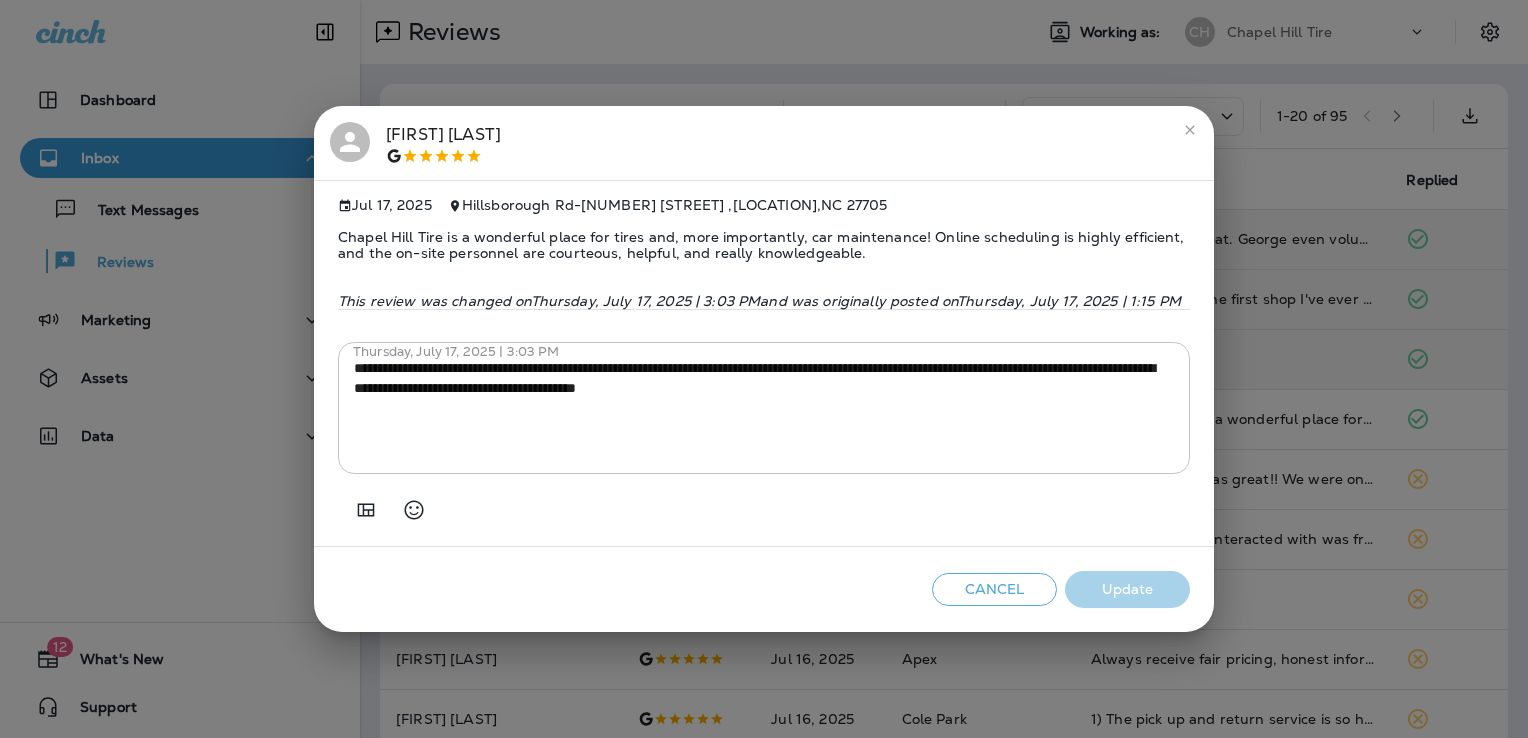 click on "**********" at bounding box center [764, 369] 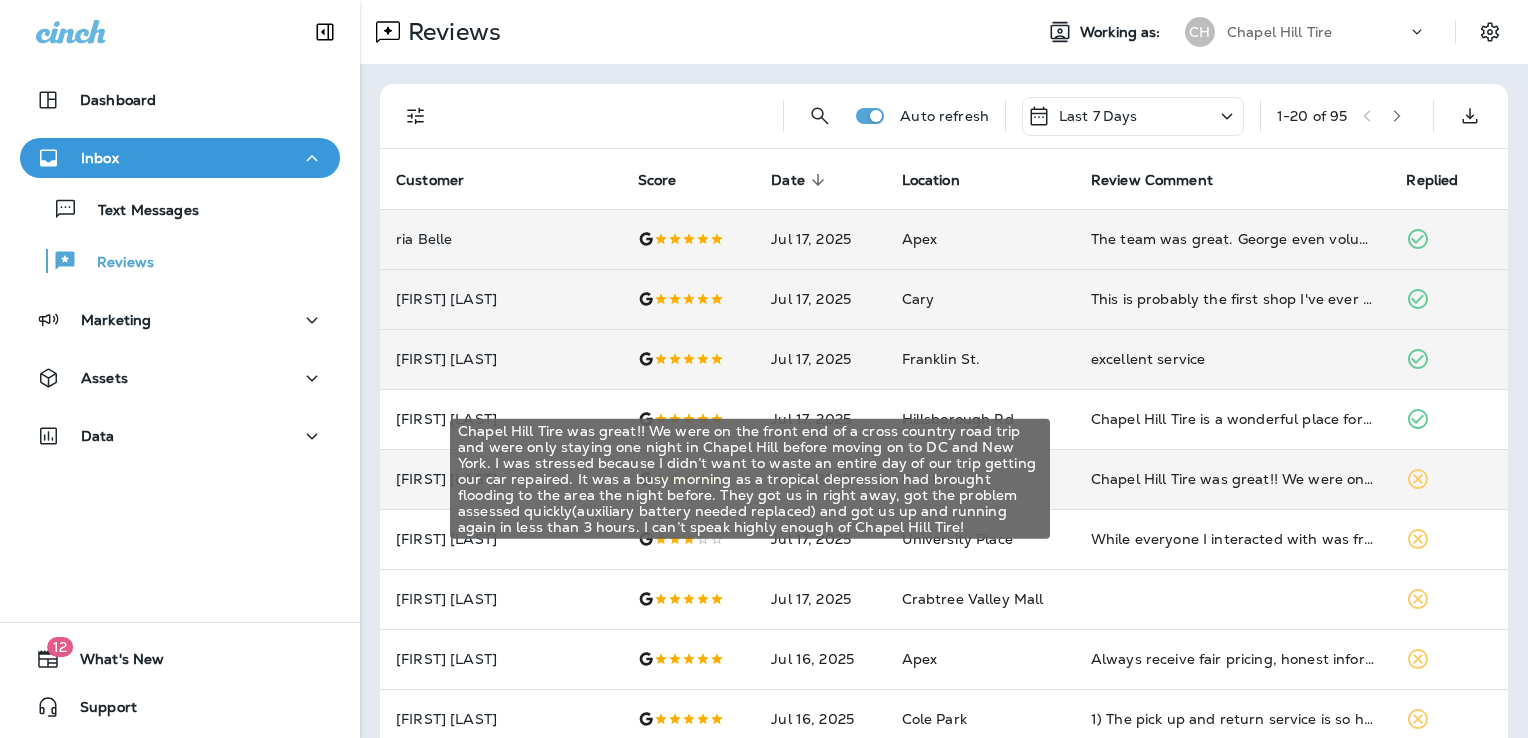 click on "Chapel Hill Tire was great!! We were on the front end of a cross country road trip and were only staying one night in Chapel Hill before moving on to DC and New York. I was stressed because I didn’t want to waste an entire day of our trip getting our car repaired. It was a busy morning as a tropical depression had brought flooding to the area the night before. They got us in right away, got the problem assessed quickly(auxiliary battery needed replaced) and got us up and running again in less than 3 hours. I can’t speak highly enough of Chapel Hill Tire!" at bounding box center [1233, 479] 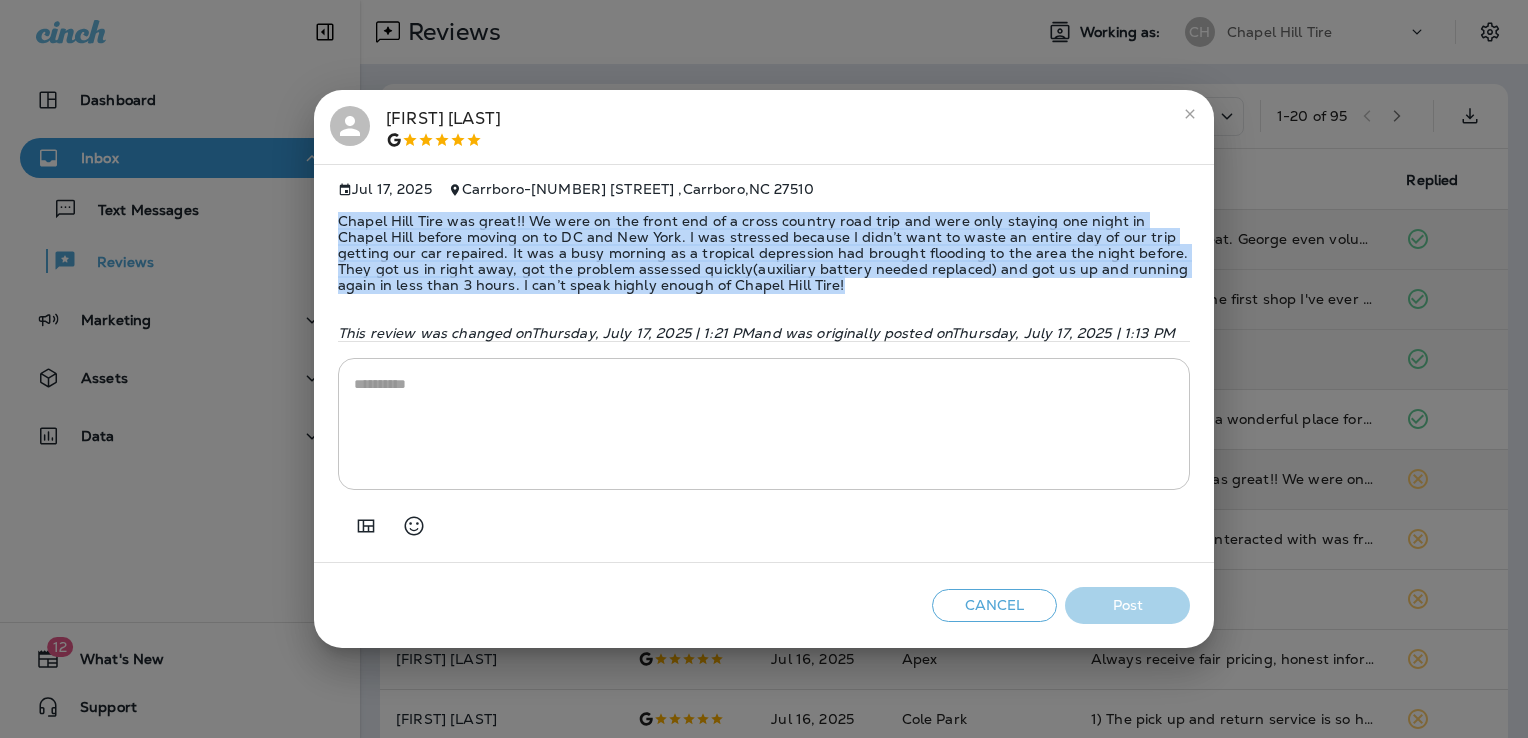 drag, startPoint x: 716, startPoint y: 289, endPoint x: 317, endPoint y: 224, distance: 404.25983 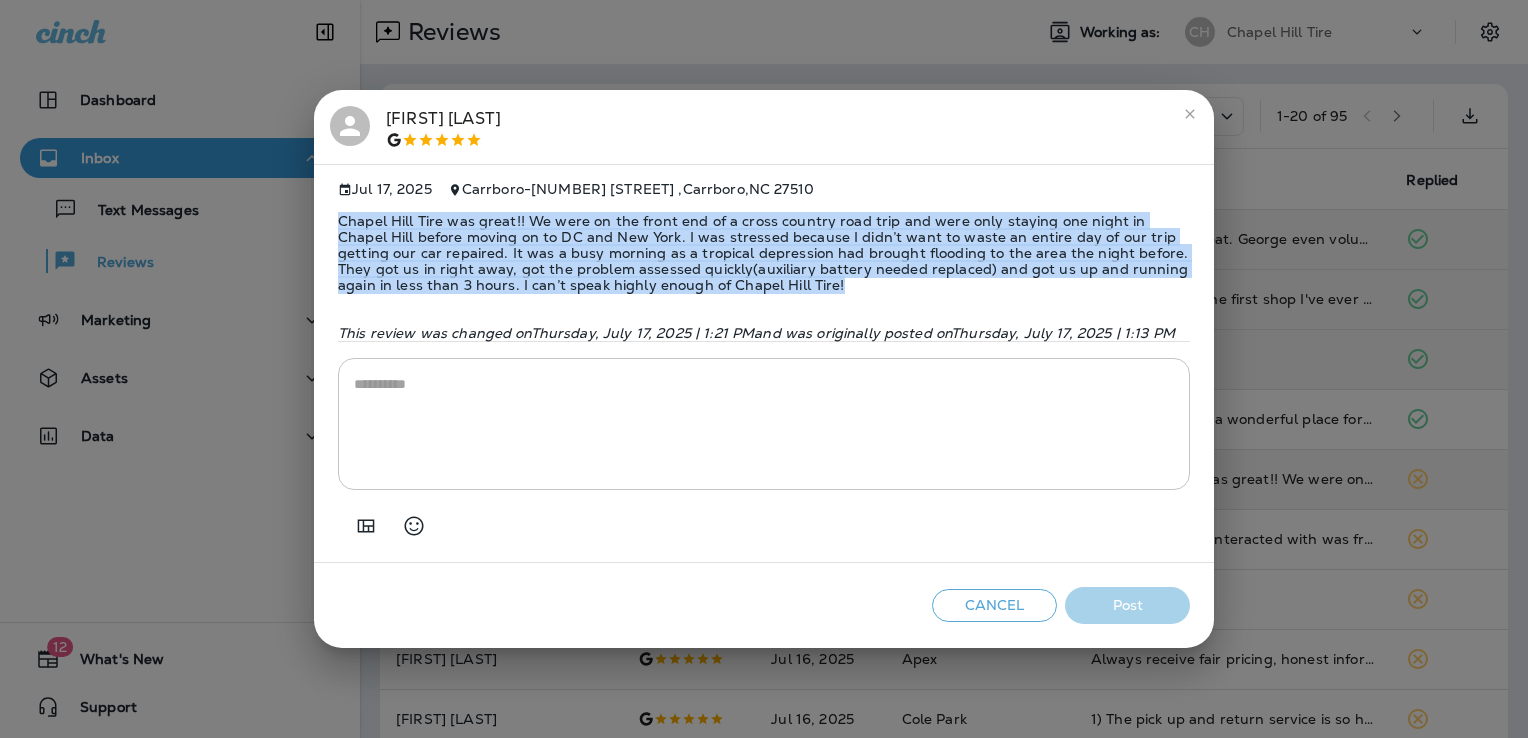 click on "Jul 17, 2025 Carrboro - [NUMBER] [STREET] , [CITY] , [STATE] [ZIP] Chapel Hill Tire was great!! We were on the front end of a cross country road trip and were only staying one night in Chapel Hill before moving on to DC and New York. I was stressed because I didn’t want to waste an entire day of our trip getting our car repaired. It was a busy morning as a tropical depression had brought flooding to the area the night before. They got us in right away, got the problem assessed quickly(auxiliary battery needed replaced) and got us up and running again in less than 3 hours. I can’t speak highly enough of Chapel Hill Tire! This review was changed on Thursday, July 17, 2025 | 1:21 PM and was originally posted on Thursday, July 17, 2025 | 1:13 PM *" at bounding box center (764, 364) 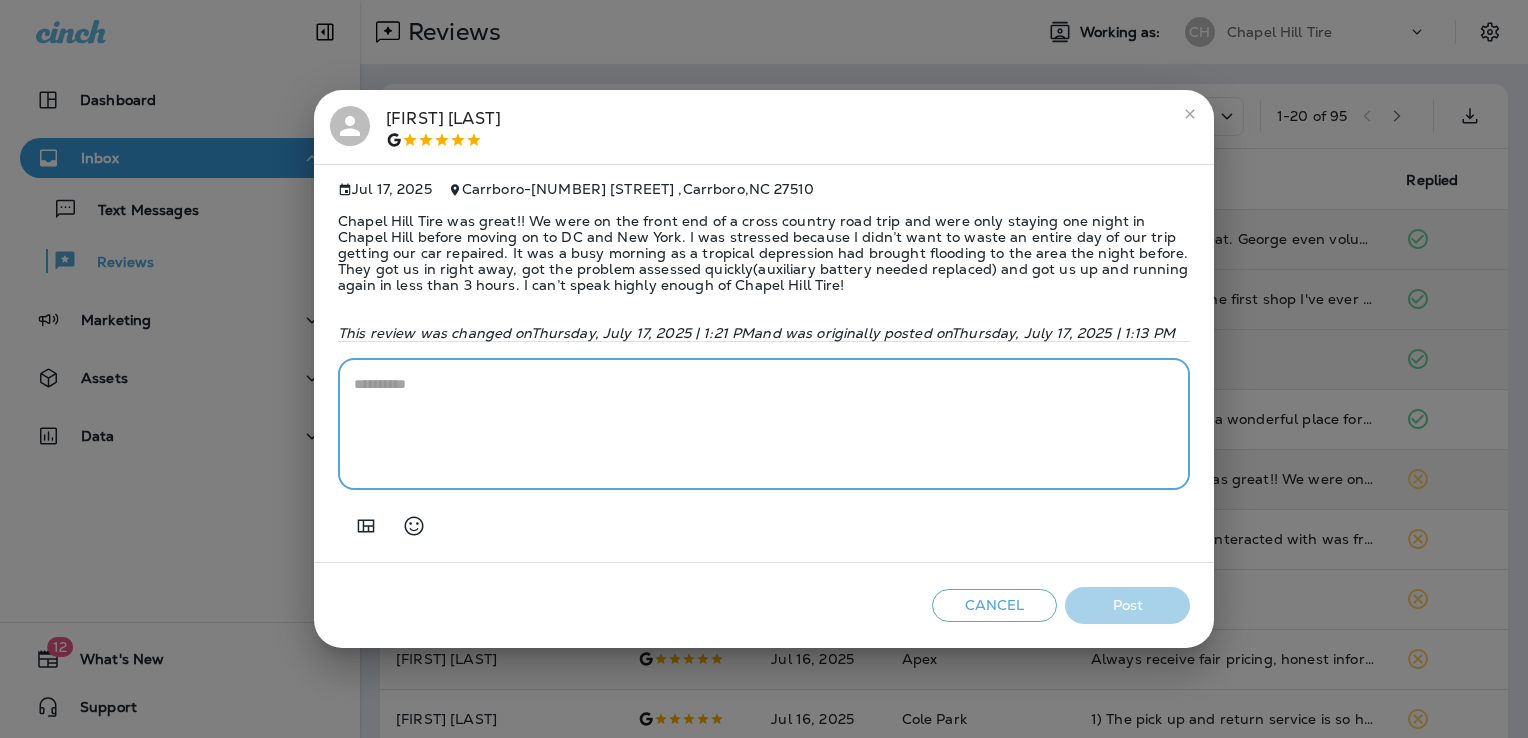 click at bounding box center (764, 424) 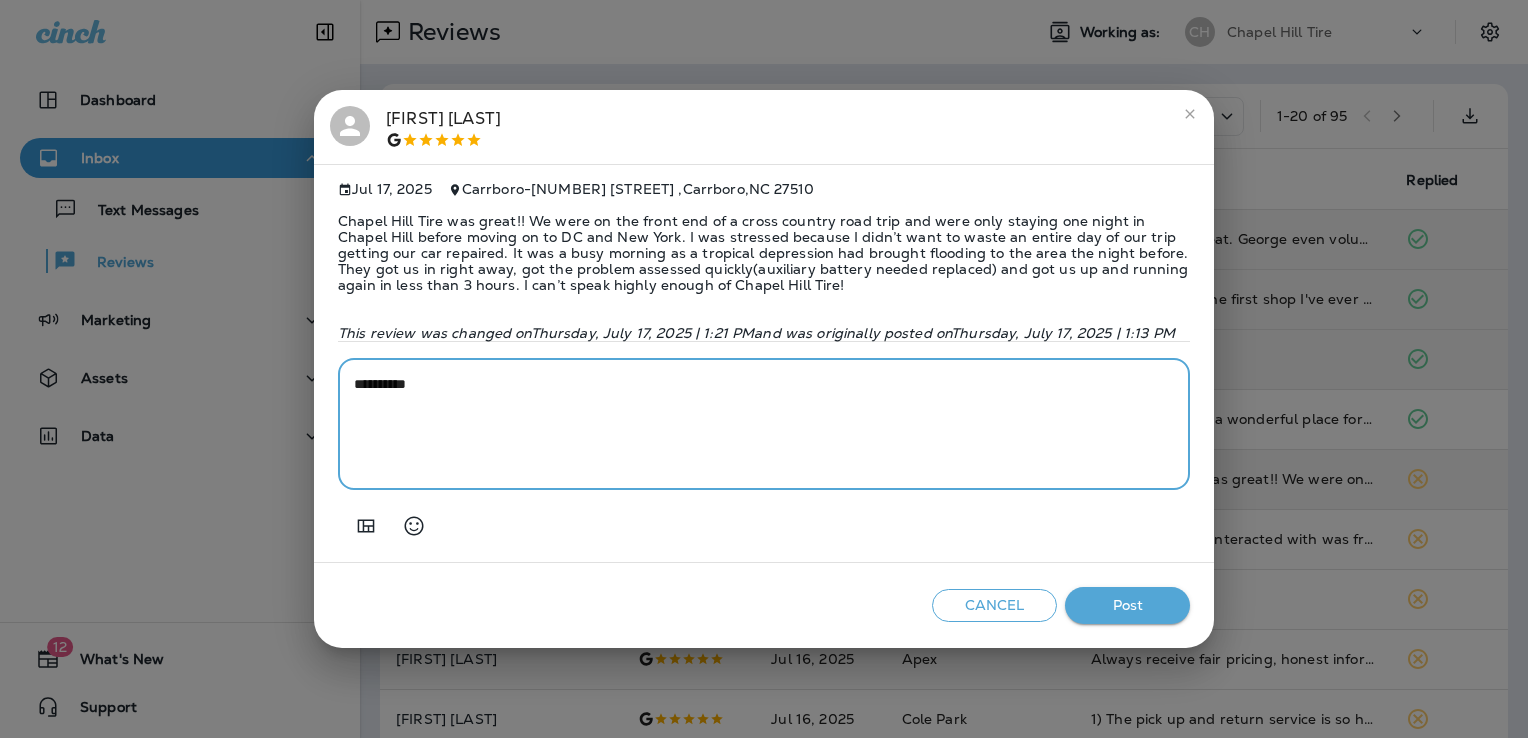 paste on "**********" 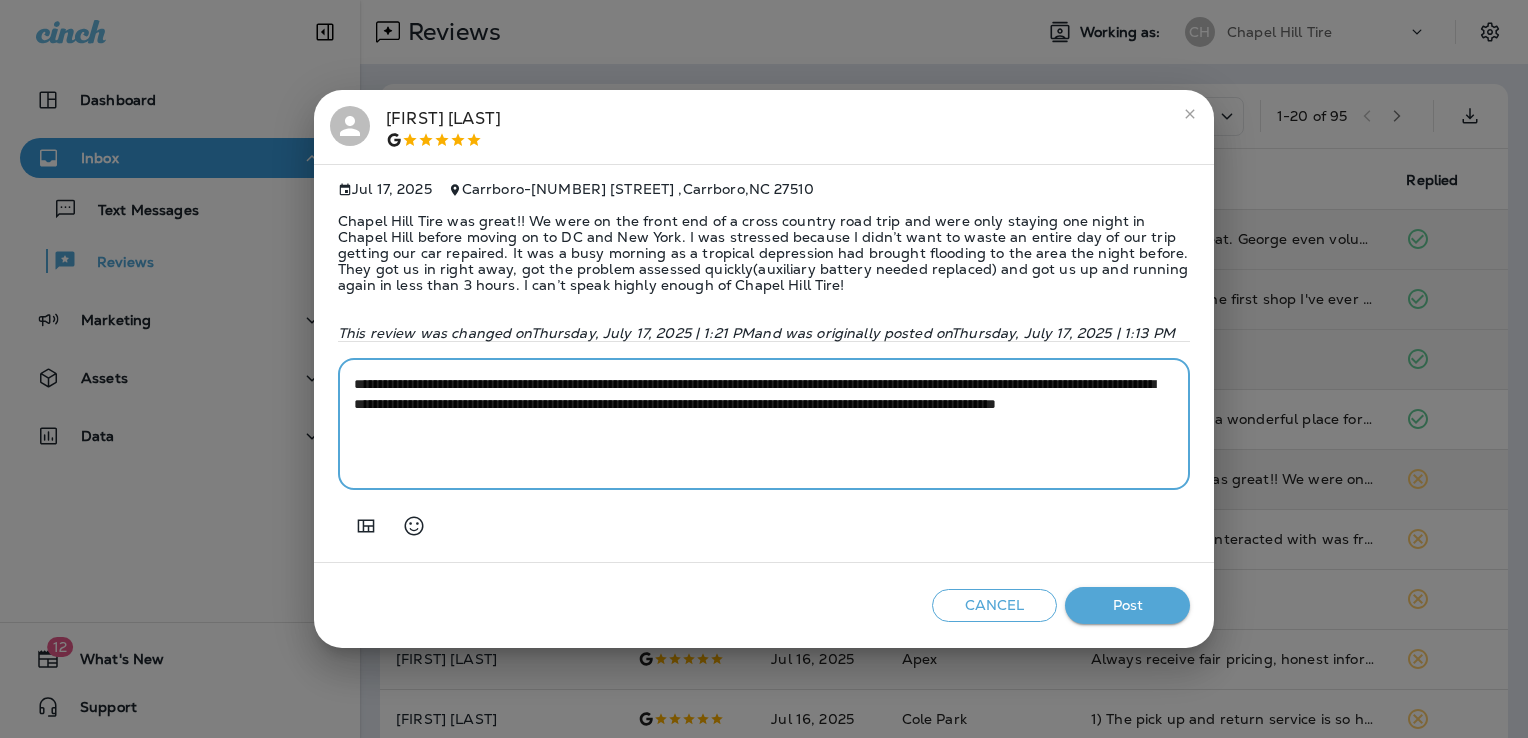 click on "**********" at bounding box center (764, 424) 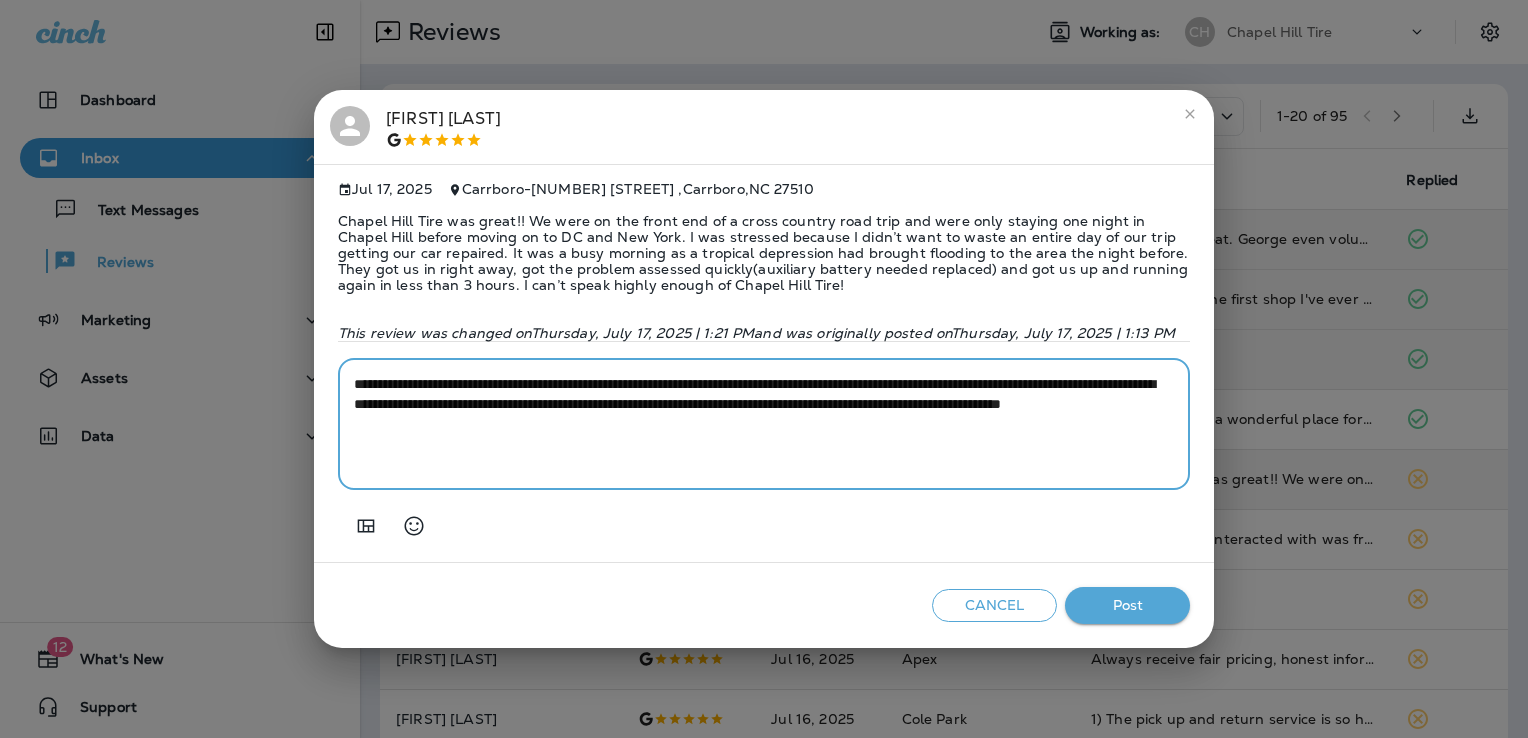 type on "**********" 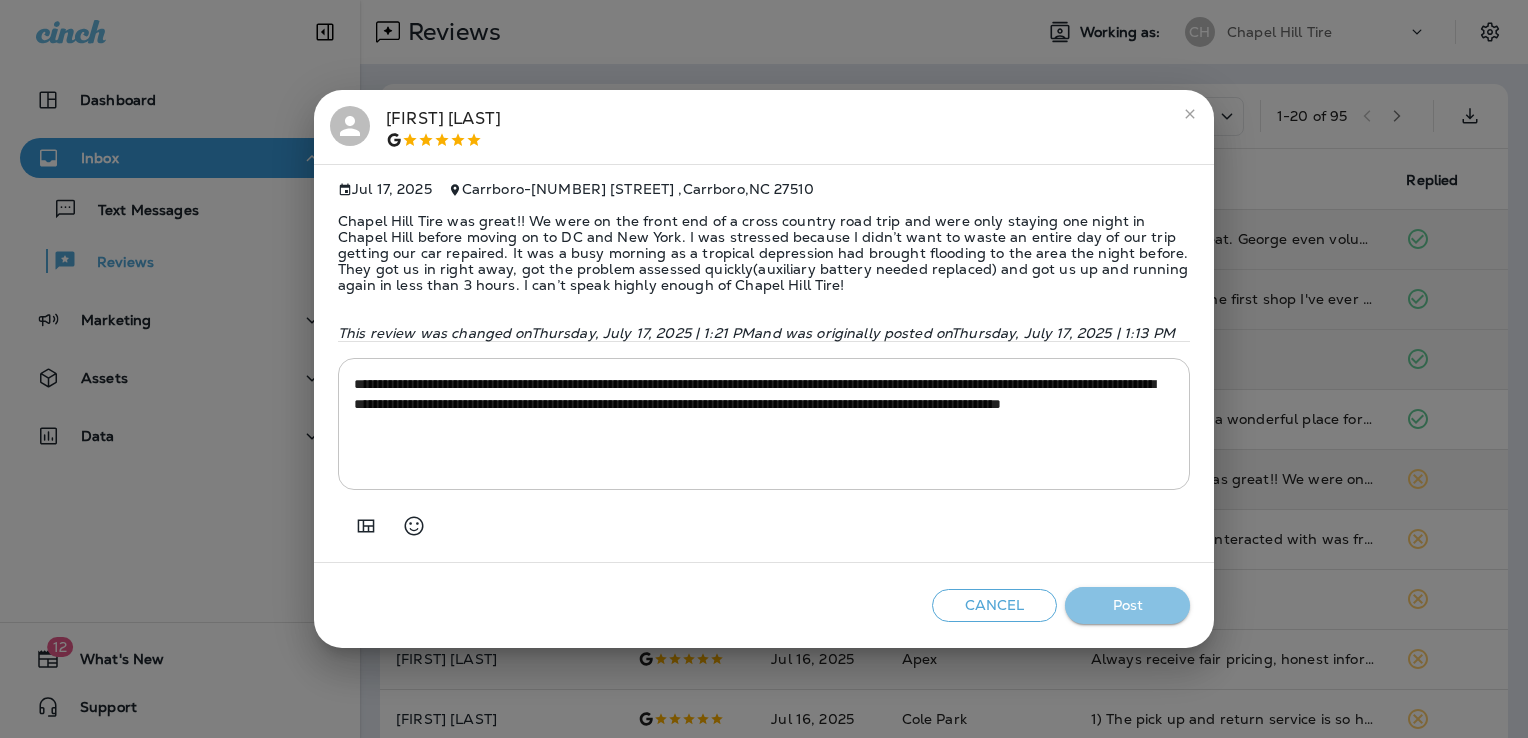 click on "Post" at bounding box center [1127, 605] 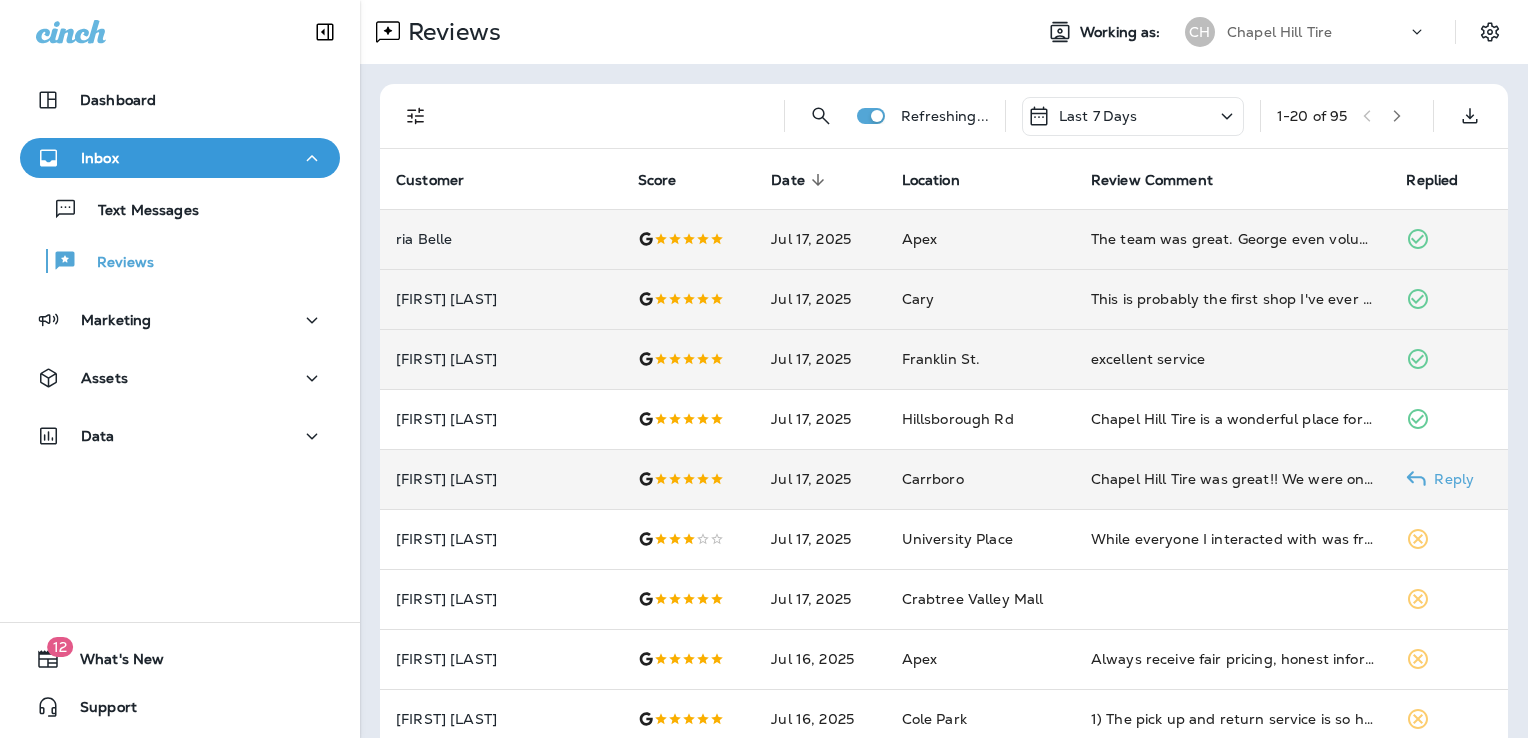 click on "Chapel Hill Tire was great!! We were on the front end of a cross country road trip and were only staying one night in Chapel Hill before moving on to DC and New York. I was stressed because I didn’t want to waste an entire day of our trip getting our car repaired. It was a busy morning as a tropical depression had brought flooding to the area the night before. They got us in right away, got the problem assessed quickly(auxiliary battery needed replaced) and got us up and running again in less than 3 hours. I can’t speak highly enough of Chapel Hill Tire!" at bounding box center (1233, 479) 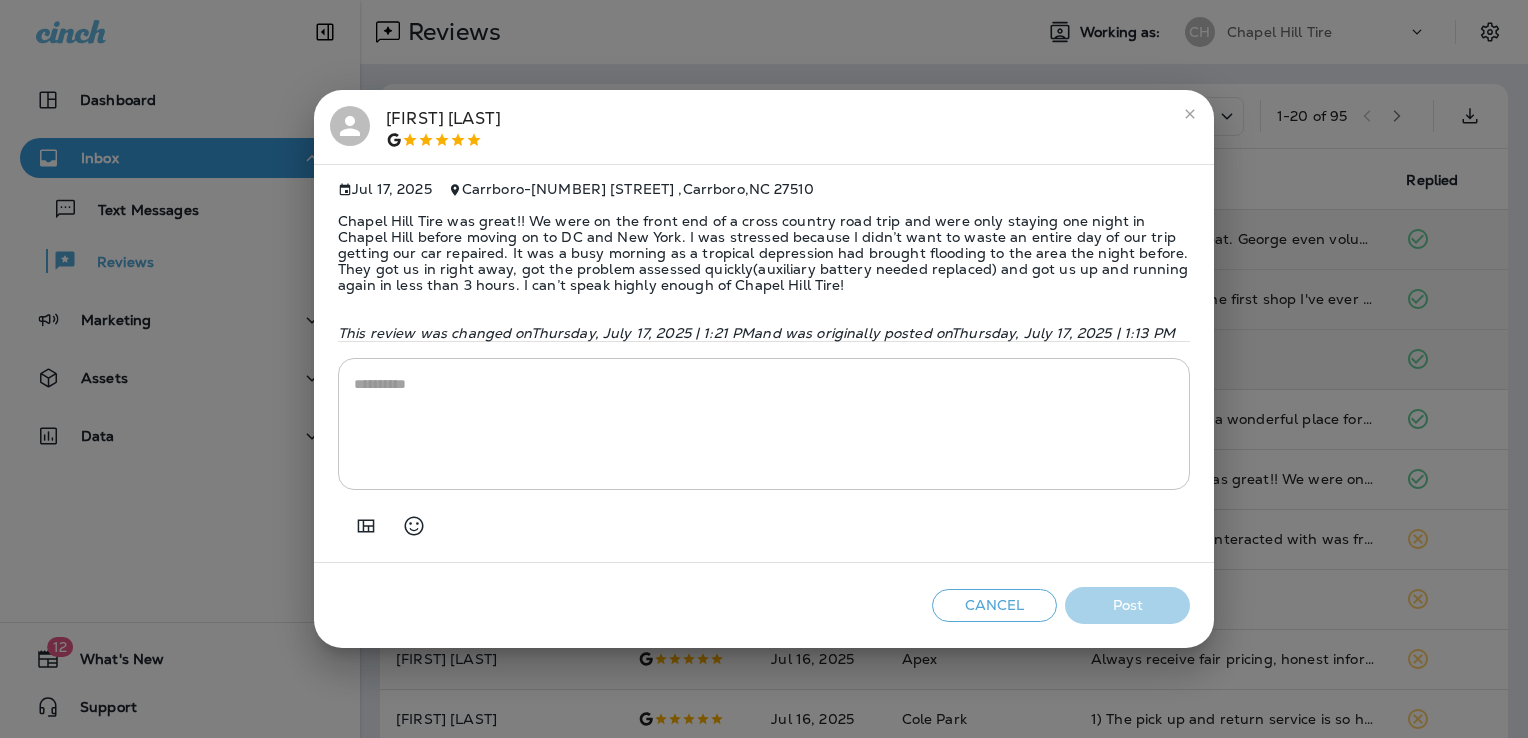 click at bounding box center (764, 424) 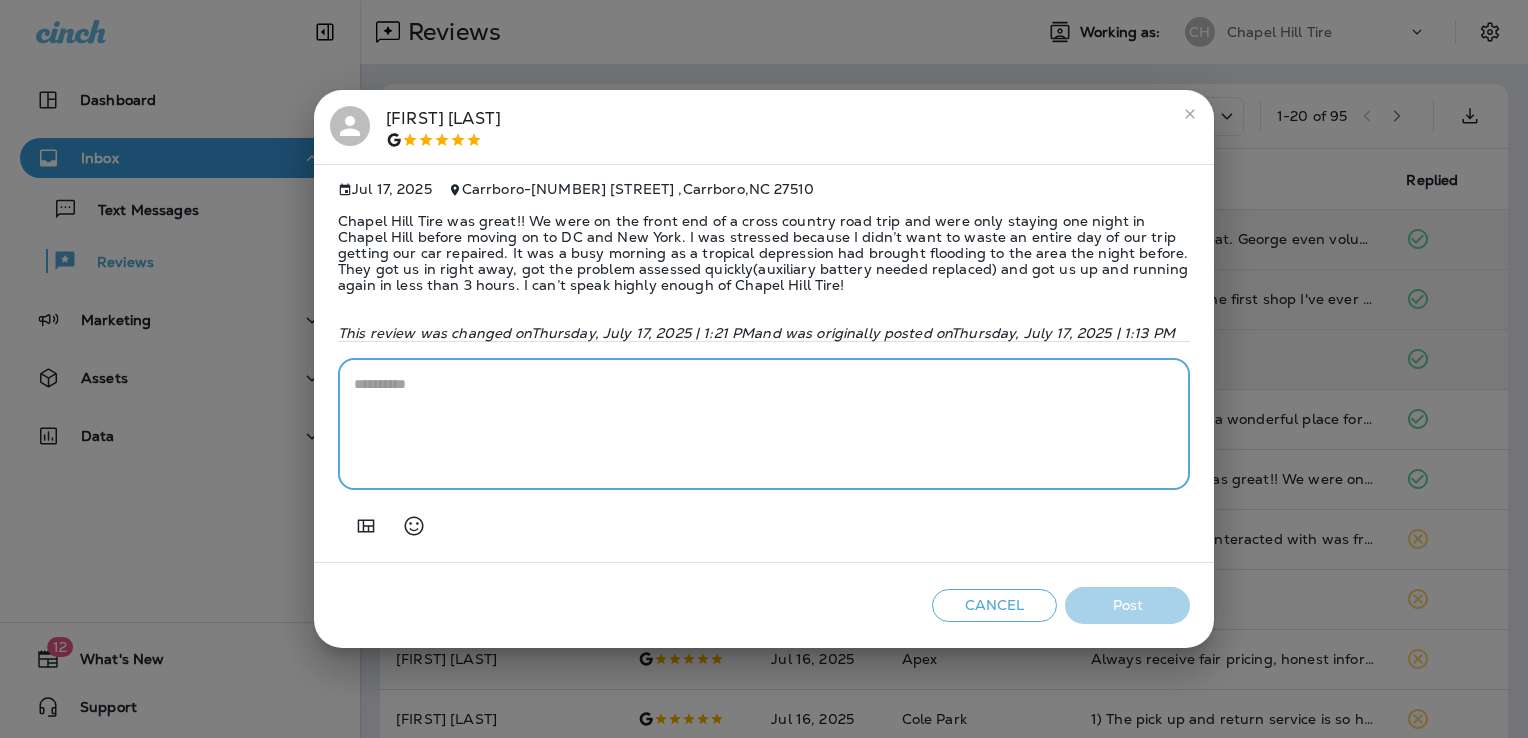 paste on "**********" 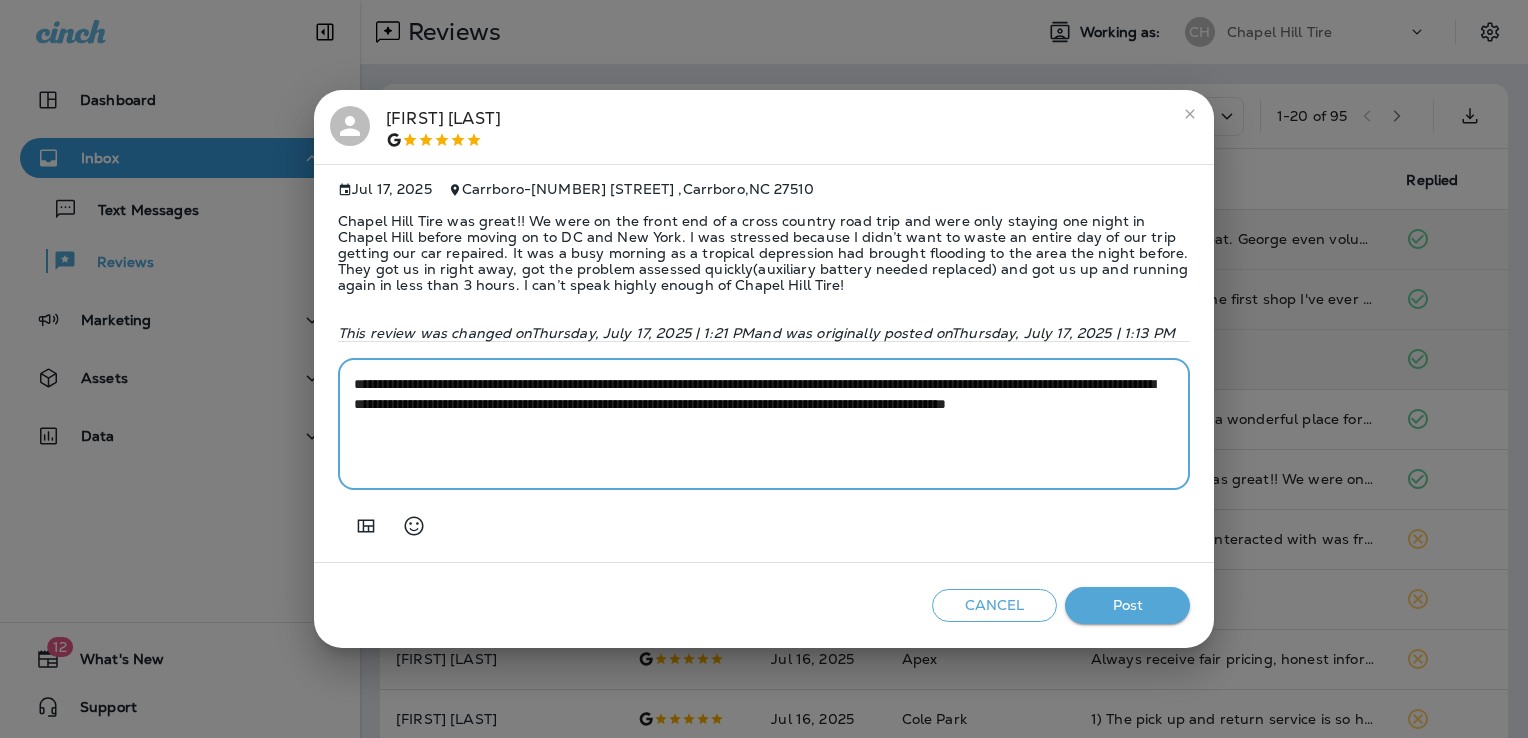click on "**********" at bounding box center [764, 424] 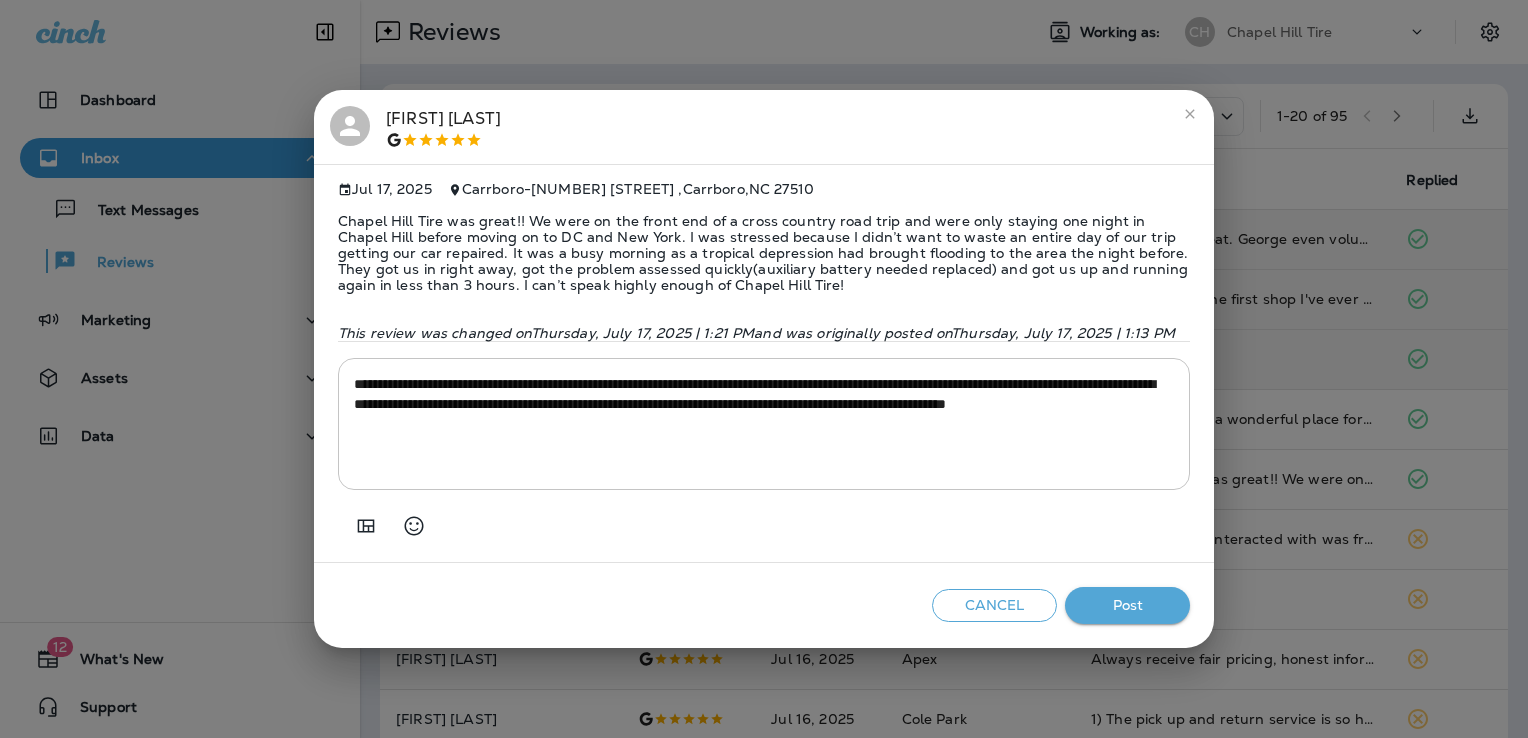 click on "**********" at bounding box center (764, 424) 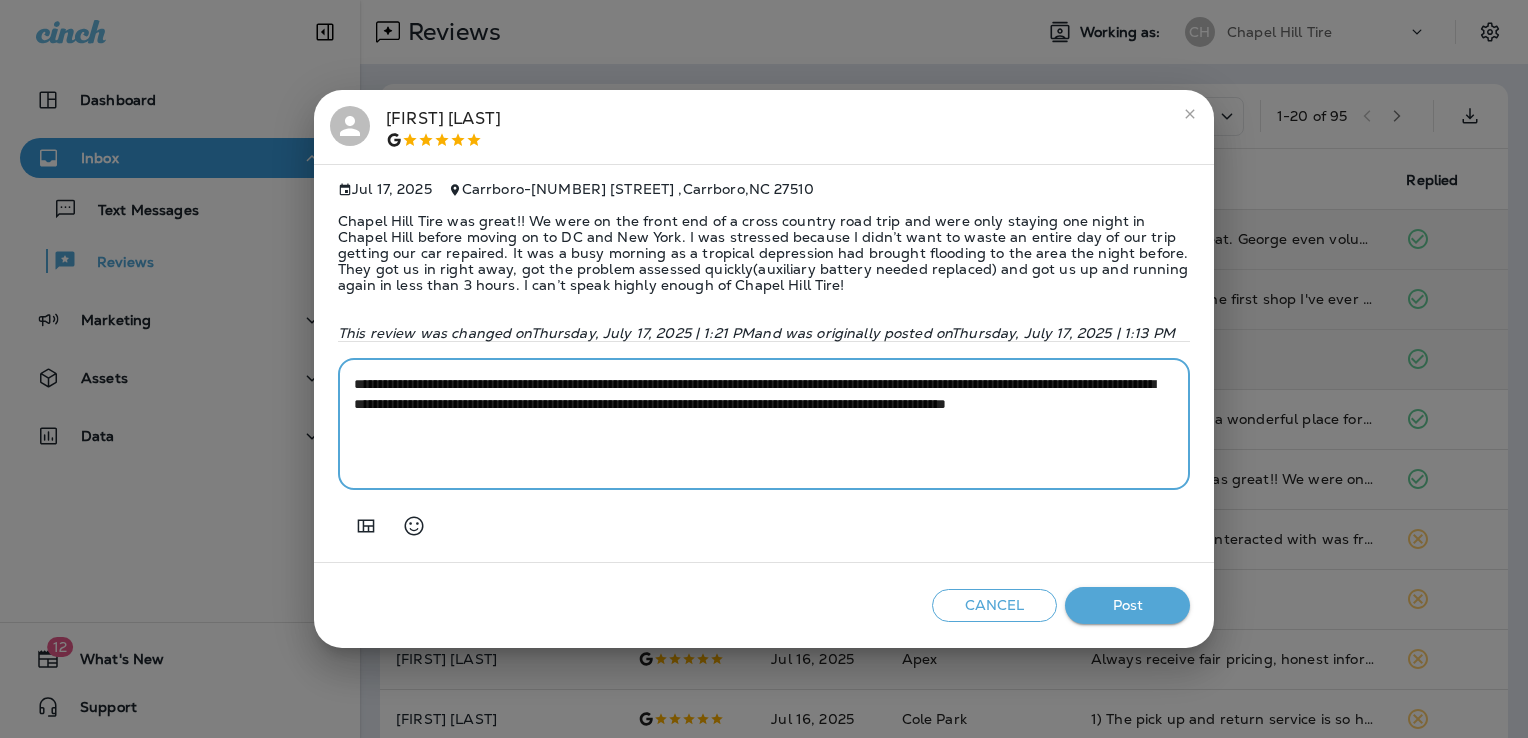 click on "**********" at bounding box center (764, 424) 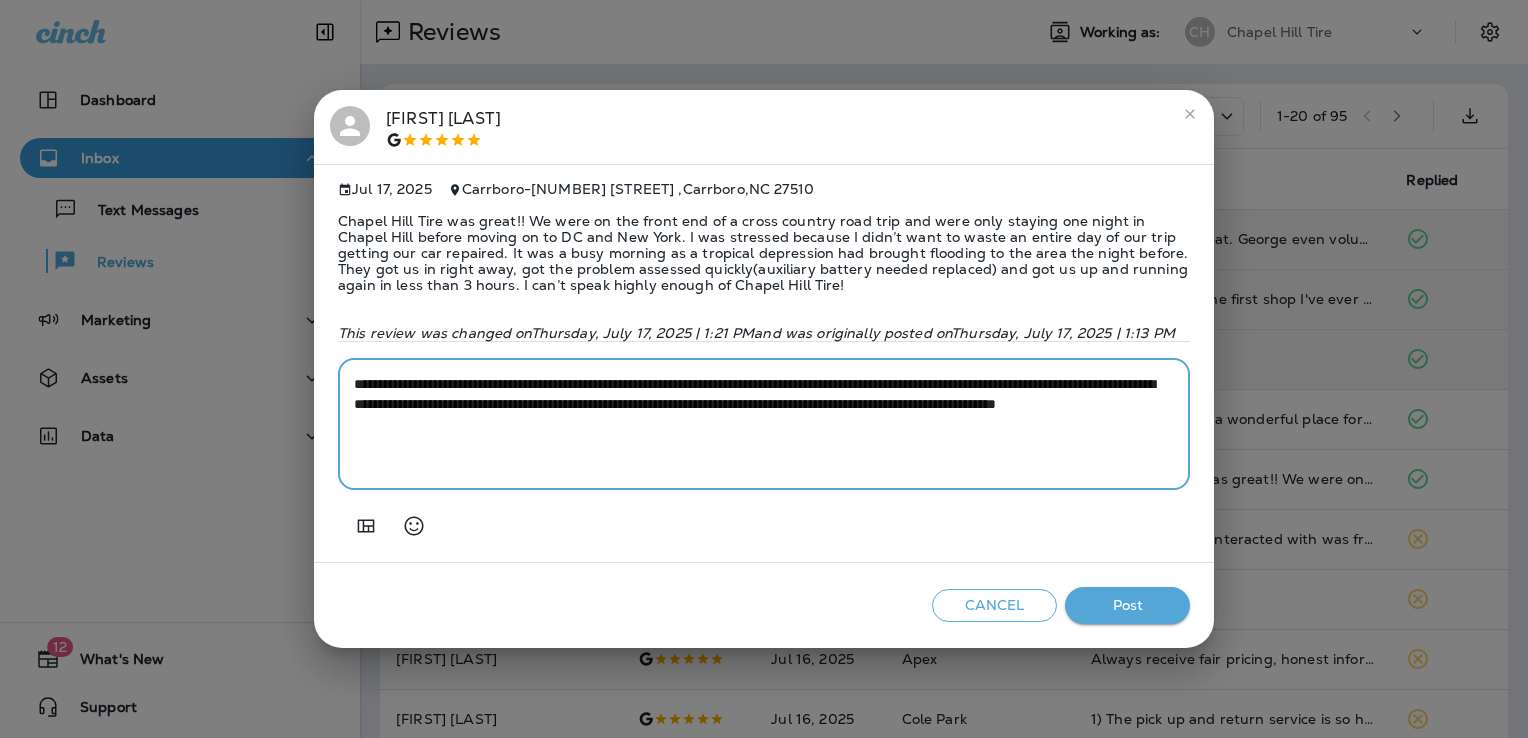 type on "**********" 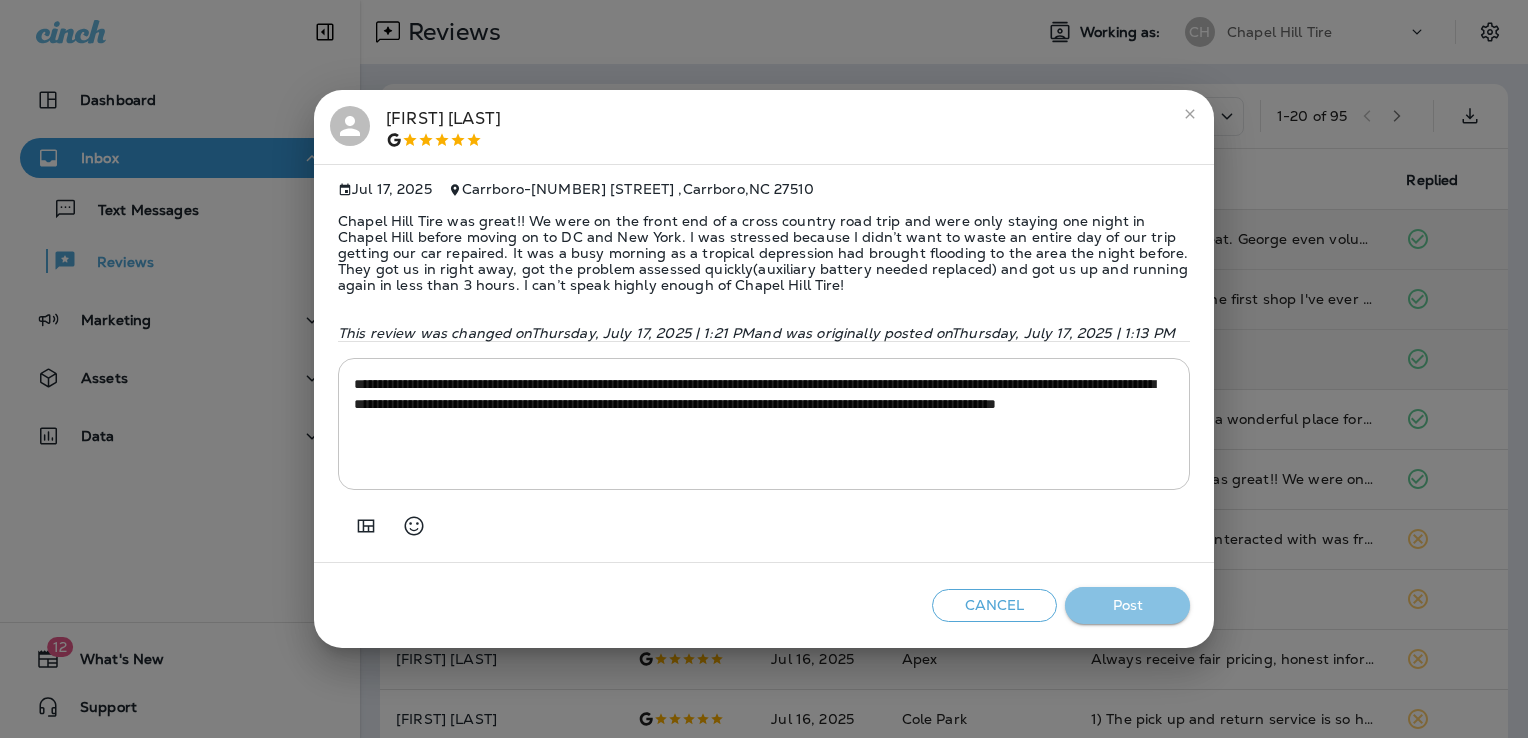 click on "Post" at bounding box center (1127, 605) 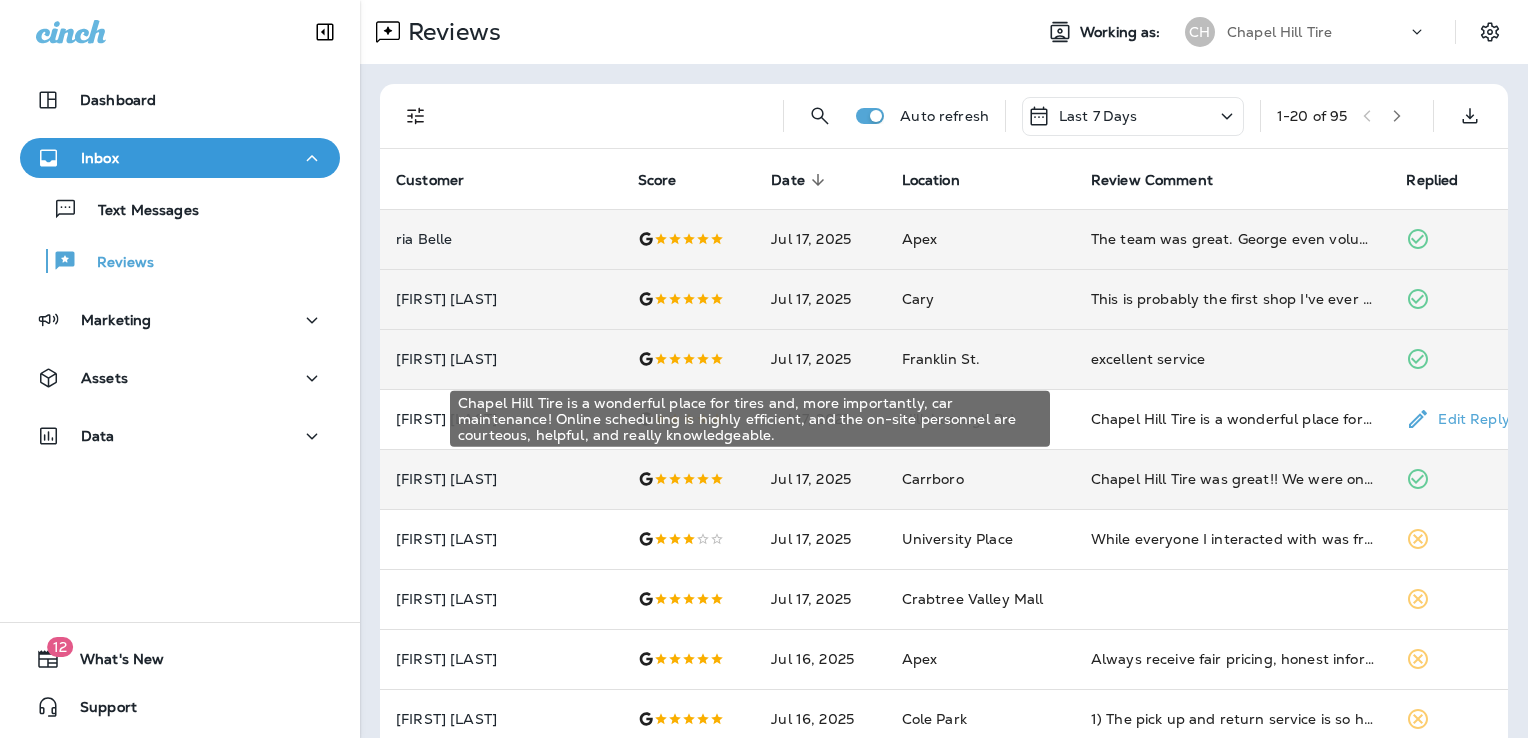 click on "Chapel Hill Tire is a wonderful place for tires and, more importantly, car maintenance!  Online scheduling is highly efficient, and the on-site personnel are courteous, helpful, and really knowledgeable." at bounding box center (1233, 419) 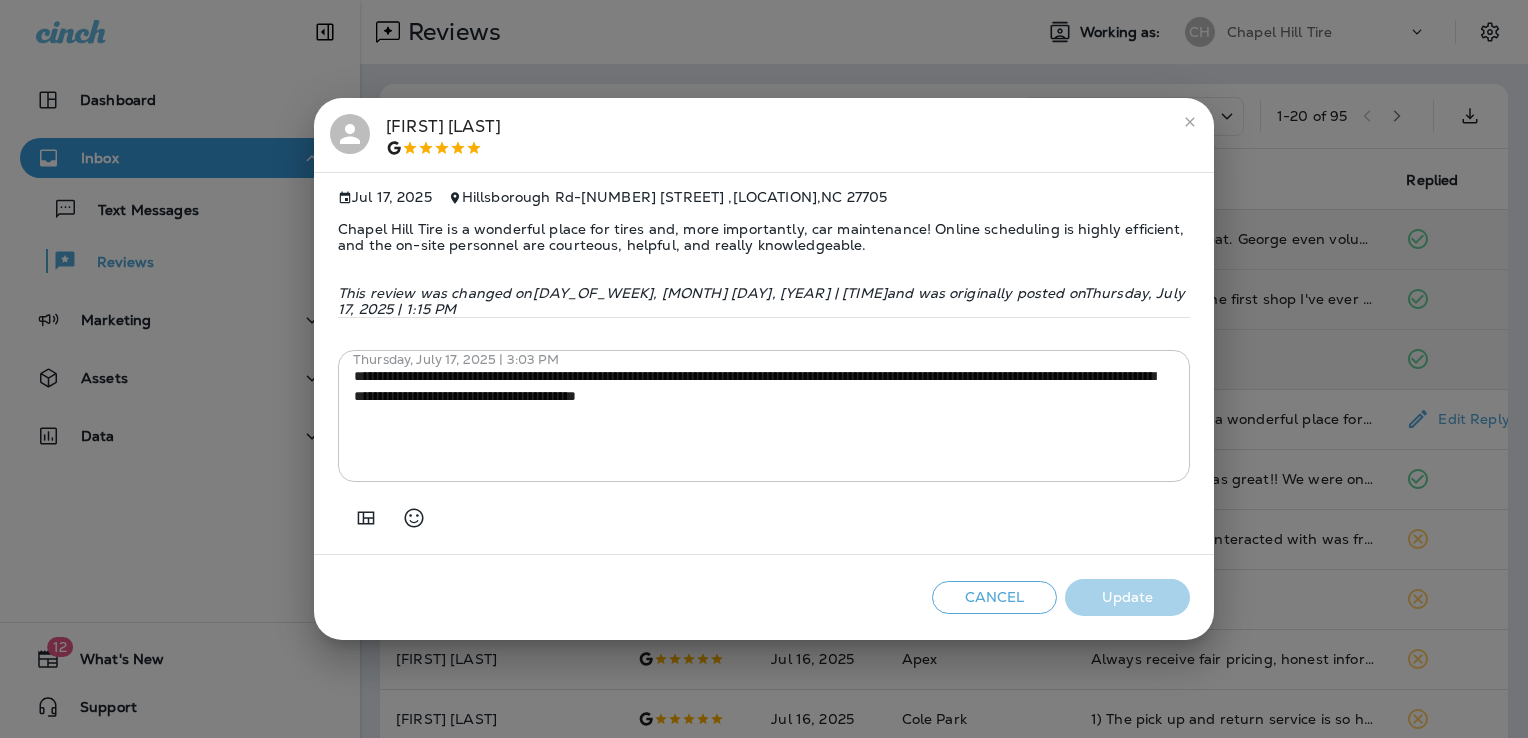 click on "**********" at bounding box center (764, 369) 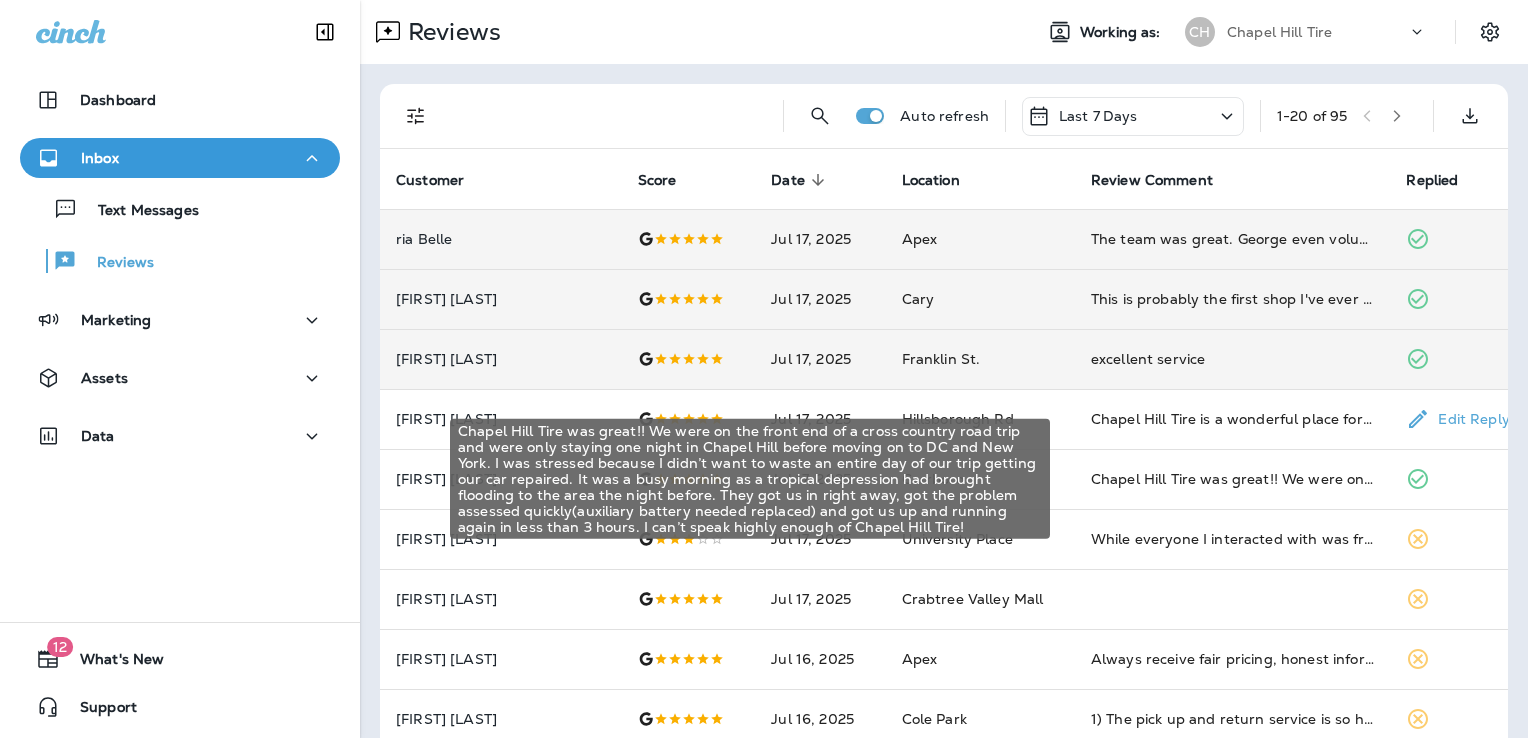 click on "Chapel Hill Tire was great!! We were on the front end of a cross country road trip and were only staying one night in Chapel Hill before moving on to DC and New York. I was stressed because I didn’t want to waste an entire day of our trip getting our car repaired. It was a busy morning as a tropical depression had brought flooding to the area the night before. They got us in right away, got the problem assessed quickly(auxiliary battery needed replaced) and got us up and running again in less than 3 hours. I can’t speak highly enough of Chapel Hill Tire!" at bounding box center [1233, 479] 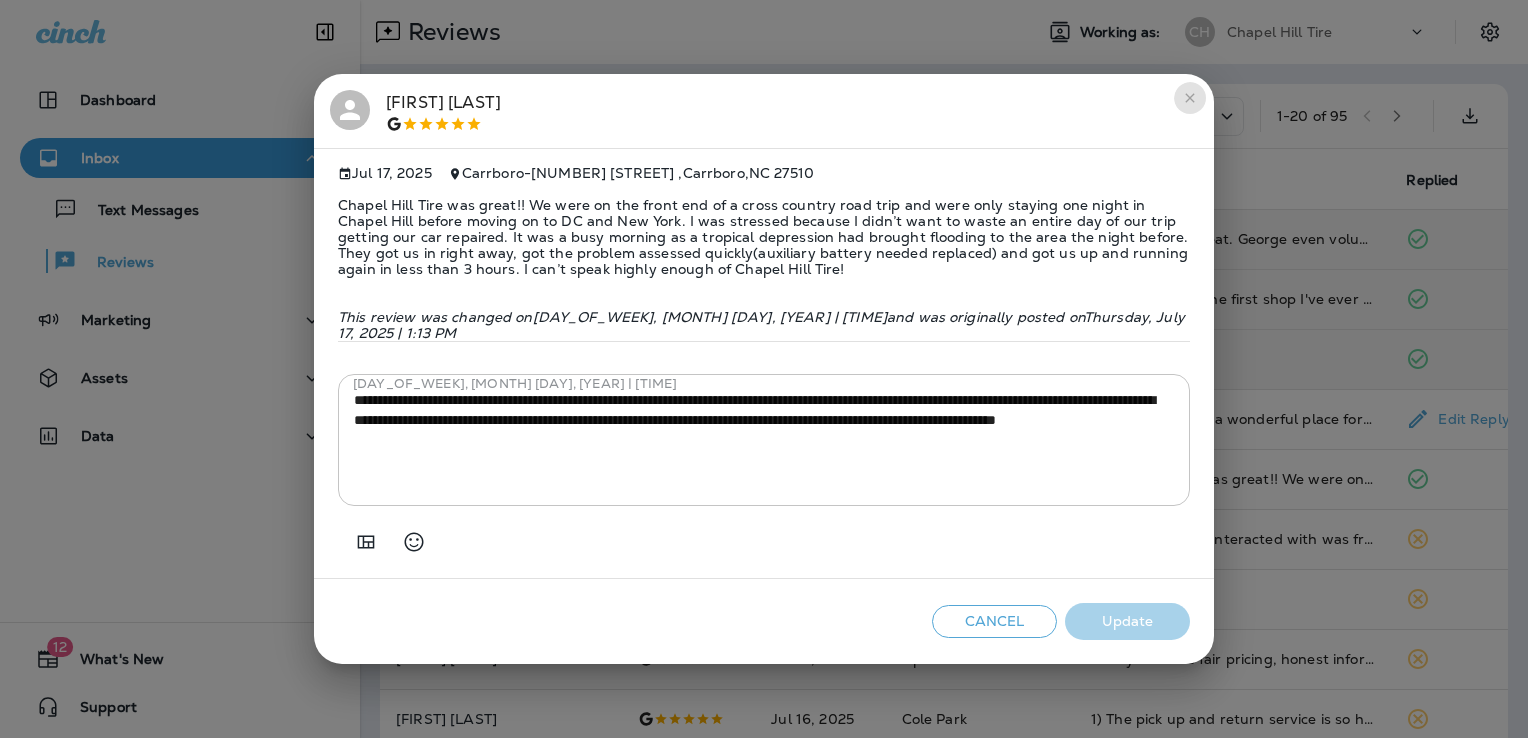 click 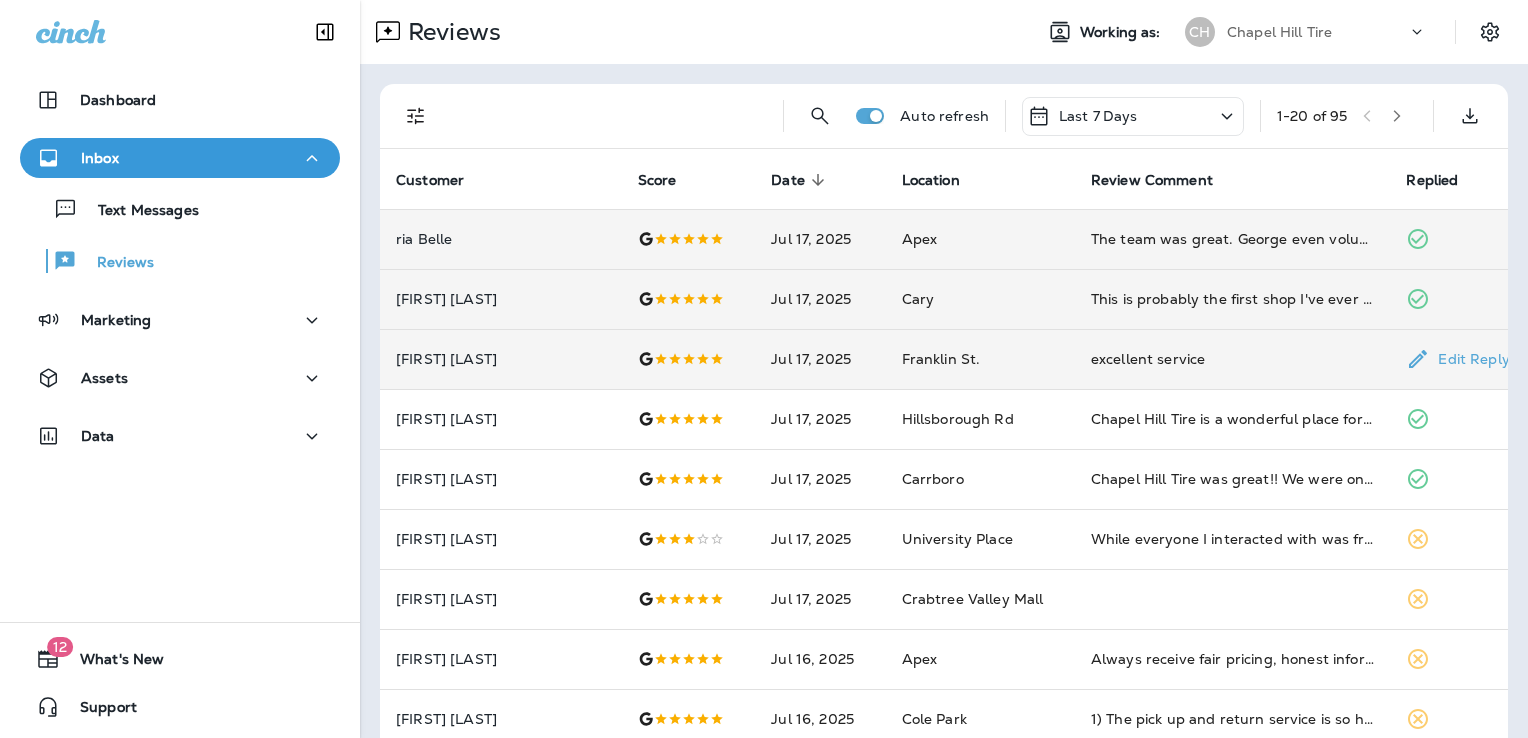 click on "excellent service" at bounding box center (1233, 359) 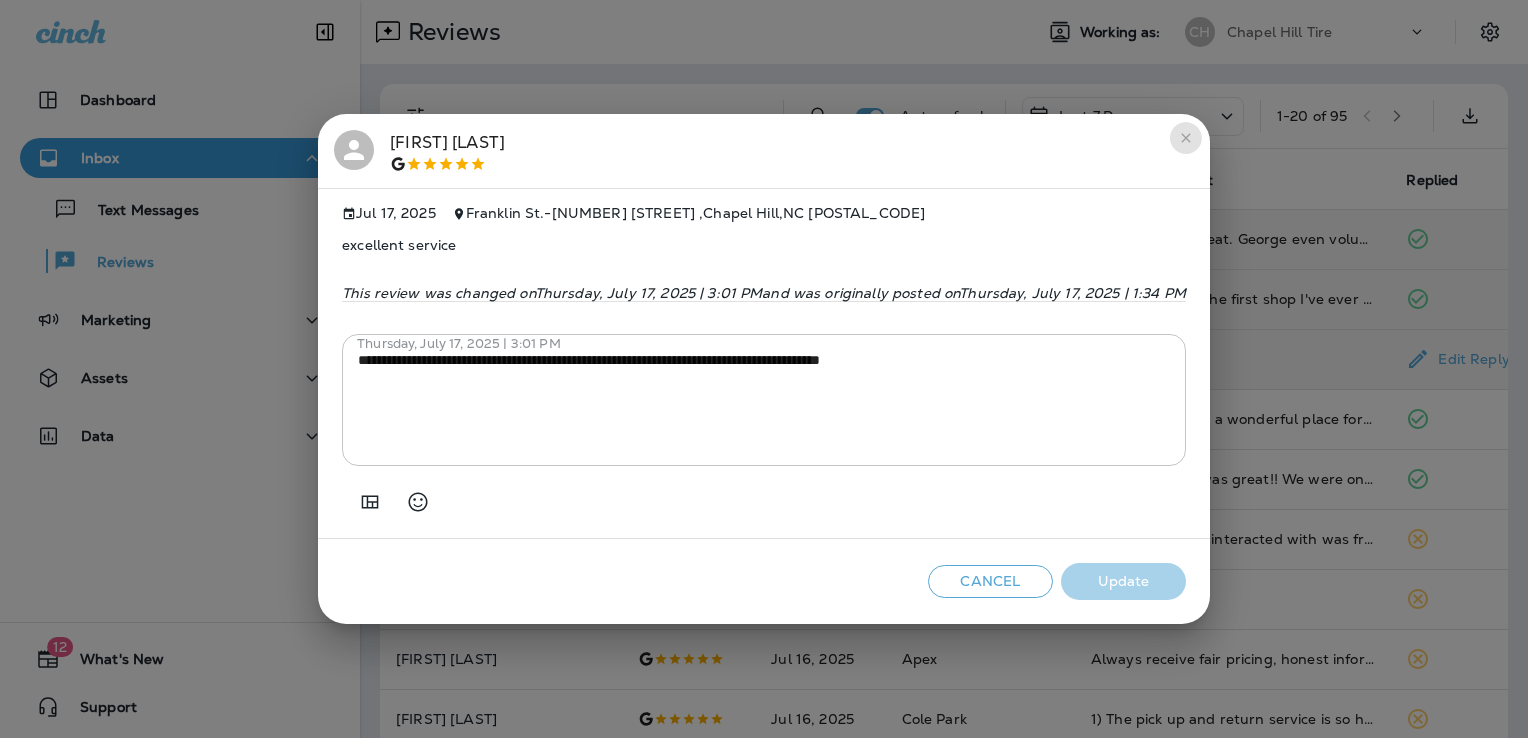 click at bounding box center (1186, 138) 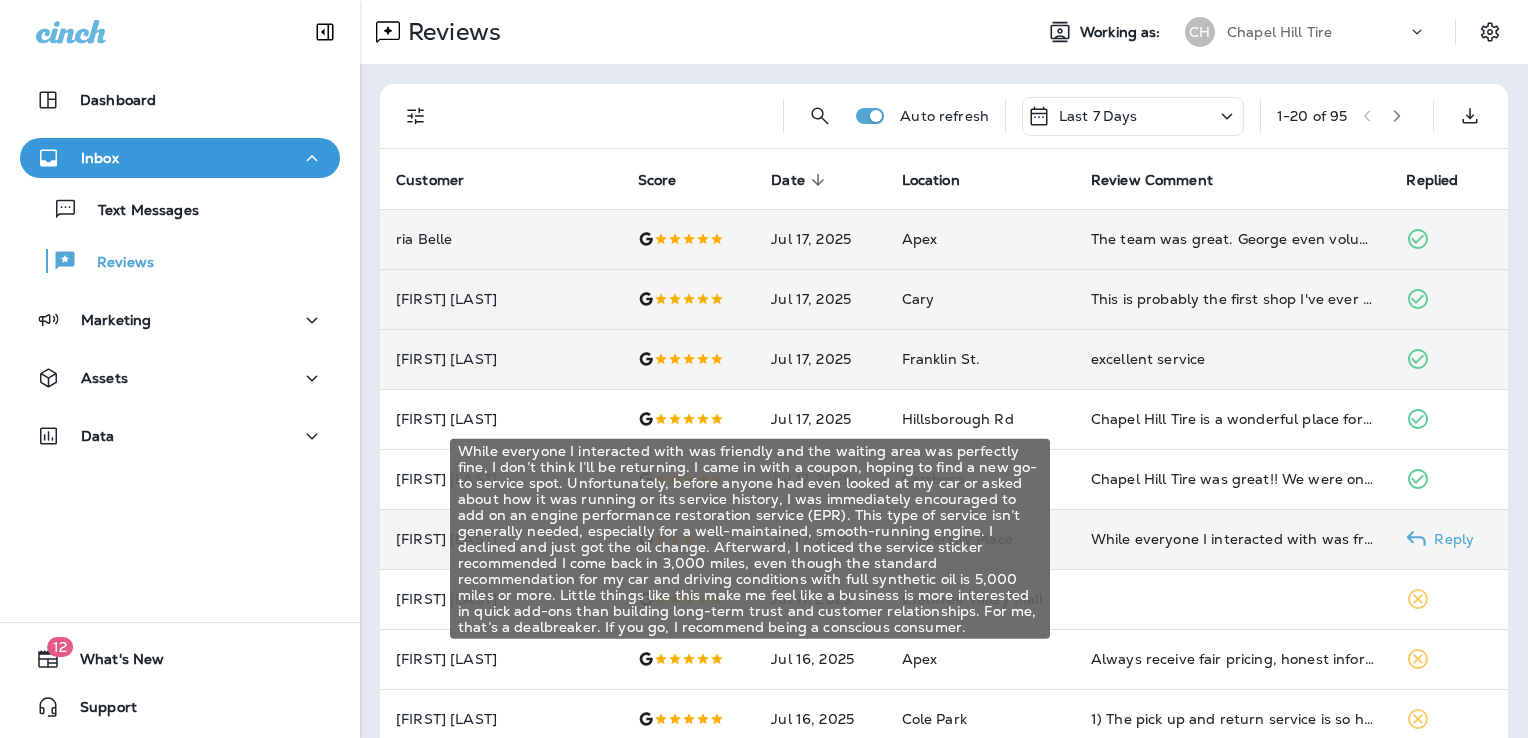 click on "While everyone I interacted with was friendly and the waiting area was perfectly fine, I don’t think I’ll be returning. I came in with a coupon, hoping to find a new go-to service spot. Unfortunately, before anyone had even looked at my car or asked about how it was running or its service history, I was immediately encouraged to add on an engine performance restoration service (EPR). This type of service isn’t generally needed, especially for a well-maintained, smooth-running engine. I declined and just got the oil change. Afterward, I noticed the service sticker recommended I come back in 3,000 miles, even though the standard recommendation for my car and driving conditions with full synthetic oil is 5,000 miles or more. Little things like this make me feel like a business is more interested in quick add-ons than building long-term trust and customer relationships. For me, that’s a dealbreaker. If you go, I recommend being a conscious consumer." at bounding box center (1233, 539) 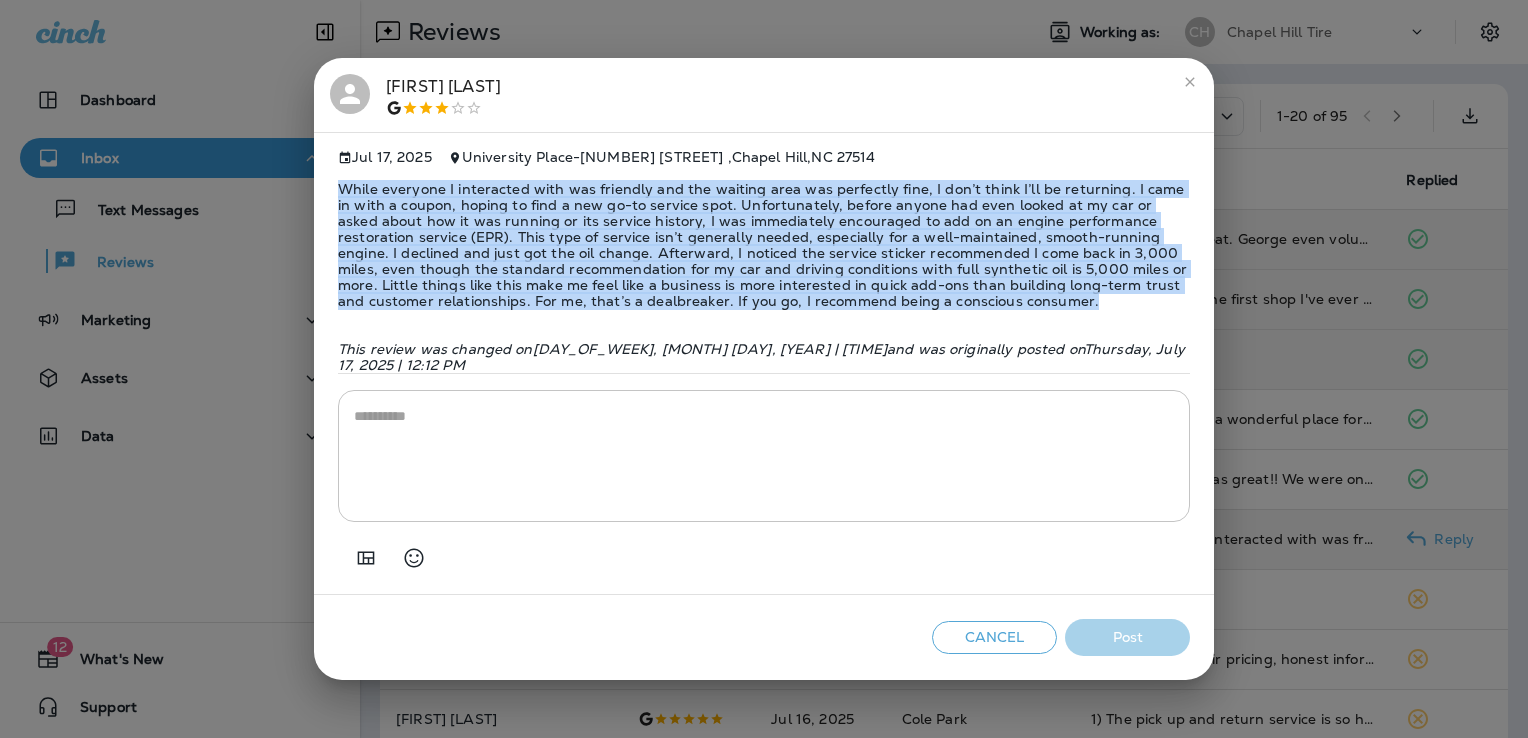 drag, startPoint x: 987, startPoint y: 304, endPoint x: 332, endPoint y: 194, distance: 664.1724 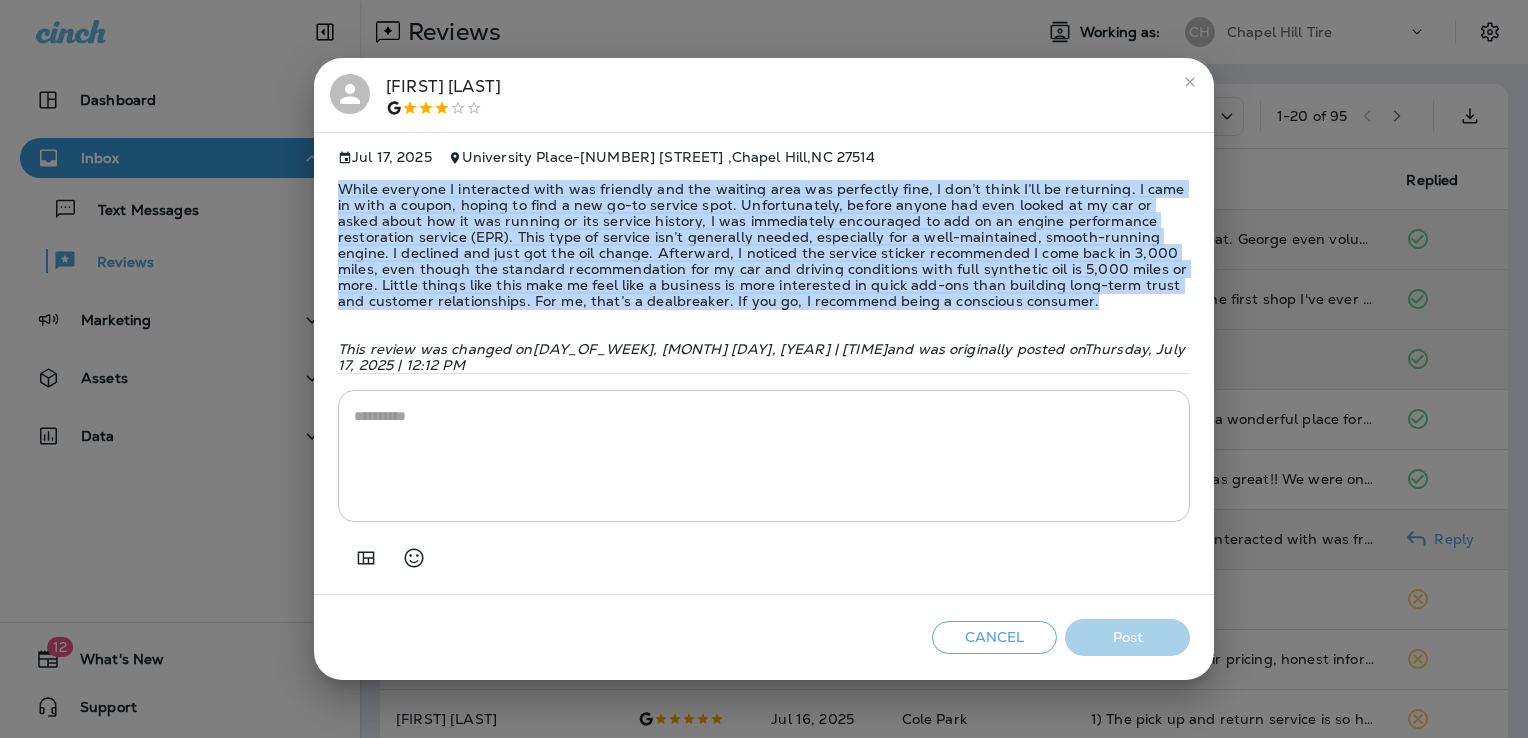 click on "Jul 17, 2025 University Place - [NUMBER] [STREET] , [CITY] , [STATE] [ZIP] This review was changed on Thursday, July 17, 2025 | 12:44 PM and was originally posted on Thursday, July 17, 2025 | 12:12 PM *" at bounding box center [764, 364] 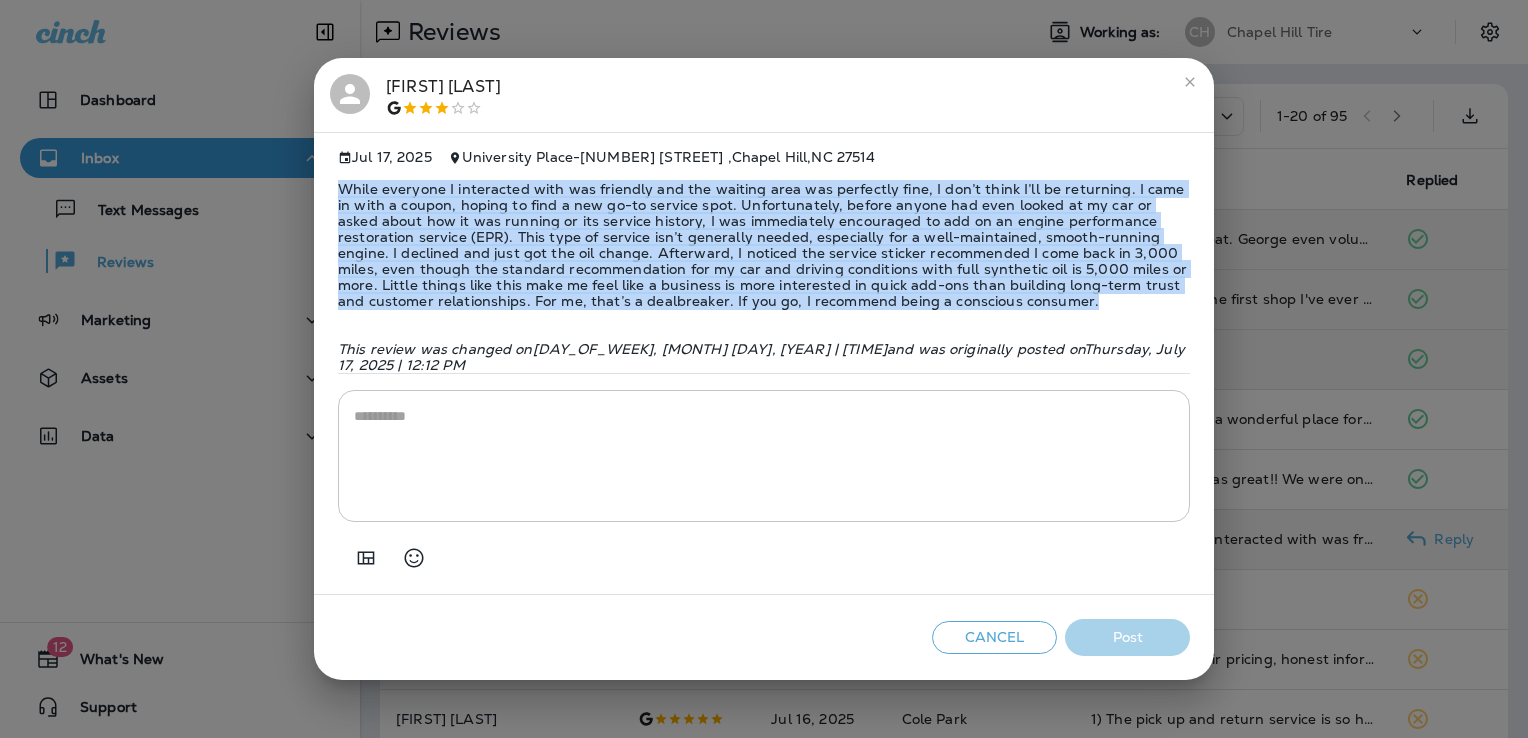 copy on "While everyone I interacted with was friendly and the waiting area was perfectly fine, I don’t think I’ll be returning. I came in with a coupon, hoping to find a new go-to service spot. Unfortunately, before anyone had even looked at my car or asked about how it was running or its service history, I was immediately encouraged to add on an engine performance restoration service (EPR). This type of service isn’t generally needed, especially for a well-maintained, smooth-running engine. I declined and just got the oil change. Afterward, I noticed the service sticker recommended I come back in 3,000 miles, even though the standard recommendation for my car and driving conditions with full synthetic oil is 5,000 miles or more. Little things like this make me feel like a business is more interested in quick add-ons than building long-term trust and customer relationships. For me, that’s a dealbreaker. If you go, I recommend being a conscious consumer." 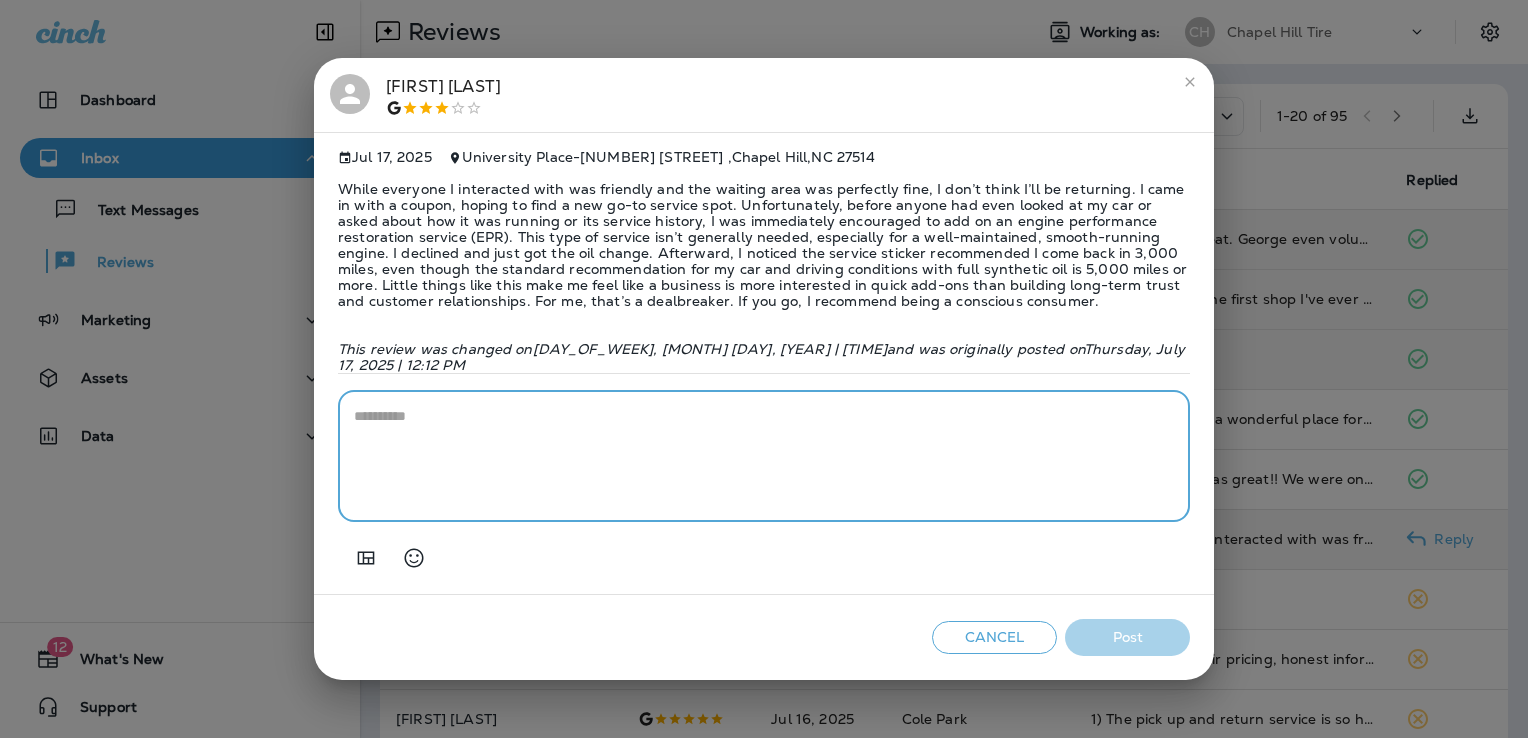 click at bounding box center (764, 456) 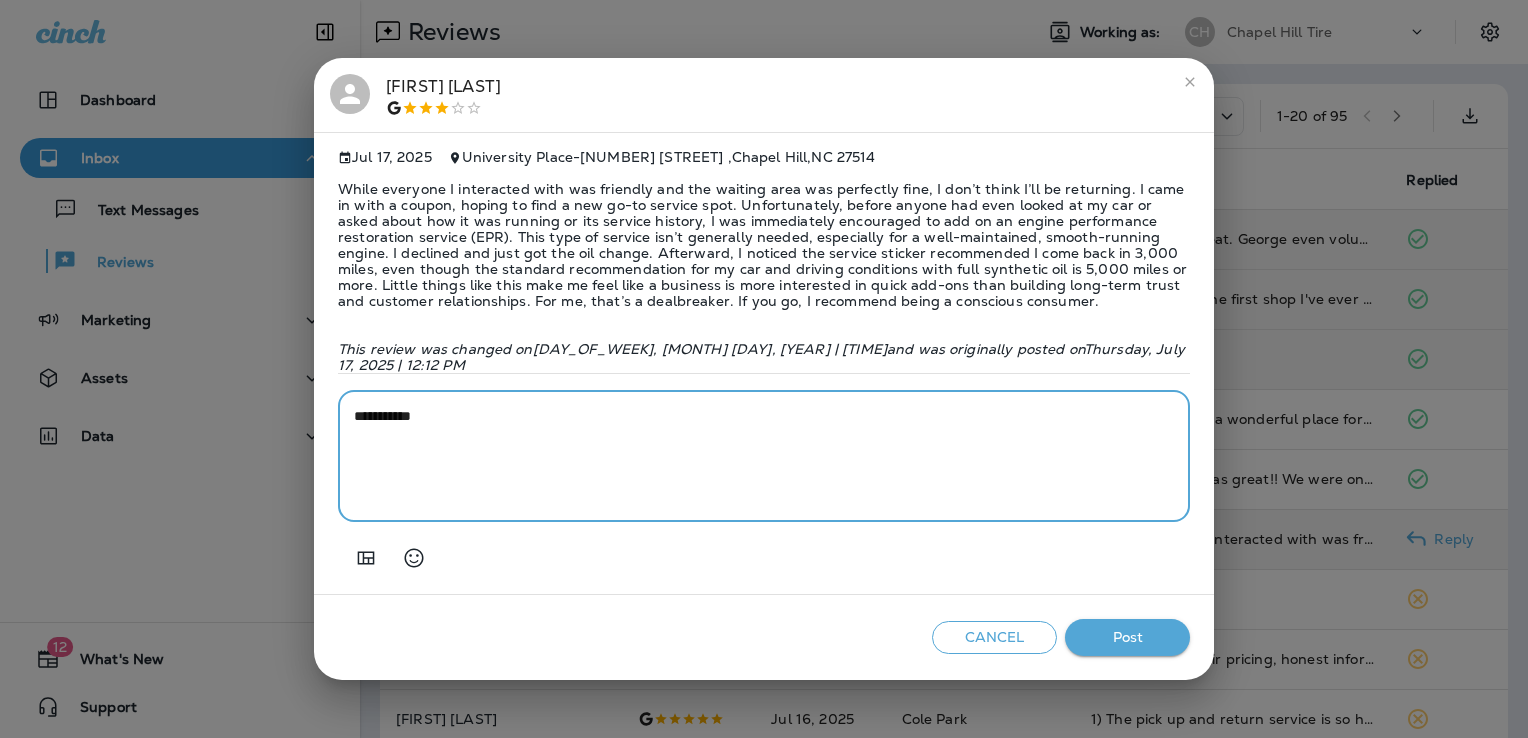 paste on "**********" 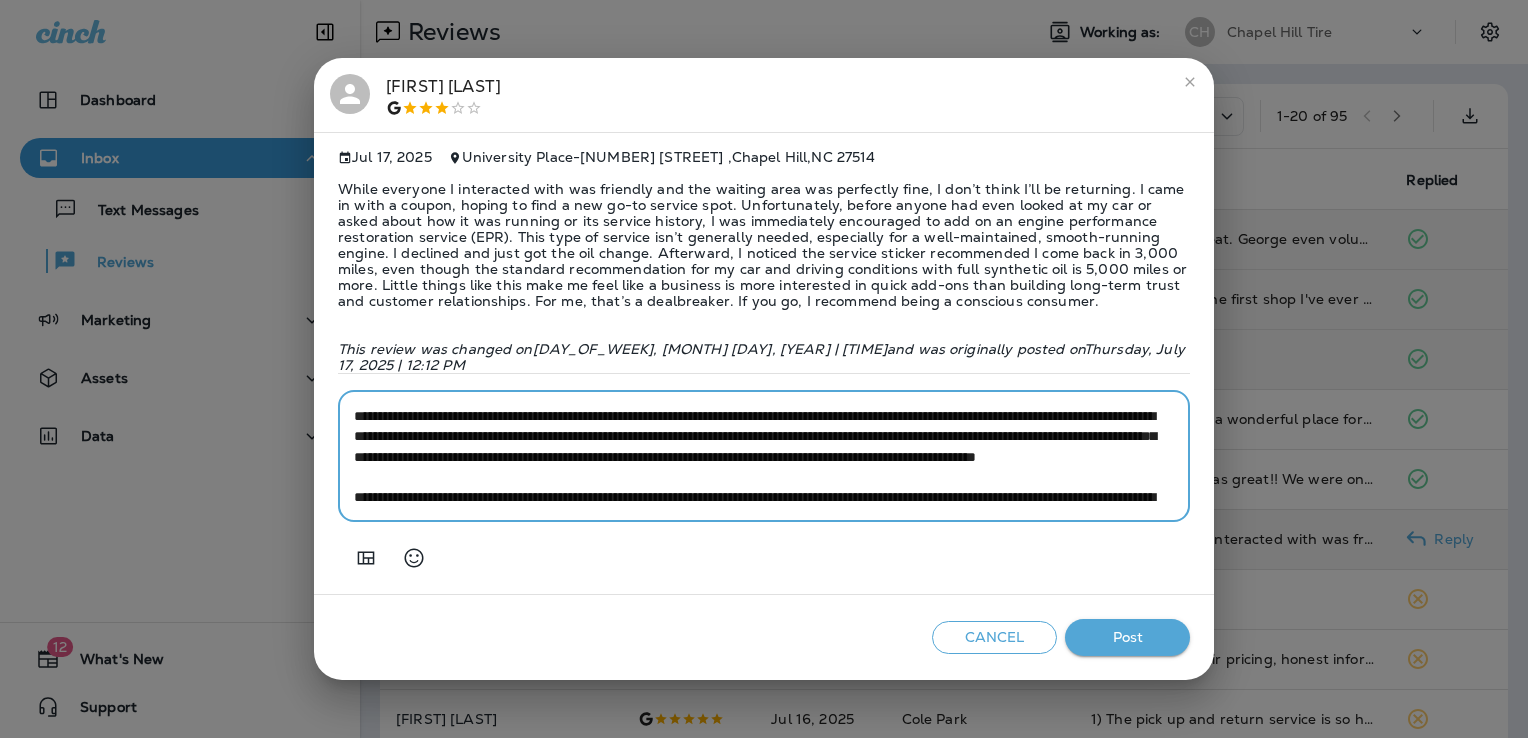 scroll, scrollTop: 59, scrollLeft: 0, axis: vertical 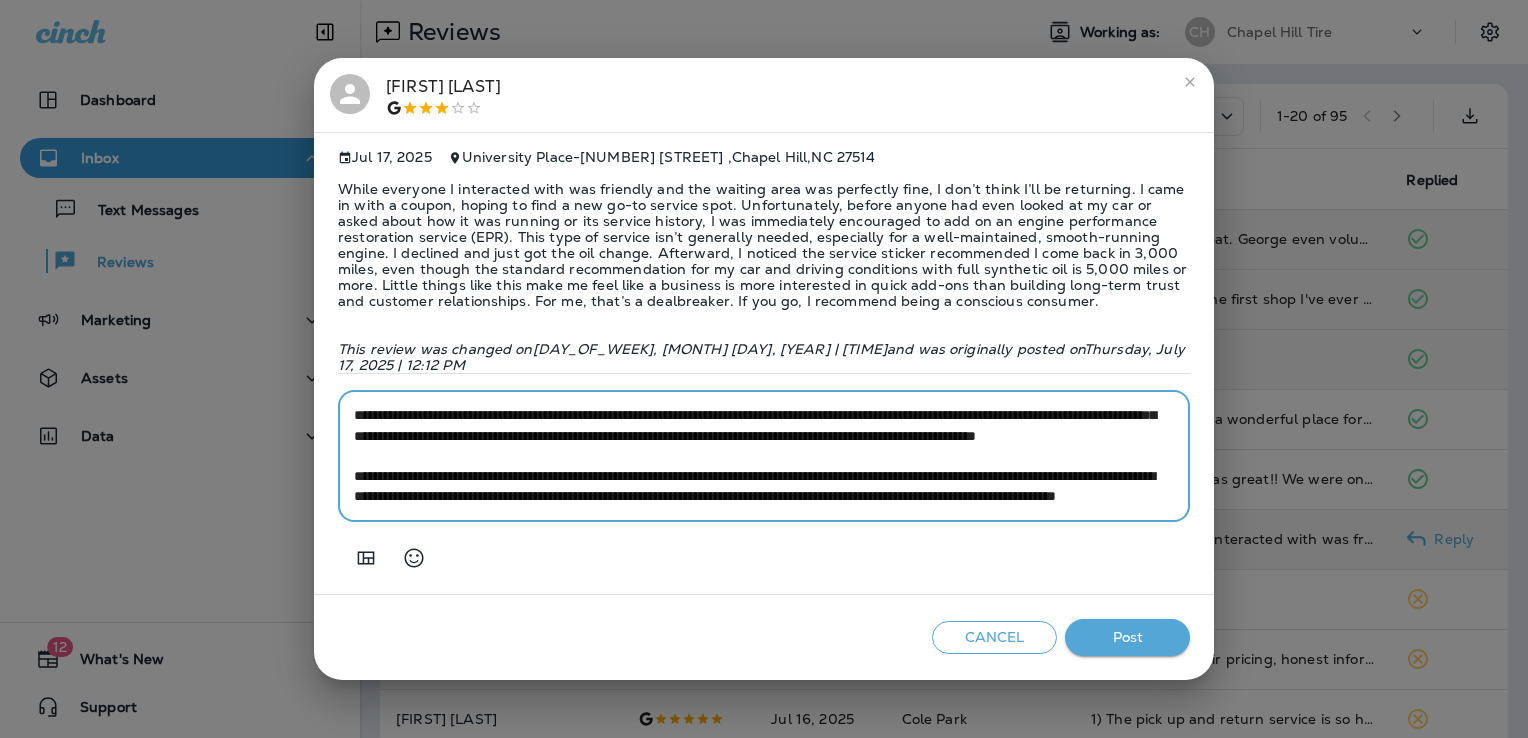 click on "**********" at bounding box center (764, 456) 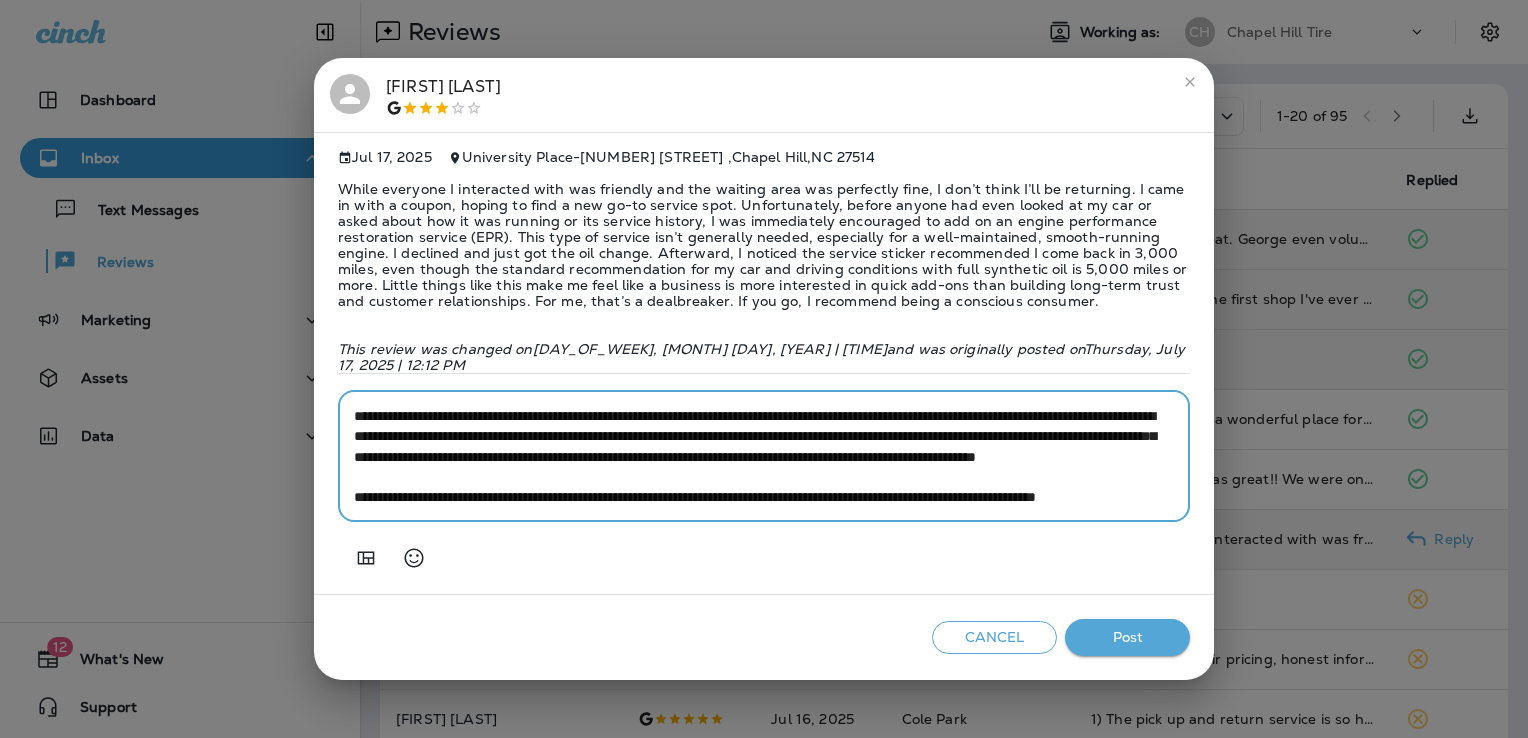scroll, scrollTop: 0, scrollLeft: 0, axis: both 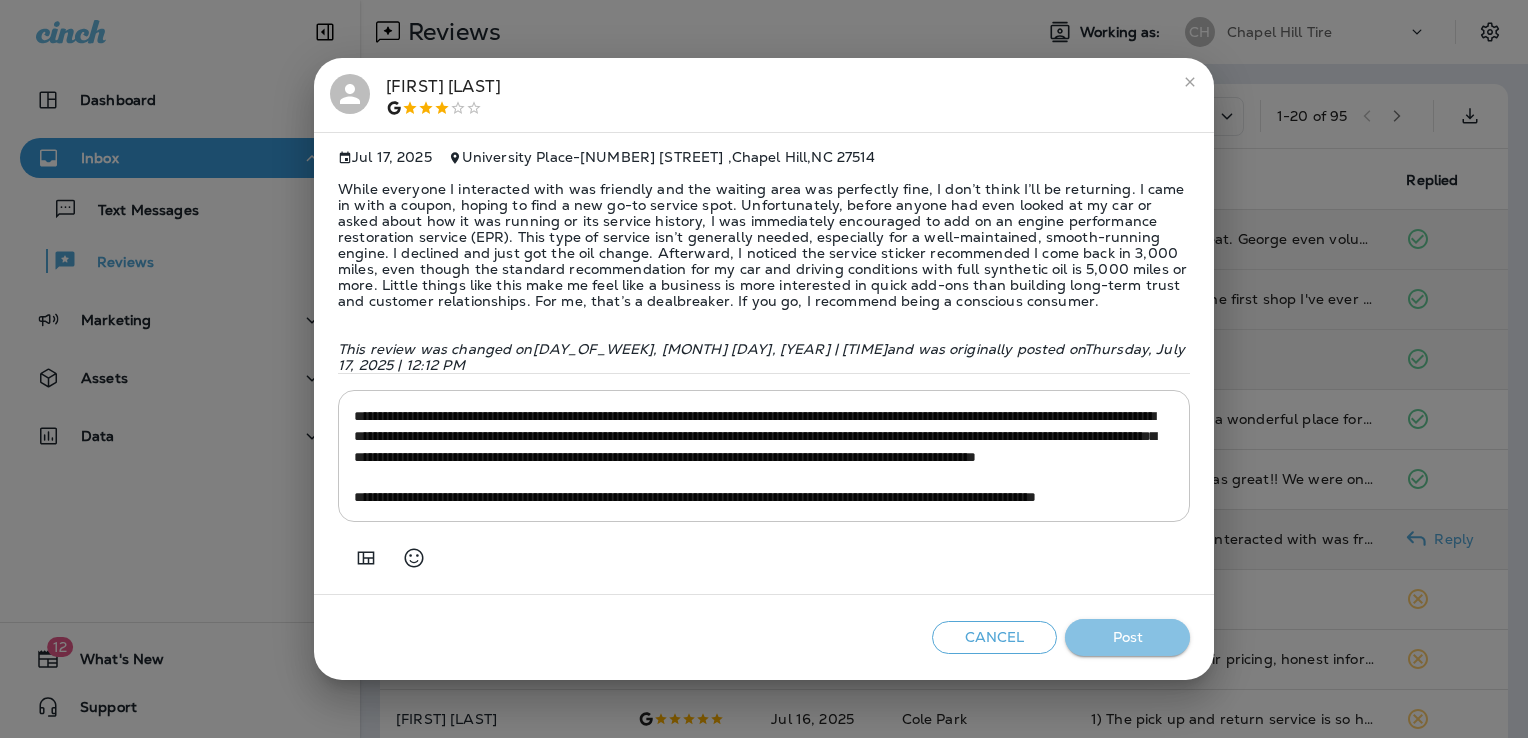 click on "Post" at bounding box center [1127, 637] 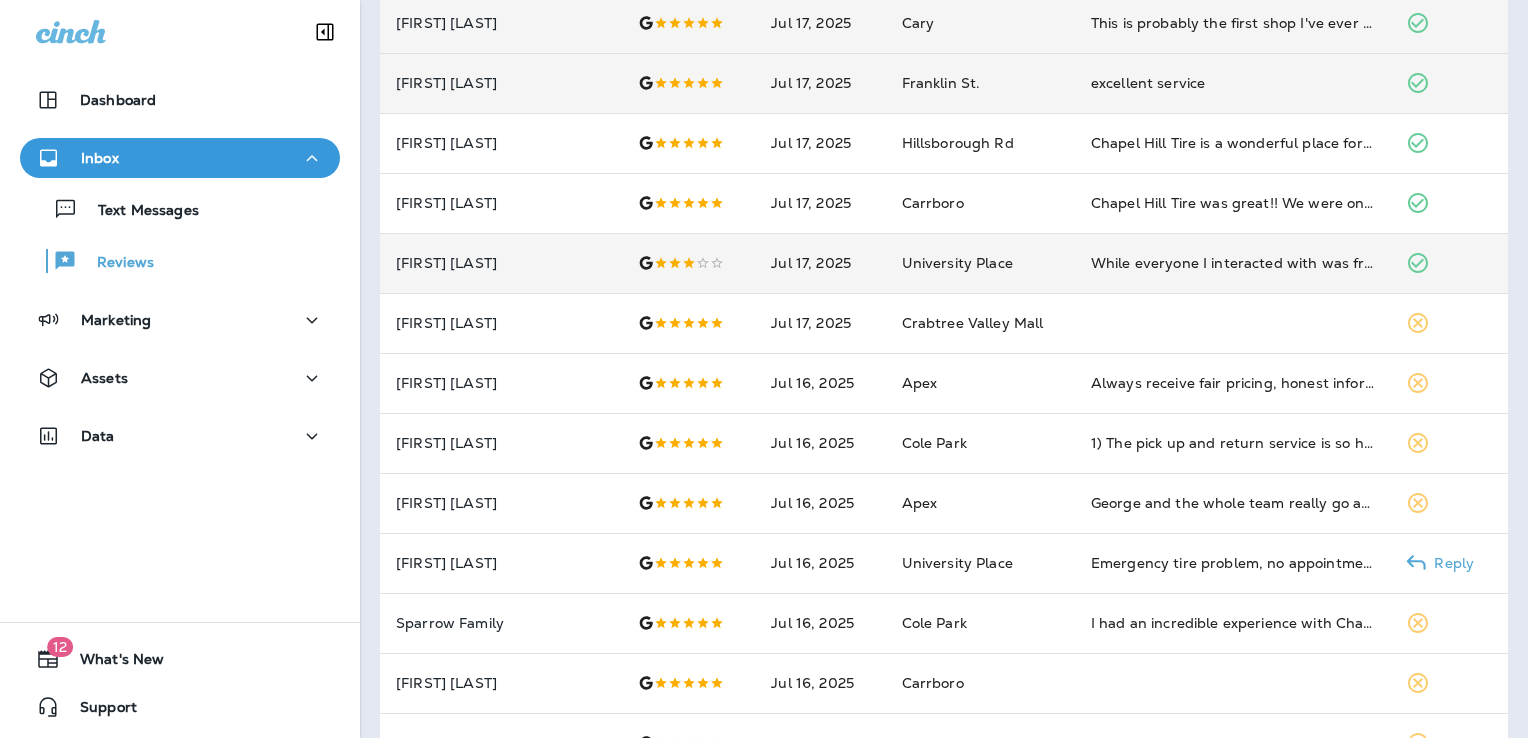scroll, scrollTop: 276, scrollLeft: 0, axis: vertical 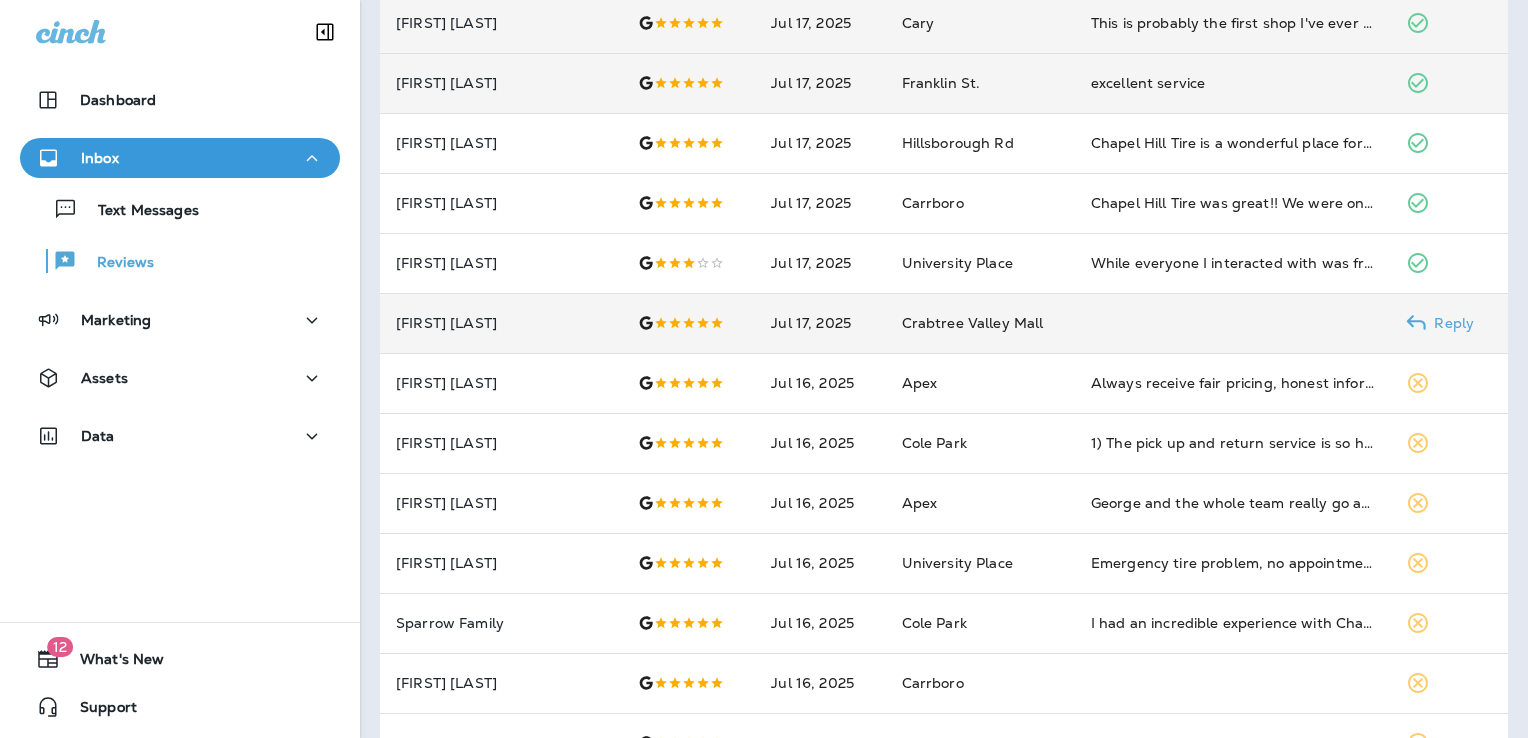 click on "Crabtree Valley Mall" at bounding box center [980, 323] 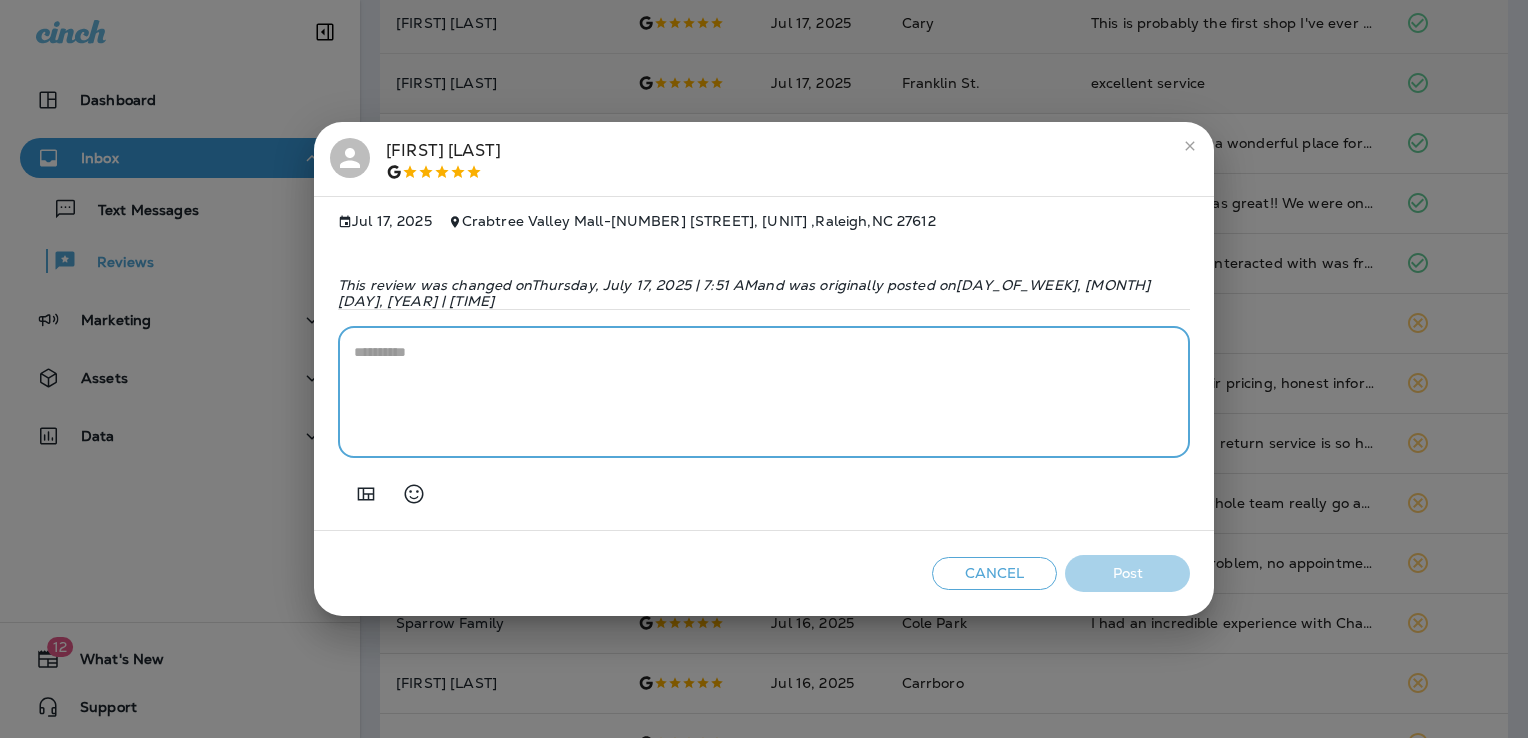 click at bounding box center [764, 392] 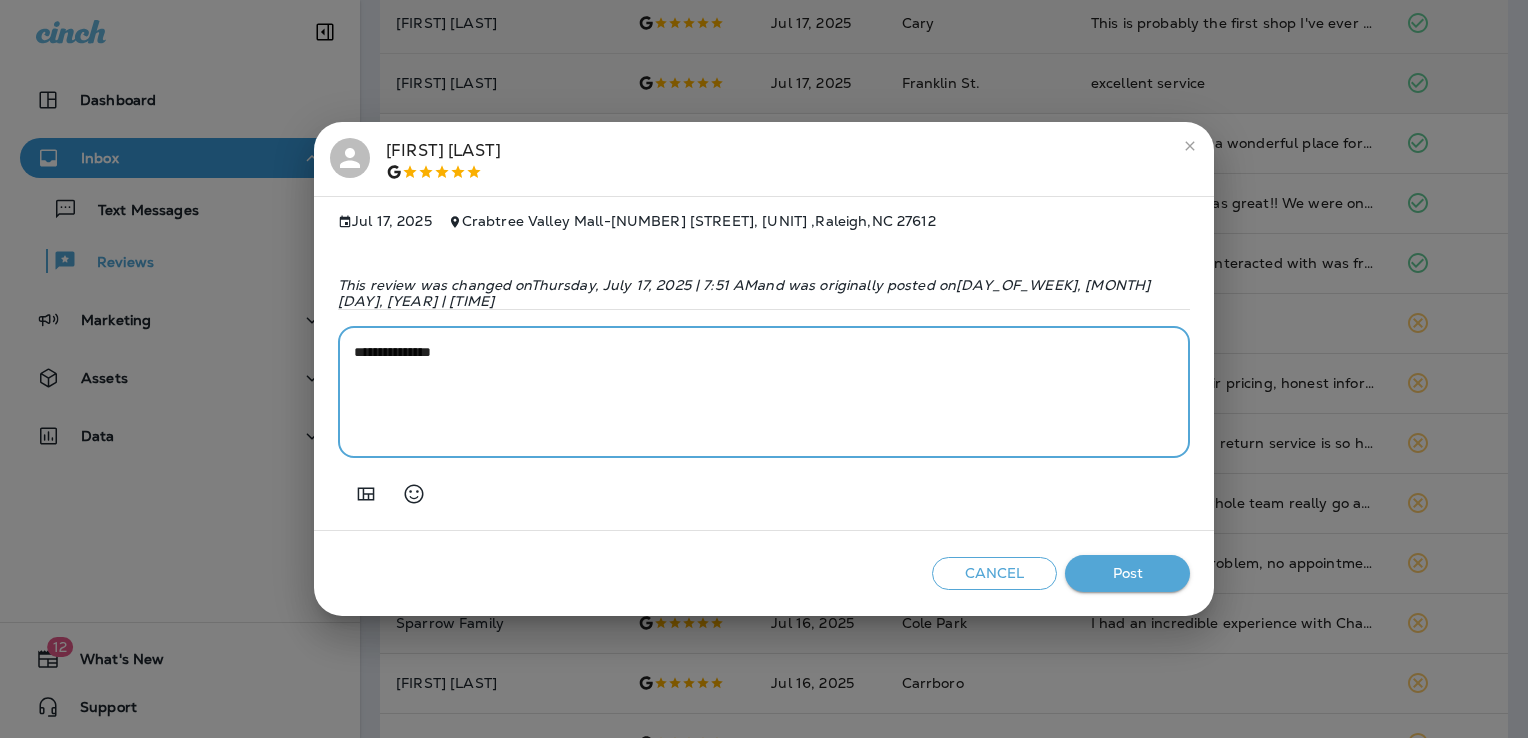 type on "**********" 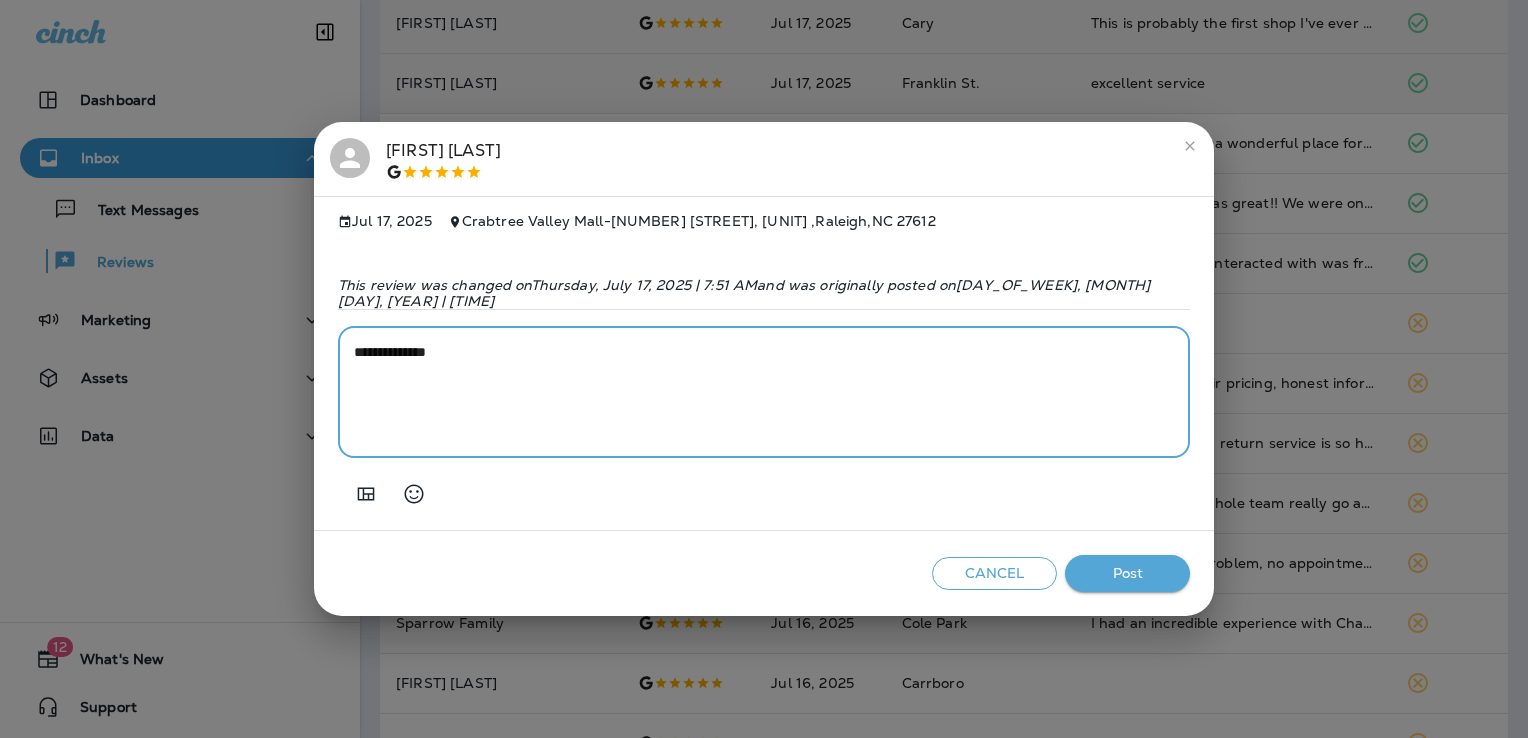 drag, startPoint x: 451, startPoint y: 346, endPoint x: 360, endPoint y: 331, distance: 92.22798 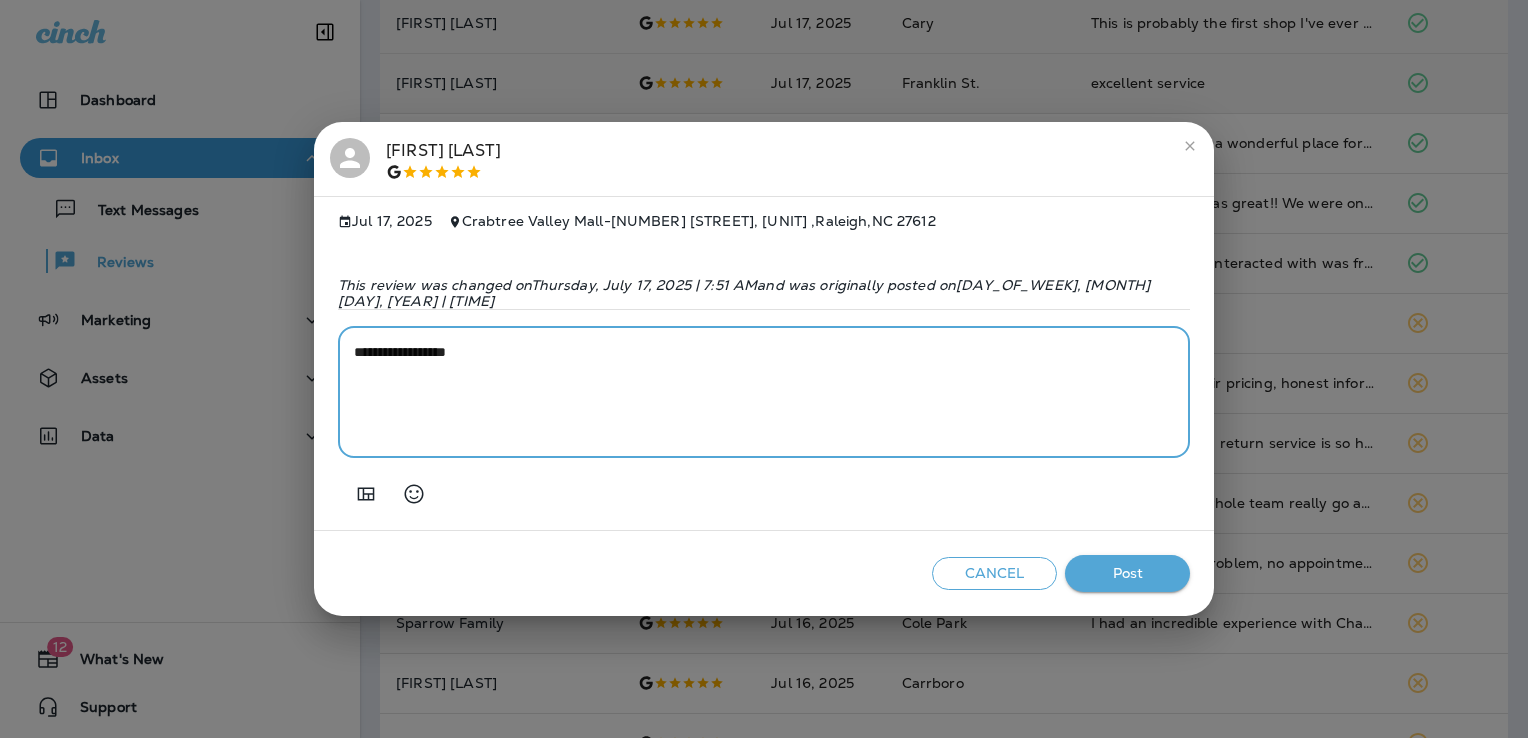 paste on "**********" 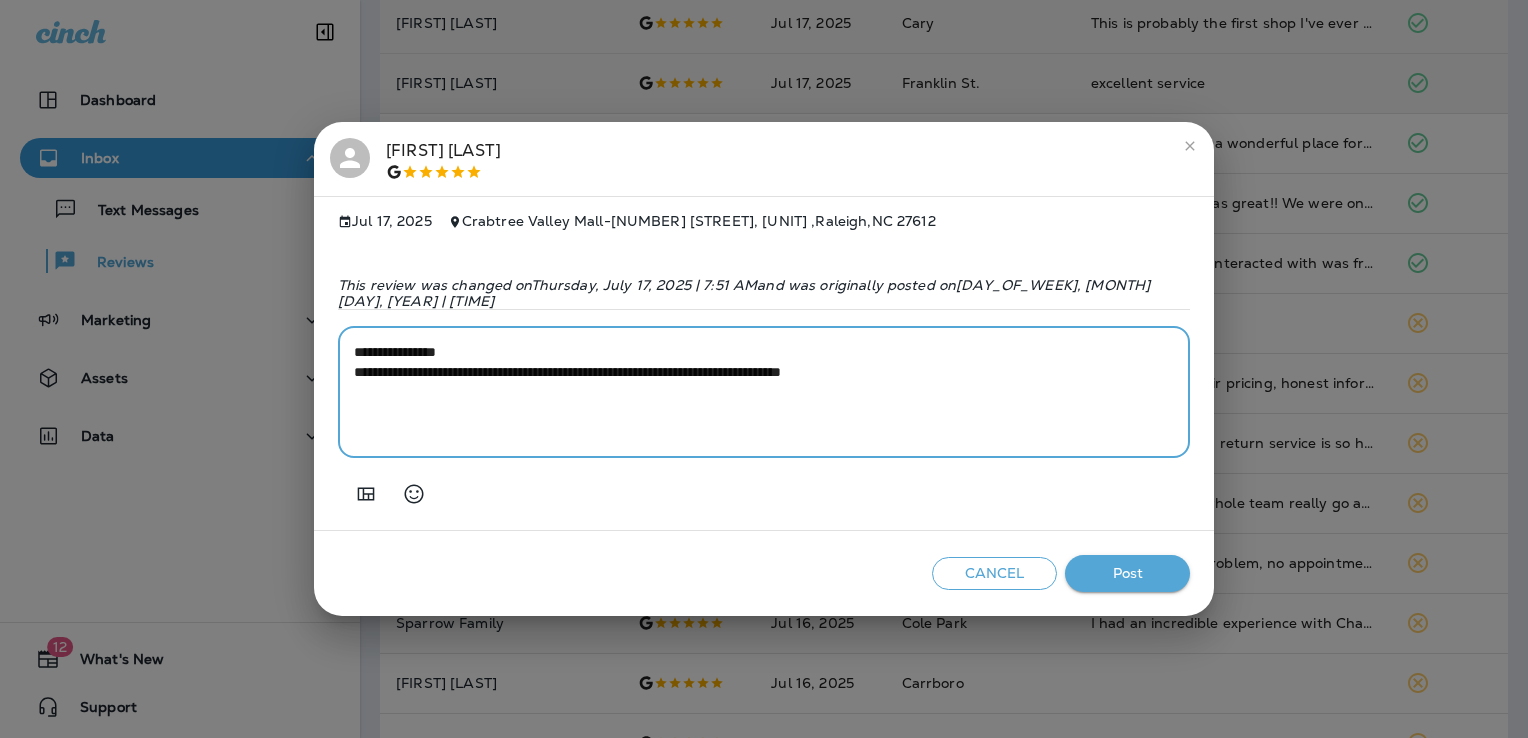 type on "**********" 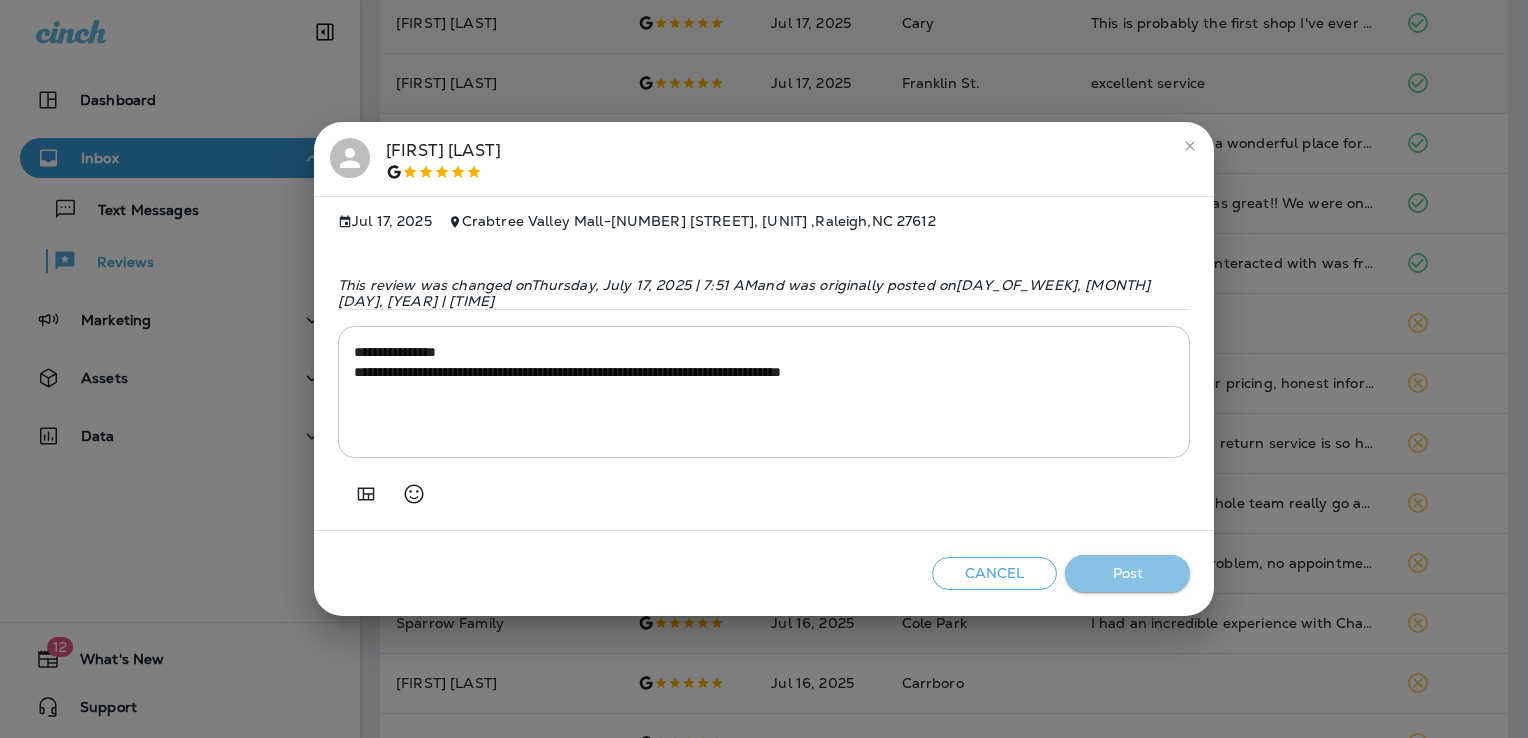 click on "Post" at bounding box center [1127, 573] 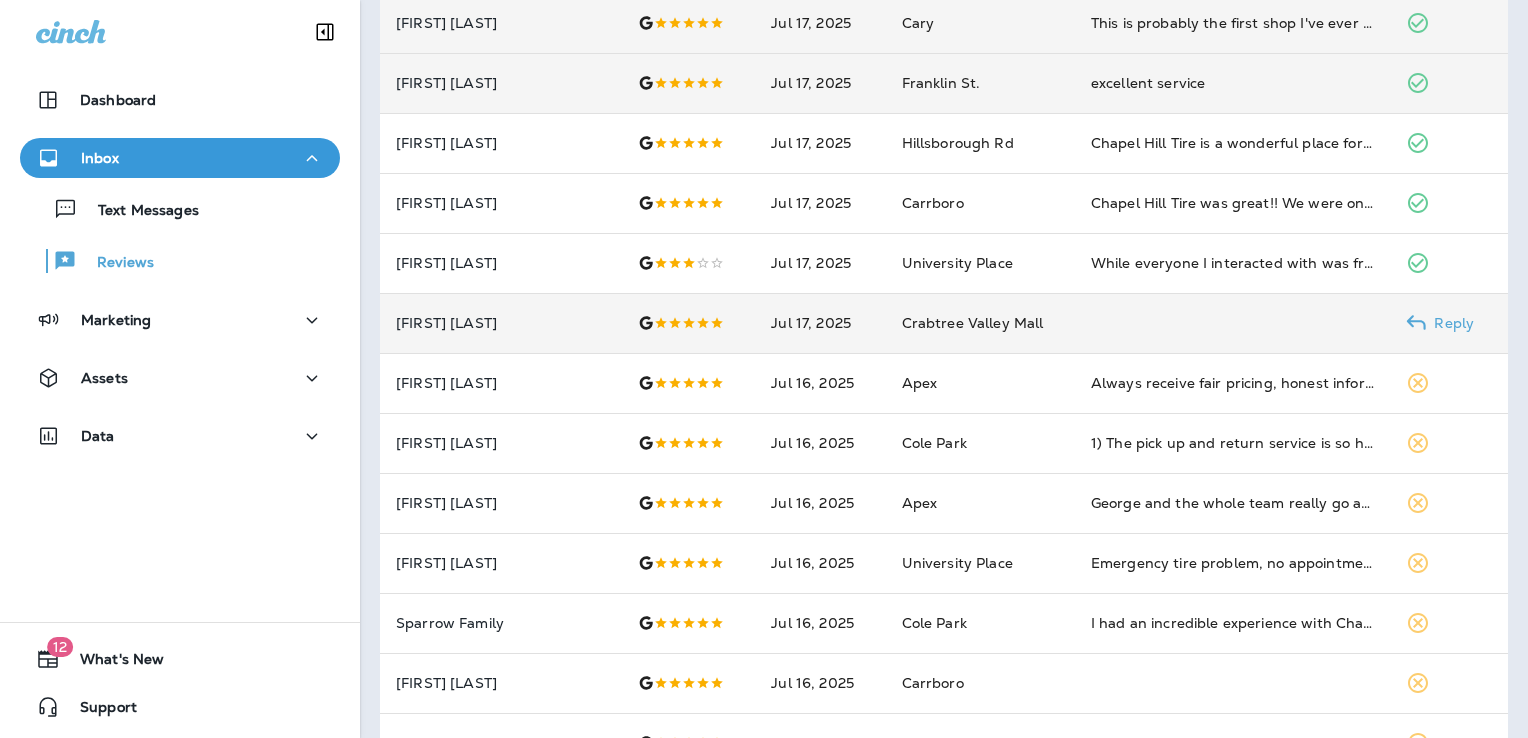 click at bounding box center [1233, 323] 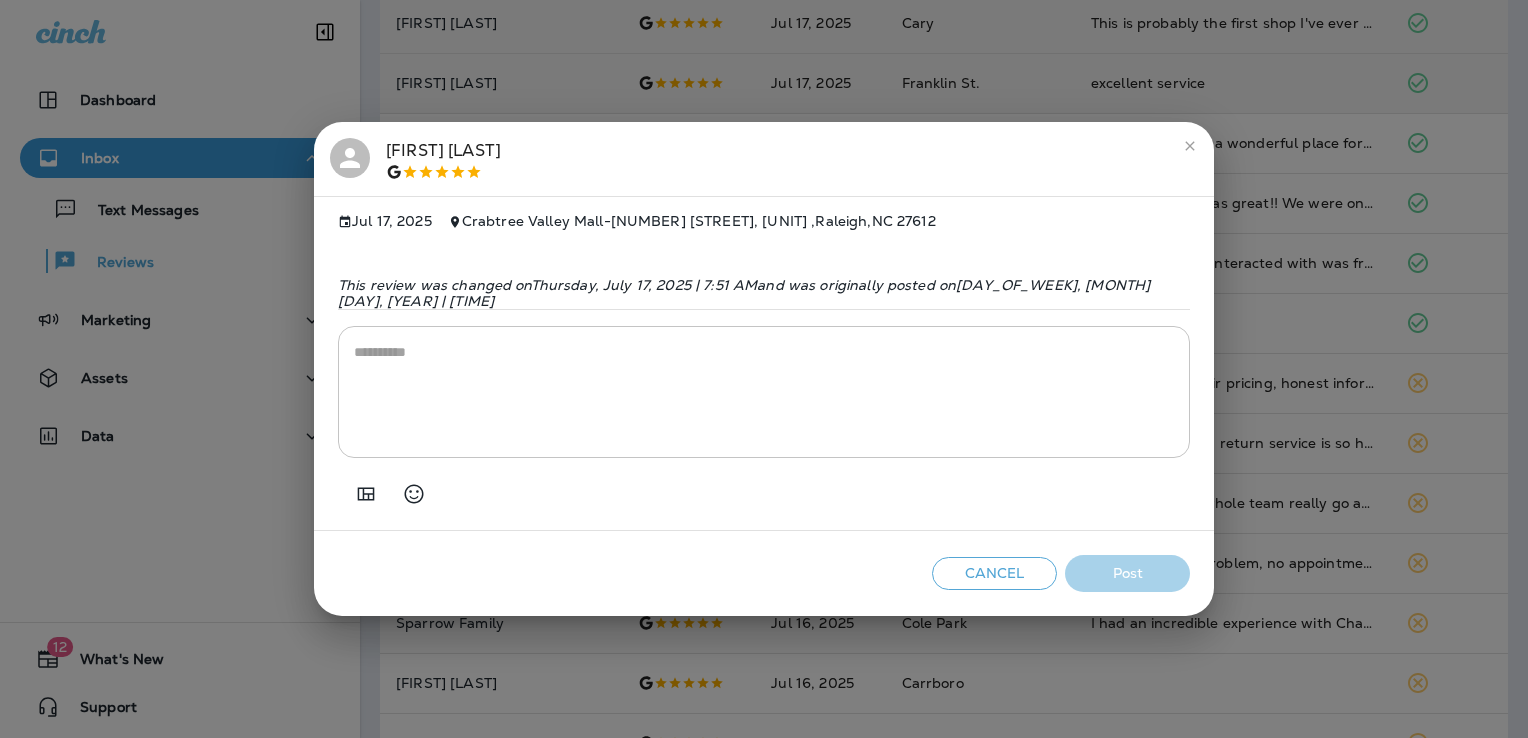click at bounding box center (764, 392) 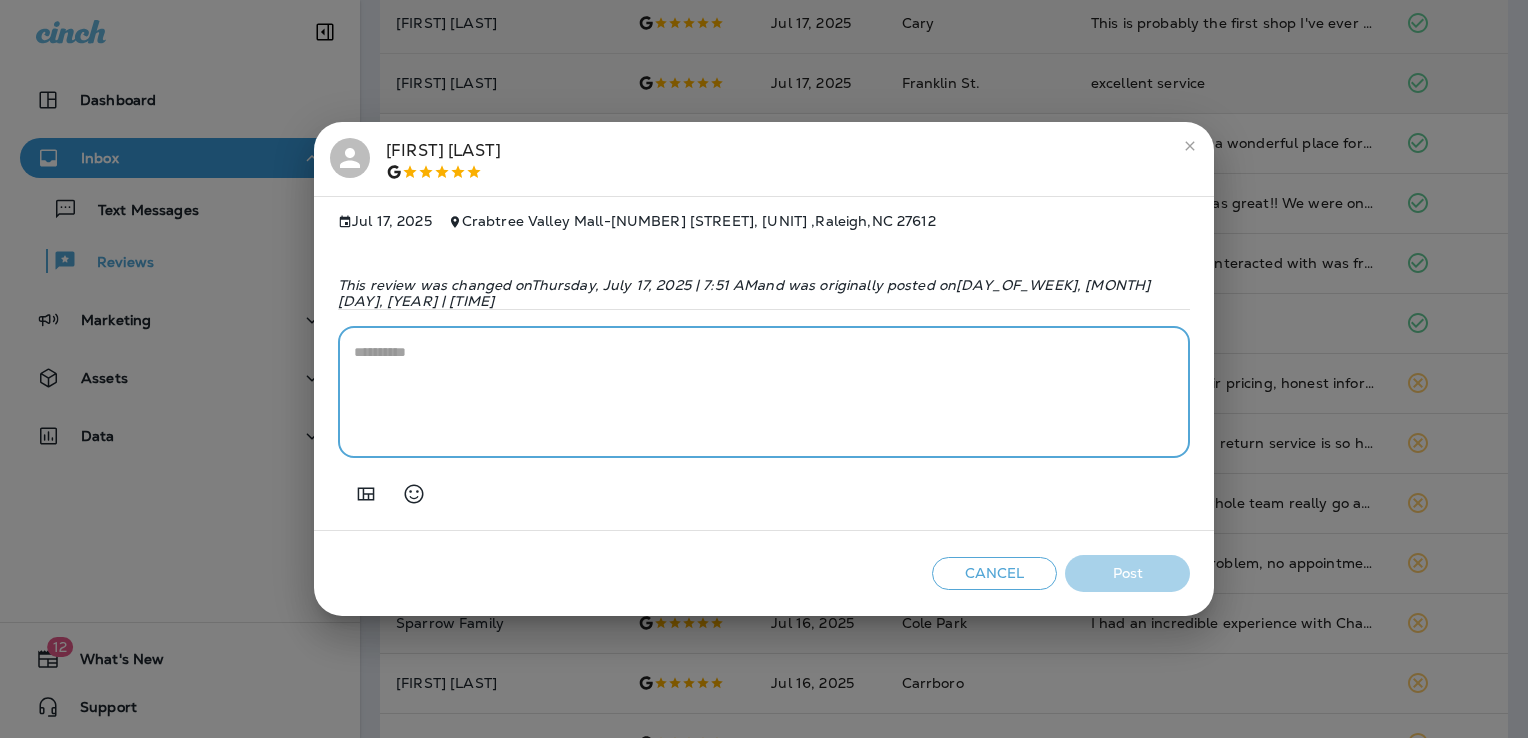 click at bounding box center [764, 392] 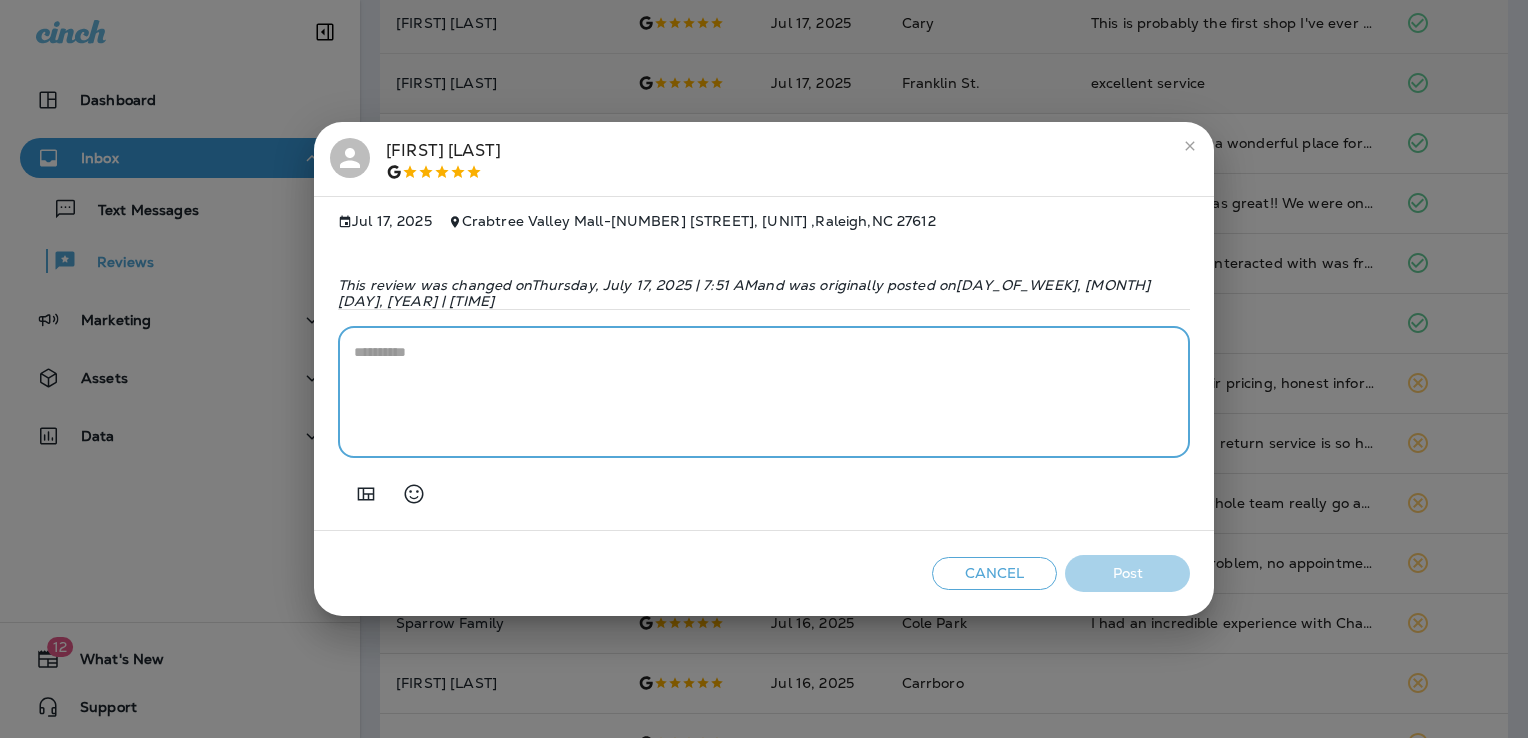 paste on "**********" 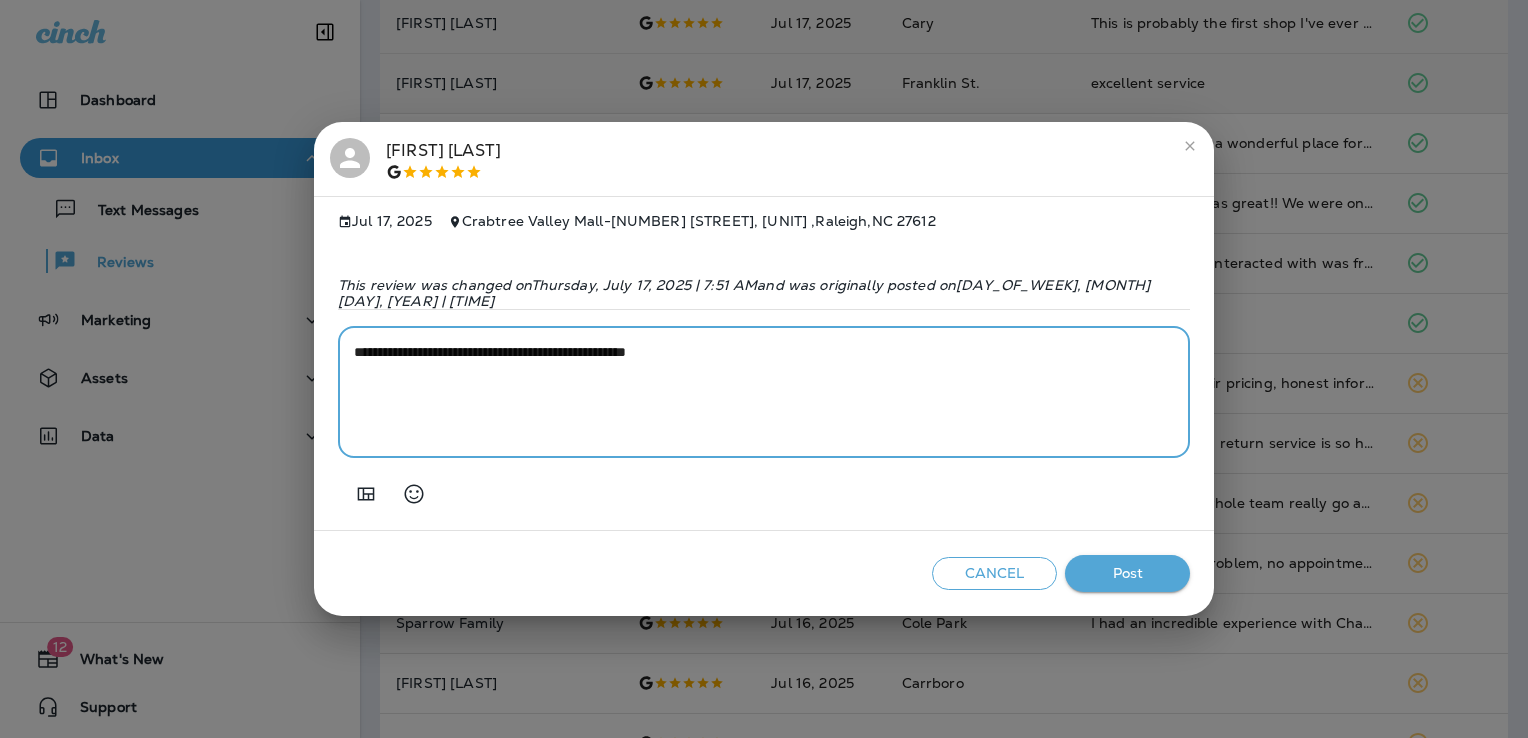 drag, startPoint x: 731, startPoint y: 346, endPoint x: 565, endPoint y: 346, distance: 166 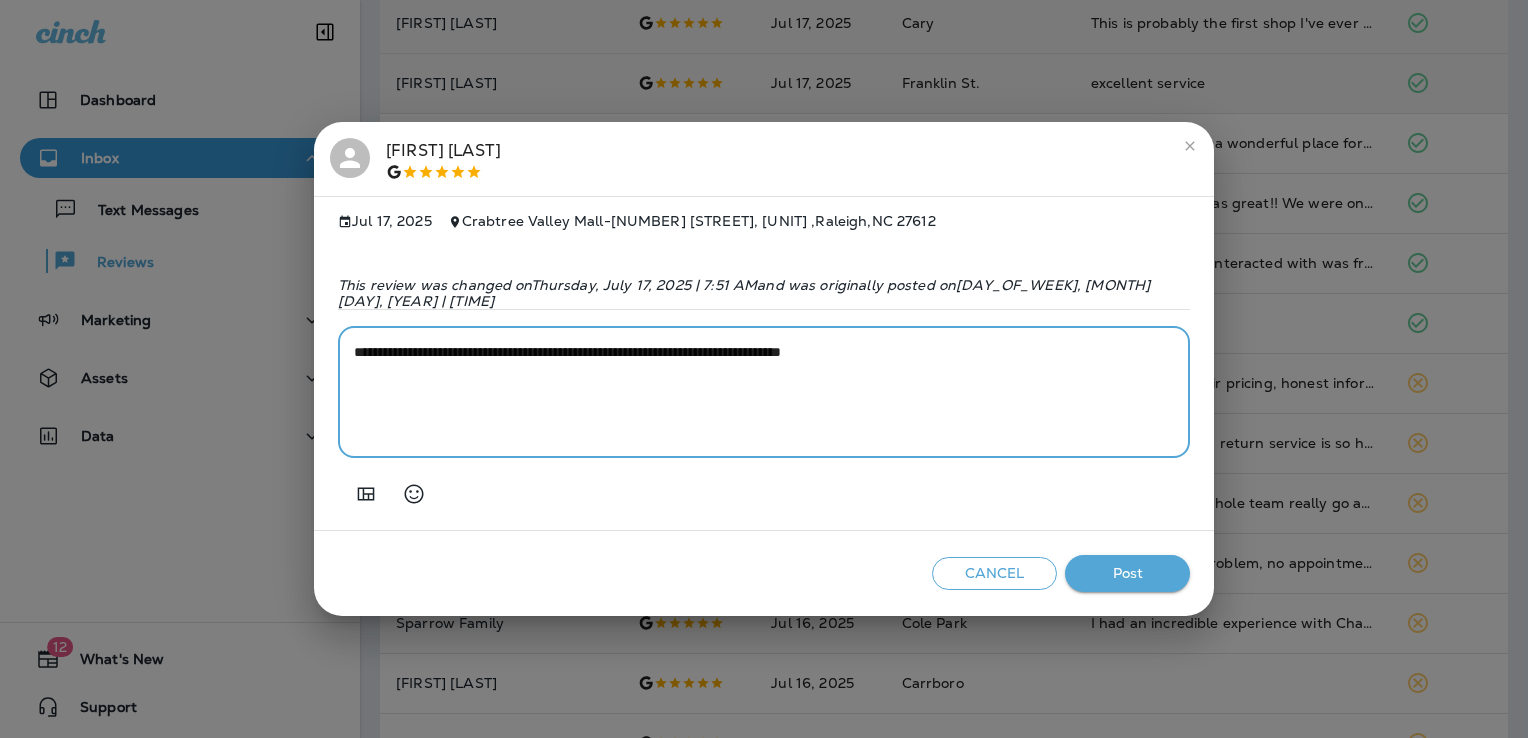 type on "**********" 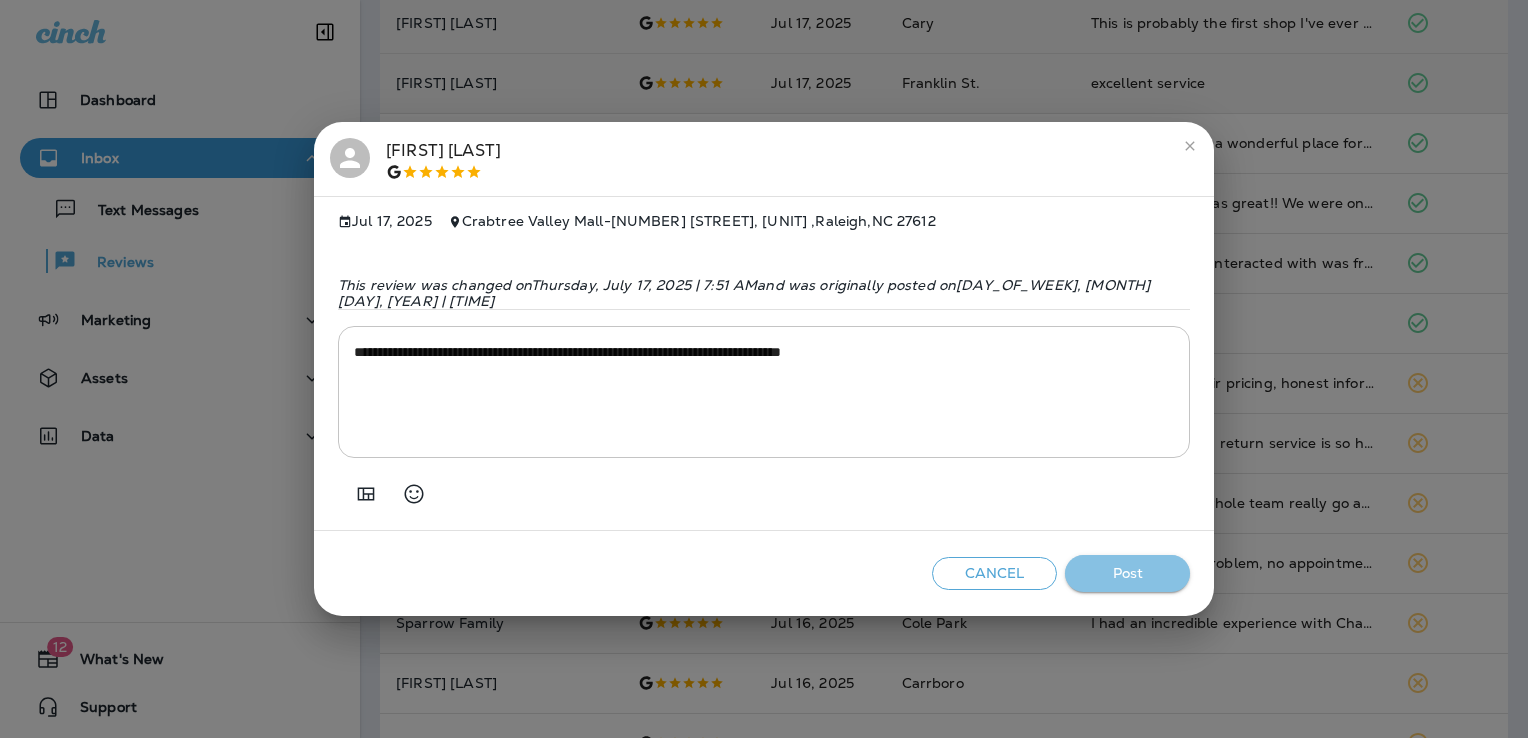 click on "Post" at bounding box center (1127, 573) 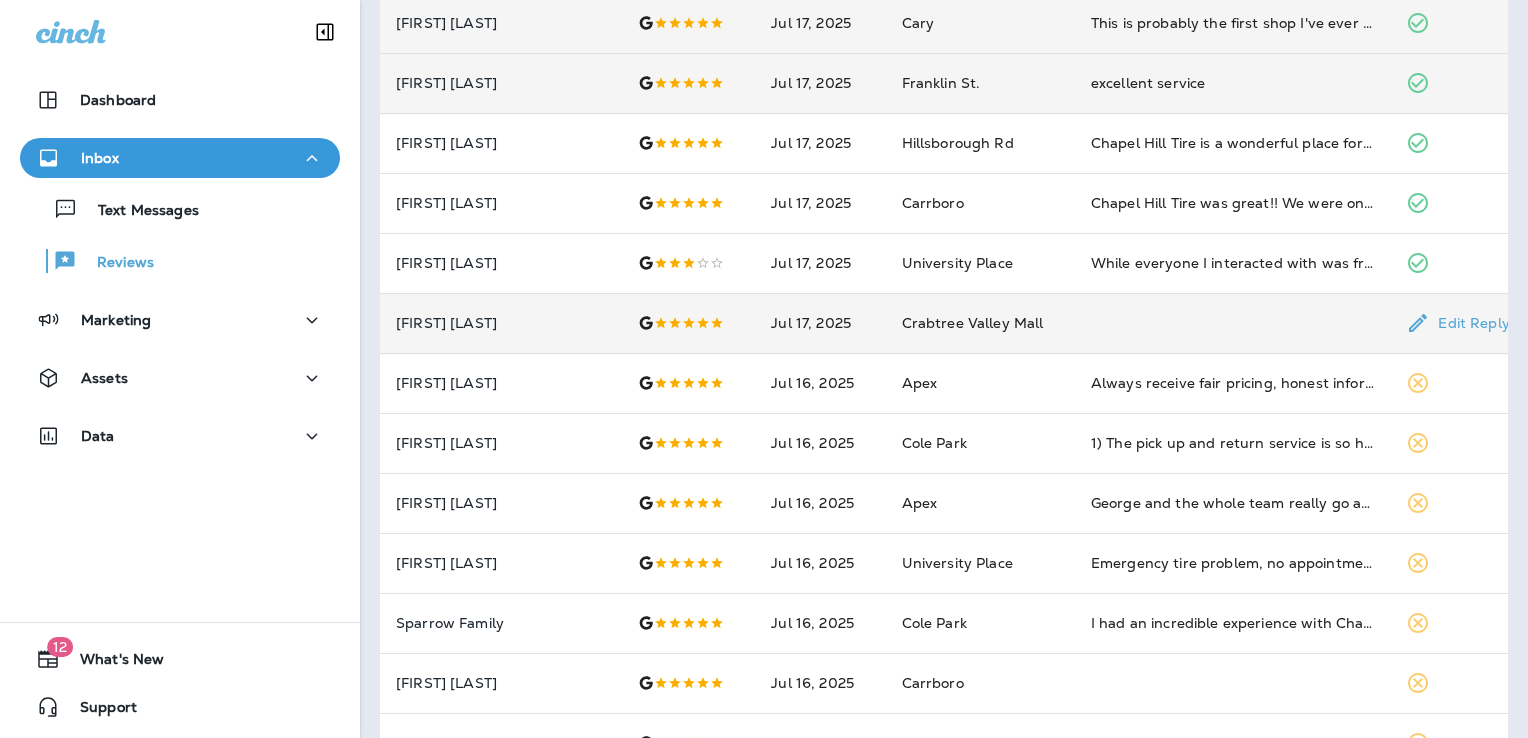 click at bounding box center (1233, 323) 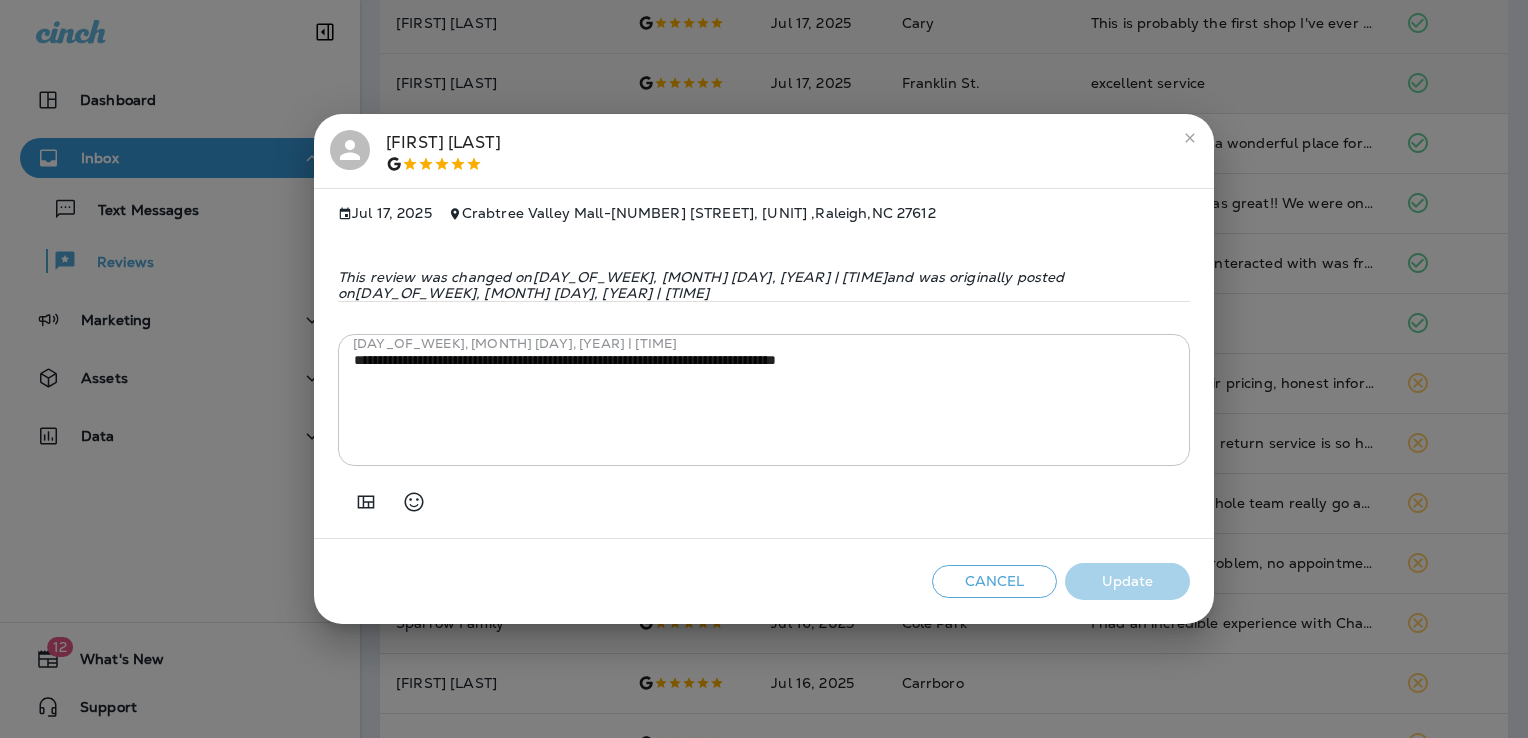 click 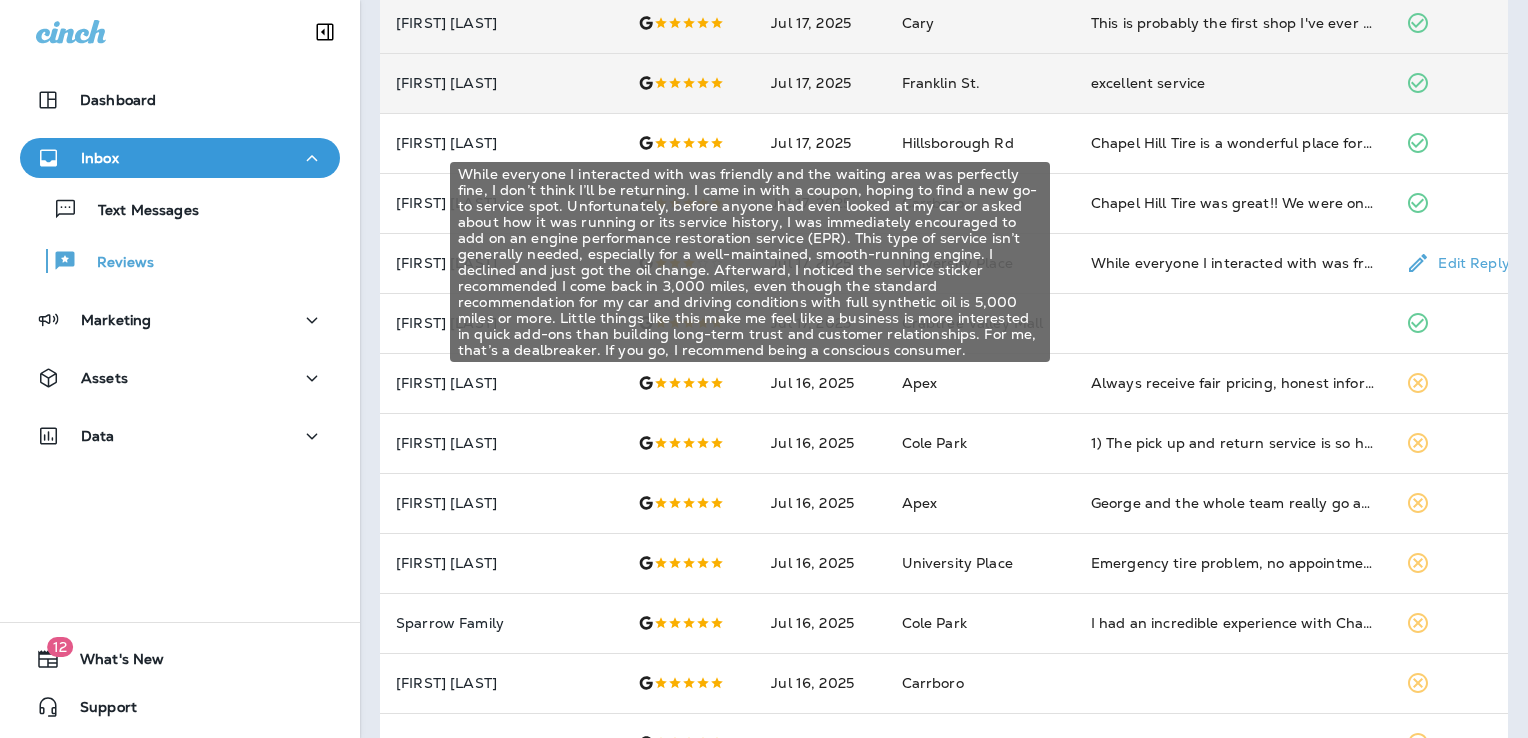 click on "While everyone I interacted with was friendly and the waiting area was perfectly fine, I don’t think I’ll be returning. I came in with a coupon, hoping to find a new go-to service spot. Unfortunately, before anyone had even looked at my car or asked about how it was running or its service history, I was immediately encouraged to add on an engine performance restoration service (EPR). This type of service isn’t generally needed, especially for a well-maintained, smooth-running engine. I declined and just got the oil change. Afterward, I noticed the service sticker recommended I come back in 3,000 miles, even though the standard recommendation for my car and driving conditions with full synthetic oil is 5,000 miles or more. Little things like this make me feel like a business is more interested in quick add-ons than building long-term trust and customer relationships. For me, that’s a dealbreaker. If you go, I recommend being a conscious consumer." at bounding box center (1233, 263) 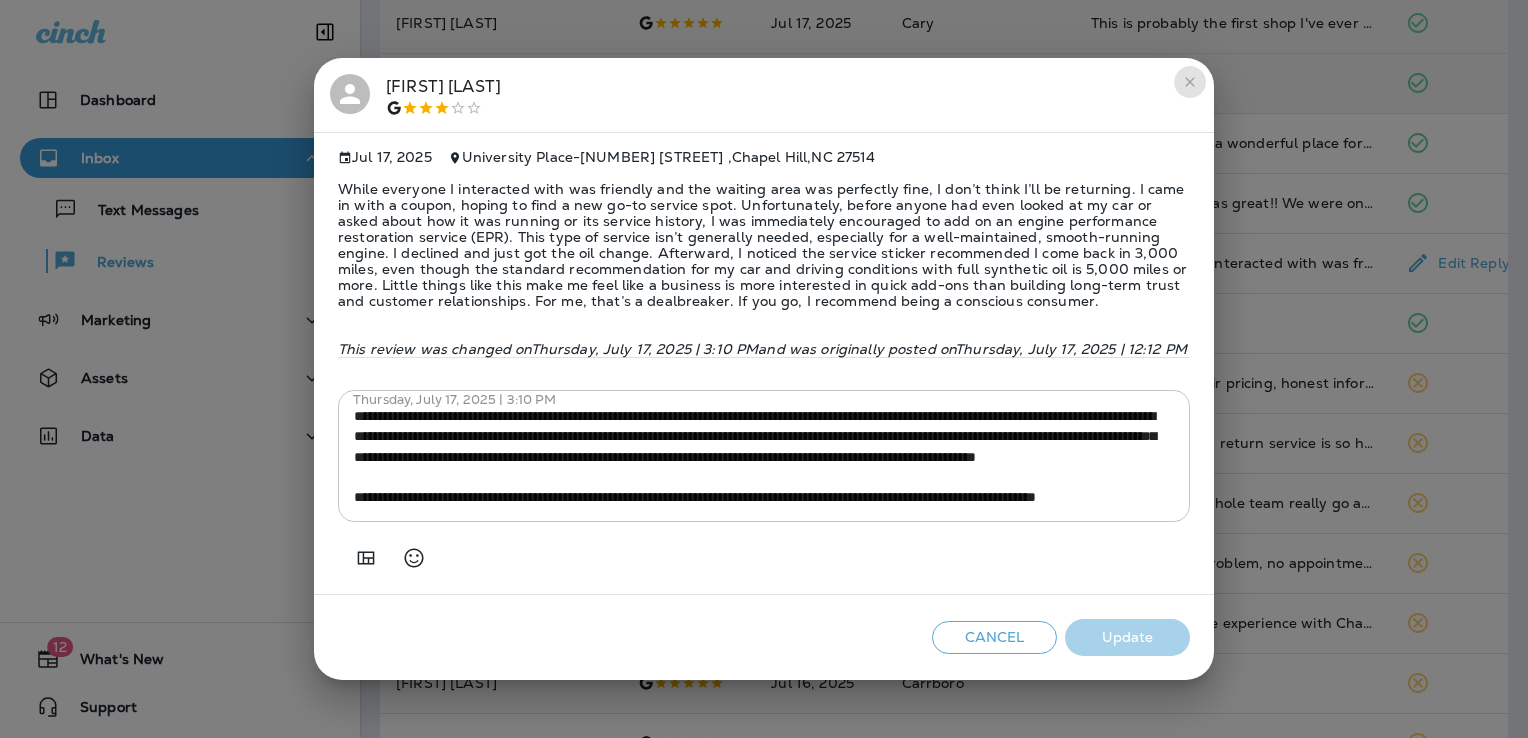 click 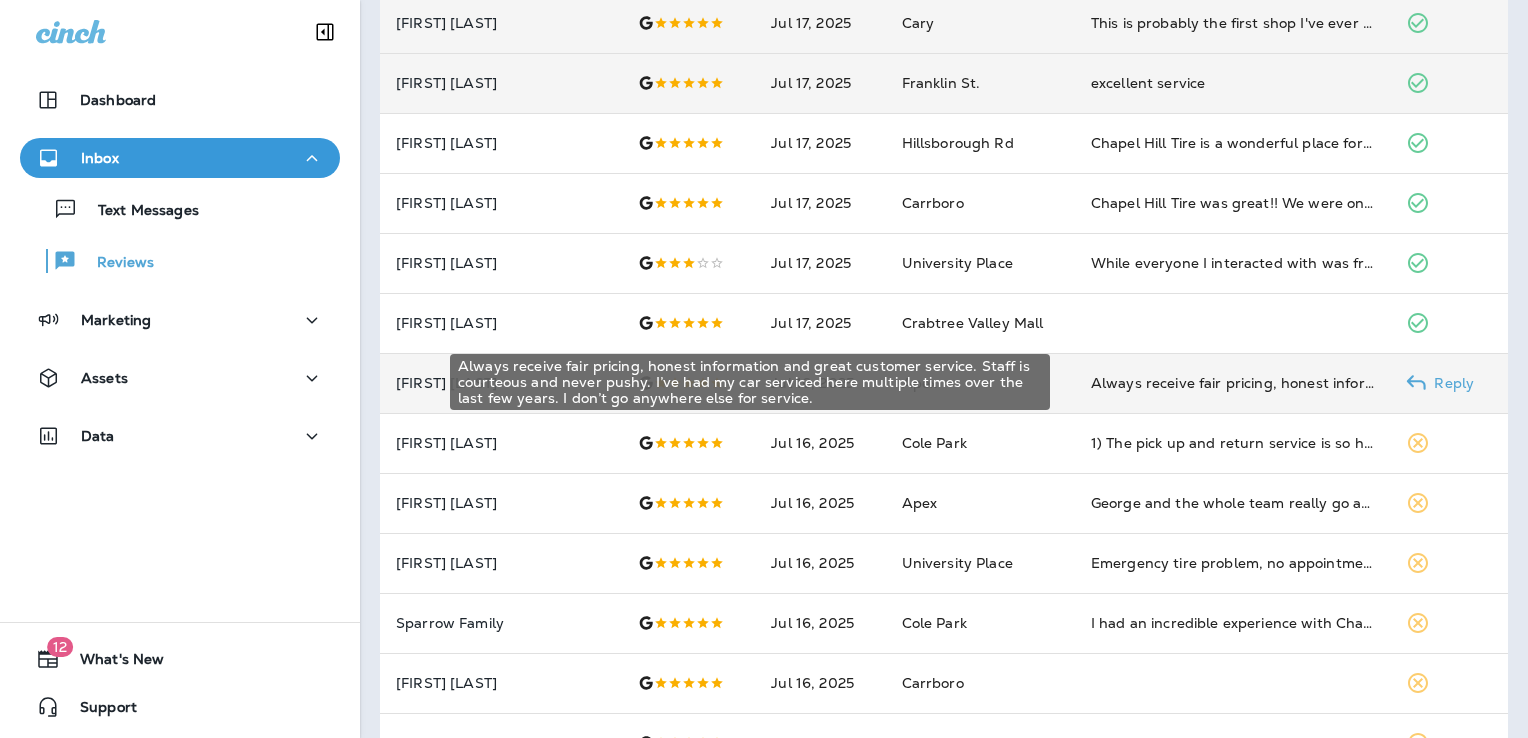 click on "Always receive fair pricing, honest information and great customer service. Staff is courteous and never pushy. I’ve had my car serviced here multiple times over the last few years. I don’t go anywhere else for service." at bounding box center [1233, 383] 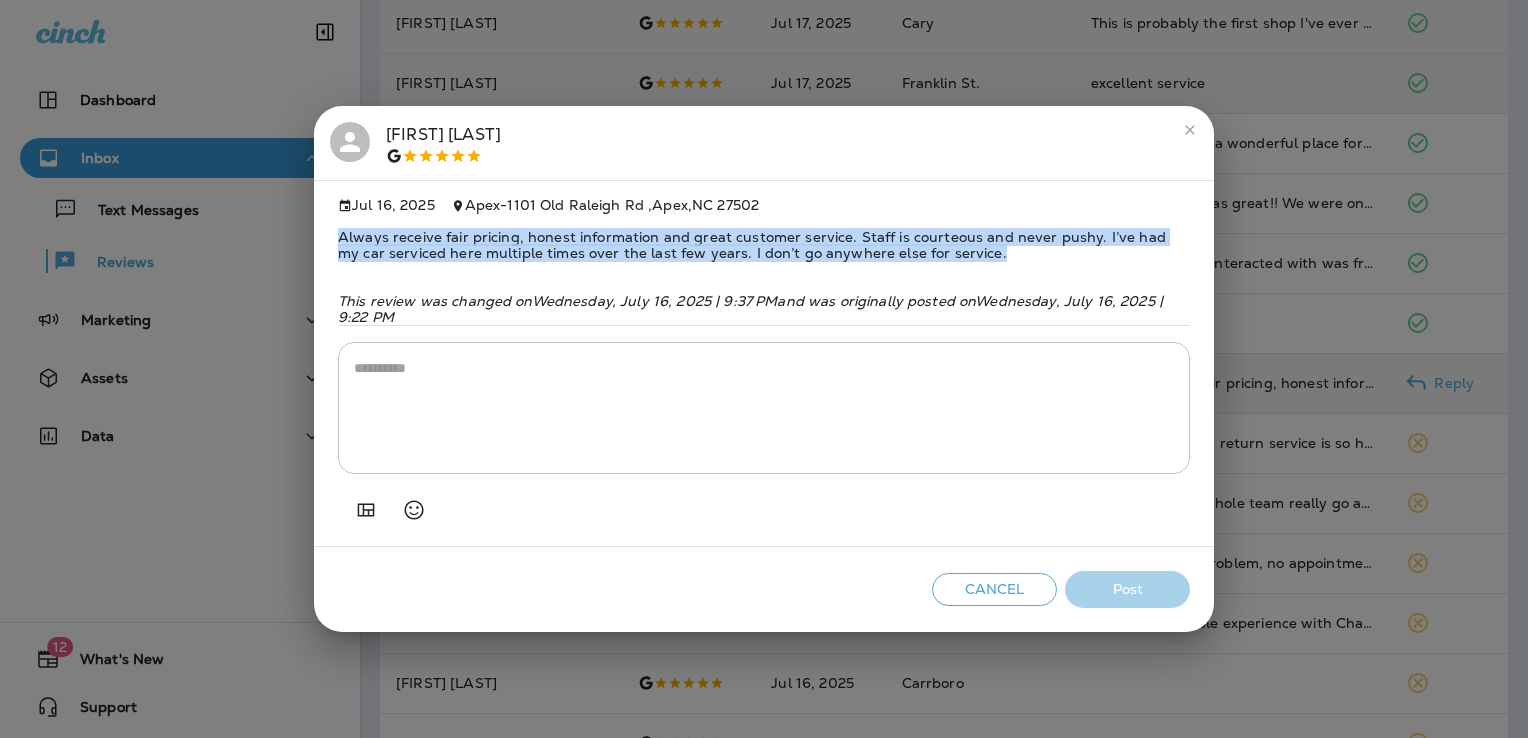 drag, startPoint x: 948, startPoint y: 253, endPoint x: 333, endPoint y: 226, distance: 615.5924 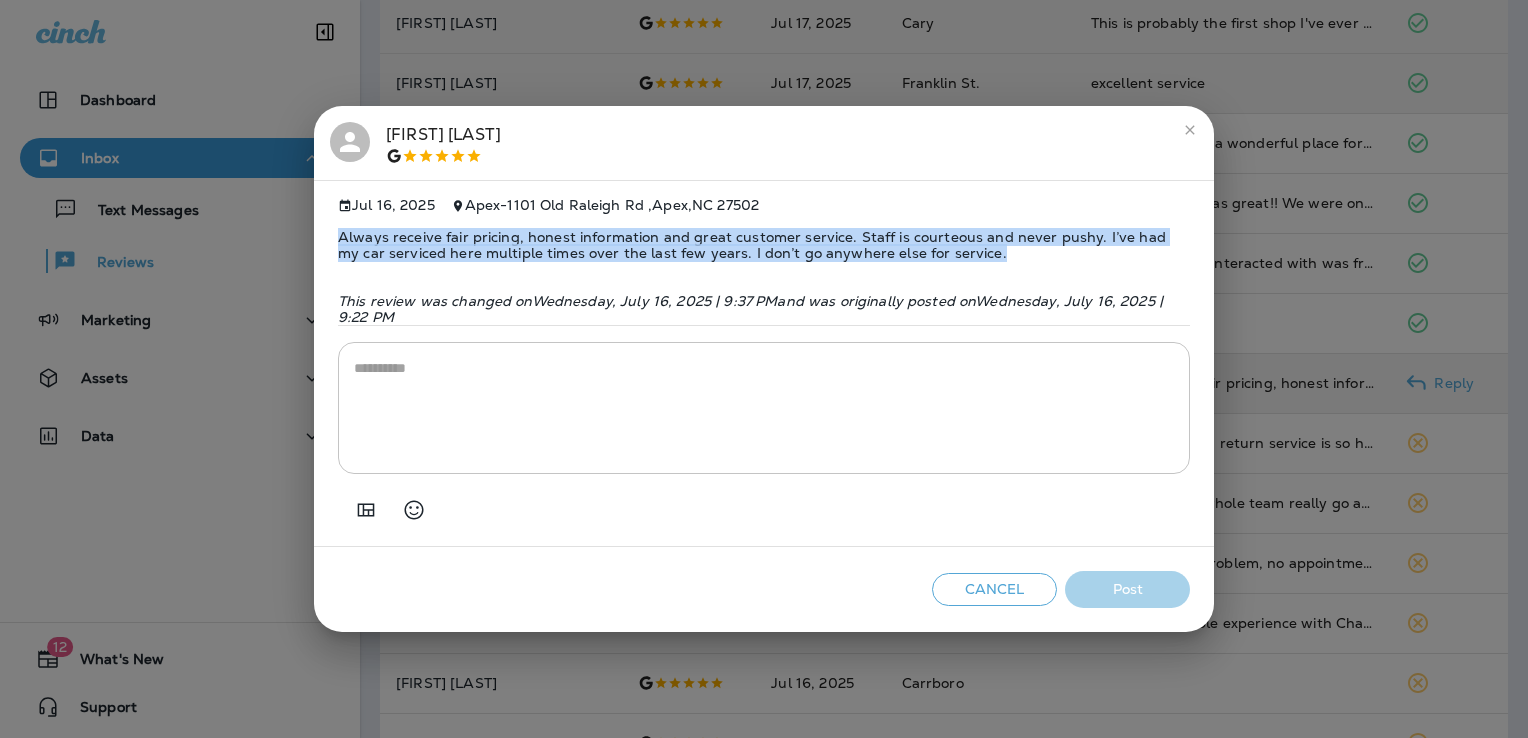 click on "Jul 16, 2025 Apex - [NUMBER] [STREET] , [CITY] , [STATE] [ZIP] Always receive fair pricing, honest information and great customer service. Staff is courteous and never pushy. I’ve had my car serviced here multiple times over the last few years. I don’t go anywhere else for service. This review was changed on Wednesday, July 16, 2025 | 9:37 PM and was originally posted on Wednesday, July 16, 2025 | 9:22 PM *" at bounding box center [764, 364] 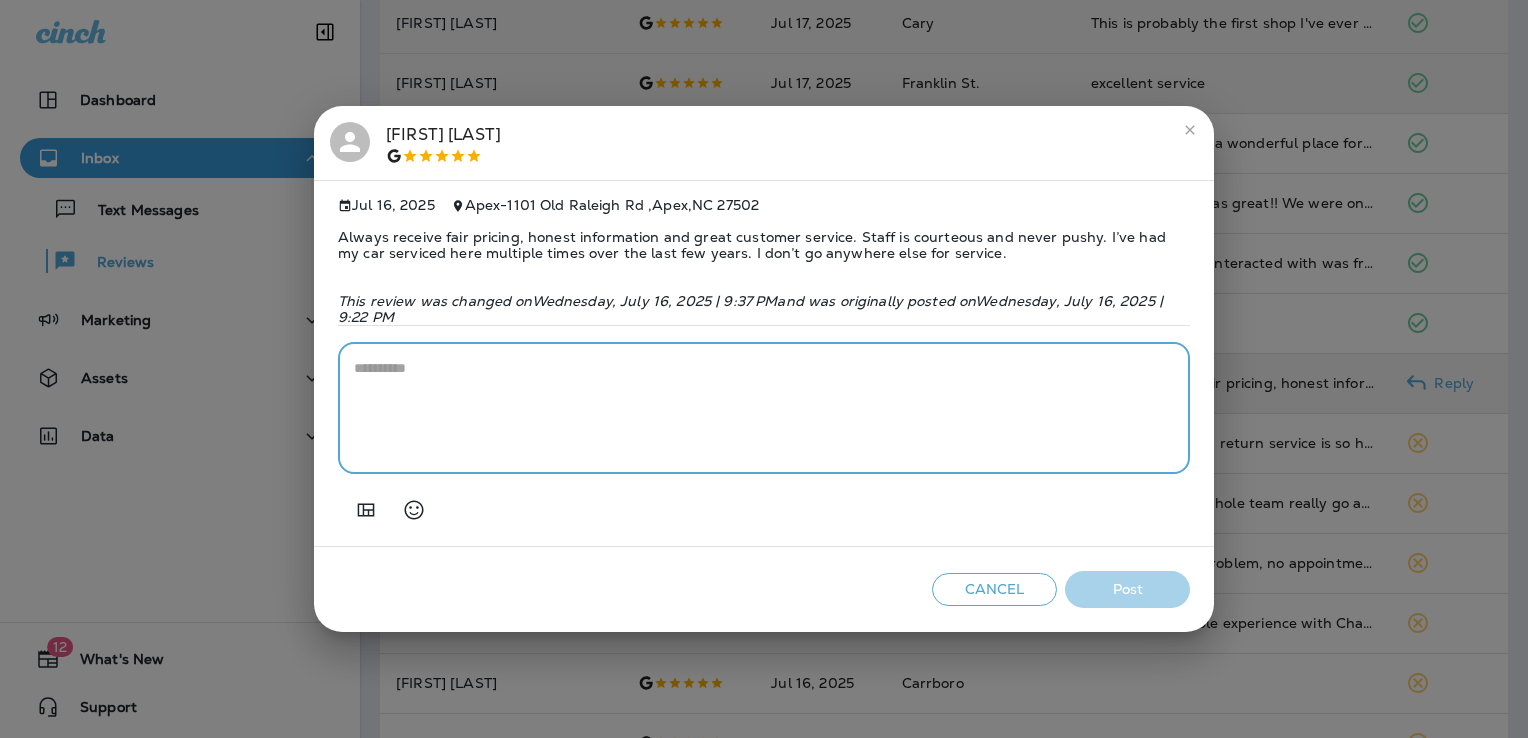 click at bounding box center (764, 408) 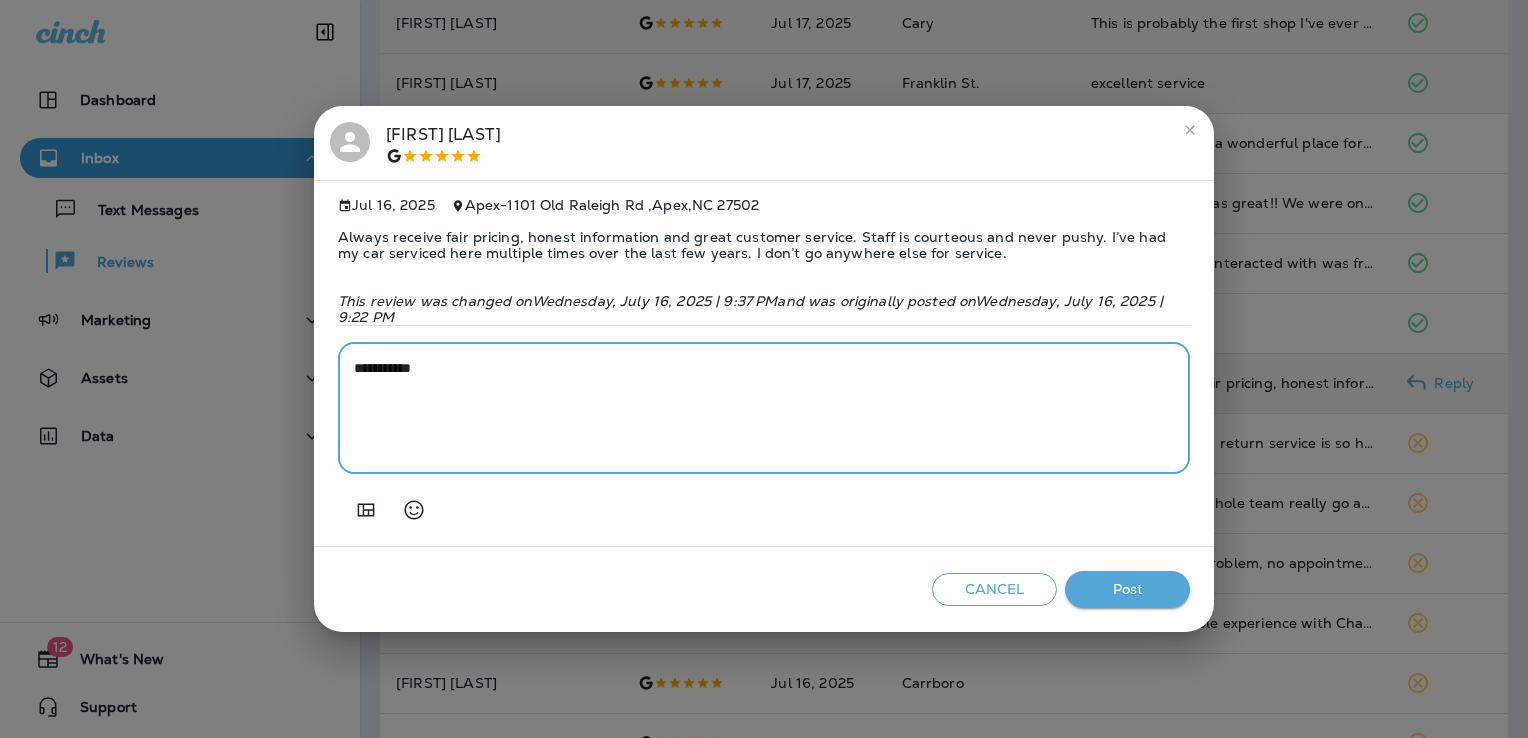 paste on "**********" 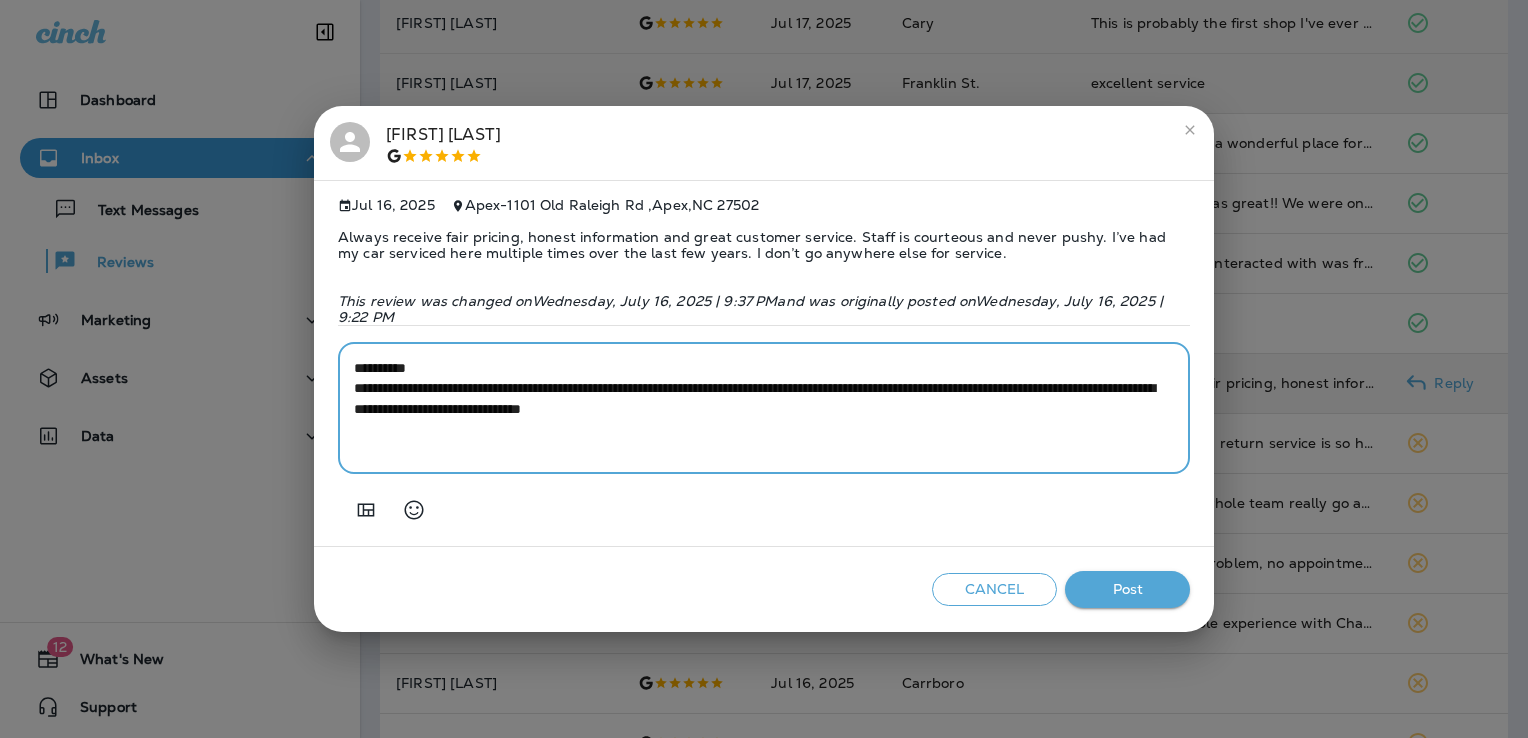 click on "**********" at bounding box center [764, 408] 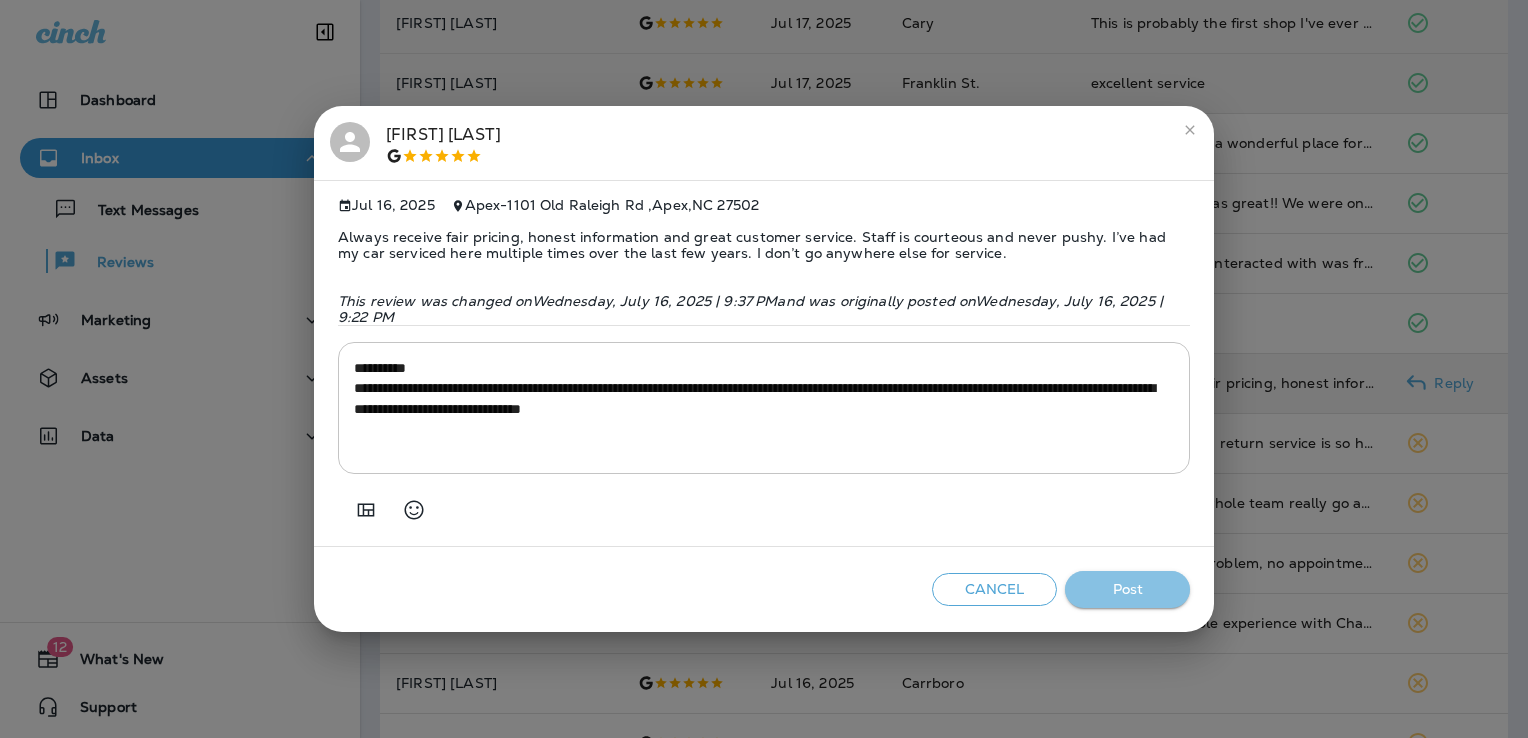 click on "Post" at bounding box center (1127, 589) 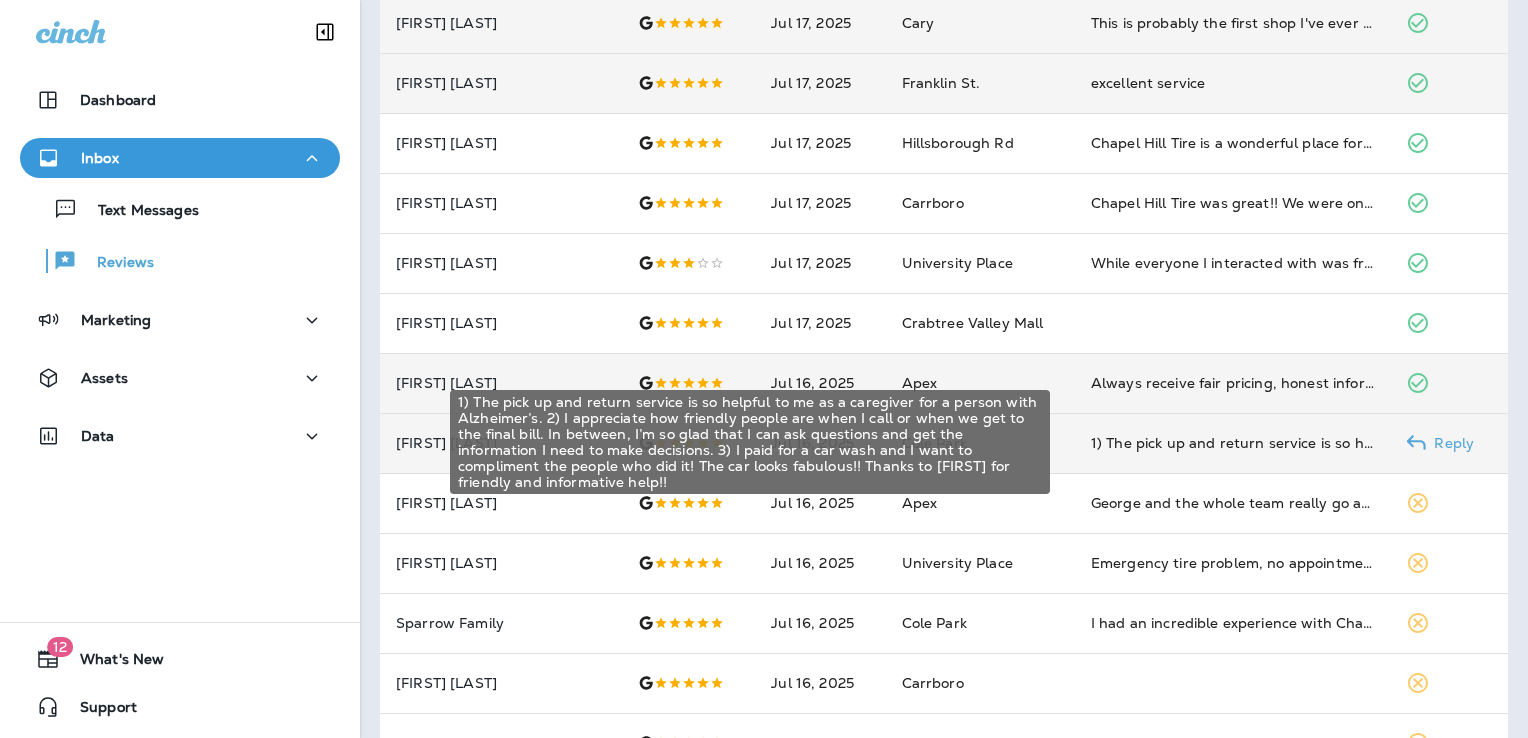 click on "1) The pick up and return service is so helpful to me as a caregiver for a person with Alzheimer’s. 2) I appreciate how friendly people are when I call or when we get to the final bill. In between, I’m so glad that I can ask questions and get the information I need to make decisions. 3) I paid for a car wash and I want to compliment the people who did it! The car looks fabulous!!
Thanks to [FIRST] for friendly and informative help!!" at bounding box center [1233, 443] 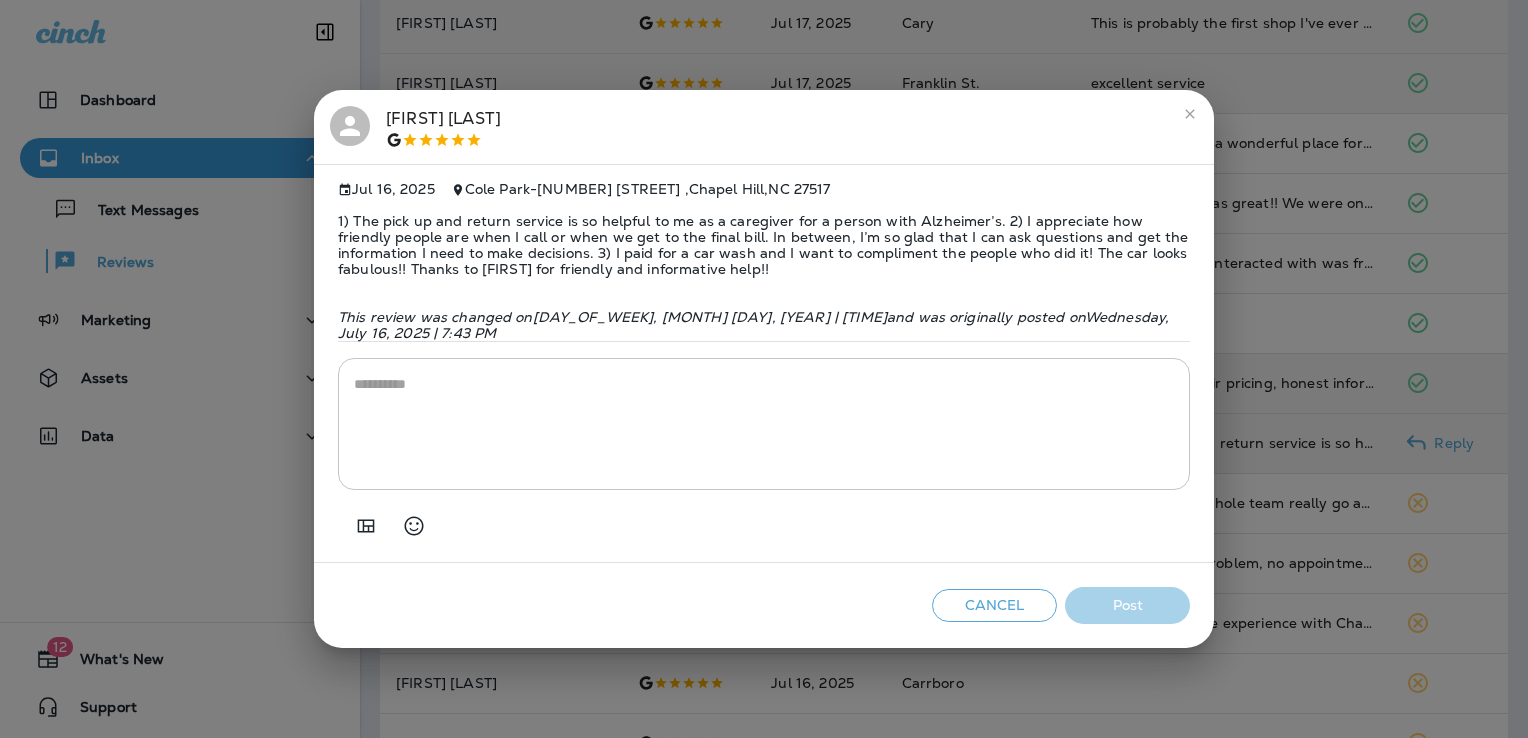 drag, startPoint x: 770, startPoint y: 265, endPoint x: 328, endPoint y: 206, distance: 445.9204 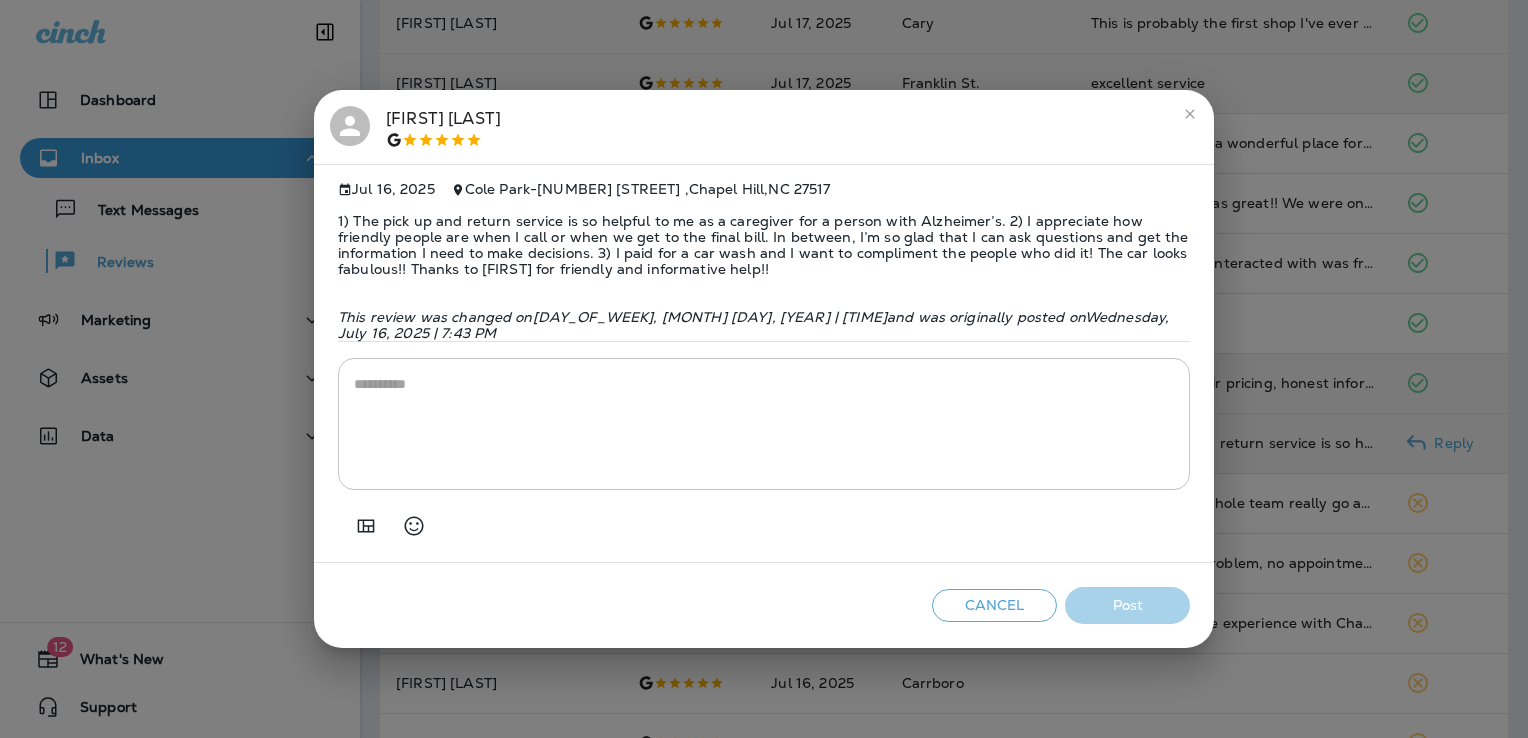 click on "Jul 16, 2025 Cole Park  -  [NUMBER] [STREET]   , [CITY] ,  [STATE]   [POSTAL_CODE] 1) The pick up and return service is so helpful to me as a caregiver for a person with Alzheimer’s.  2) I appreciate how friendly people are when I call or when we get to the final bill.  In between, I’m so glad that I can ask questions and get the information I need to make decisions.  3) I paid for a car wash and I want to compliment the people who did it!  The car looks fabulous!!
Thanks to Michael for friendly and informative help!! This review was changed on  Wednesday, July 16, 2025 | 7:51 PM  and was originally posted on  Wednesday, July 16, 2025 | 7:43 PM * ​" at bounding box center (764, 364) 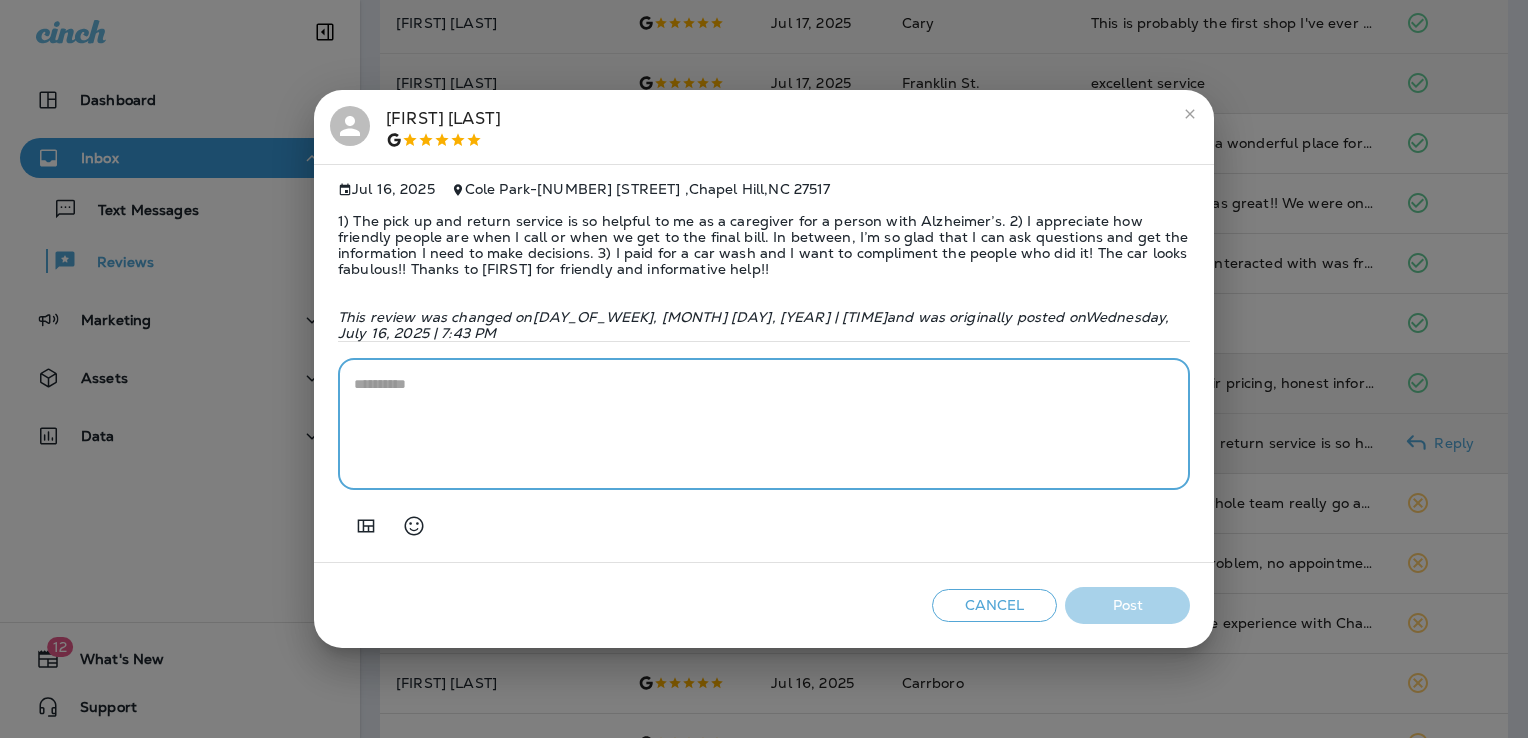 click at bounding box center (764, 424) 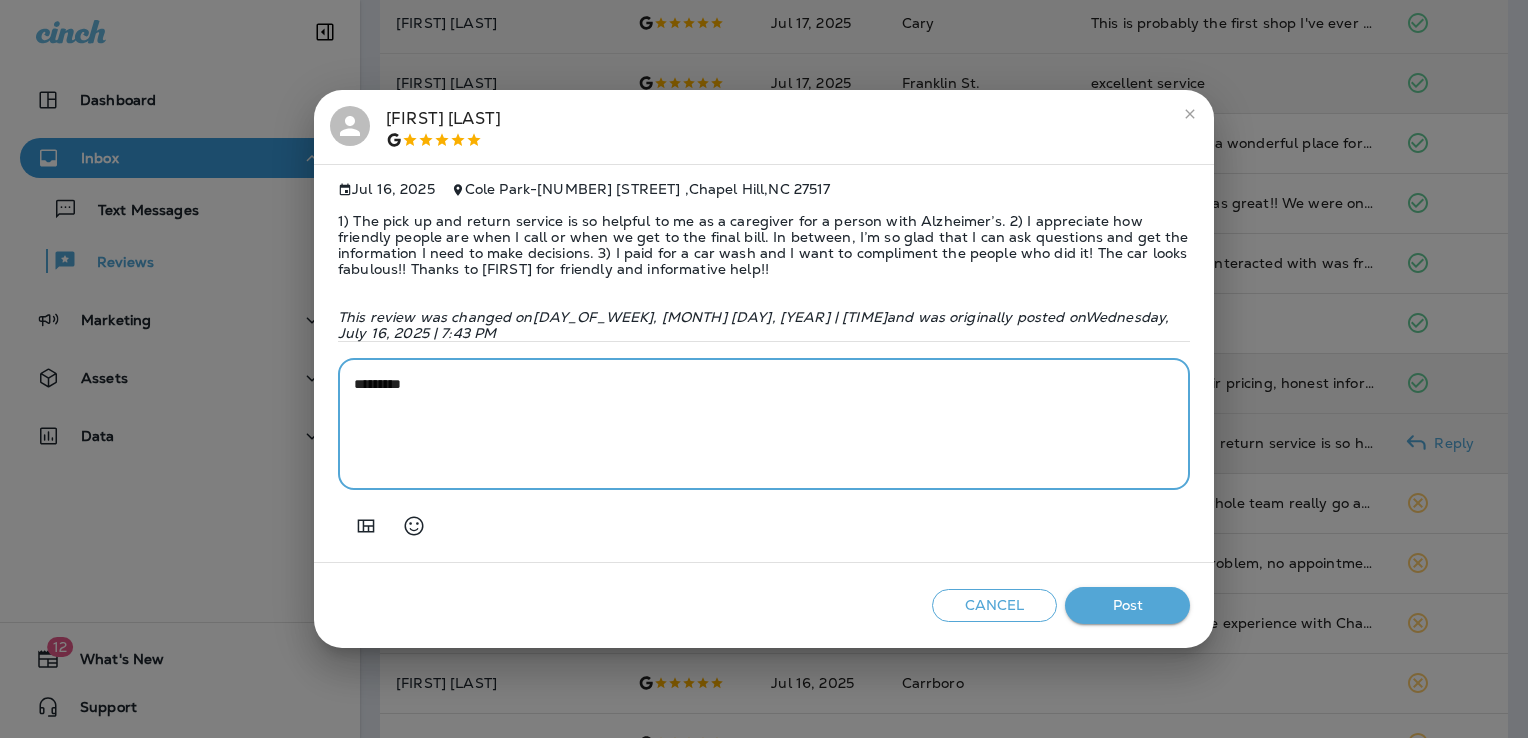 paste on "**********" 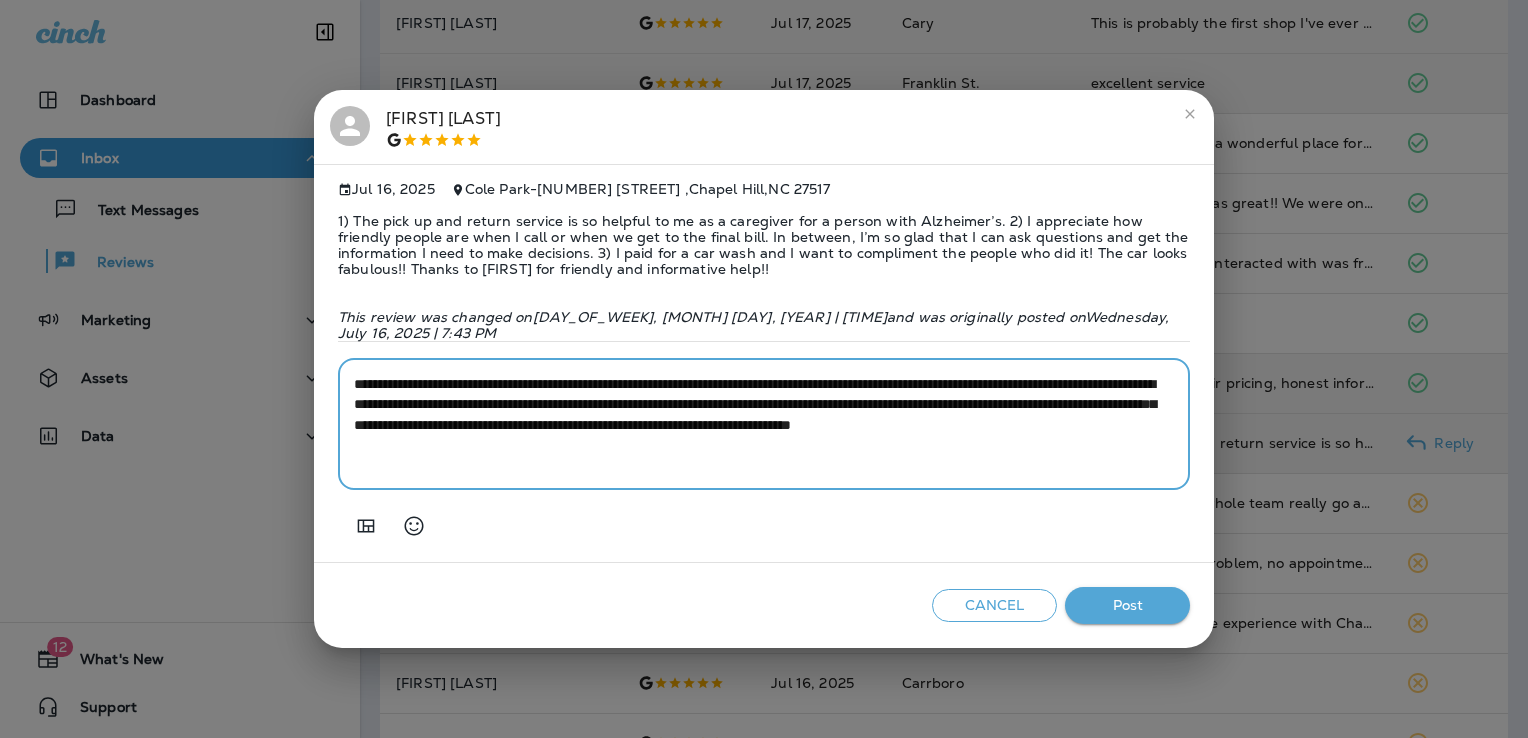 click on "**********" at bounding box center (764, 424) 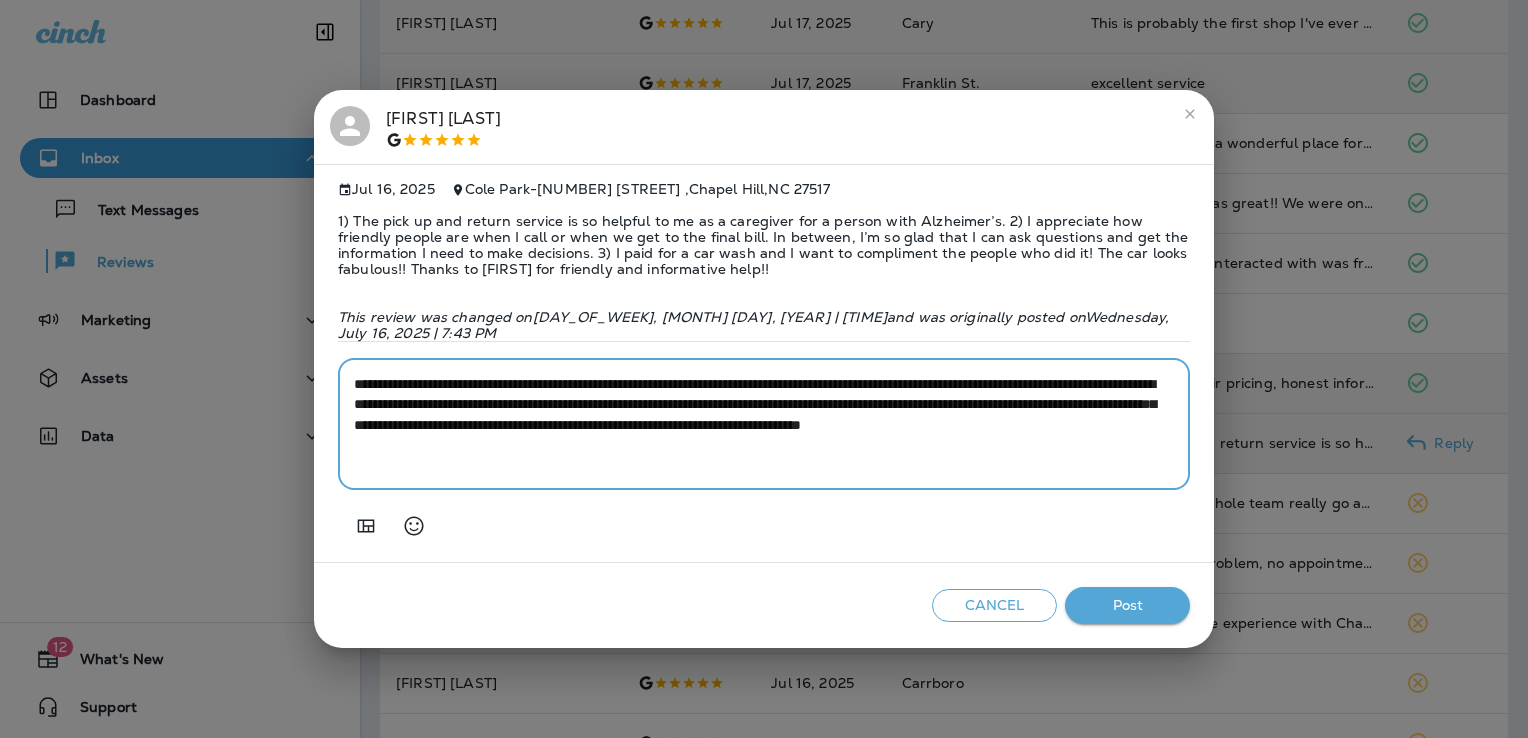 type on "**********" 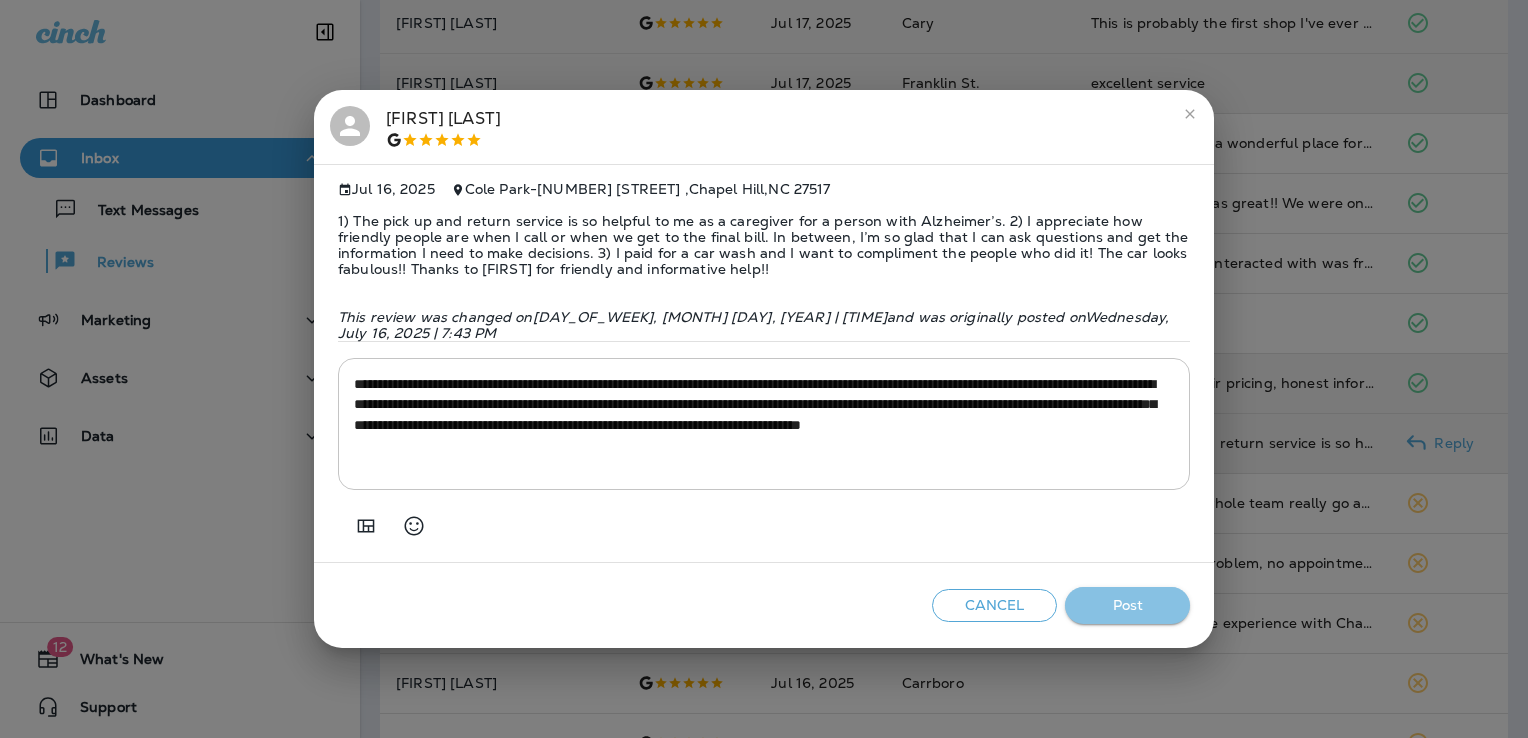 click on "Post" at bounding box center (1127, 605) 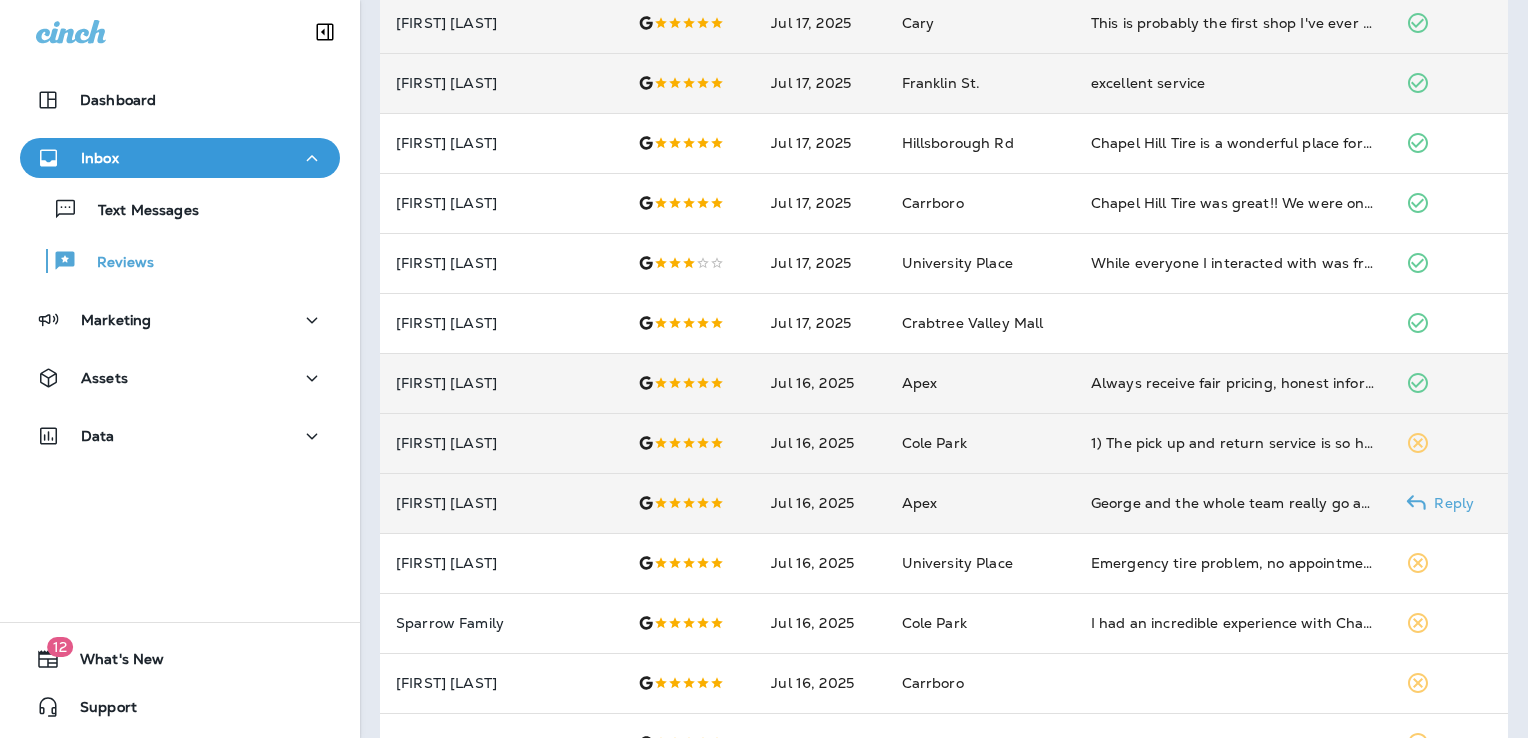 click on "Apex" at bounding box center [980, 503] 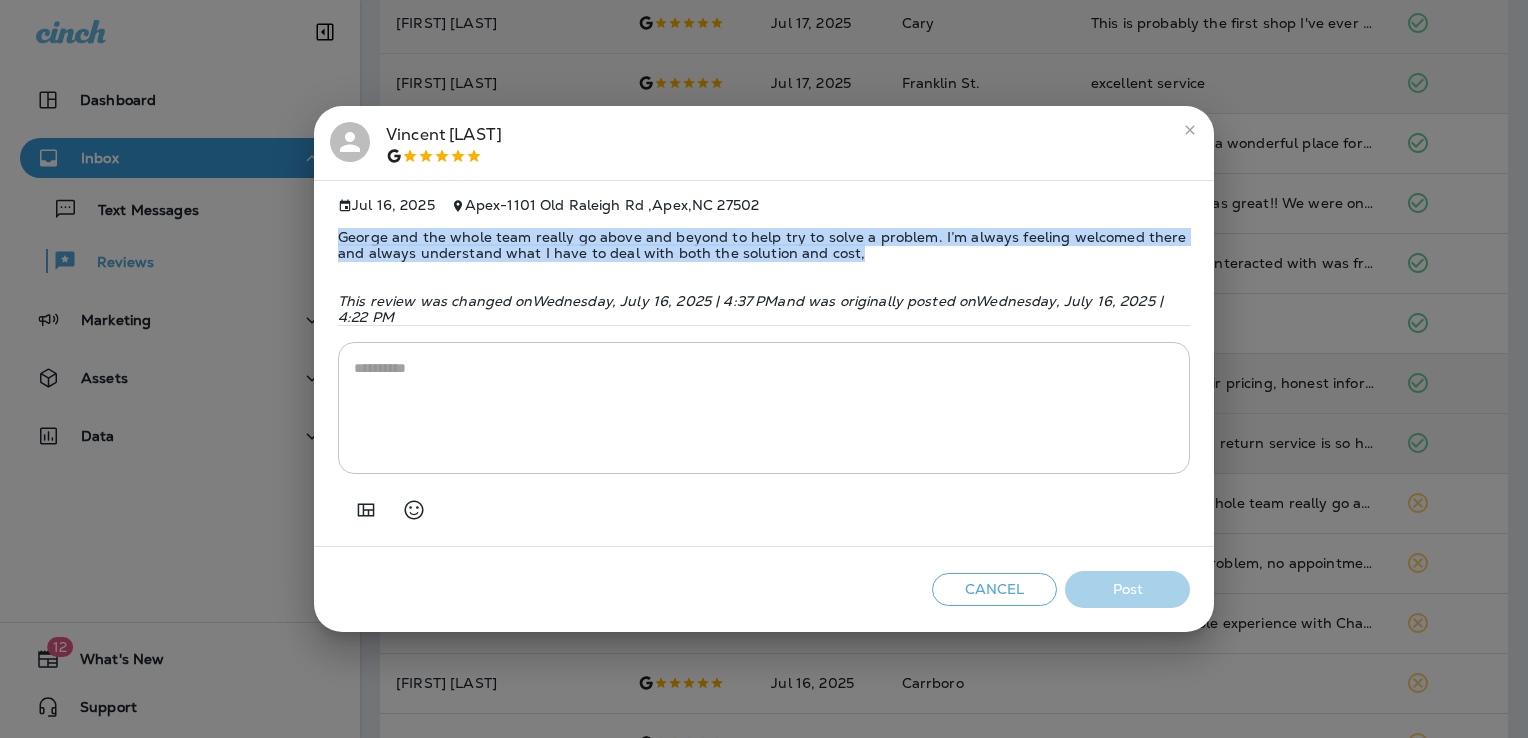 drag, startPoint x: 853, startPoint y: 251, endPoint x: 332, endPoint y: 238, distance: 521.1622 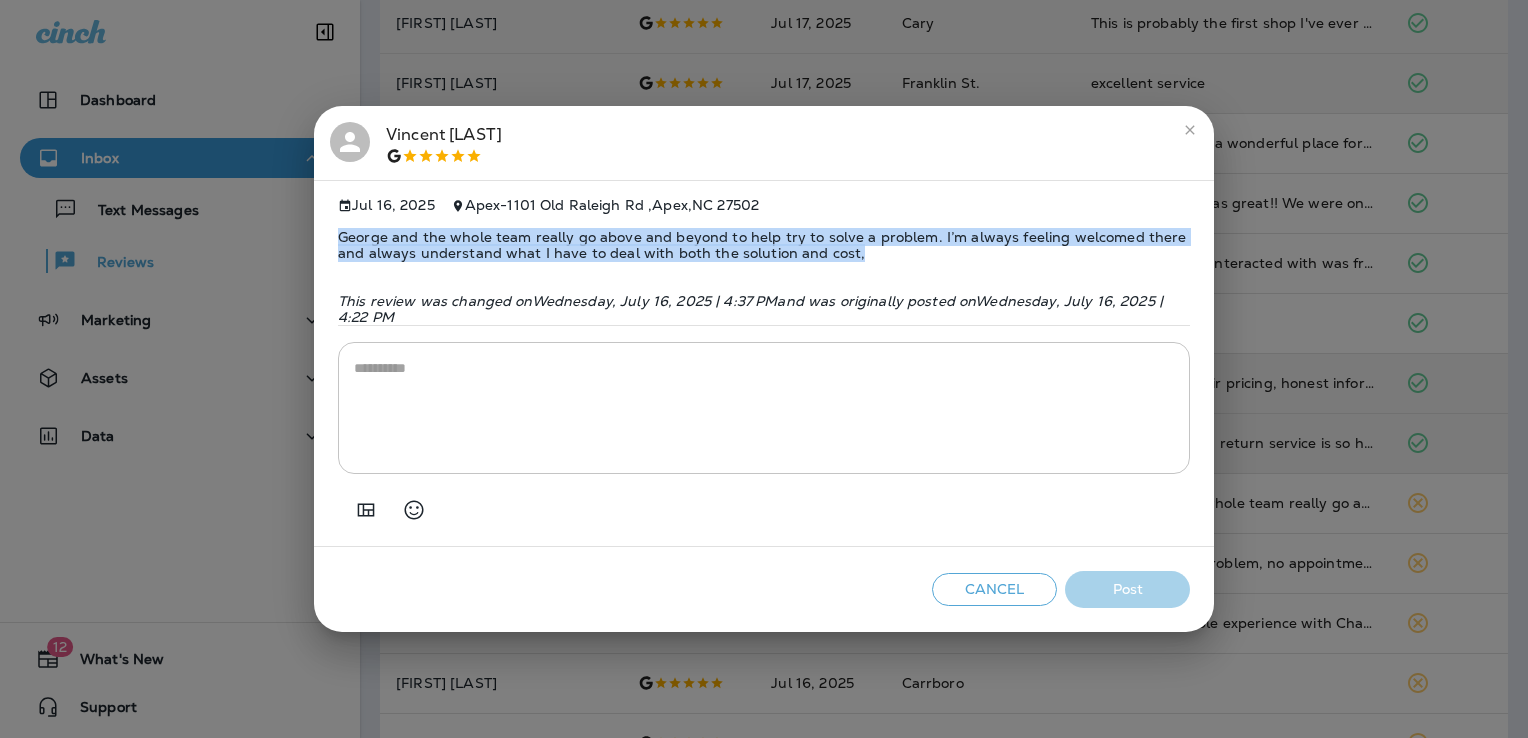 click on "Jul 16, 2025 Apex  -  [NUMBER] [STREET]   , [CITY] ,  [STATE]   [POSTAL_CODE] George and the whole team really go above and beyond to help try to solve a problem. I’m always feeling welcomed there and always understand what I have to deal with both the solution and cost, This review was changed on  Wednesday, July 16, 2025 | 4:37 PM  and was originally posted on  Wednesday, July 16, 2025 | 4:22 PM * ​" at bounding box center [764, 364] 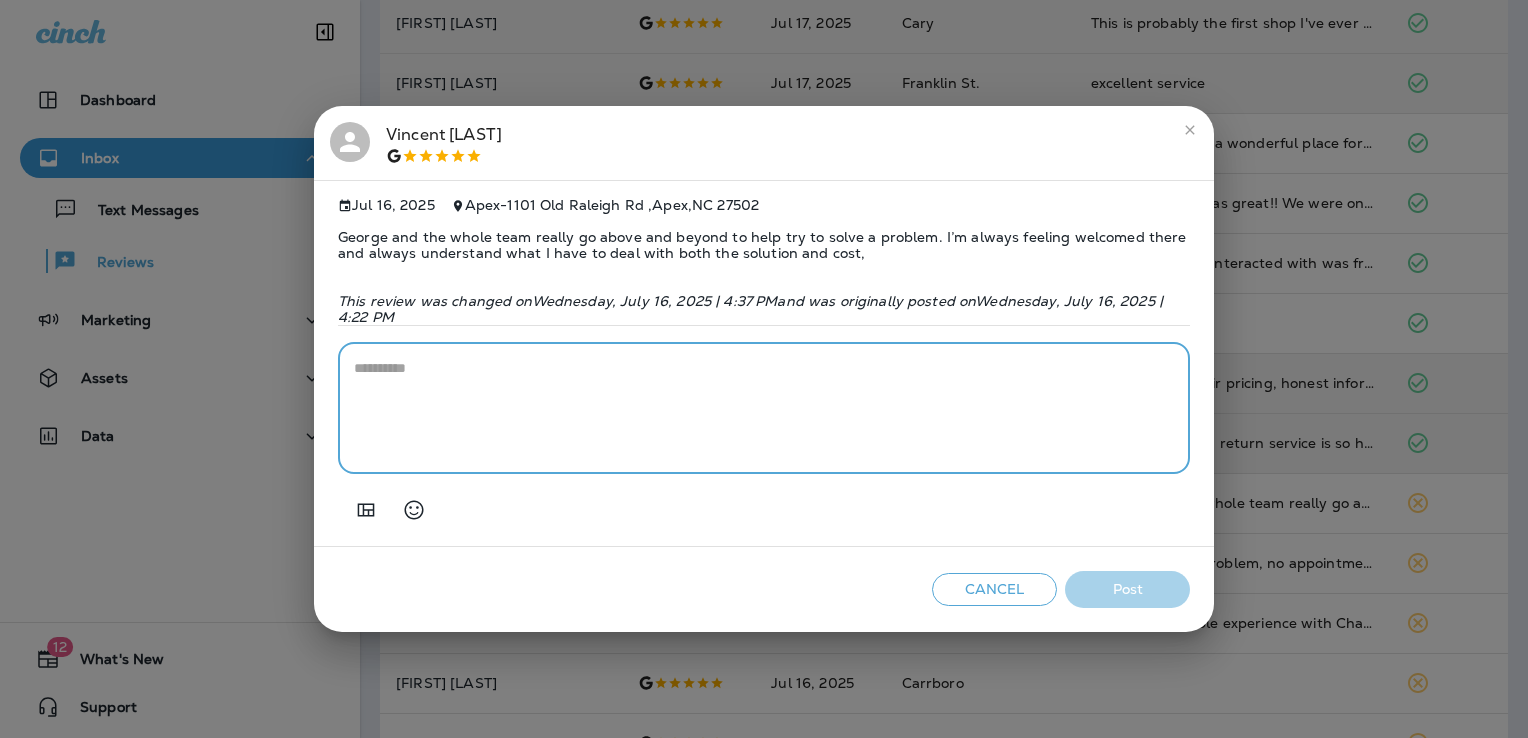 click at bounding box center (764, 408) 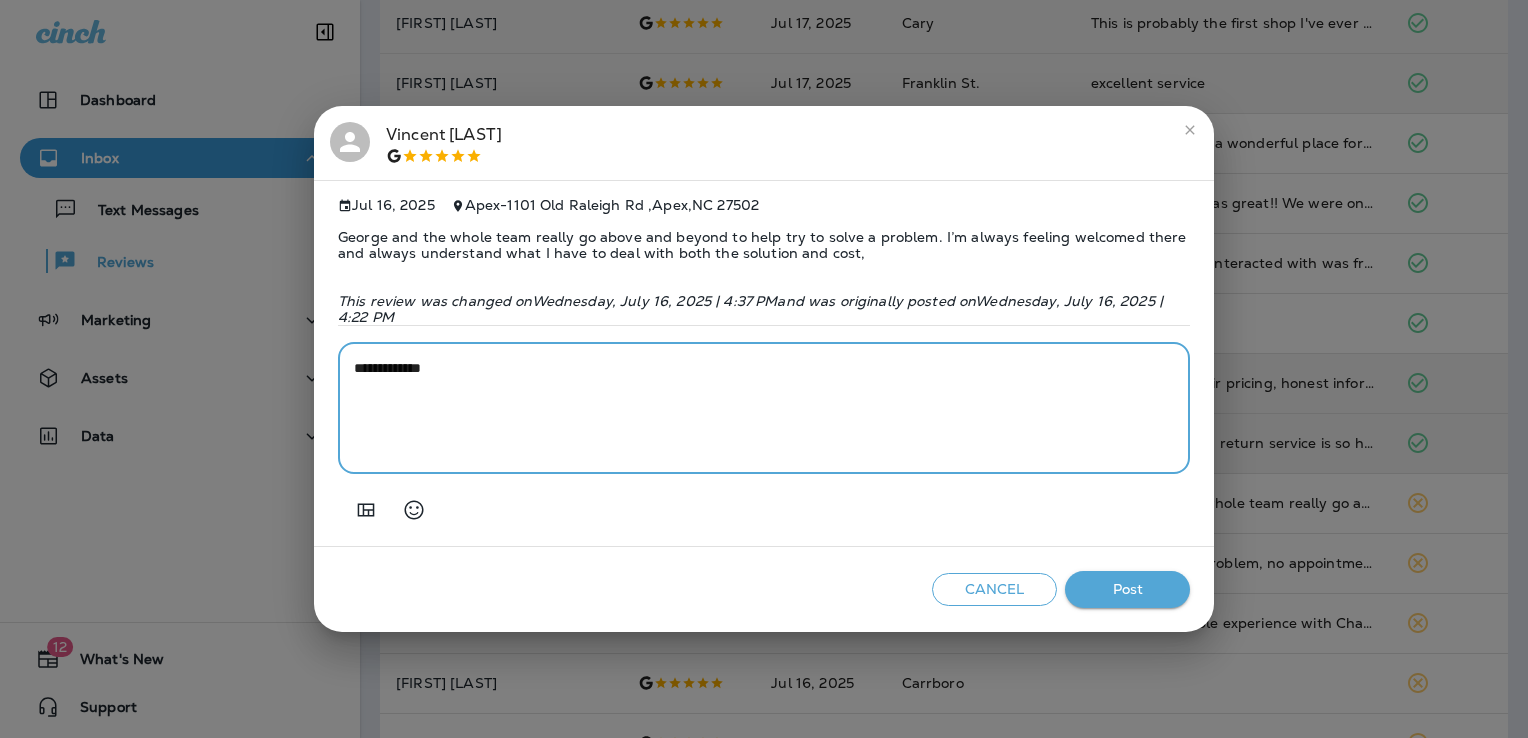 paste on "**********" 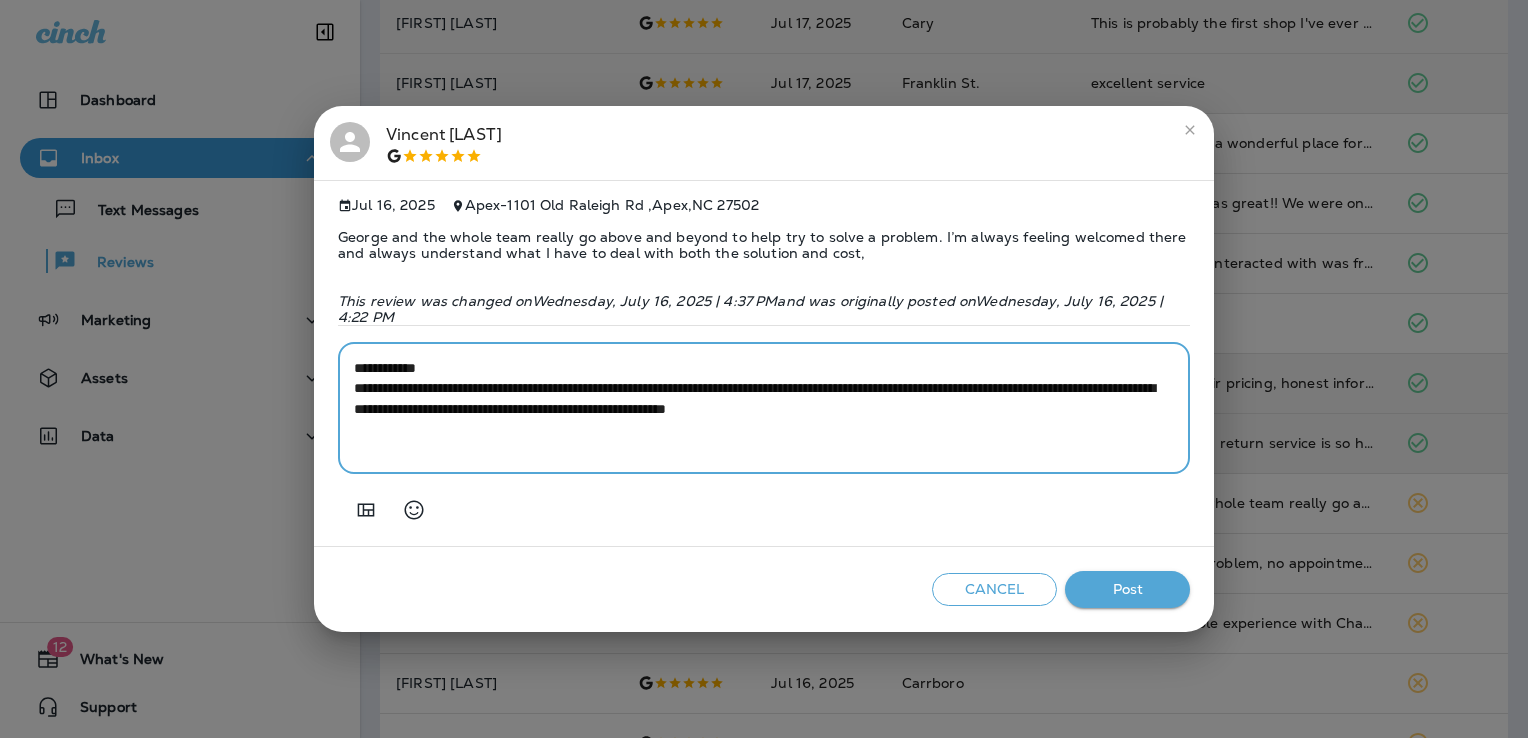type on "**********" 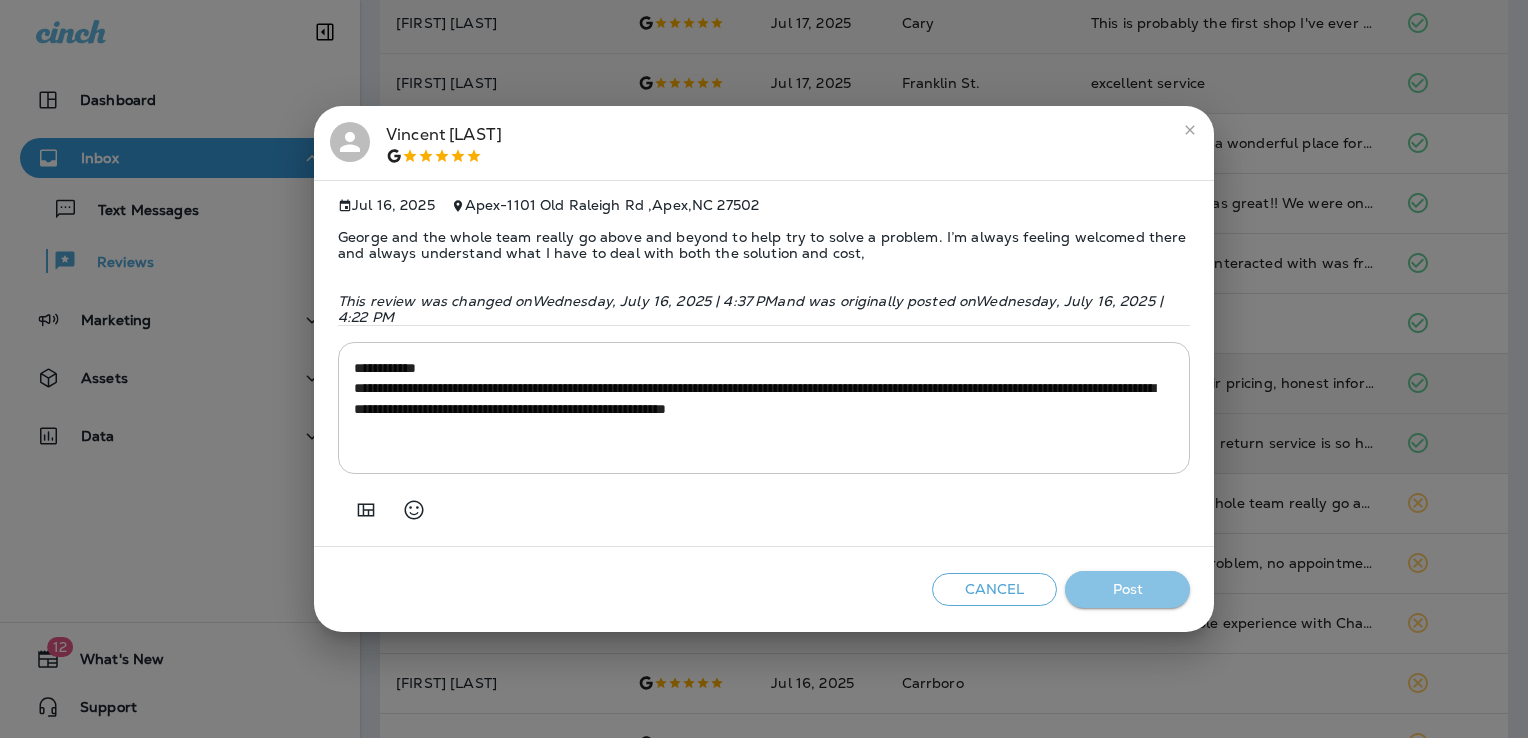 click on "Post" at bounding box center [1127, 589] 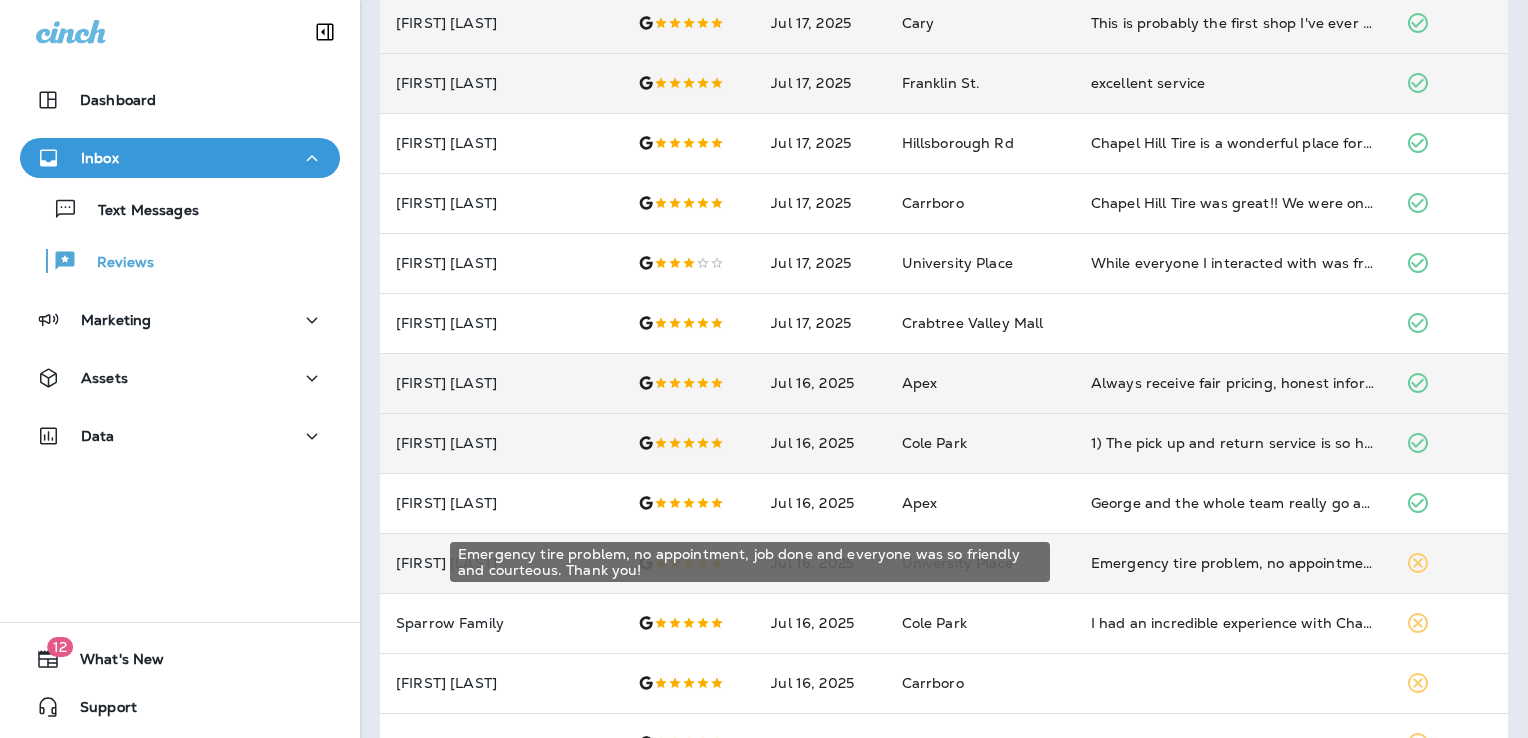 click on "Emergency tire problem,  no appointment,  job done and everyone was so friendly and courteous.  Thank you!" at bounding box center [1233, 563] 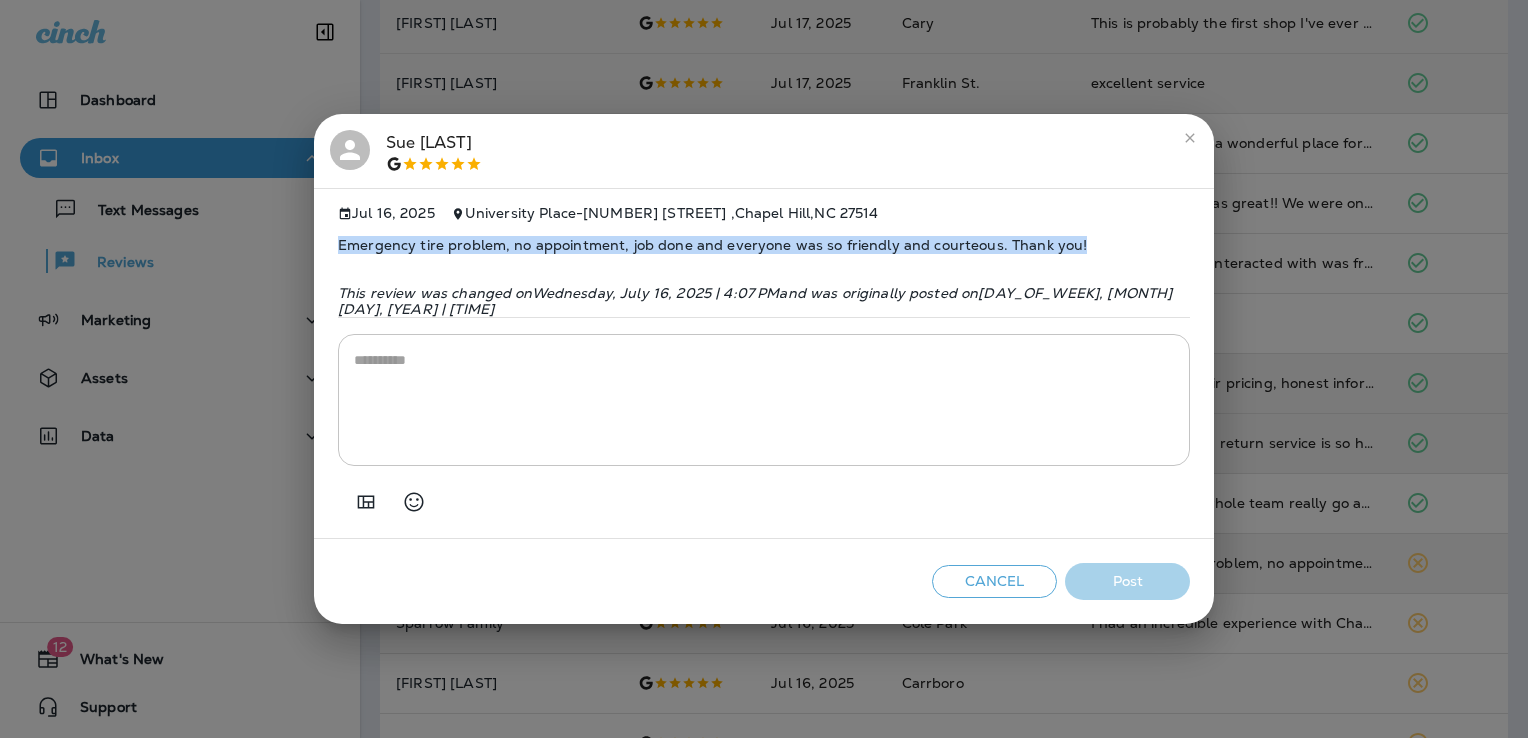 drag, startPoint x: 1068, startPoint y: 242, endPoint x: 340, endPoint y: 243, distance: 728.0007 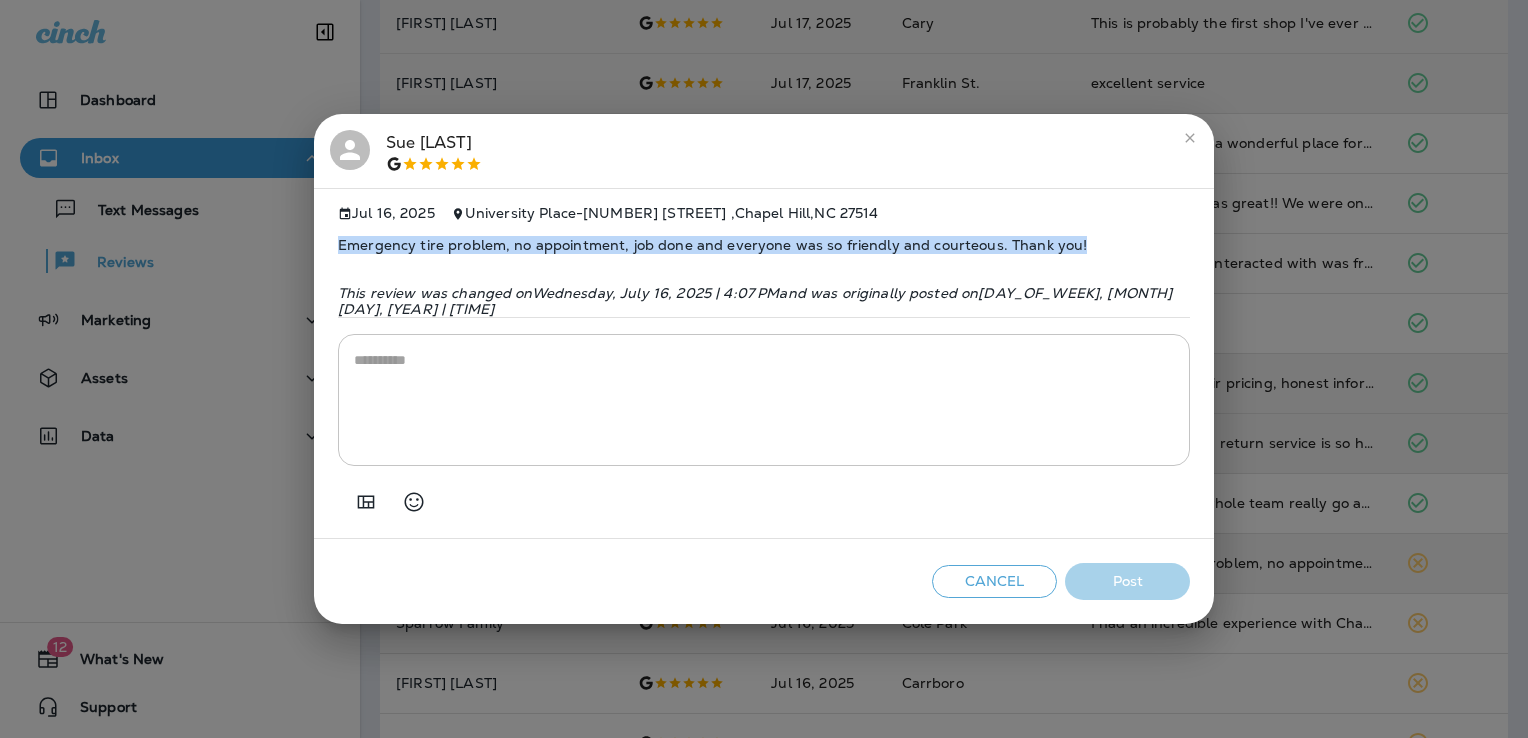 click on "Emergency tire problem,  no appointment,  job done and everyone was so friendly and courteous.  Thank you!" at bounding box center (764, 245) 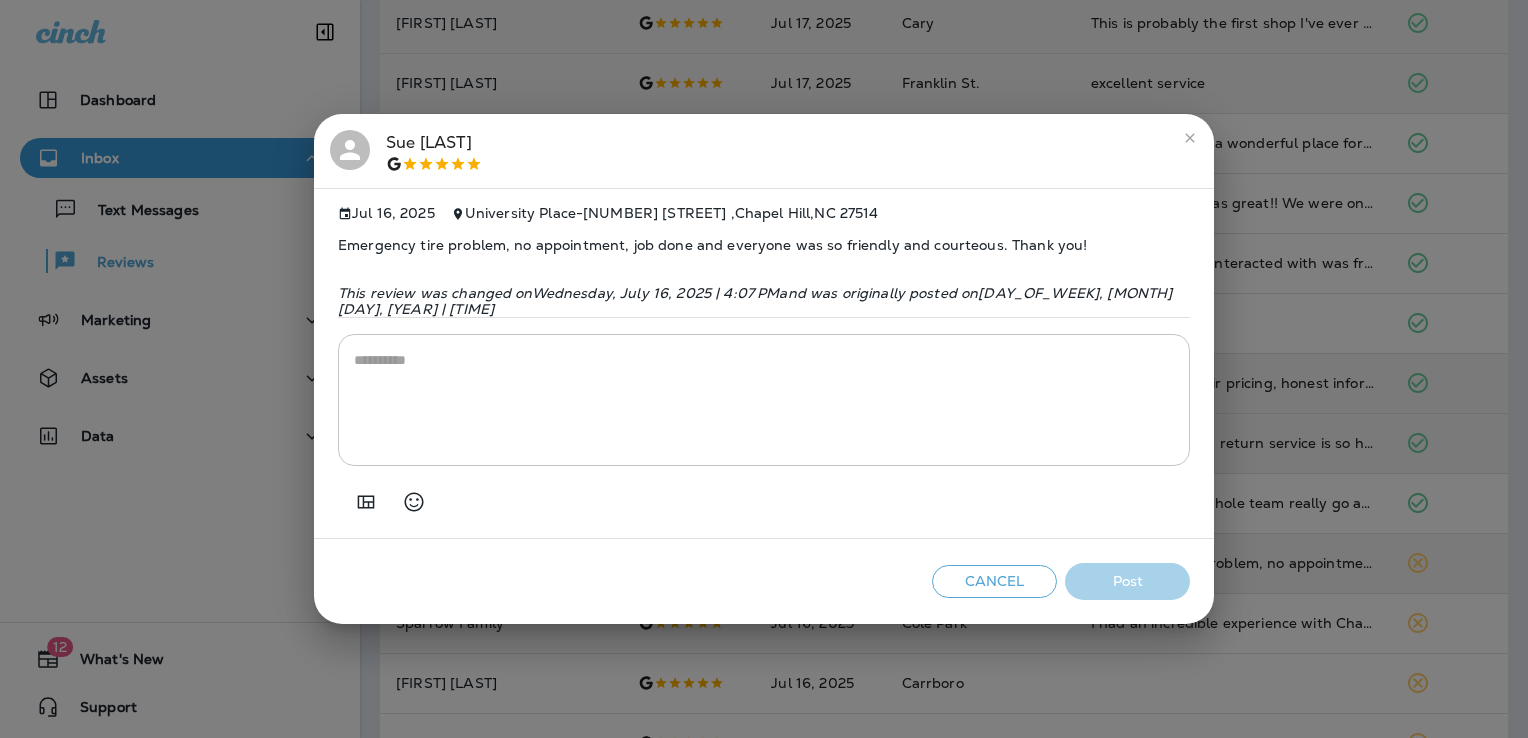 click at bounding box center [764, 400] 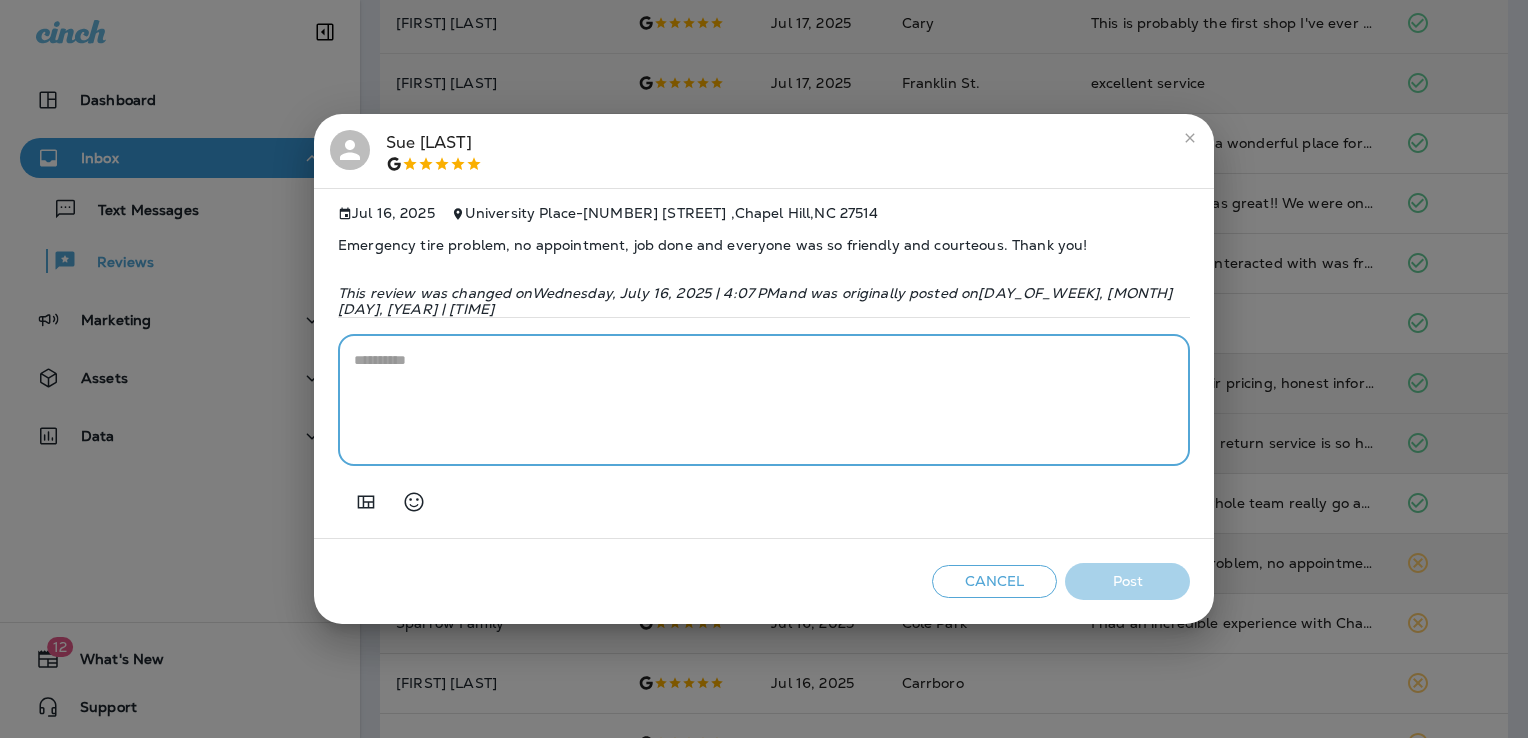 paste on "**********" 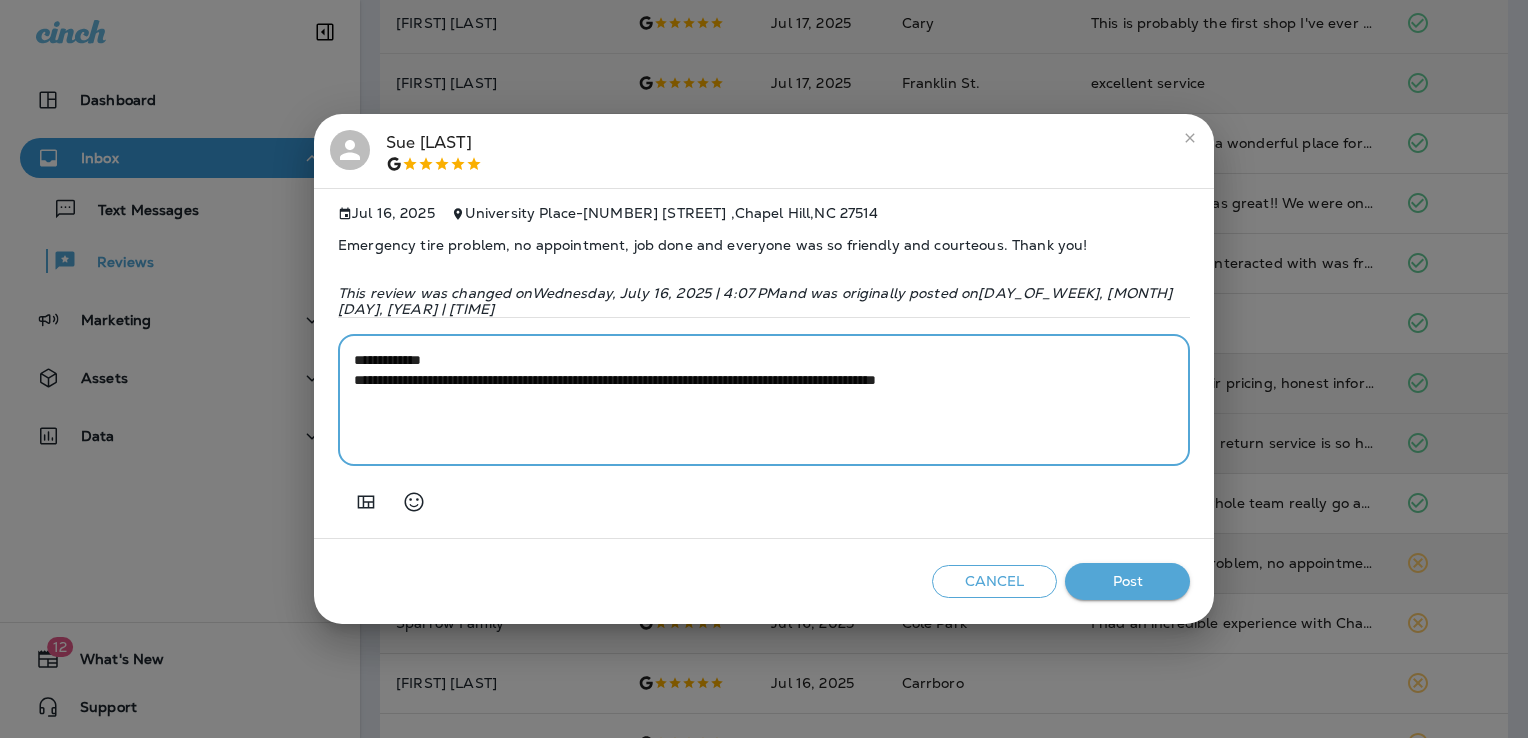 click on "**********" at bounding box center [764, 400] 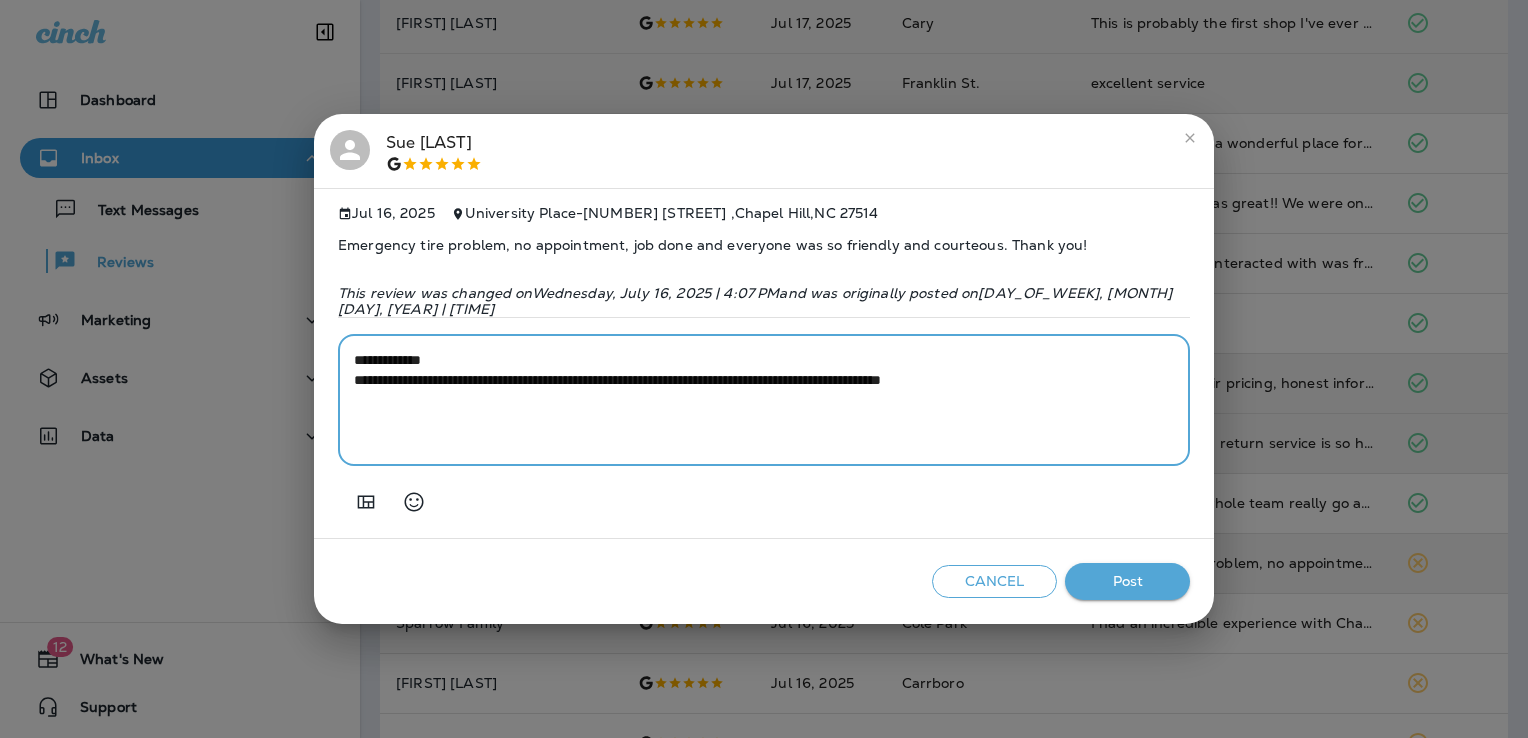 type on "**********" 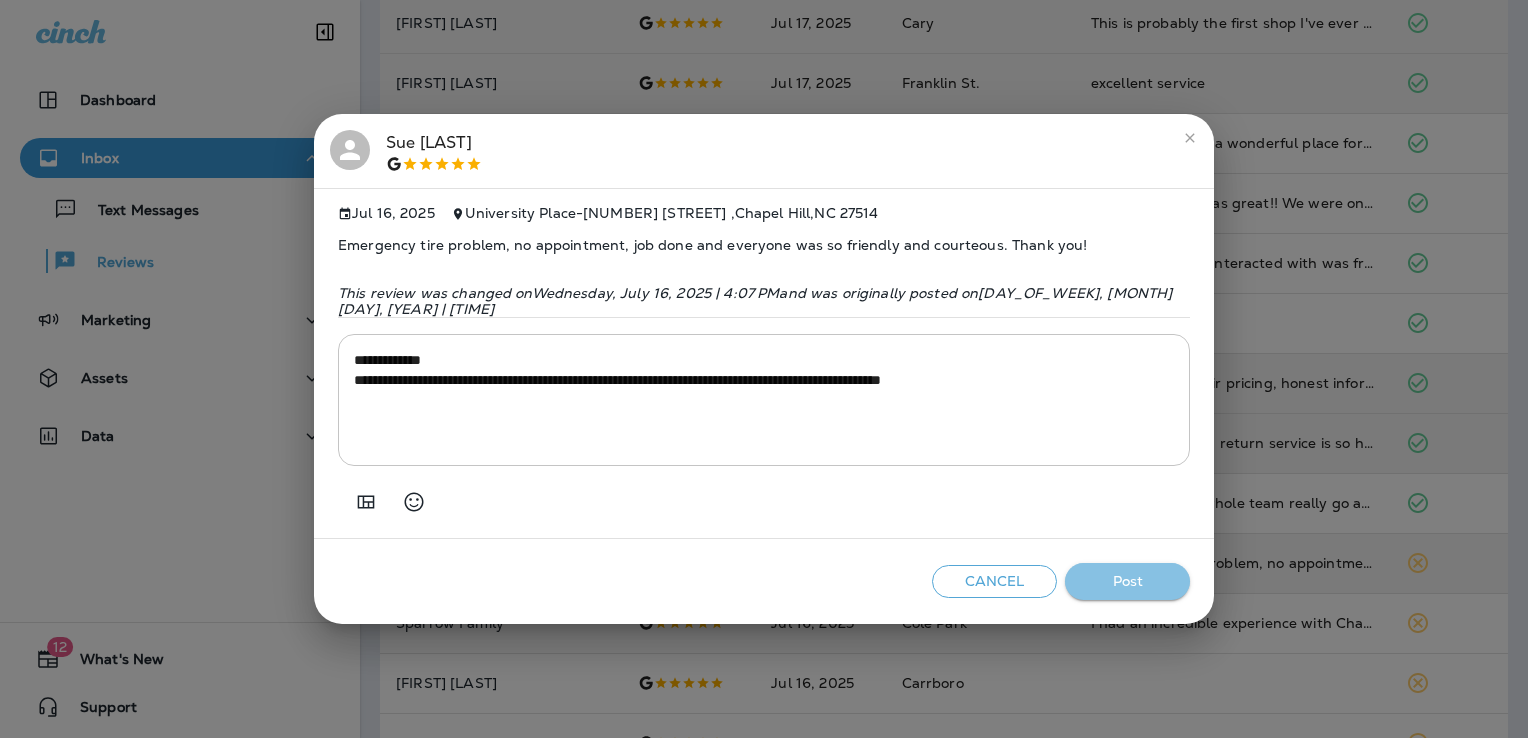 click on "Post" at bounding box center [1127, 581] 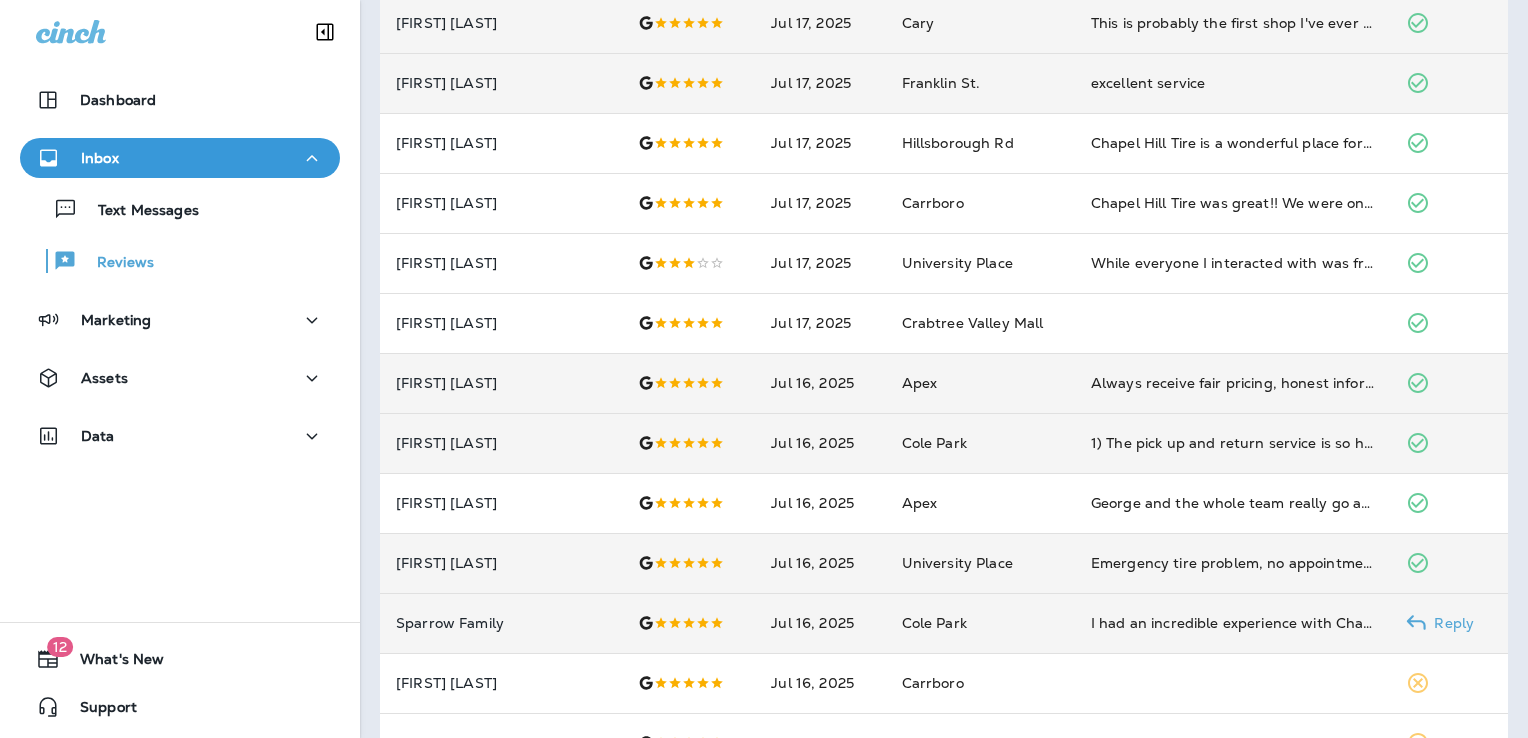 click on "Cole Park" at bounding box center (980, 623) 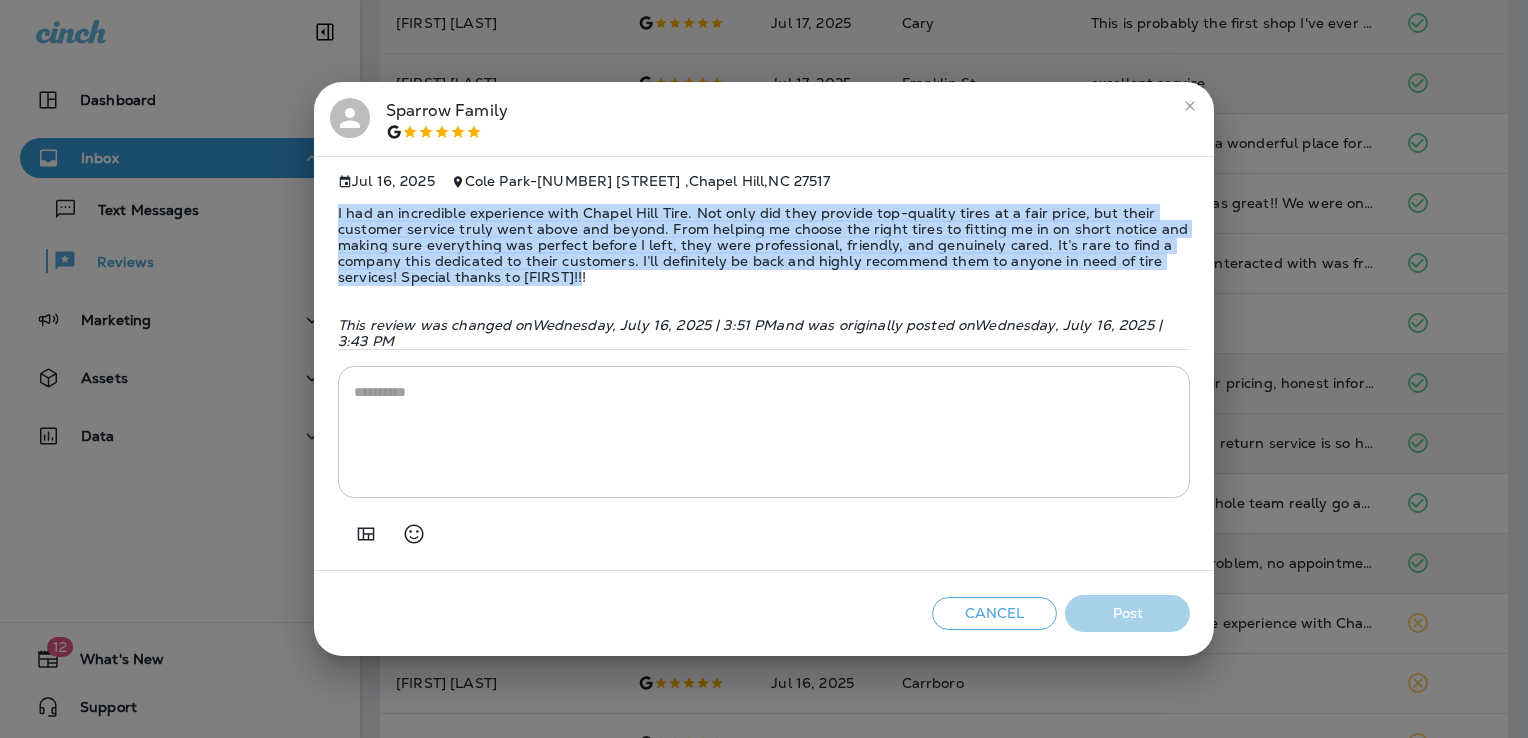drag, startPoint x: 580, startPoint y: 281, endPoint x: 329, endPoint y: 210, distance: 260.8486 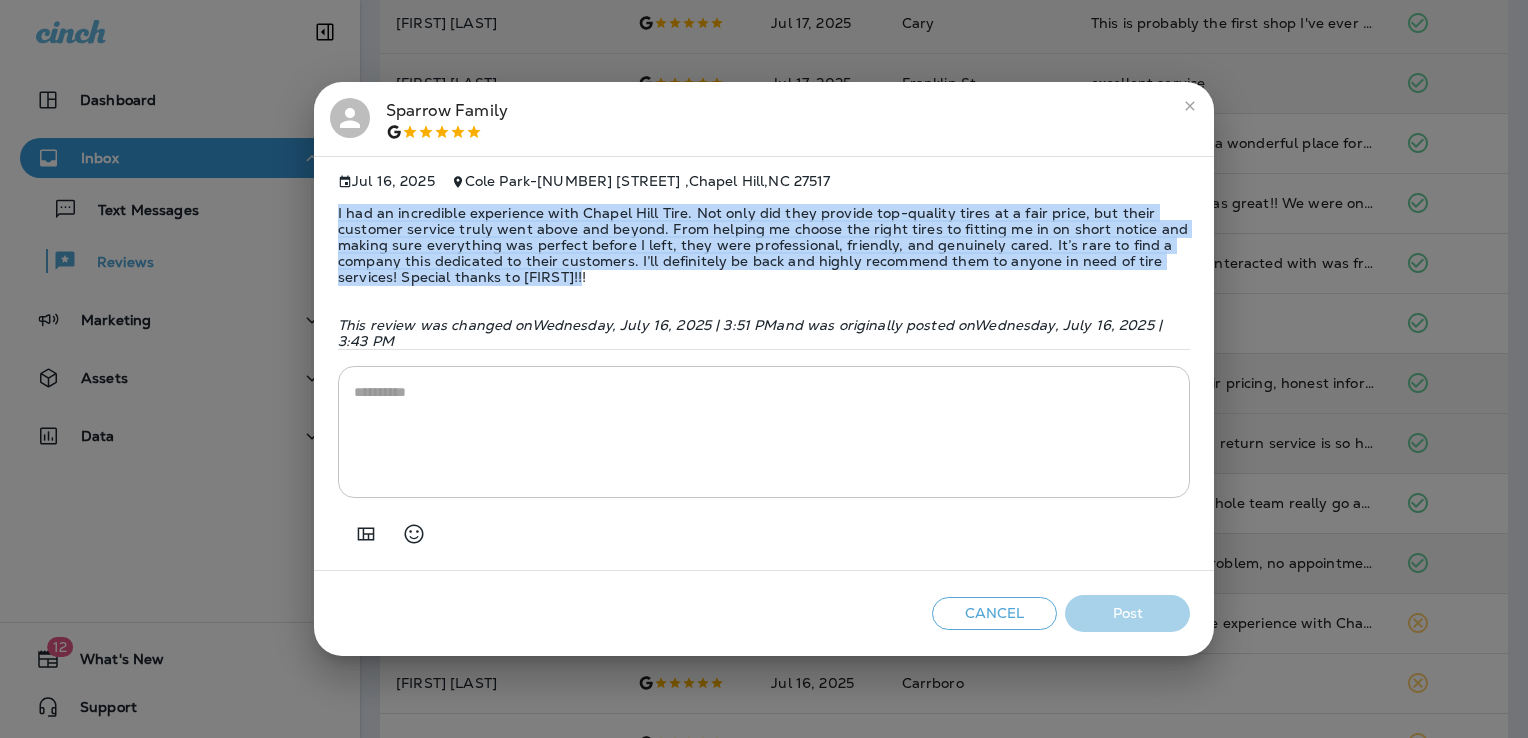 click on "Jul 16, 2025 Cole Park  -  [NUMBER] [STREET]   , [CITY] ,  [STATE]   [POSTAL_CODE] I had an incredible experience with Chapel Hill Tire. Not only did they provide top-quality tires at a fair price, but their customer service truly went above and beyond. From helping me choose the right tires to fitting me in on short notice and making sure everything was perfect before I left, they were professional, friendly, and genuinely cared. It’s rare to find a company this dedicated to their customers. I’ll definitely be back and highly recommend them to anyone in need of tire services! Special thanks to Justin!!! This review was changed on  Wednesday, July 16, 2025 | 3:51 PM  and was originally posted on  Wednesday, July 16, 2025 | 3:43 PM * ​" at bounding box center (764, 364) 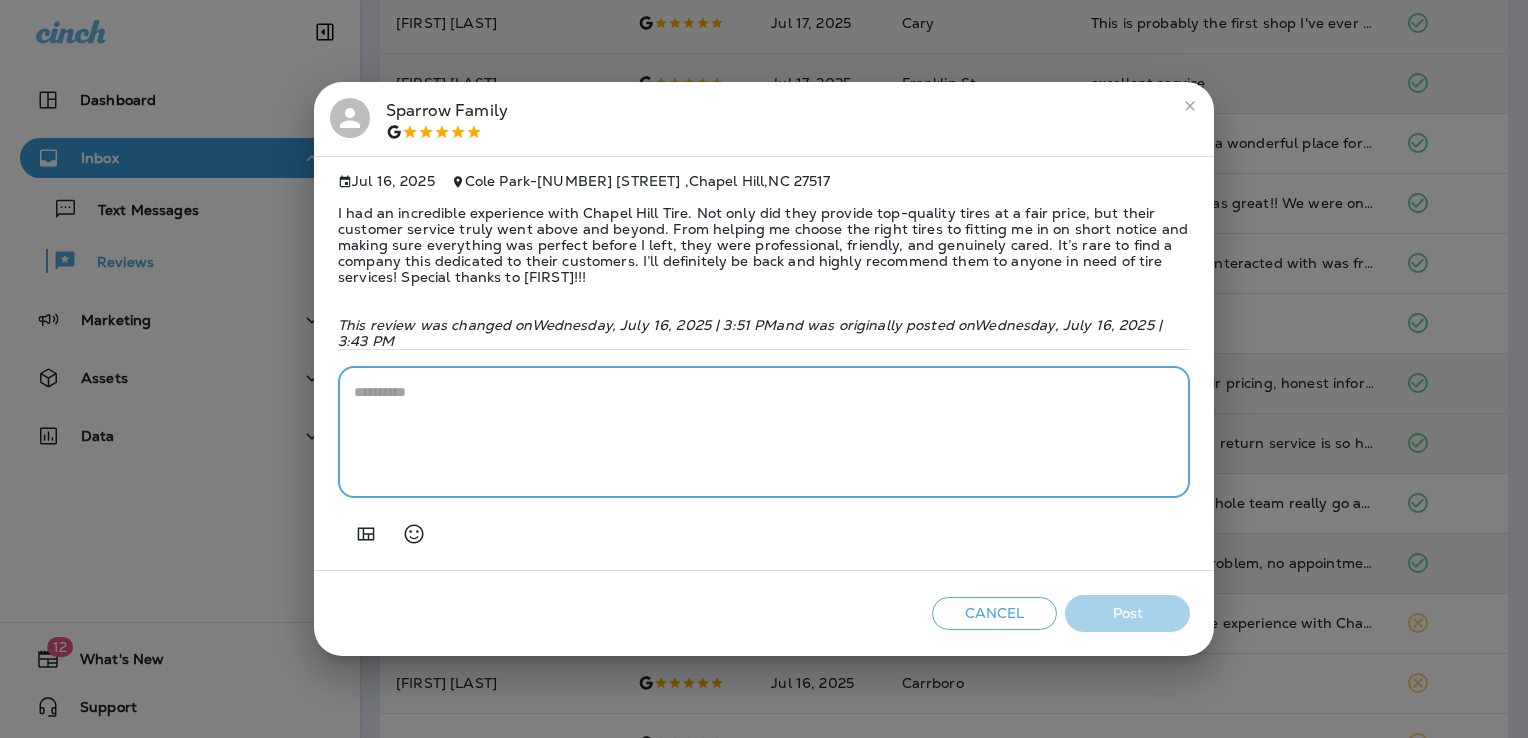 click at bounding box center [764, 432] 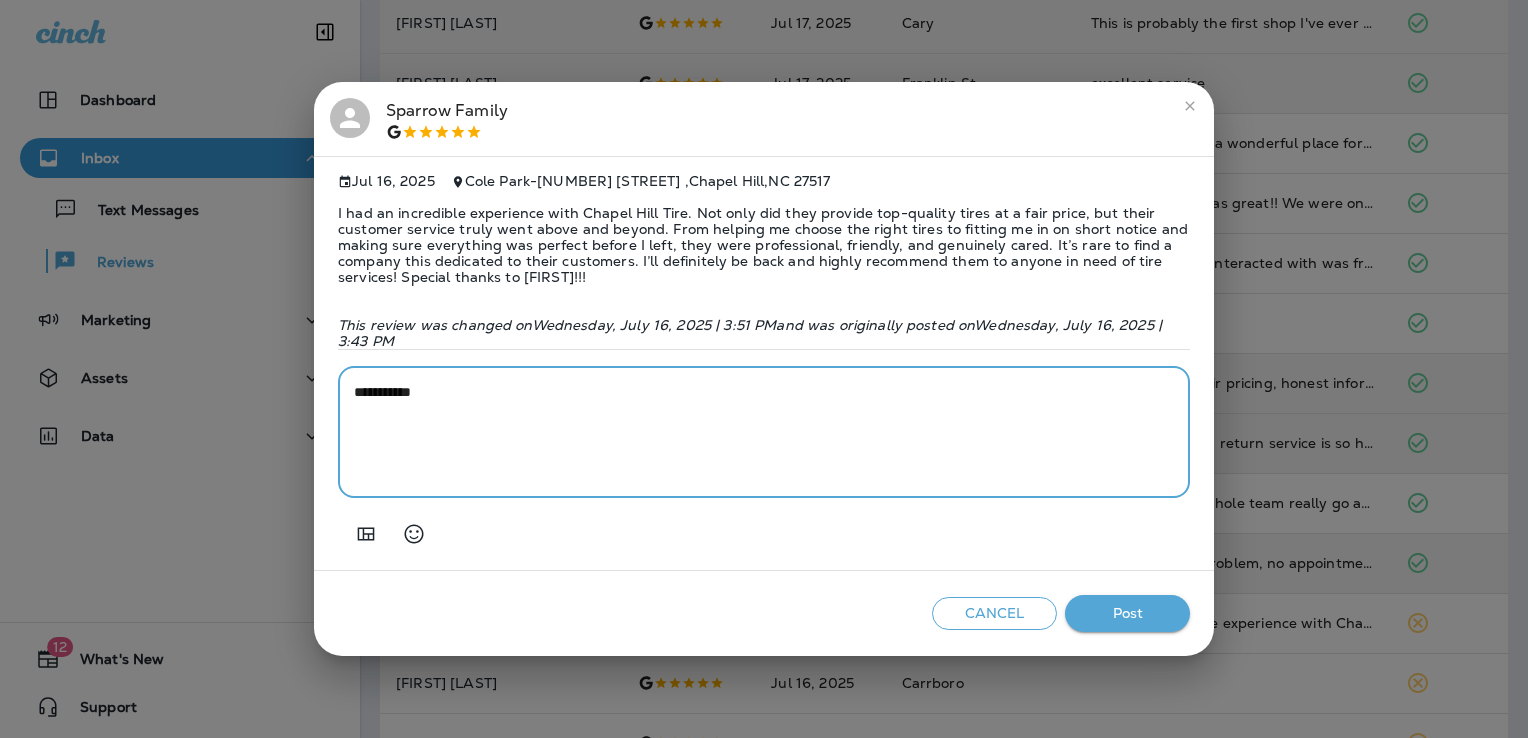 click on "**********" at bounding box center [764, 432] 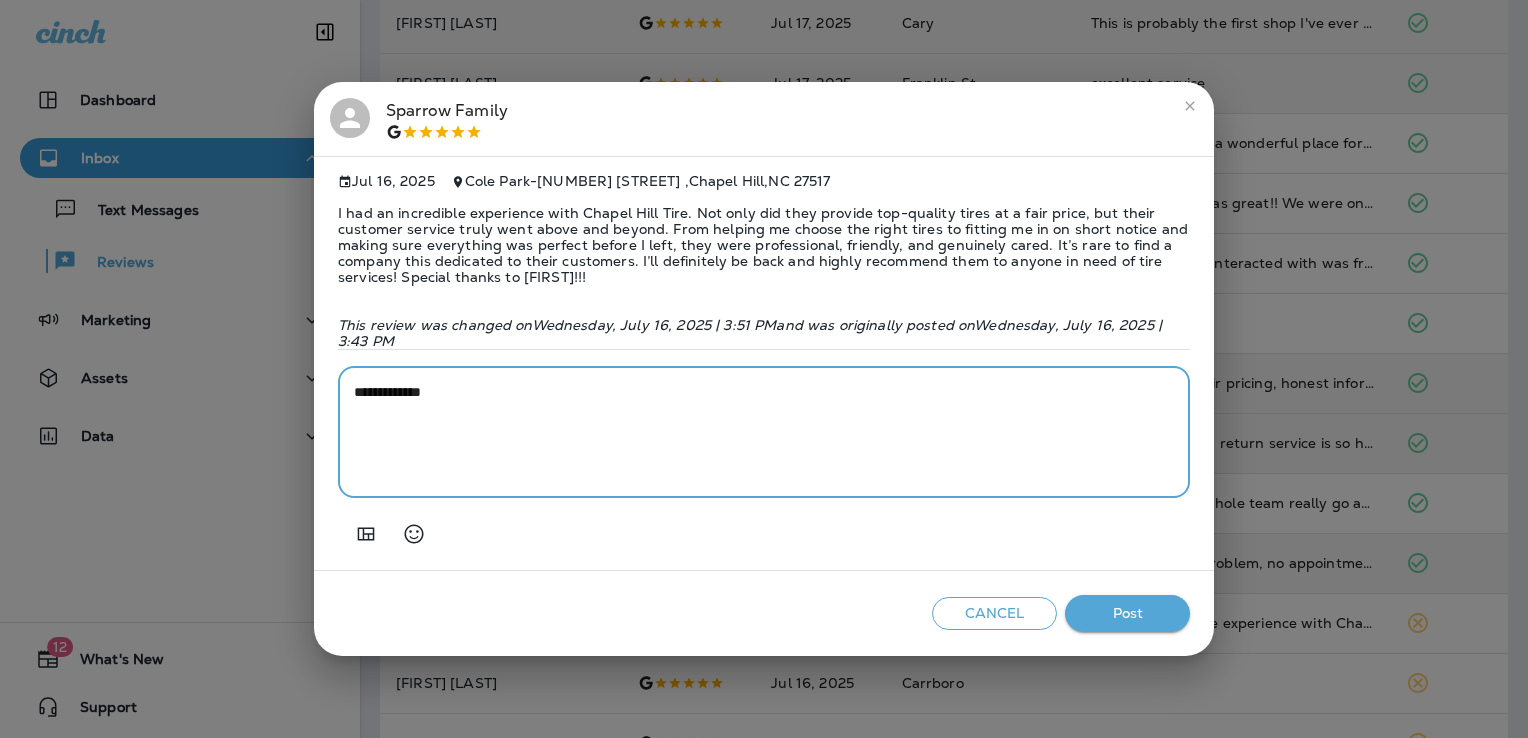 paste on "**********" 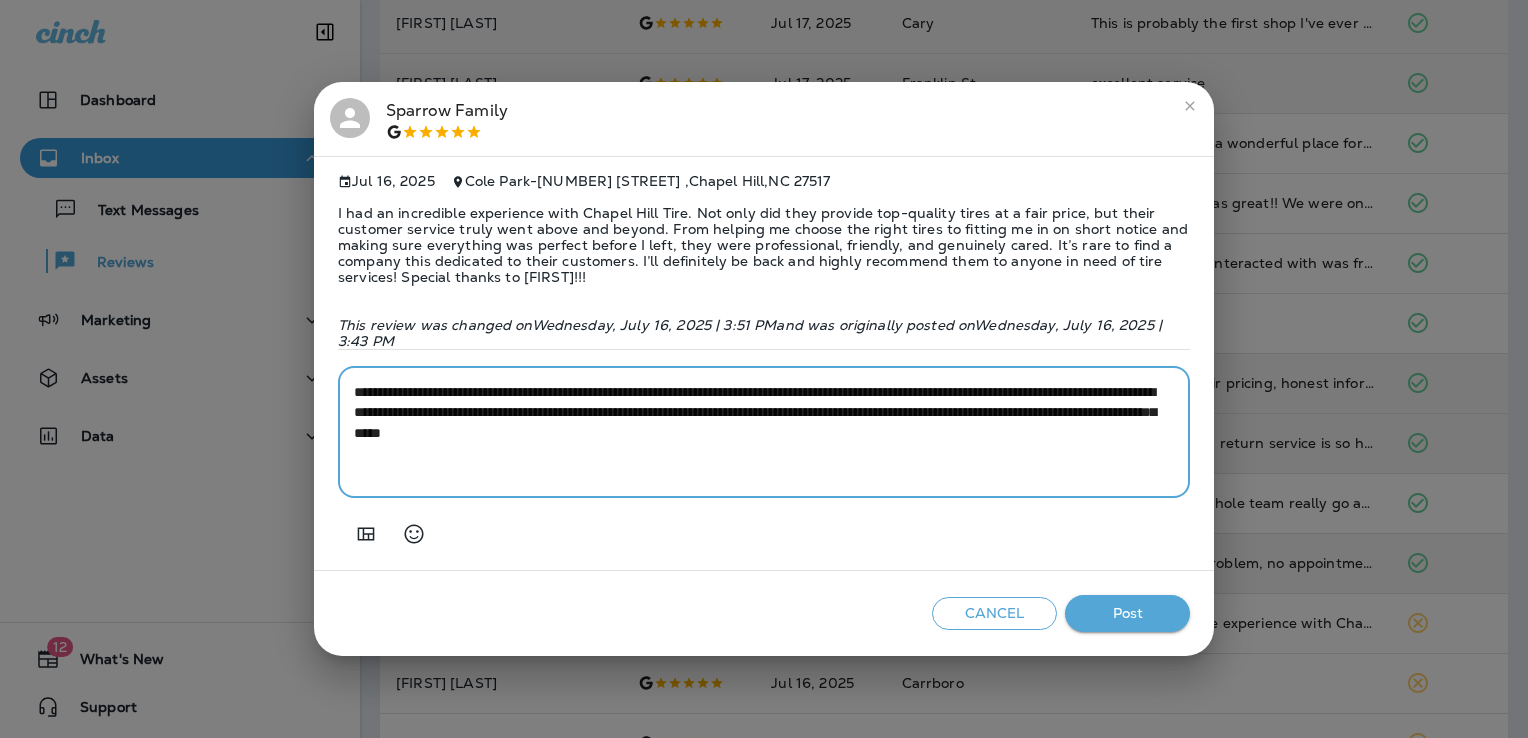 click on "**********" at bounding box center (764, 432) 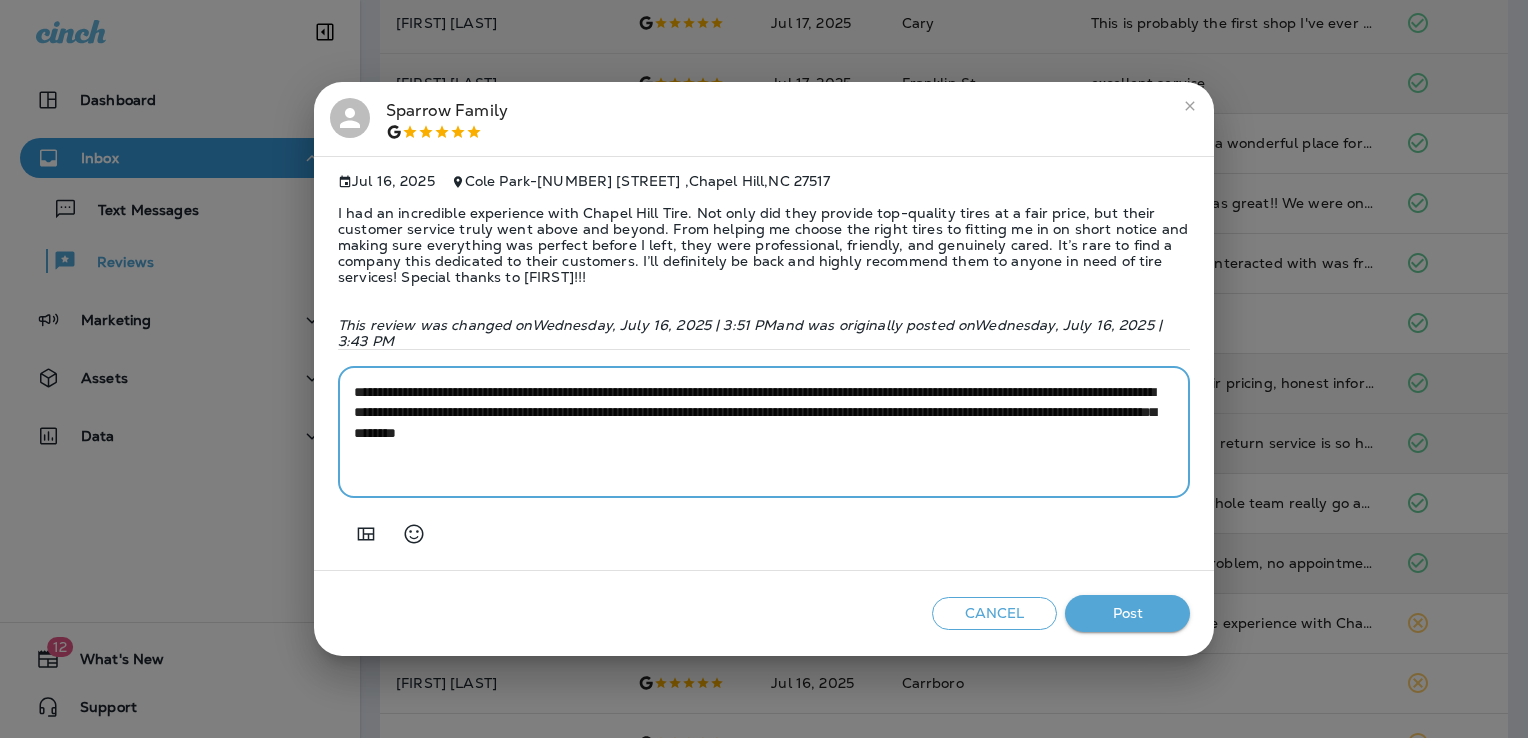 type on "**********" 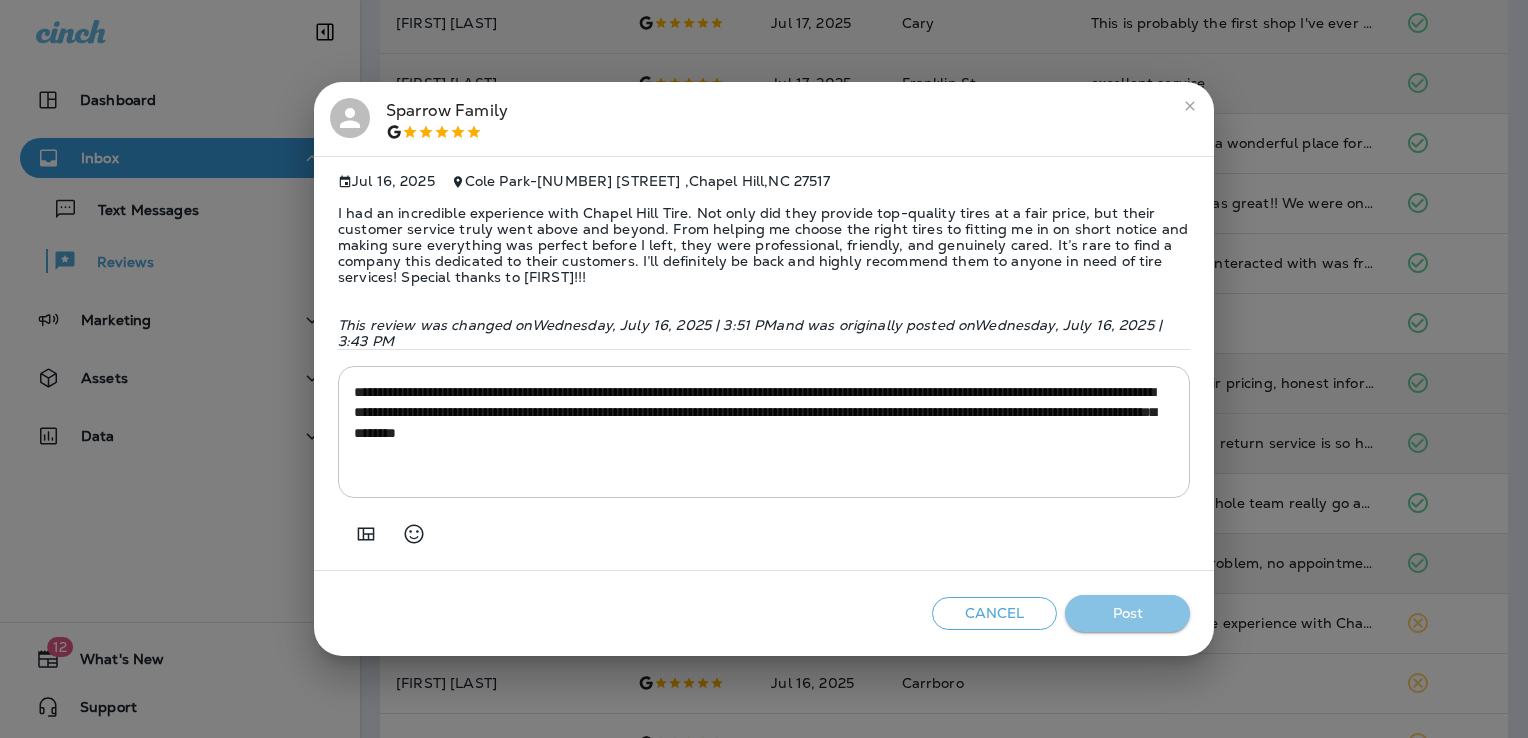 click on "Post" at bounding box center (1127, 613) 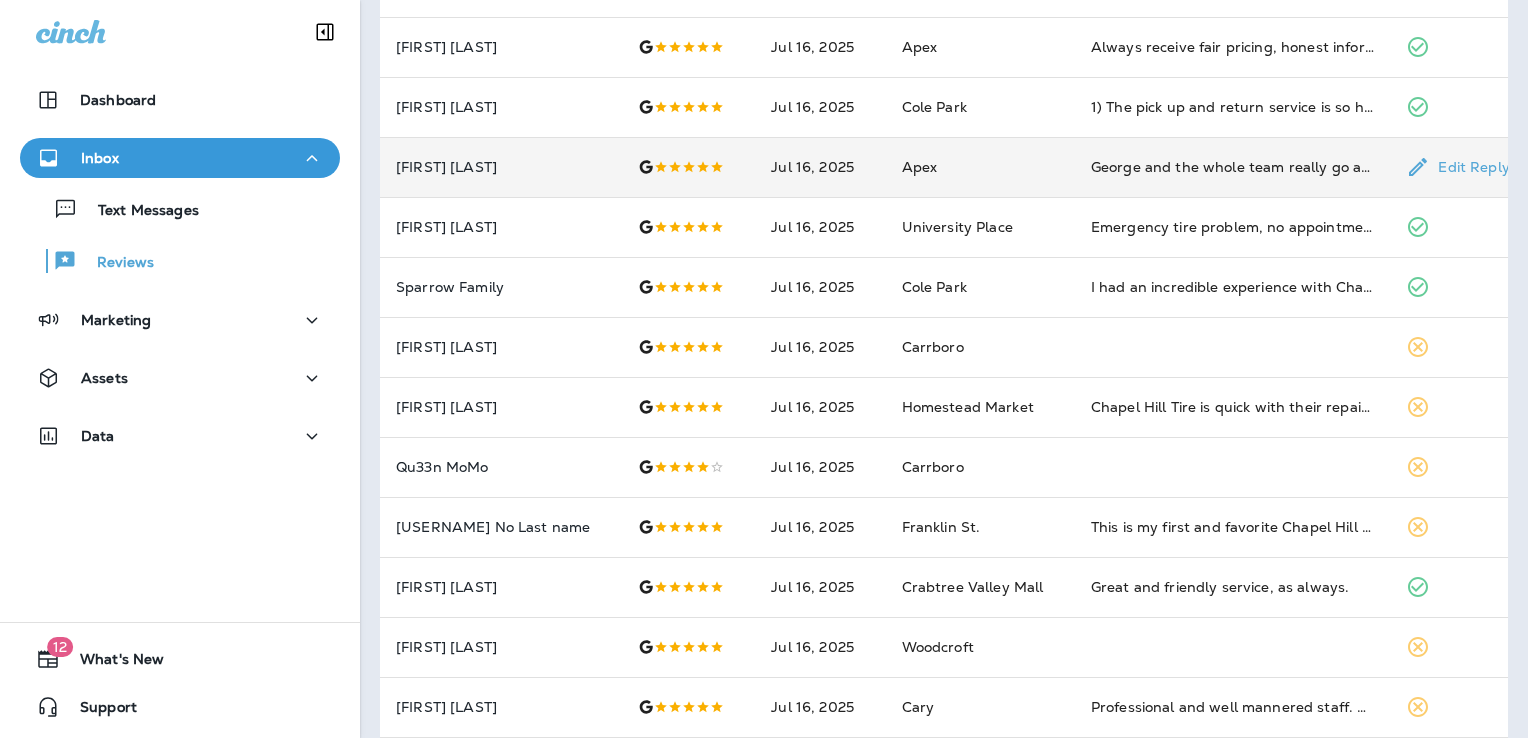 scroll, scrollTop: 691, scrollLeft: 0, axis: vertical 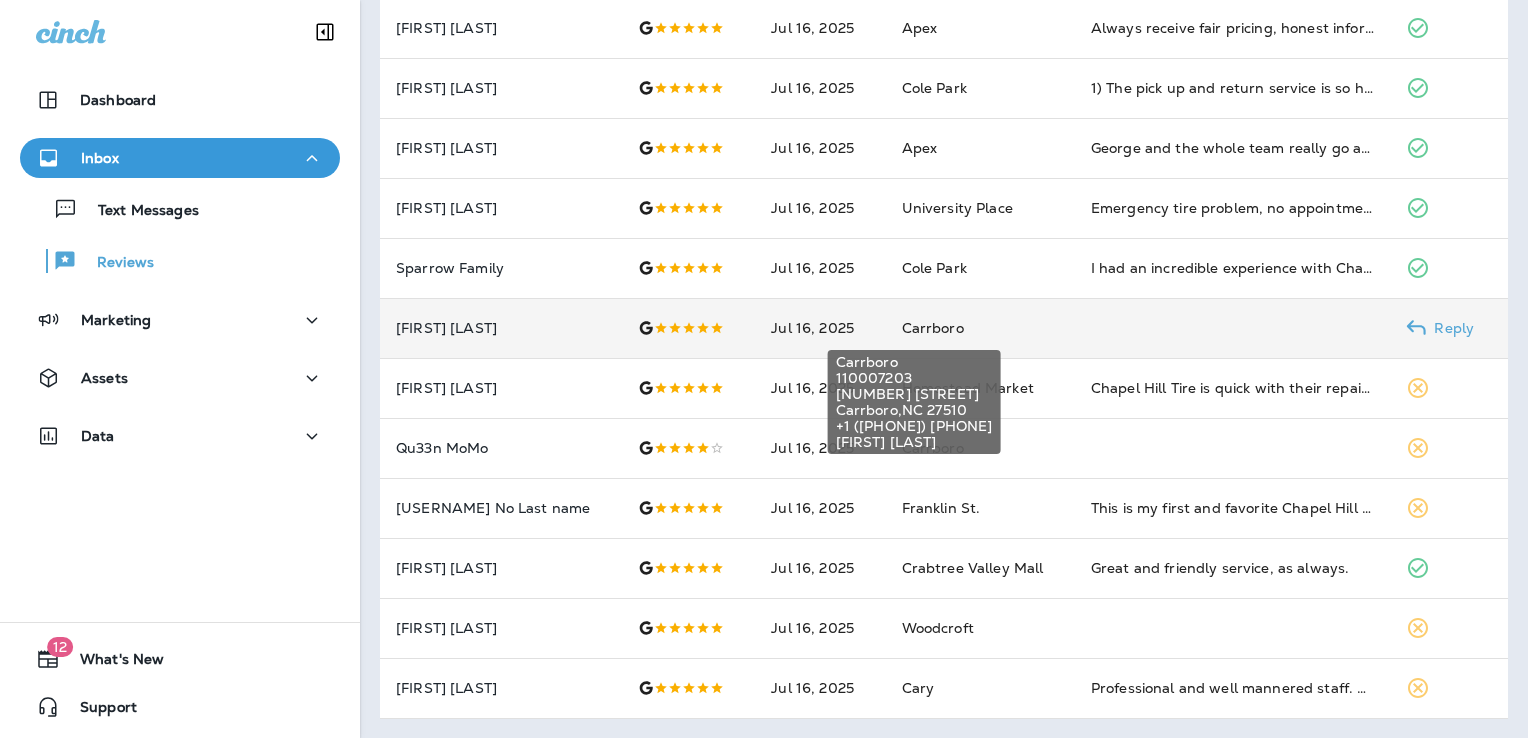 click on "Carrboro" at bounding box center [933, 328] 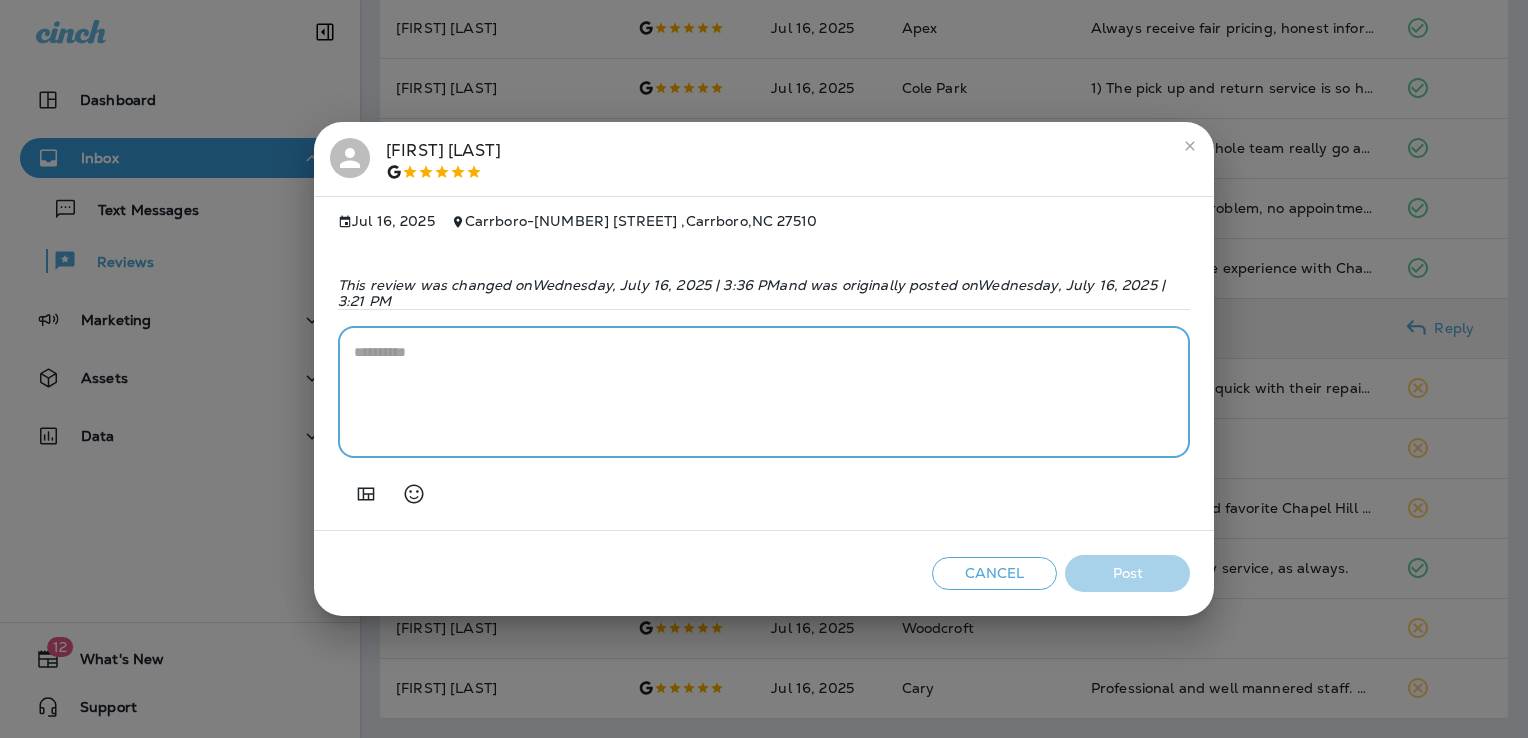 click at bounding box center (764, 392) 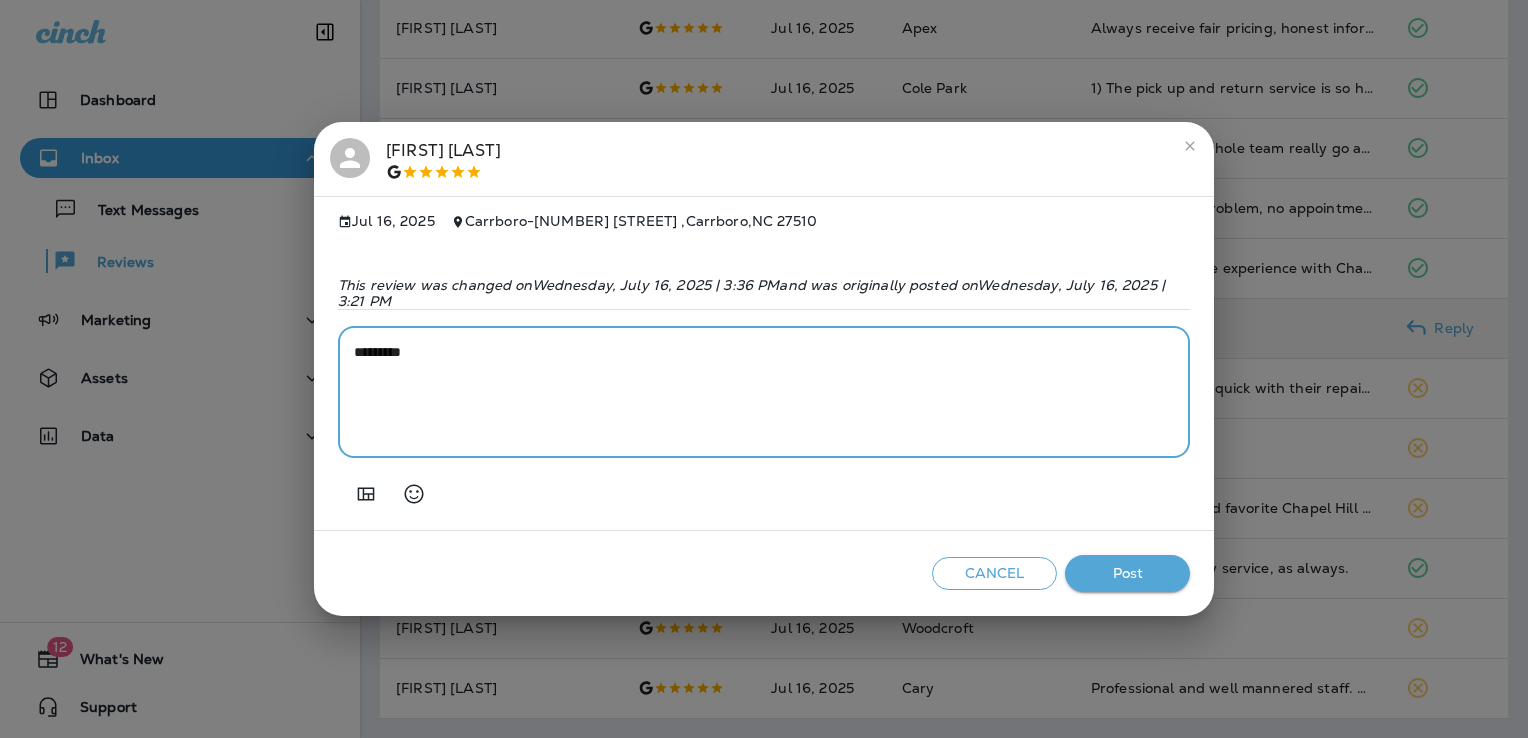 paste on "**********" 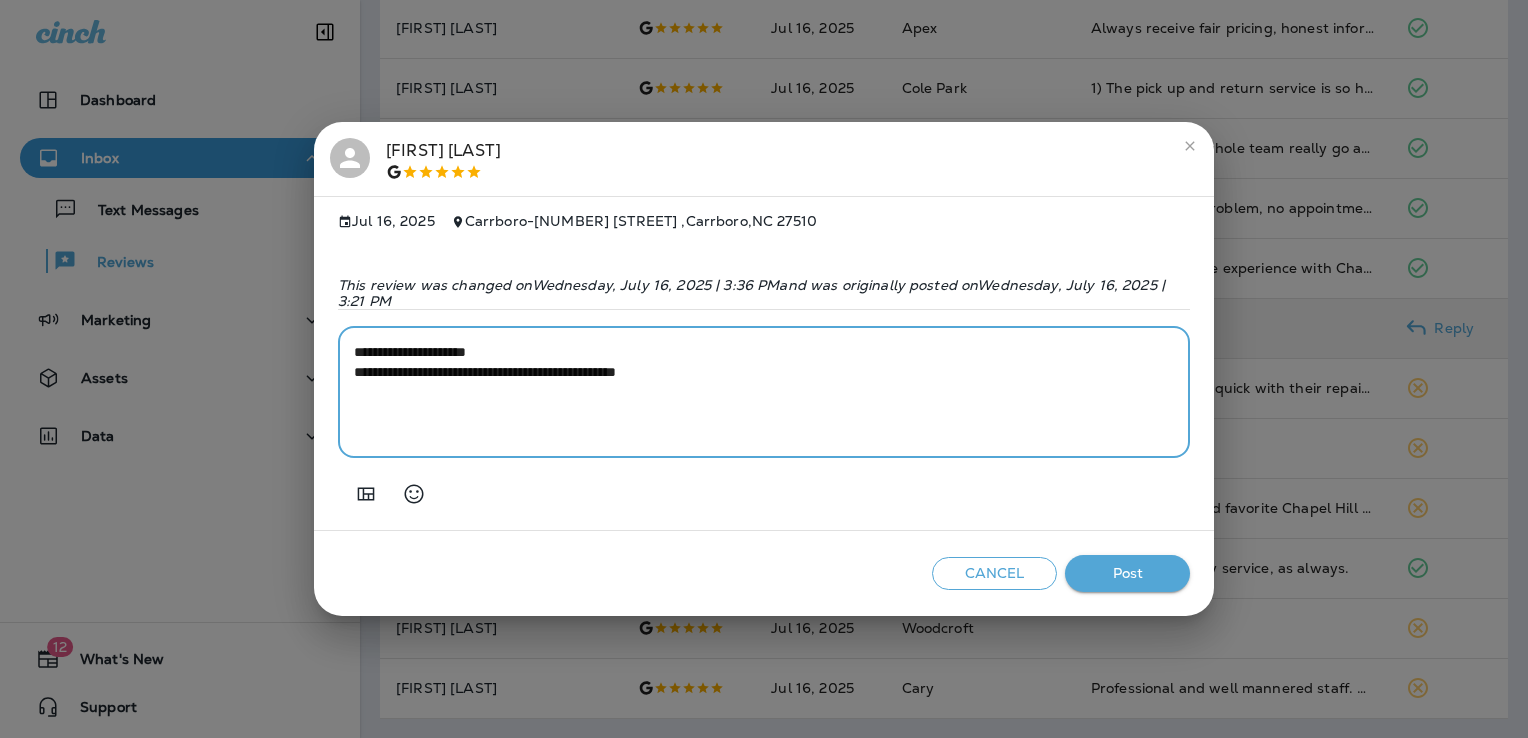 click on "**********" at bounding box center [764, 392] 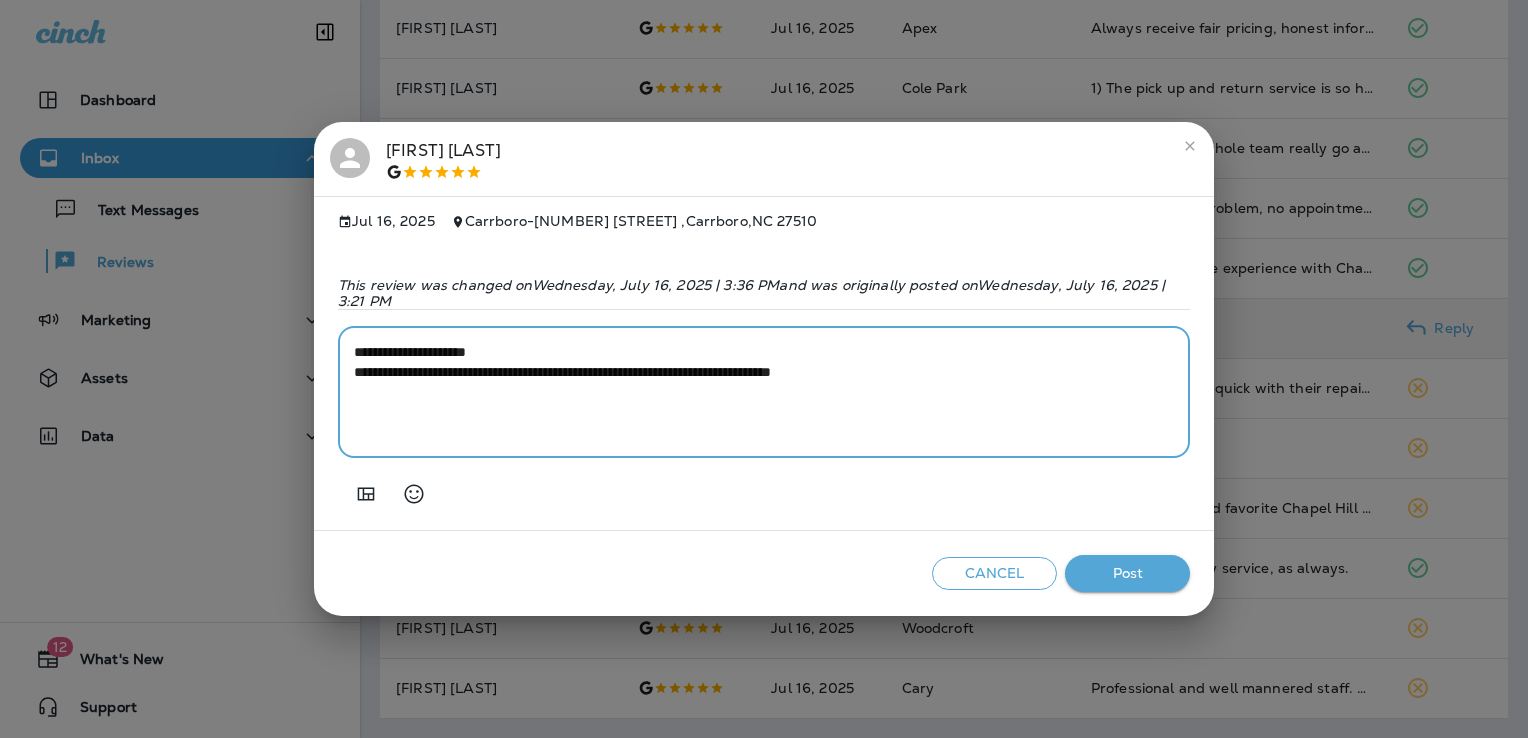 click on "**********" at bounding box center [764, 392] 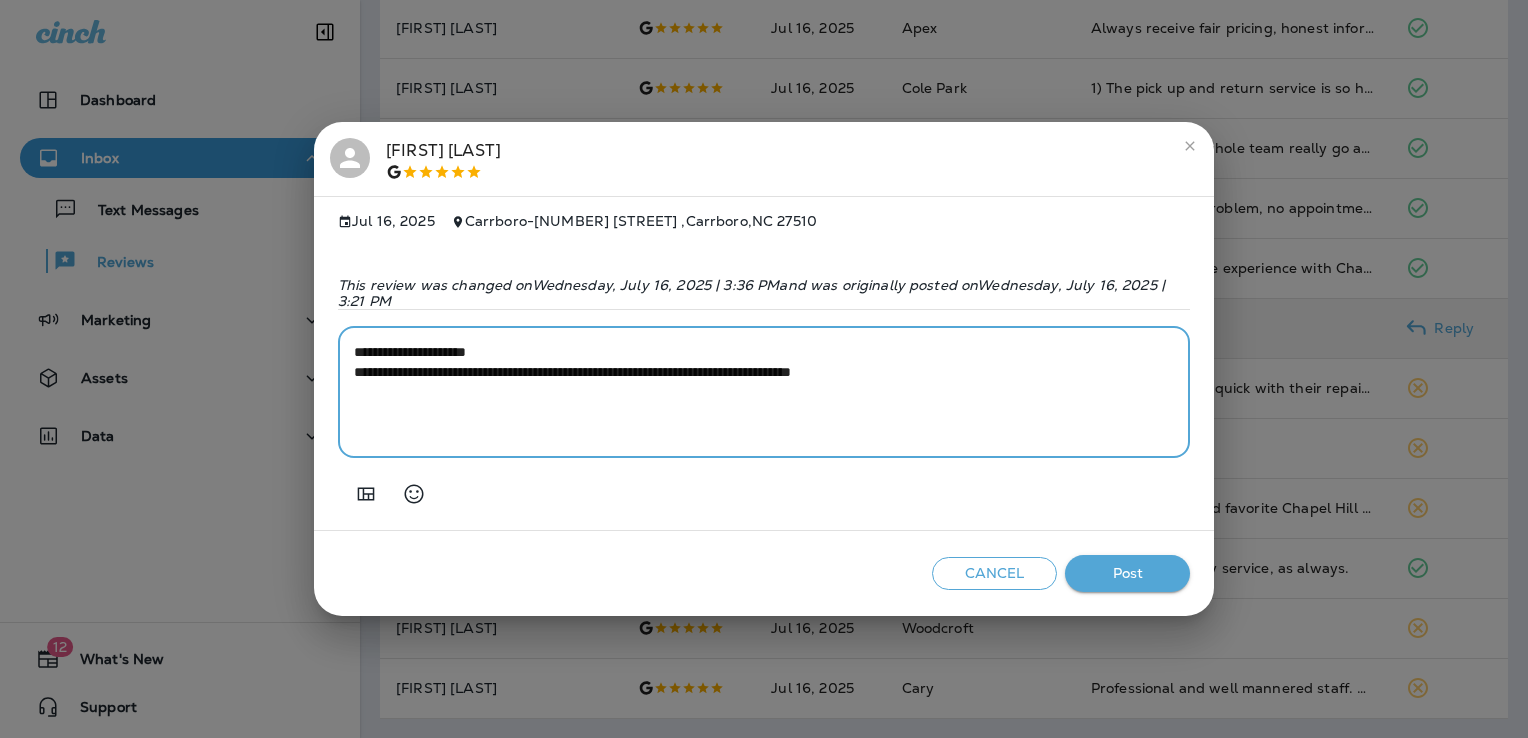 type on "**********" 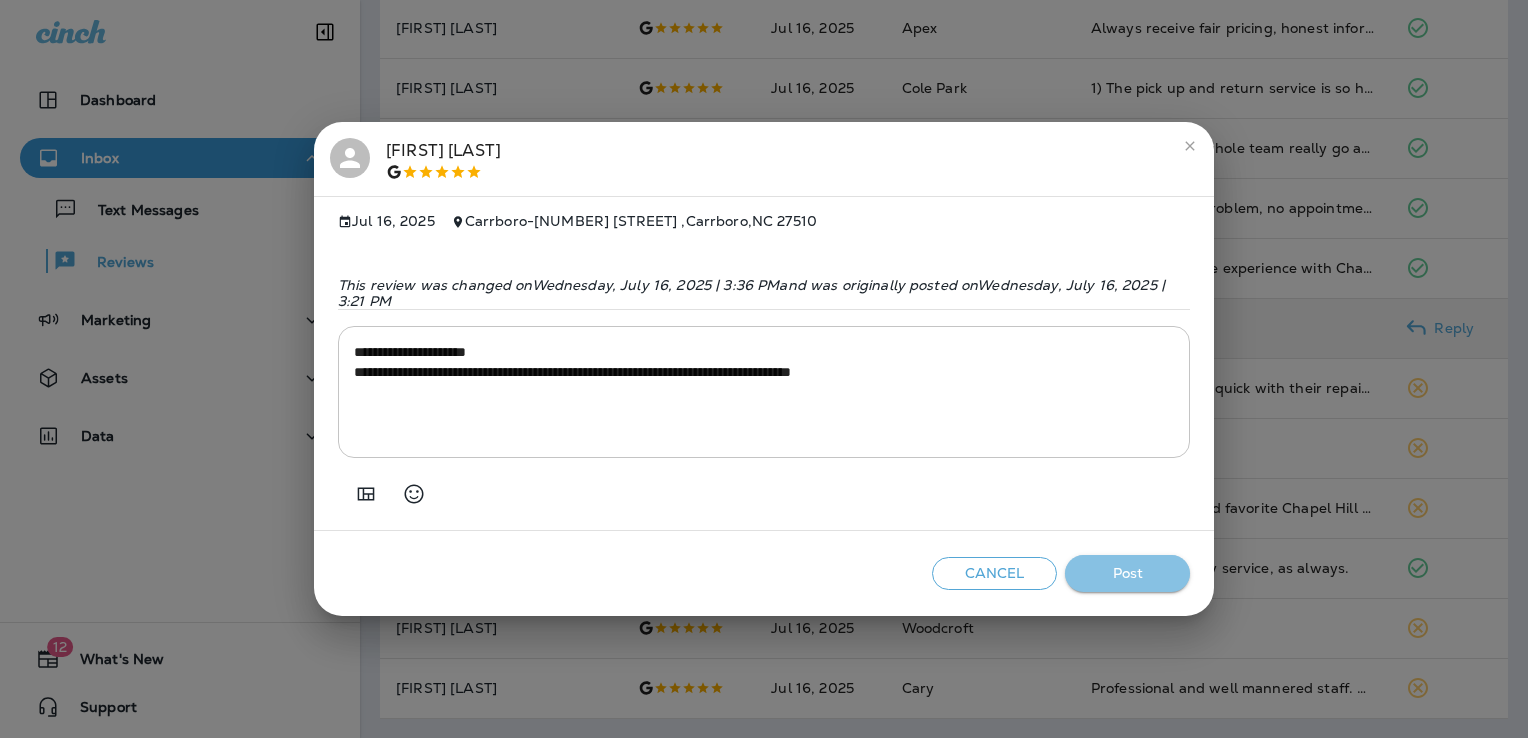 click on "Post" at bounding box center [1127, 573] 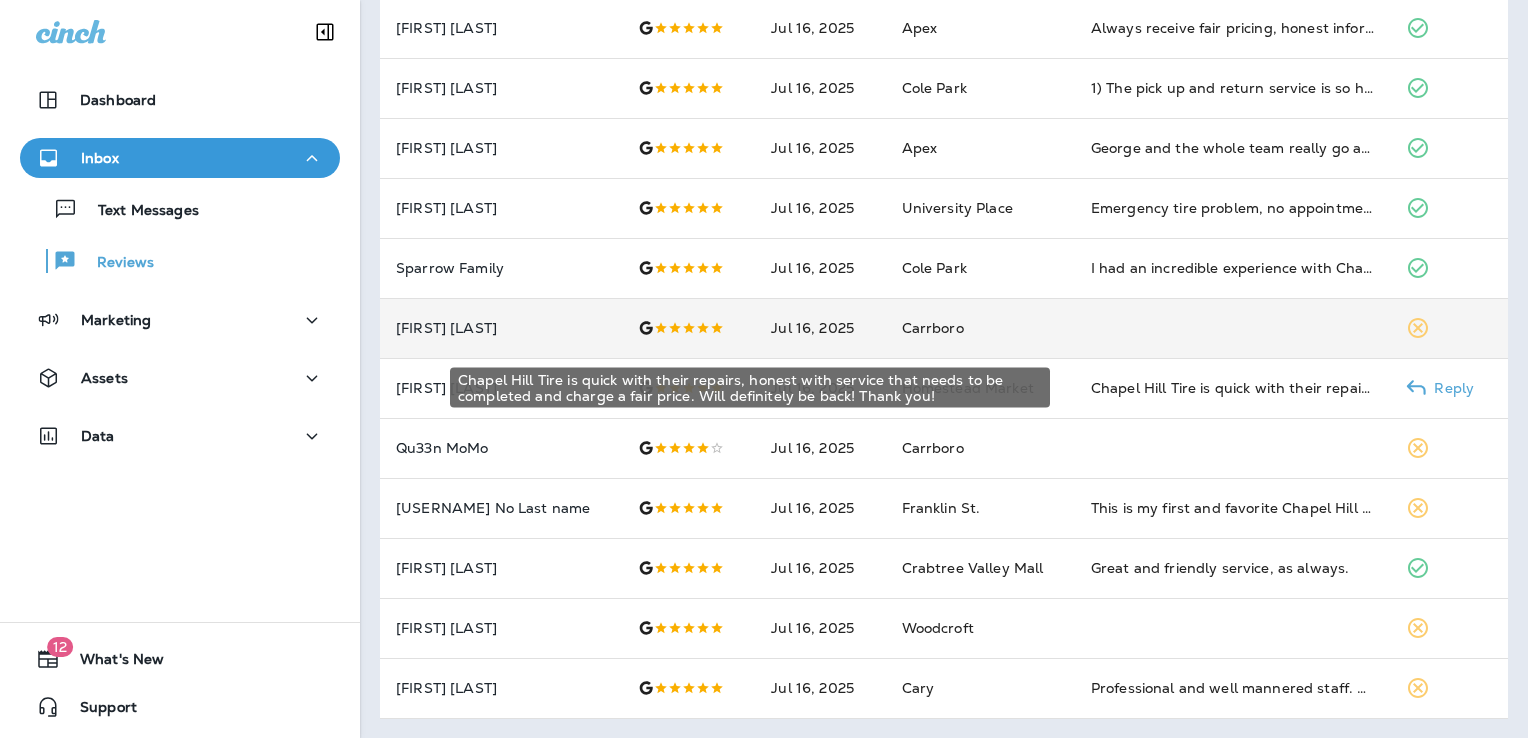click on "Chapel Hill Tire is quick with their repairs, honest with service that needs to be completed and charge a fair price. Will definitely be back! Thank you!" at bounding box center (1233, 388) 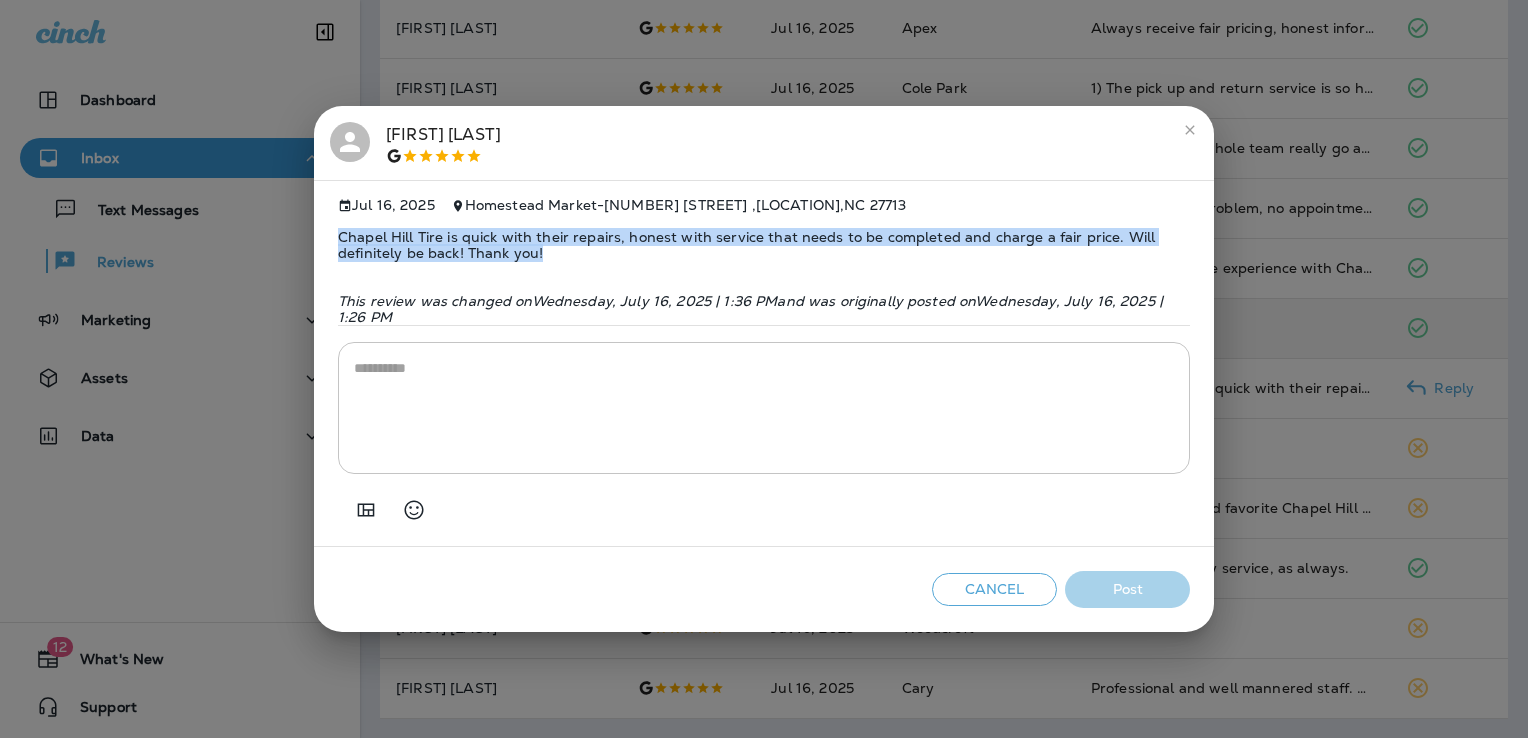 drag, startPoint x: 543, startPoint y: 246, endPoint x: 313, endPoint y: 229, distance: 230.62741 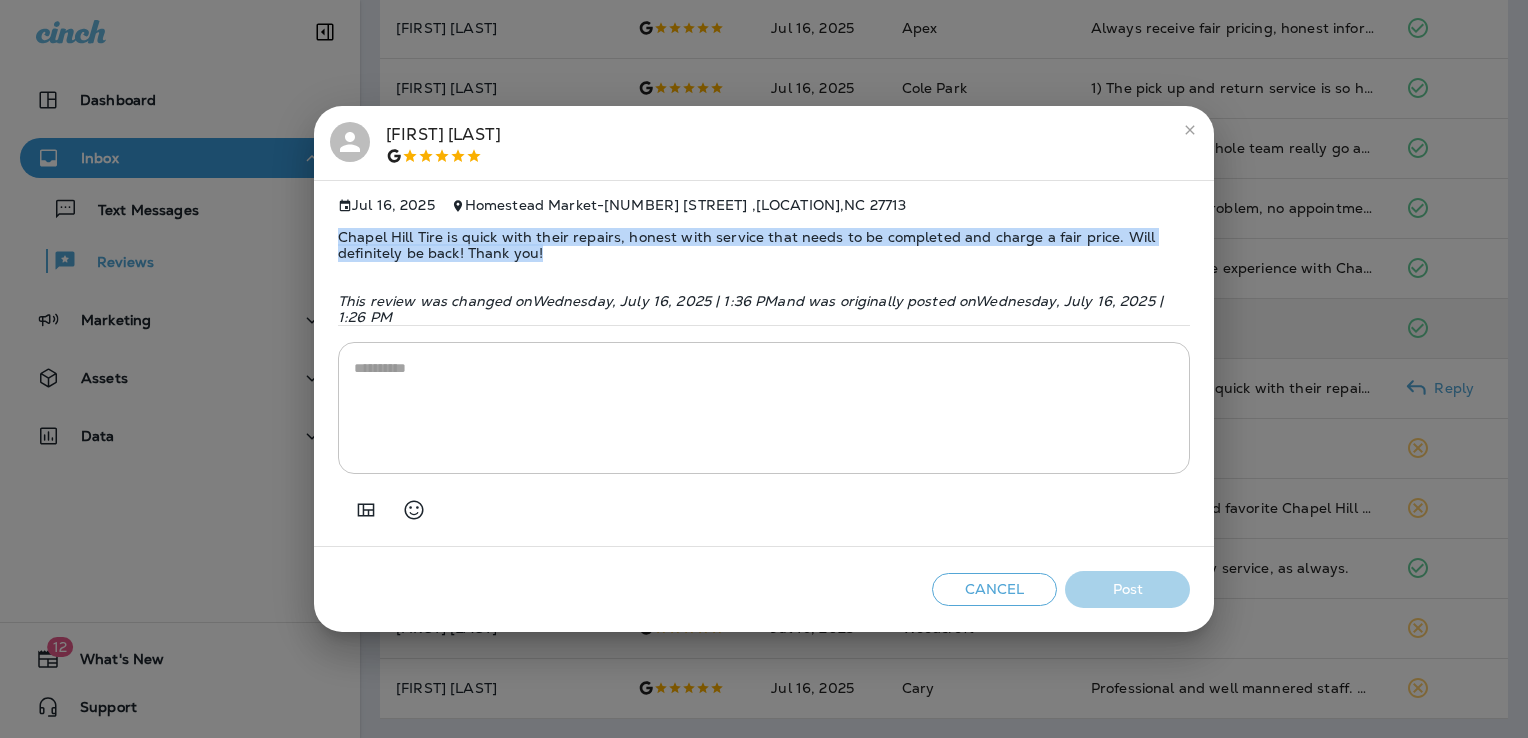click on "Jul 16, 2025 Homestead Market  -  [NUMBER] [STREET], [CITY], [STATE] [POSTAL_CODE] Chapel Hill Tire is quick with their repairs, honest with service that needs to be completed and charge a fair price. Will definitely be back! Thank you! This review was changed on  Wednesday, July 16, 2025 | 1:36 PM  and was originally posted on  Wednesday, July 16, 2025 | 1:26 PM * ​" at bounding box center [764, 364] 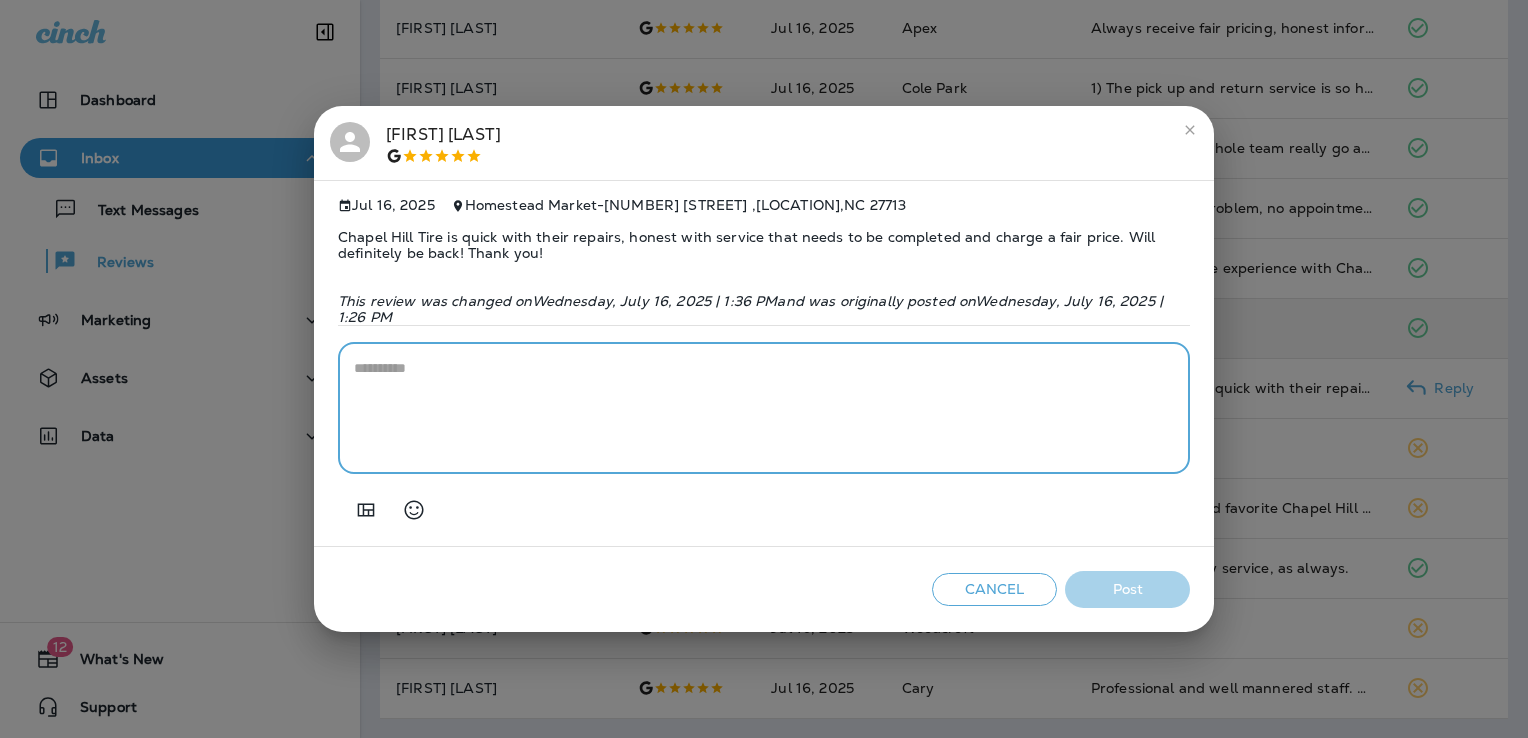 click at bounding box center (764, 408) 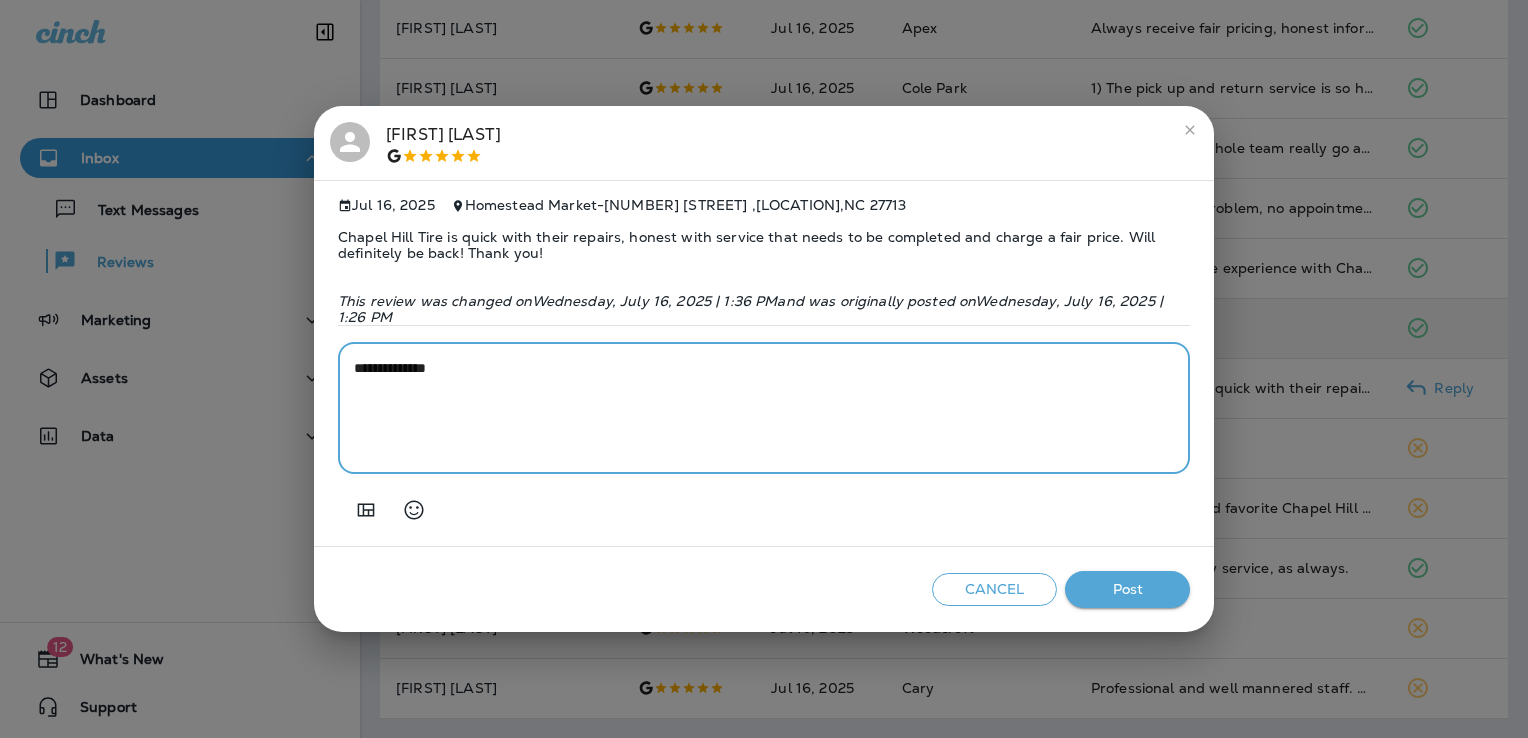paste on "**********" 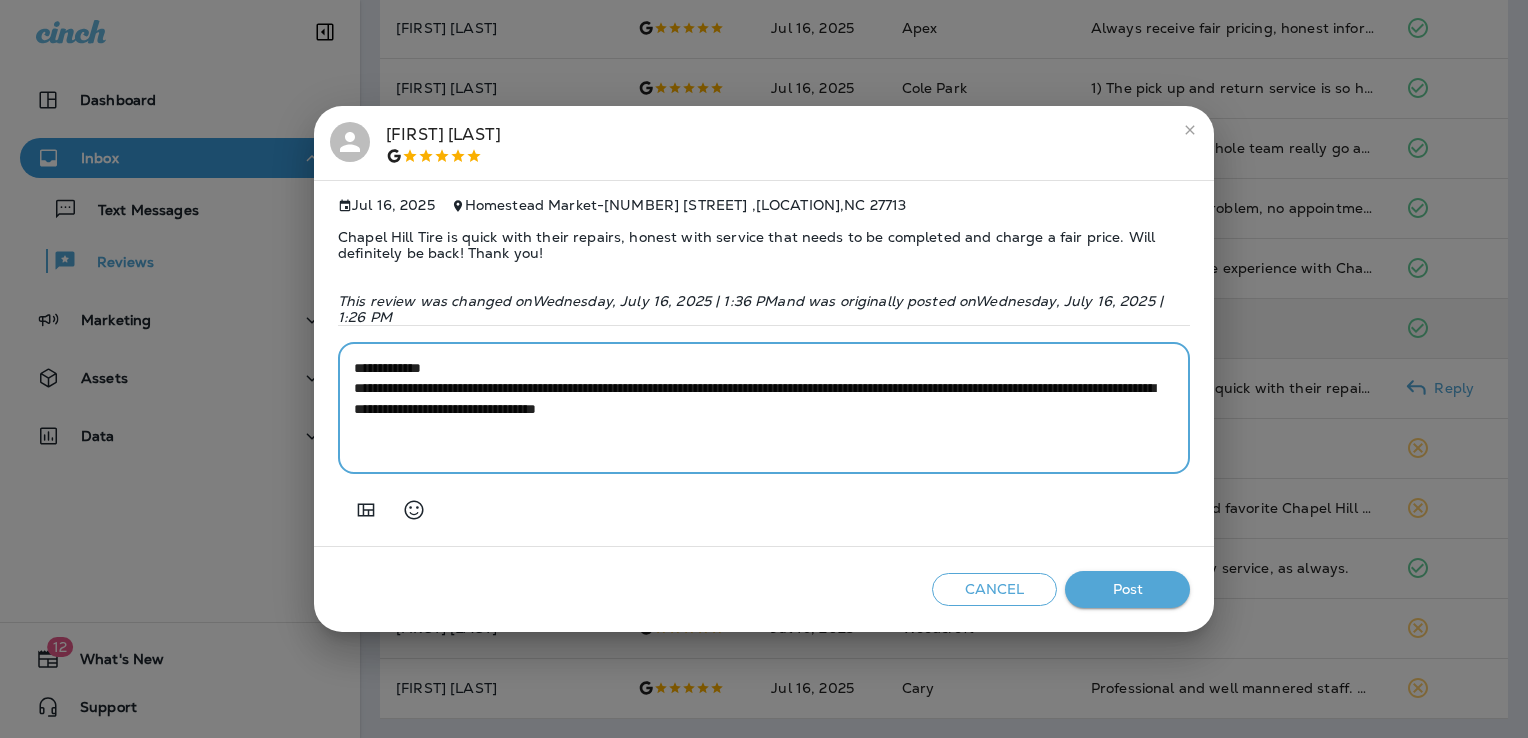 type on "**********" 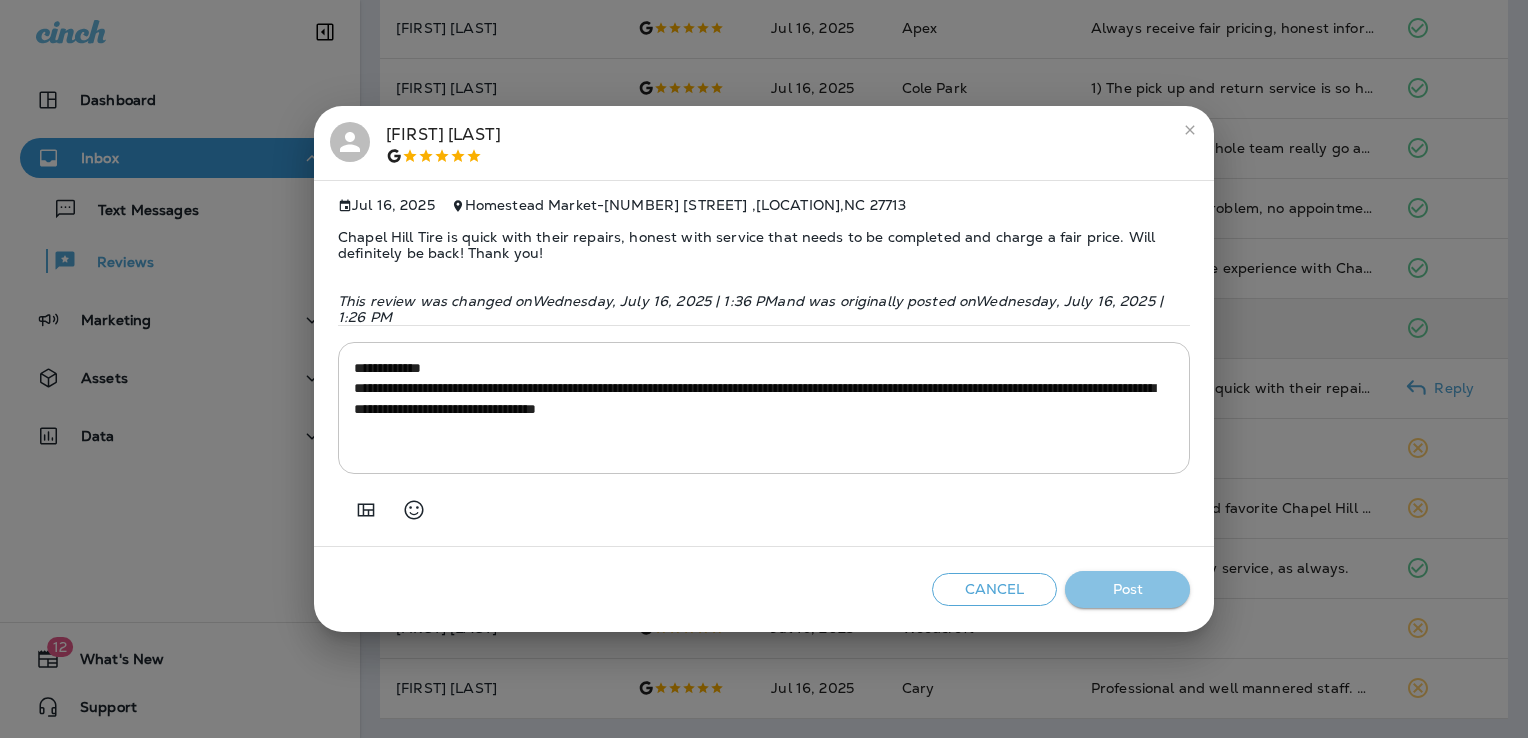 click on "Post" at bounding box center (1127, 589) 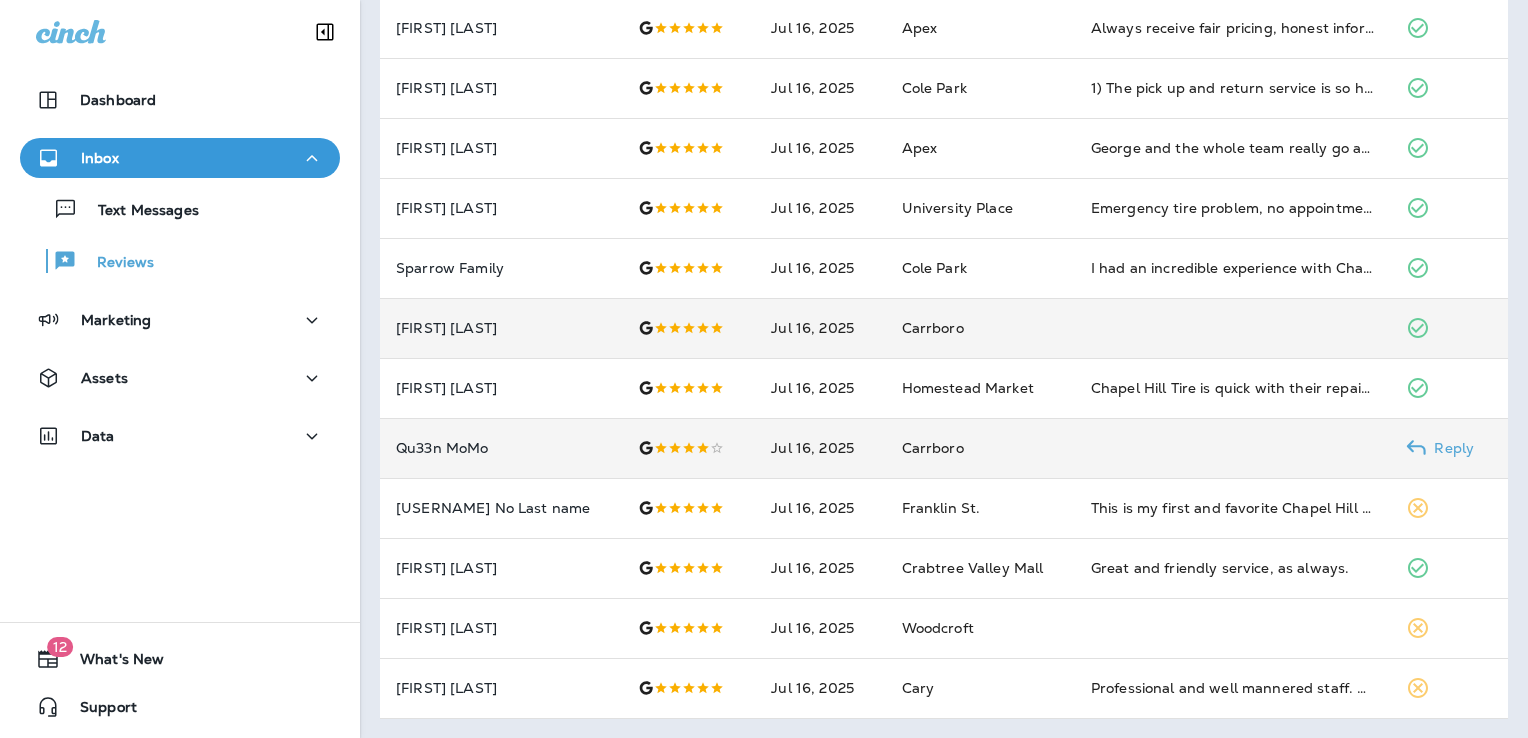 click on "Carrboro" at bounding box center [980, 448] 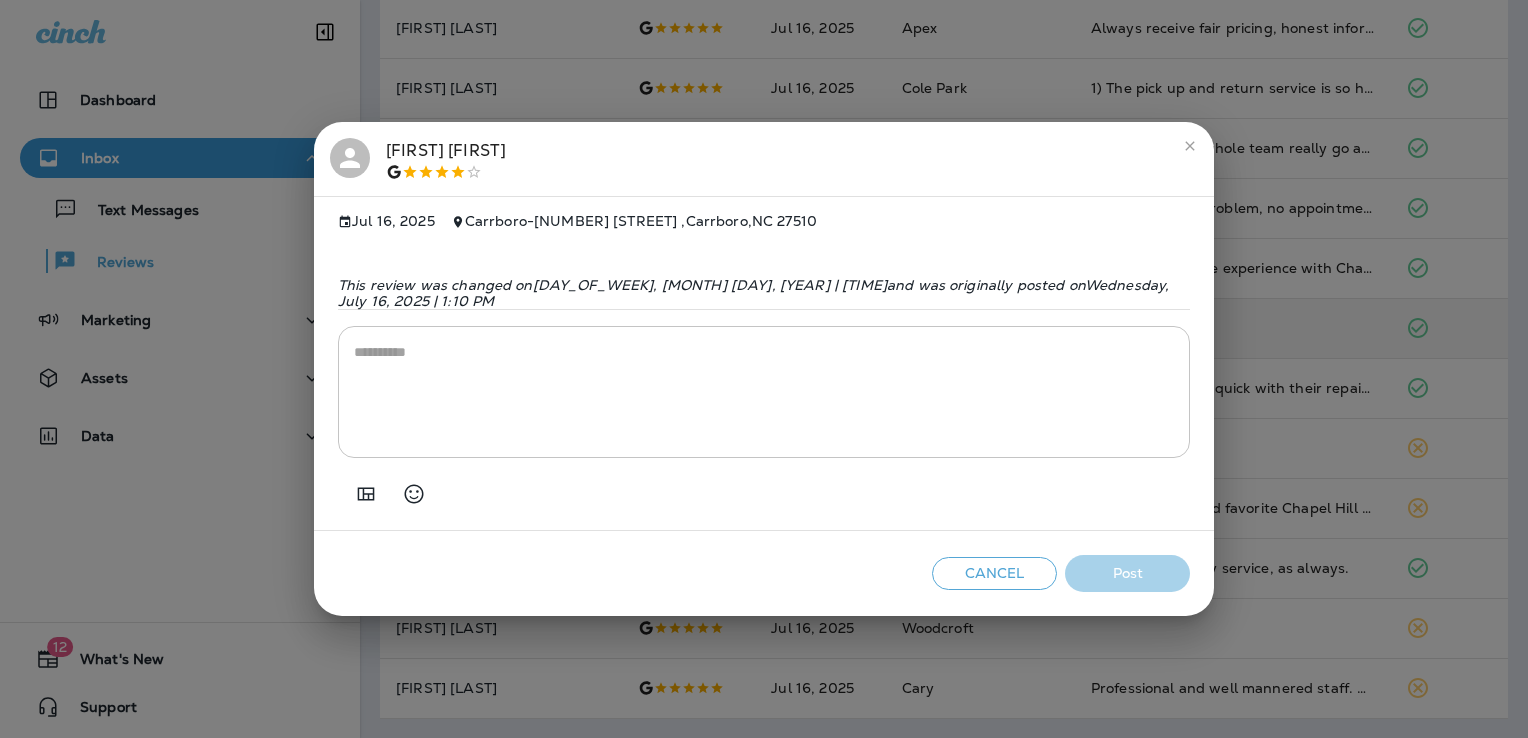 click on "* ​" at bounding box center [764, 392] 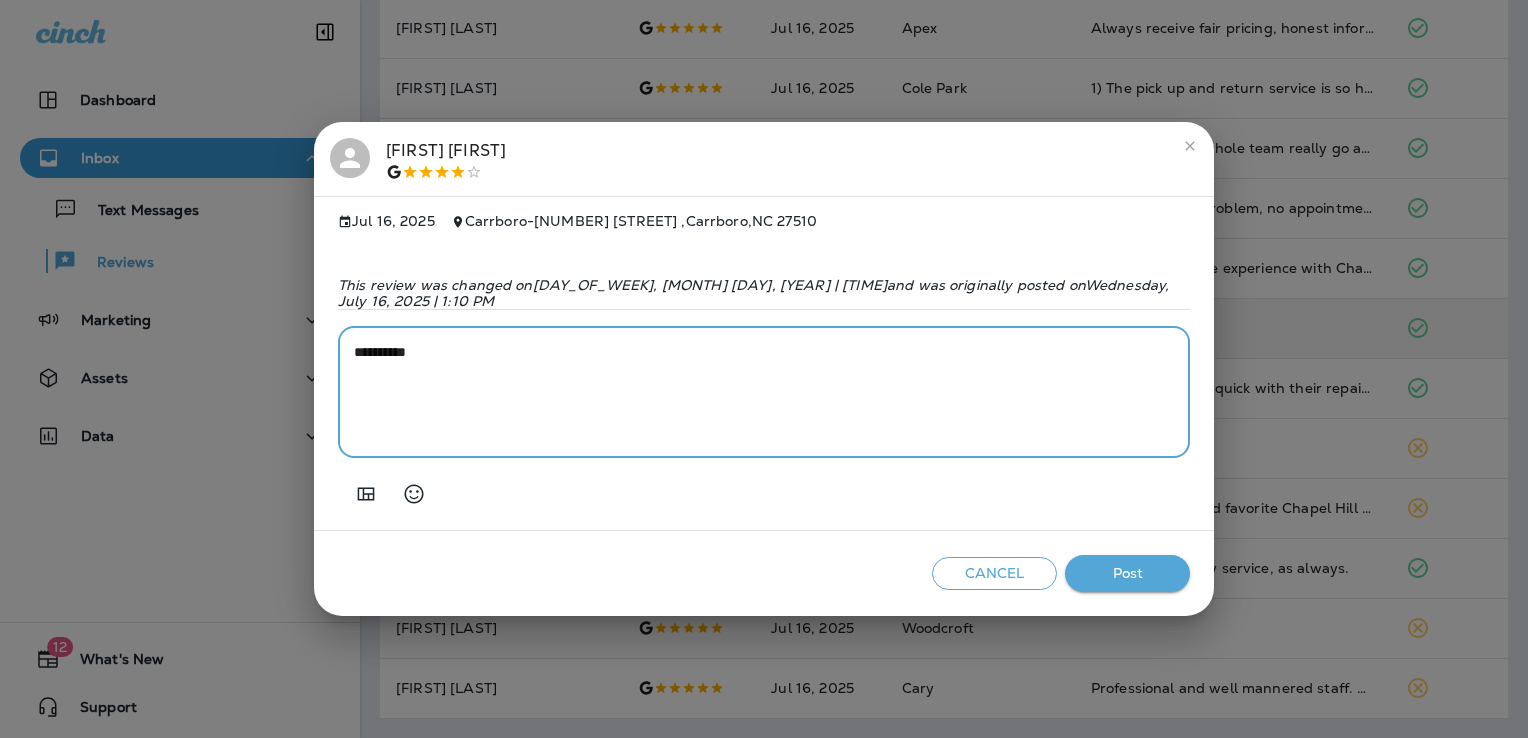 click on "*********" at bounding box center (764, 392) 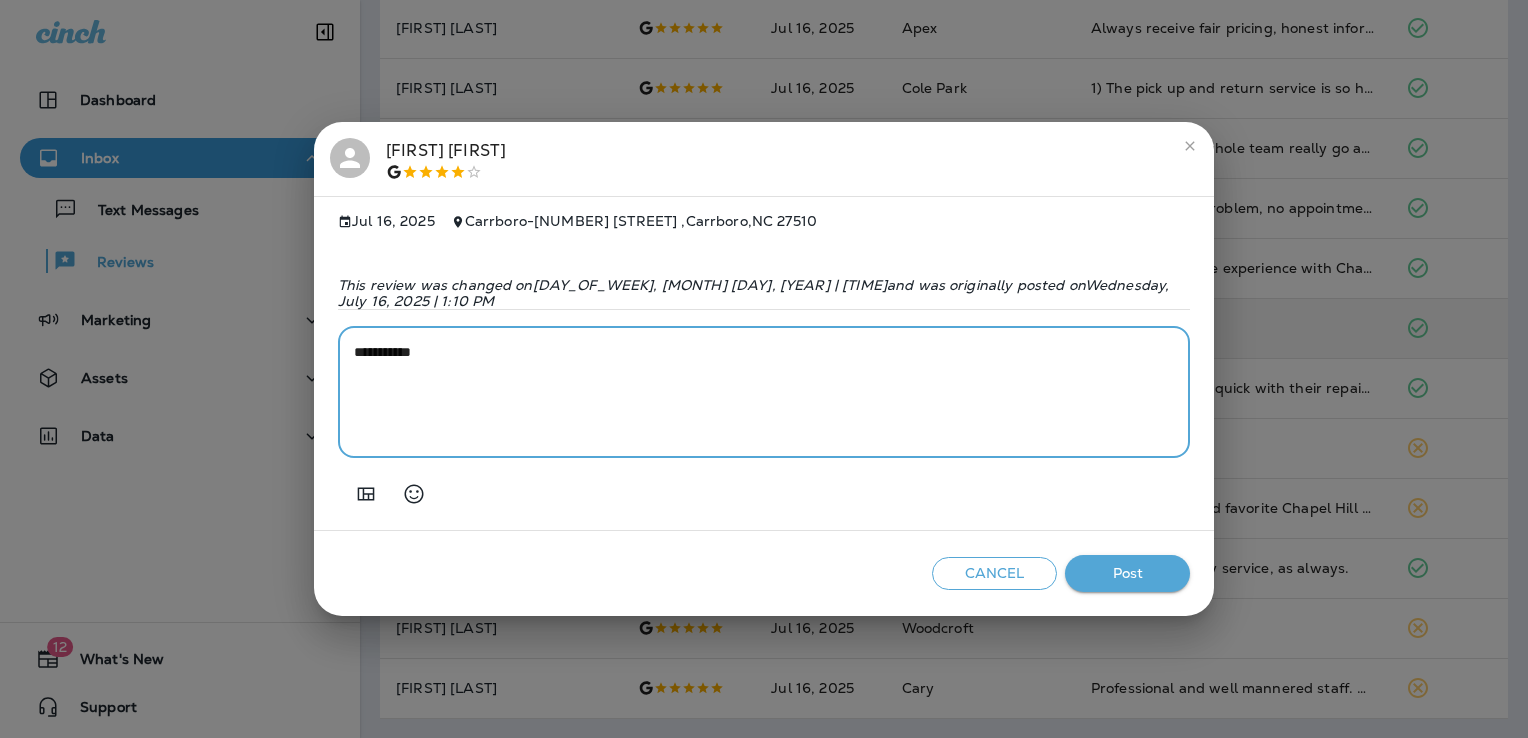 paste on "**********" 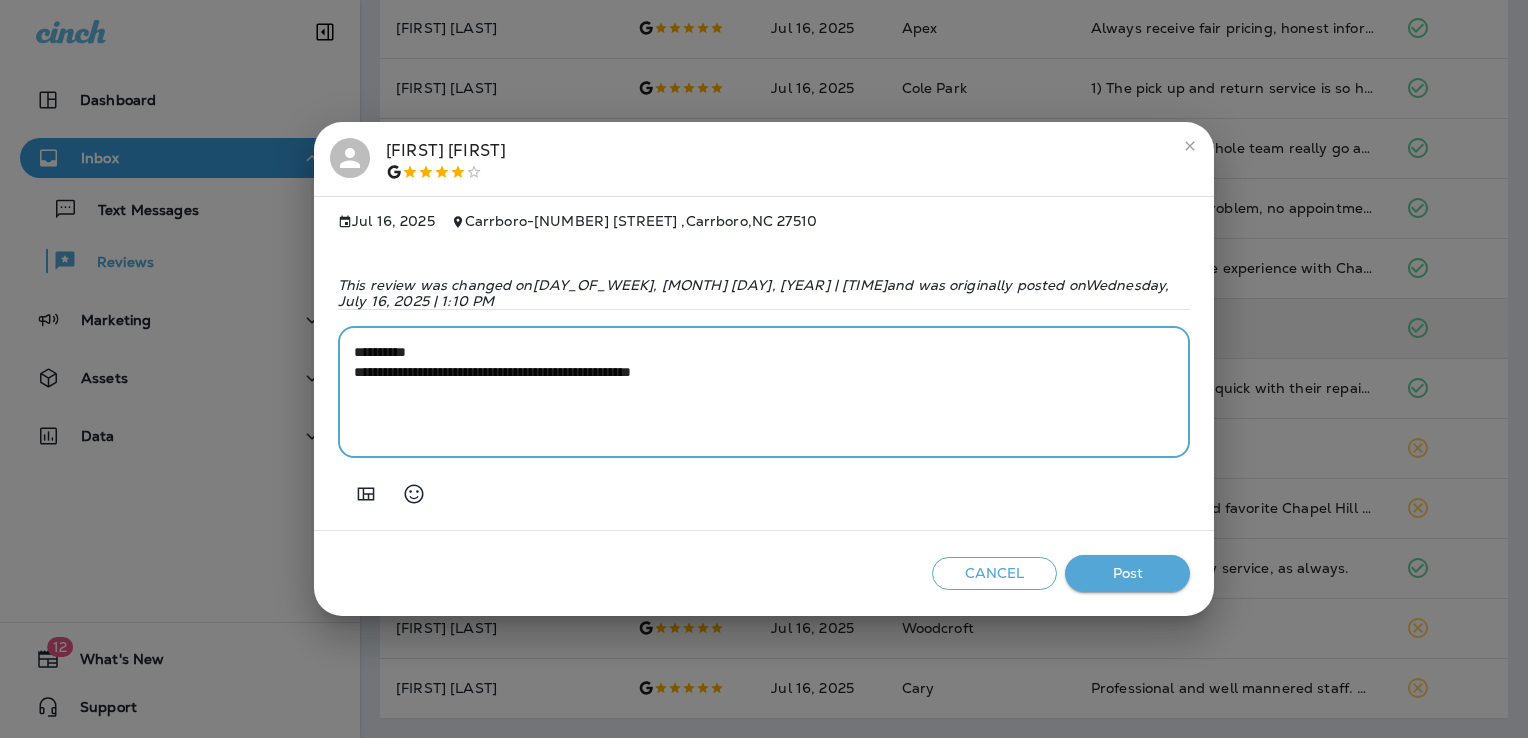 click on "**********" at bounding box center [764, 392] 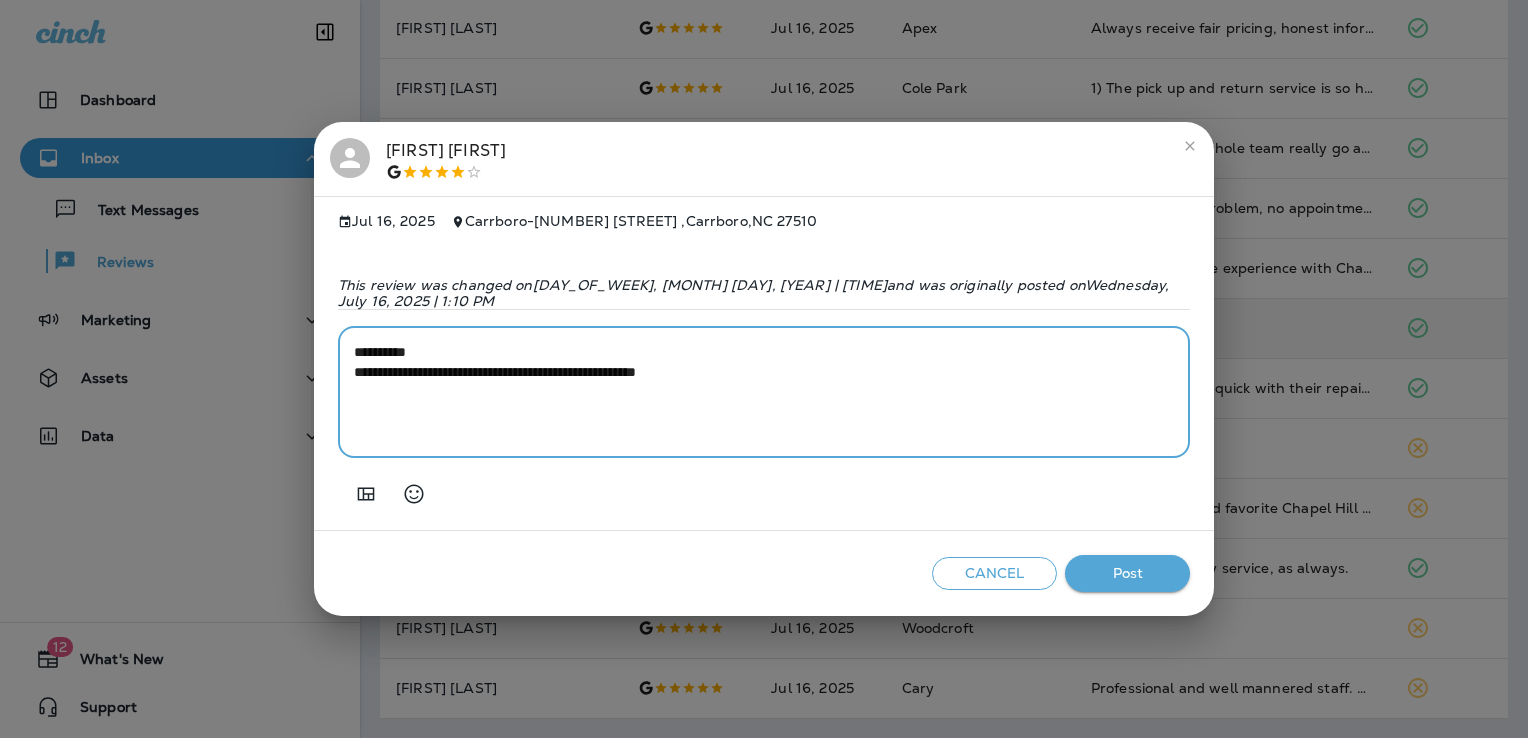 type on "**********" 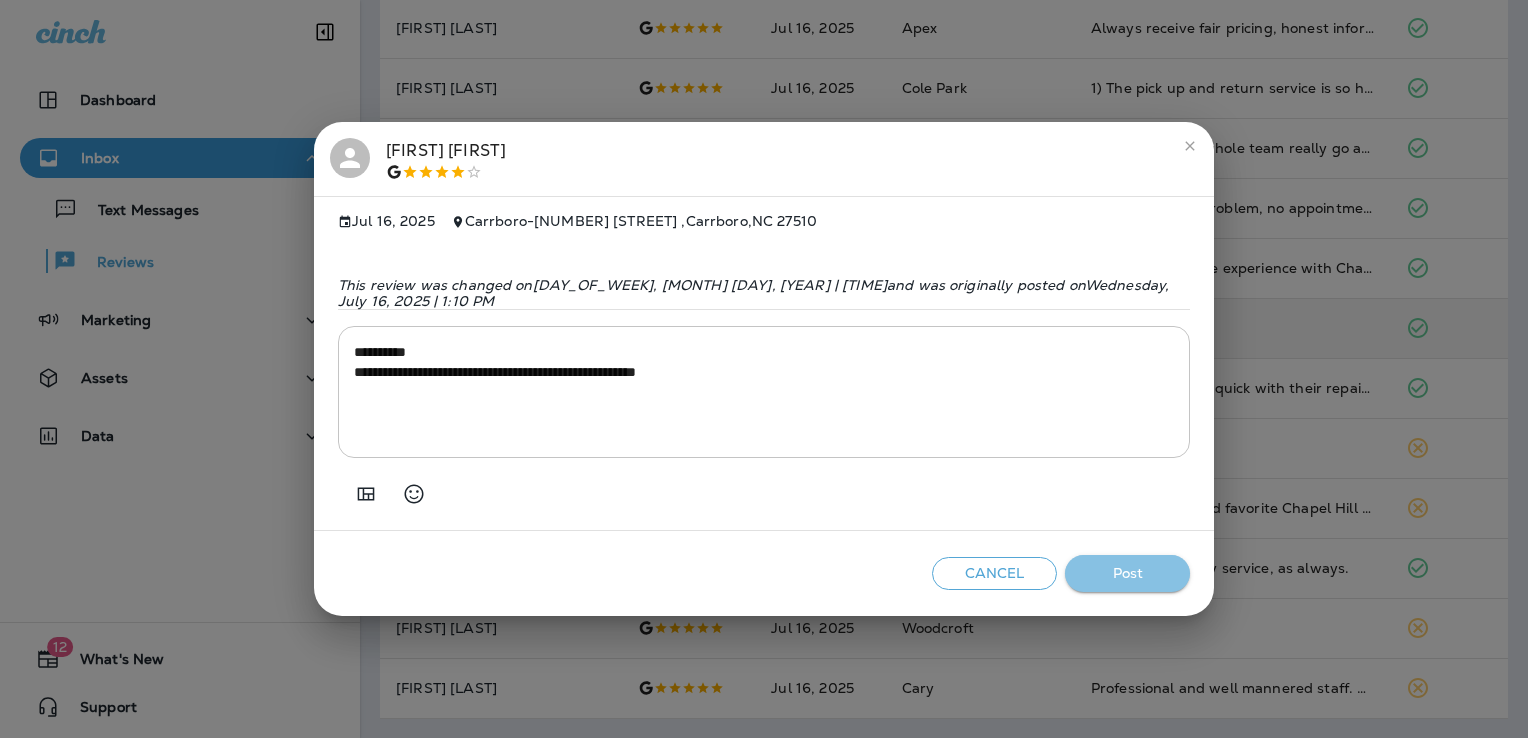 click on "Post" at bounding box center (1127, 573) 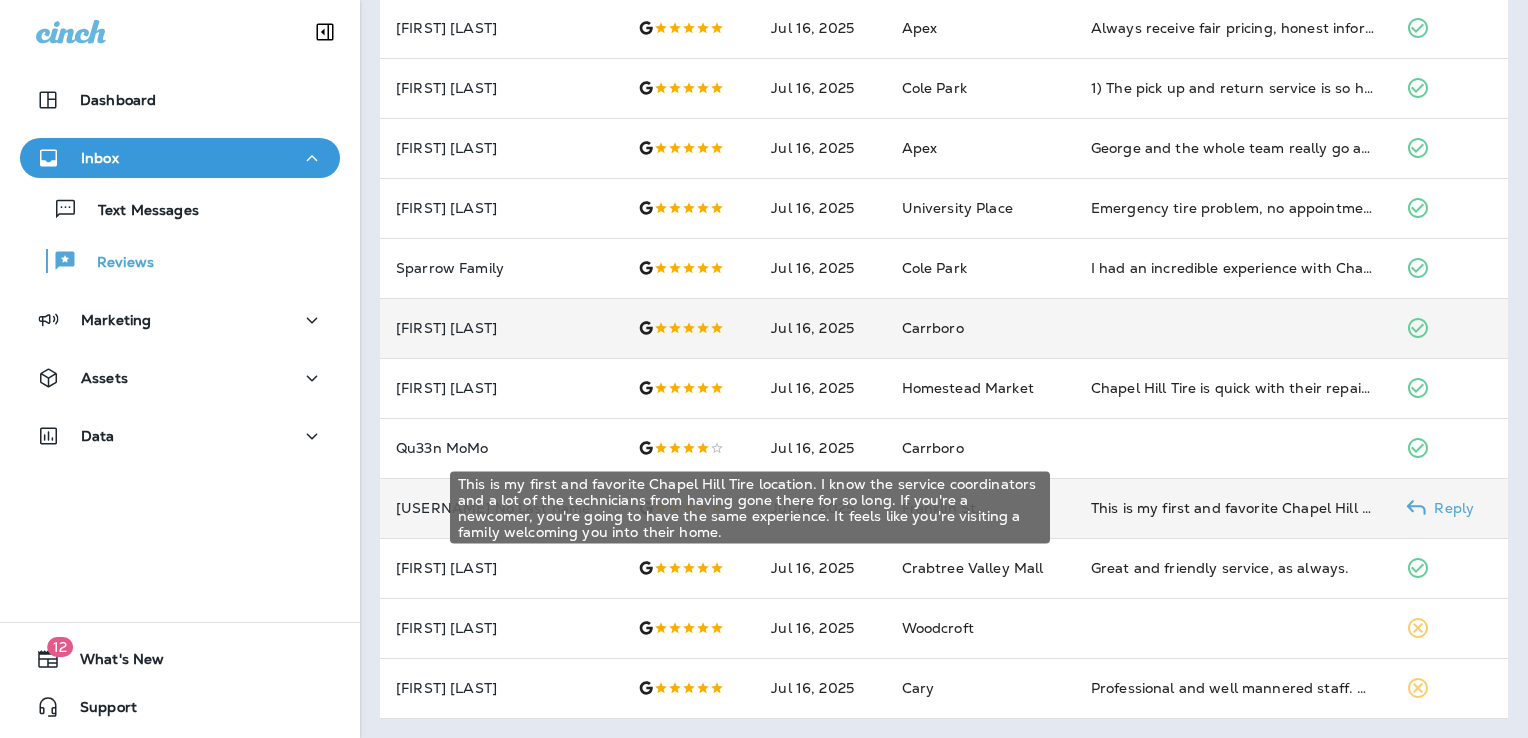 click on "This is my first and favorite Chapel Hill Tire location. I know the service coordinators and a lot of the technicians from having gone there for so long. If you're a newcomer, you're going to have the same experience. It feels like you're visiting a family welcoming you into their home." at bounding box center (1233, 508) 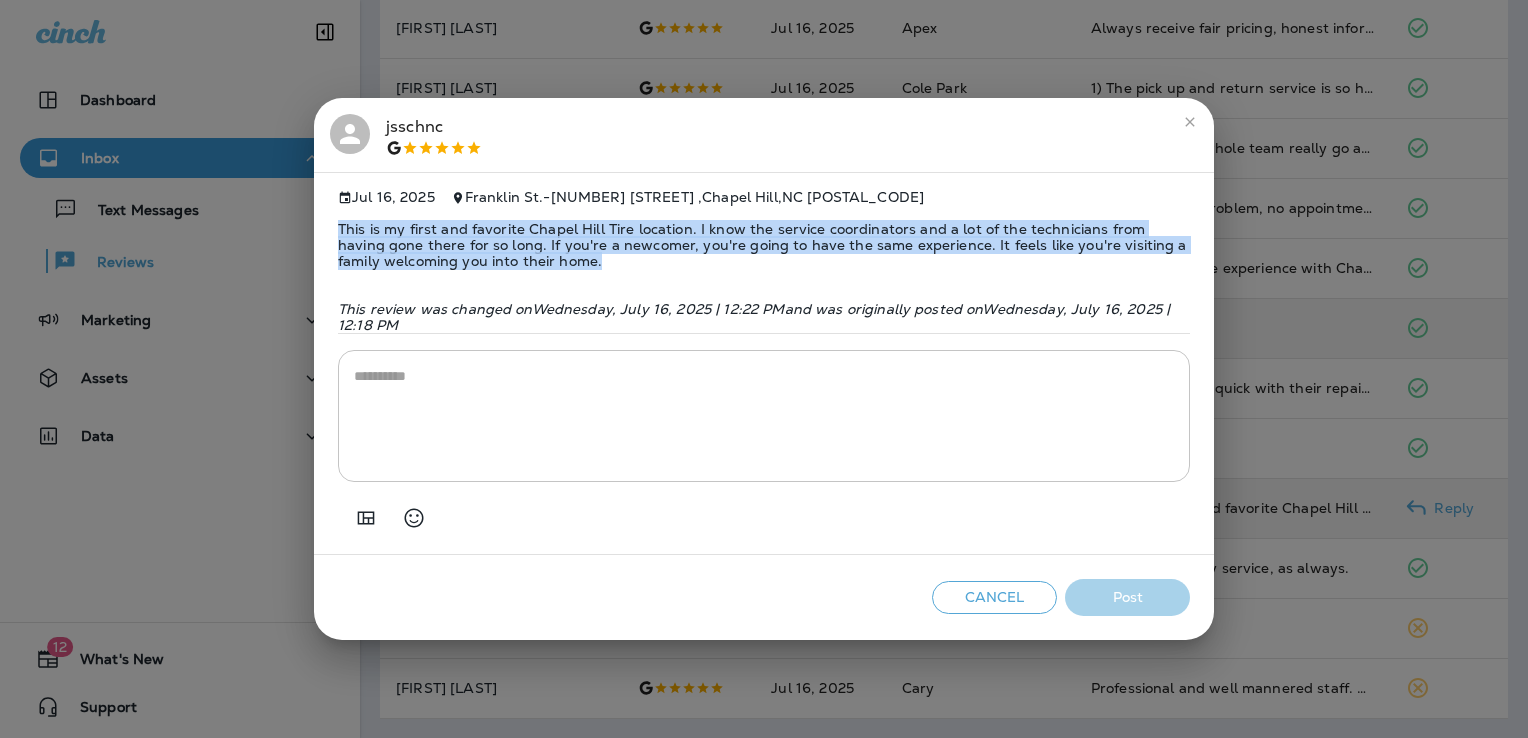 drag, startPoint x: 552, startPoint y: 263, endPoint x: 337, endPoint y: 230, distance: 217.51782 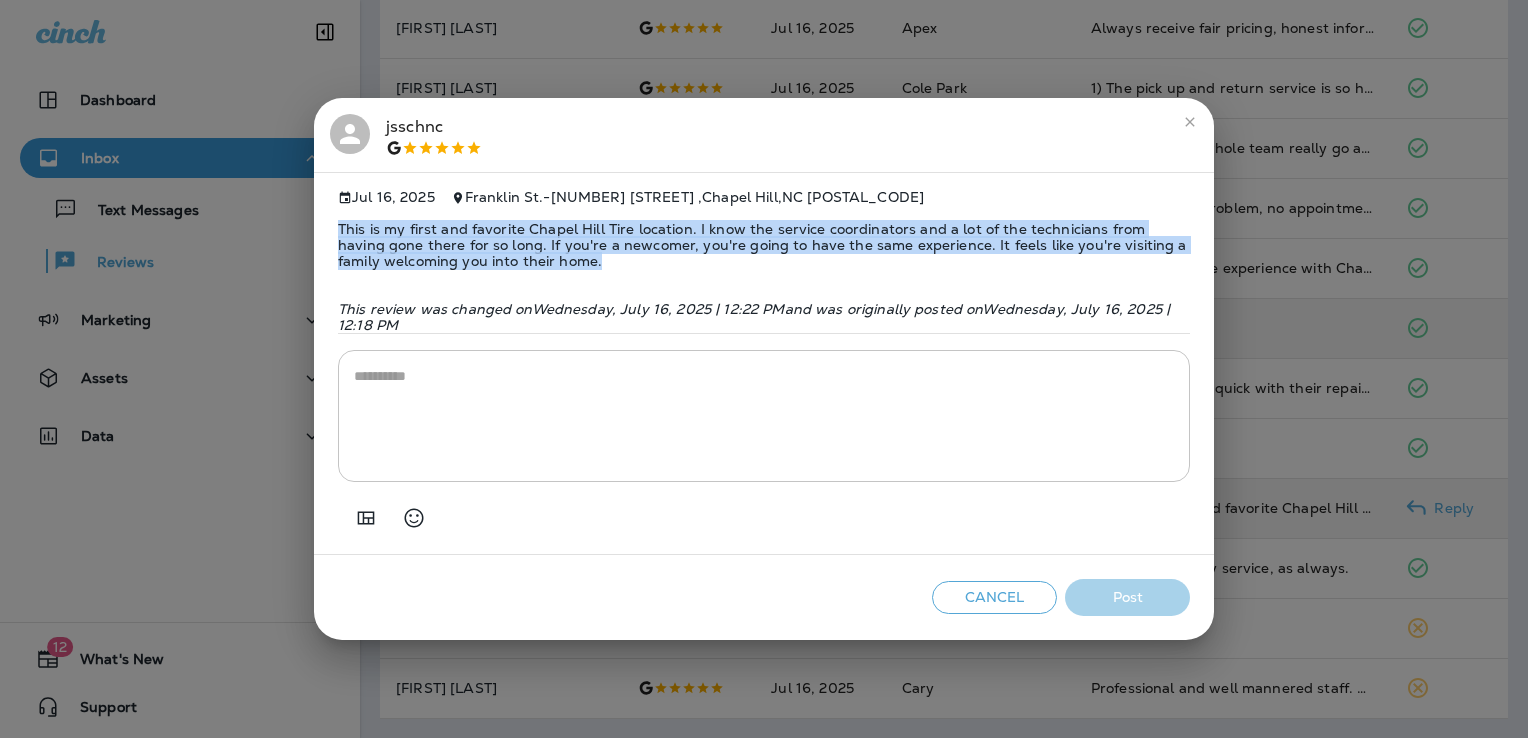 click on "This is my first and favorite Chapel Hill Tire location. I know the service coordinators and a lot of the technicians from having gone there for so long. If you're a newcomer, you're going to have the same experience. It feels like you're visiting a family welcoming you into their home." at bounding box center (764, 245) 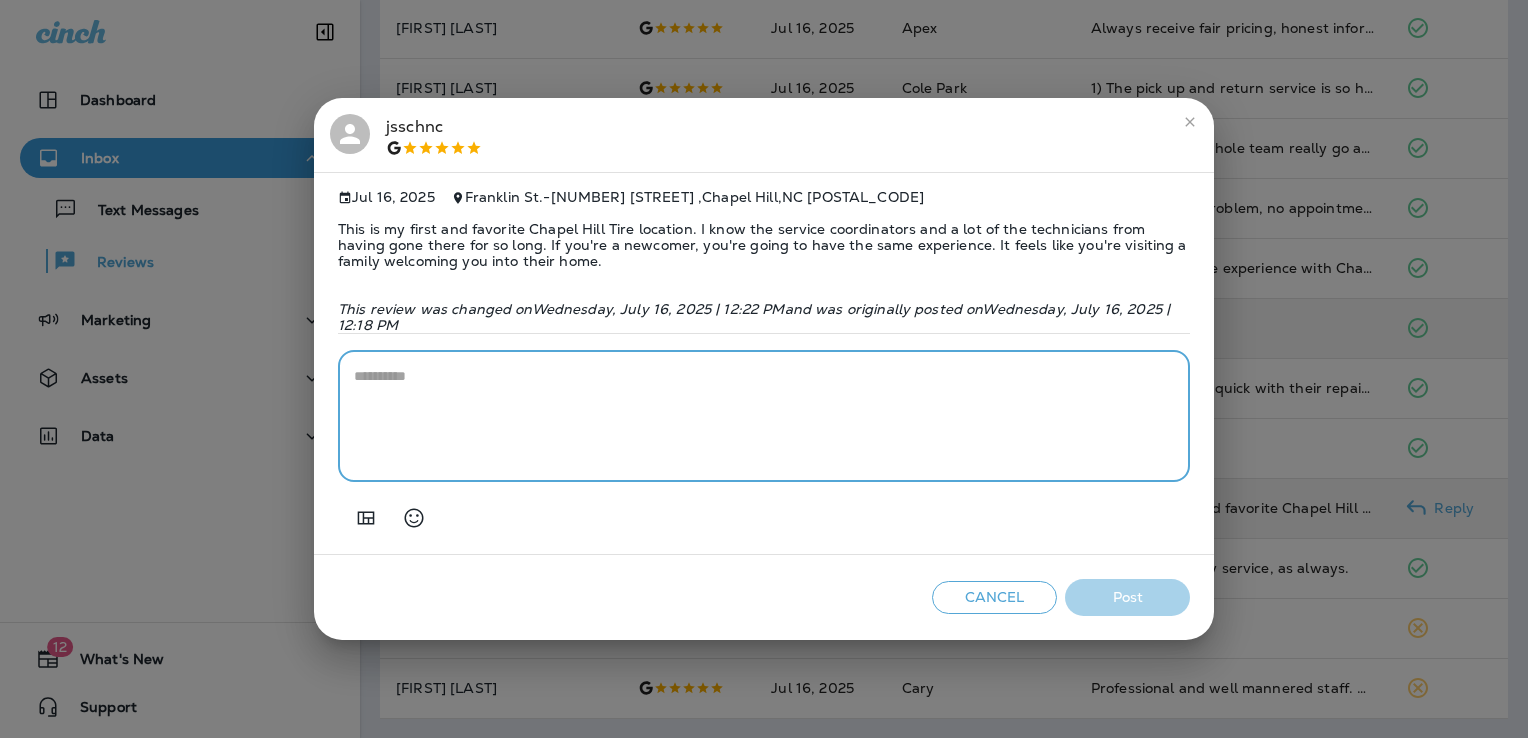 click at bounding box center [764, 416] 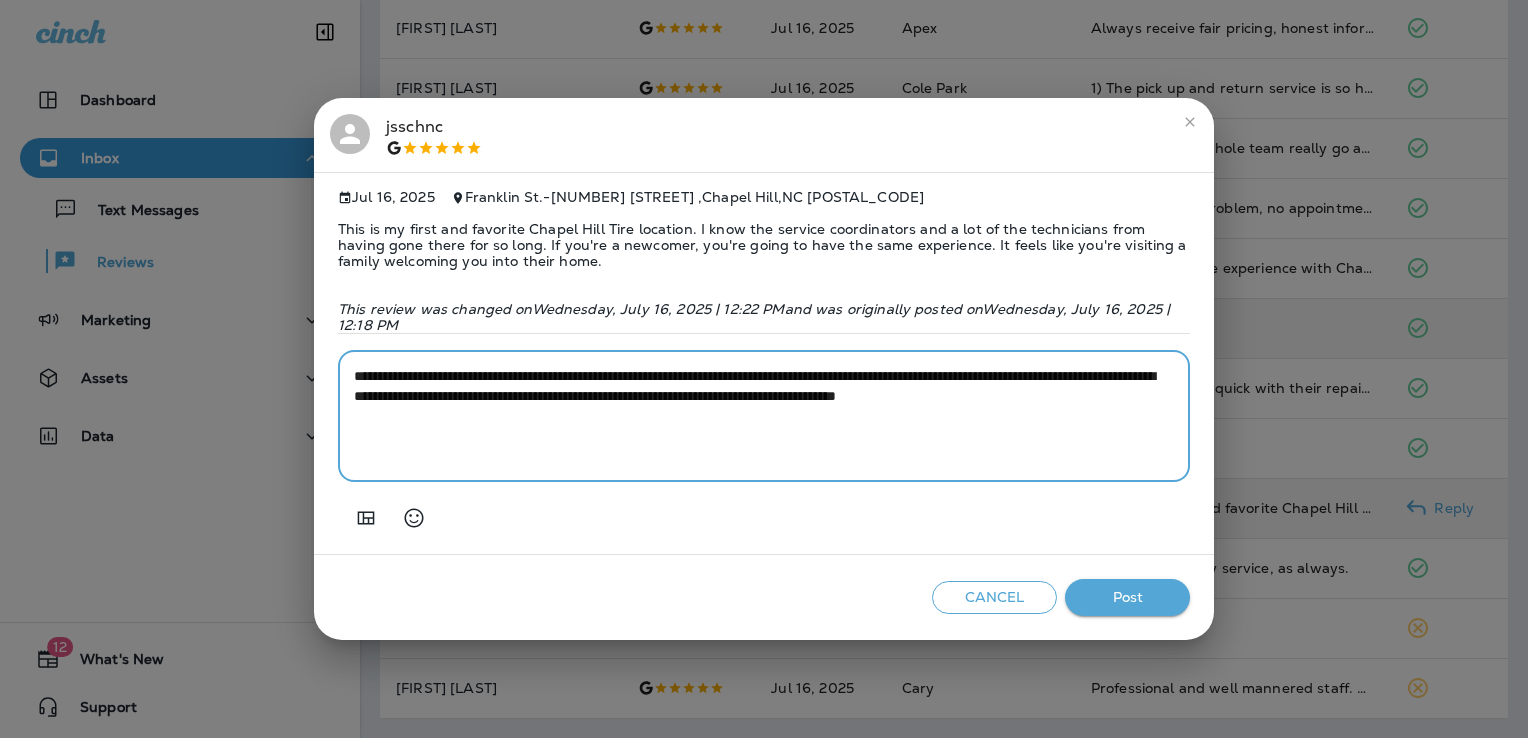 click on "**********" at bounding box center [764, 416] 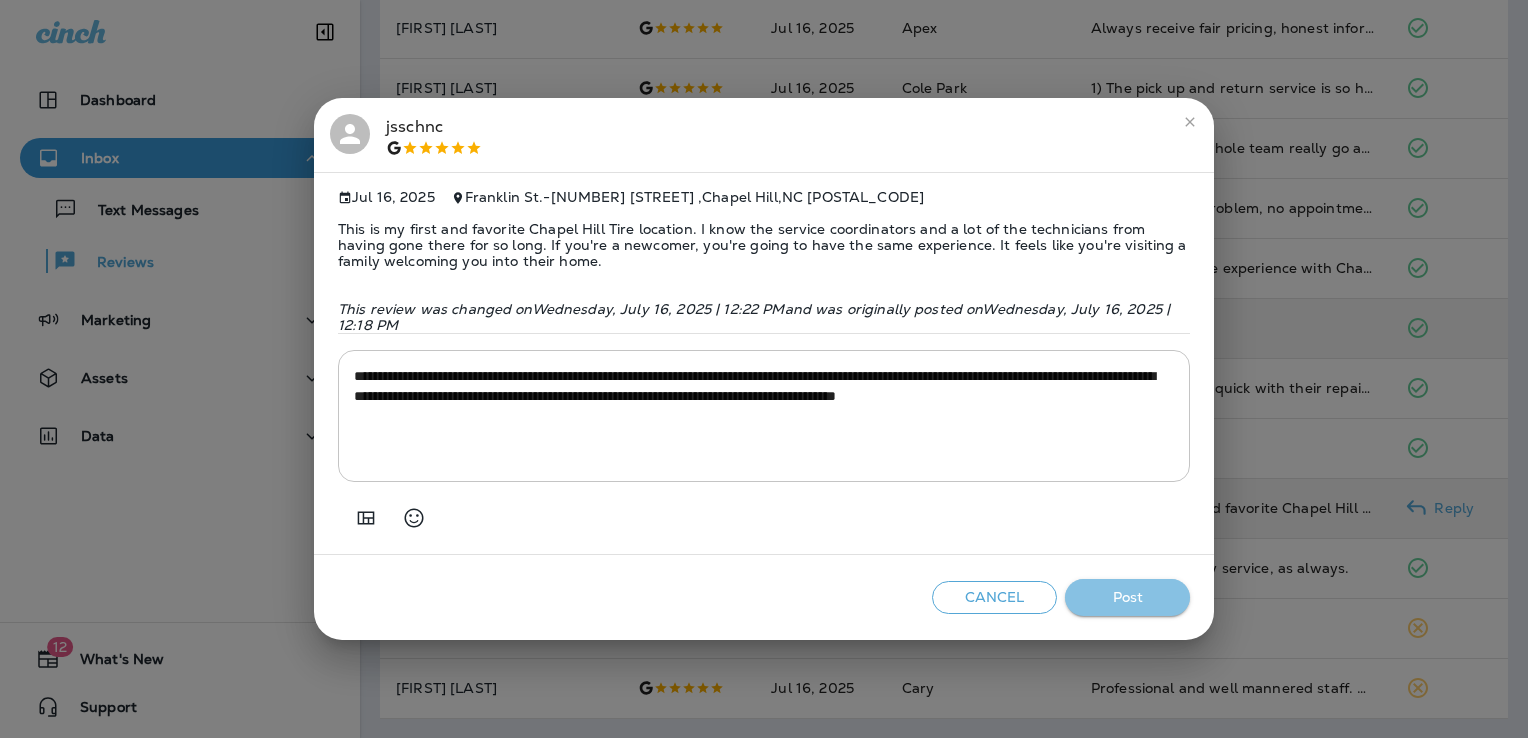 click on "Post" at bounding box center [1127, 597] 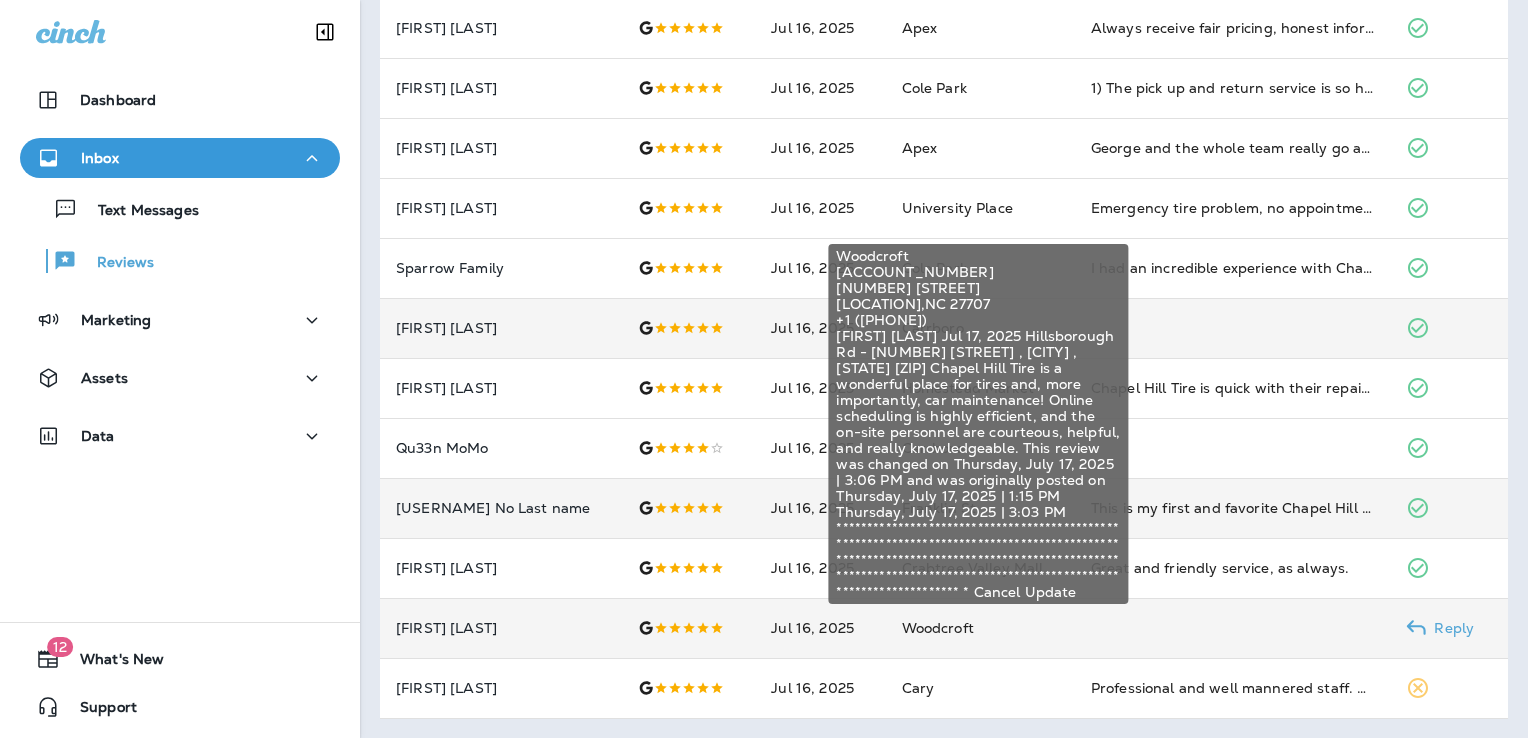 click on "Woodcroft" at bounding box center [938, 628] 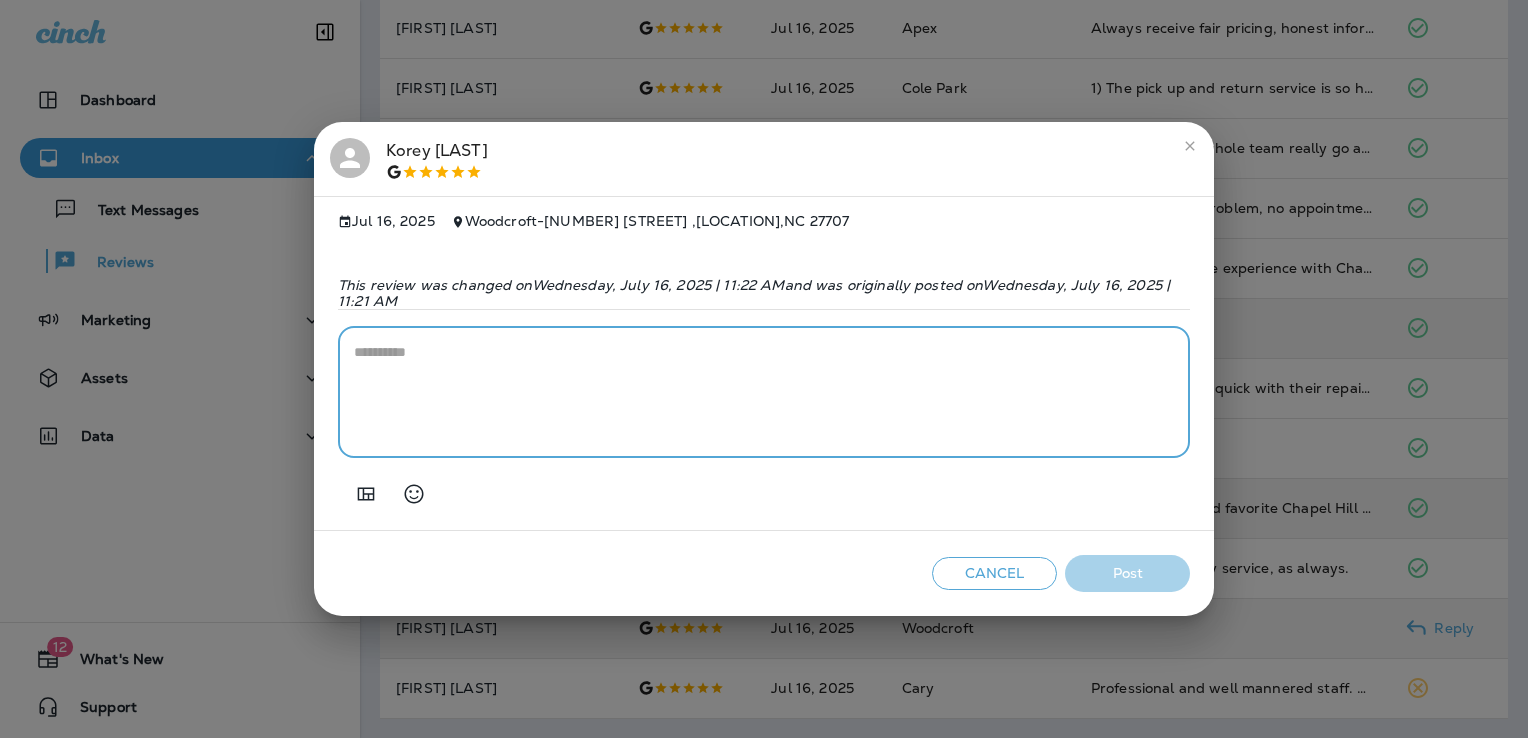 click at bounding box center (764, 392) 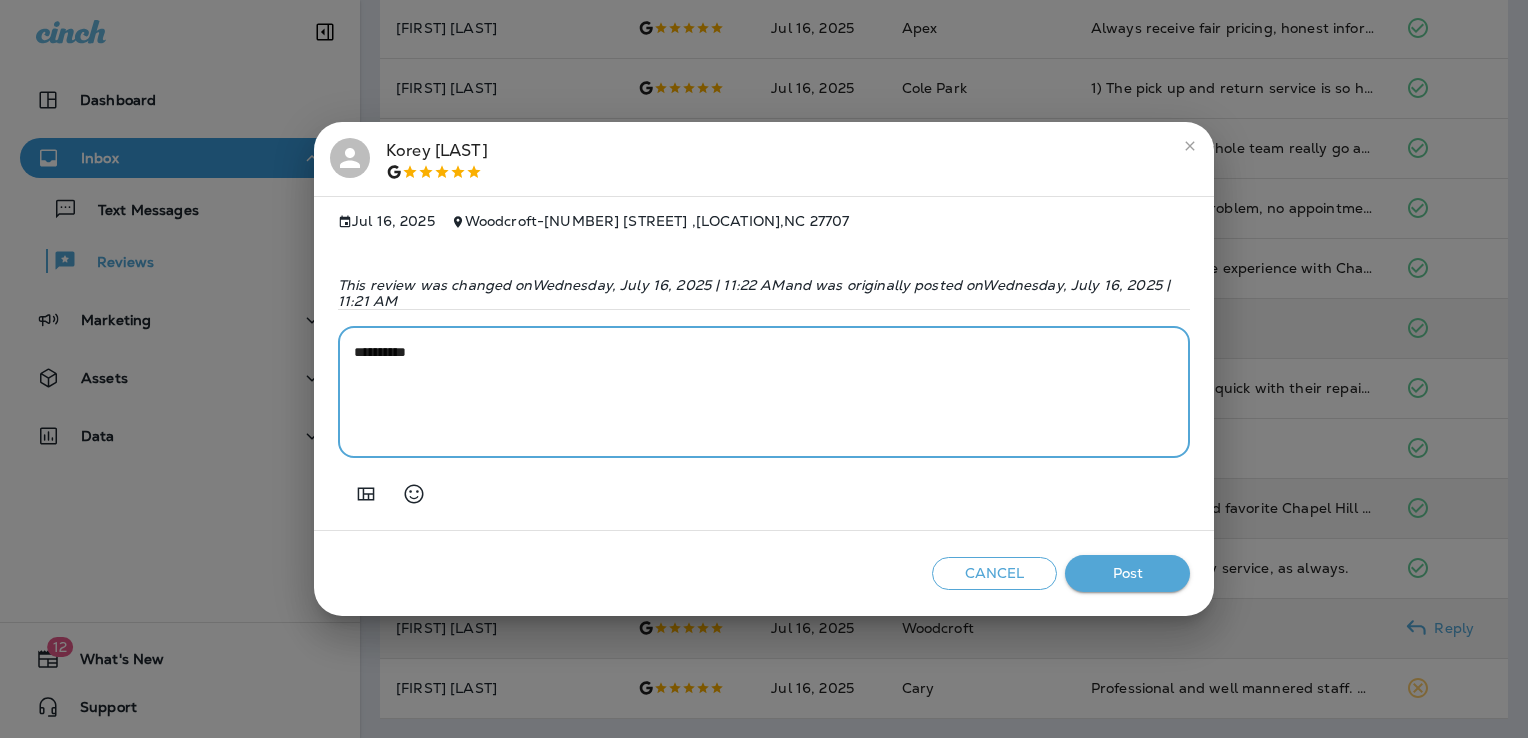 paste on "**********" 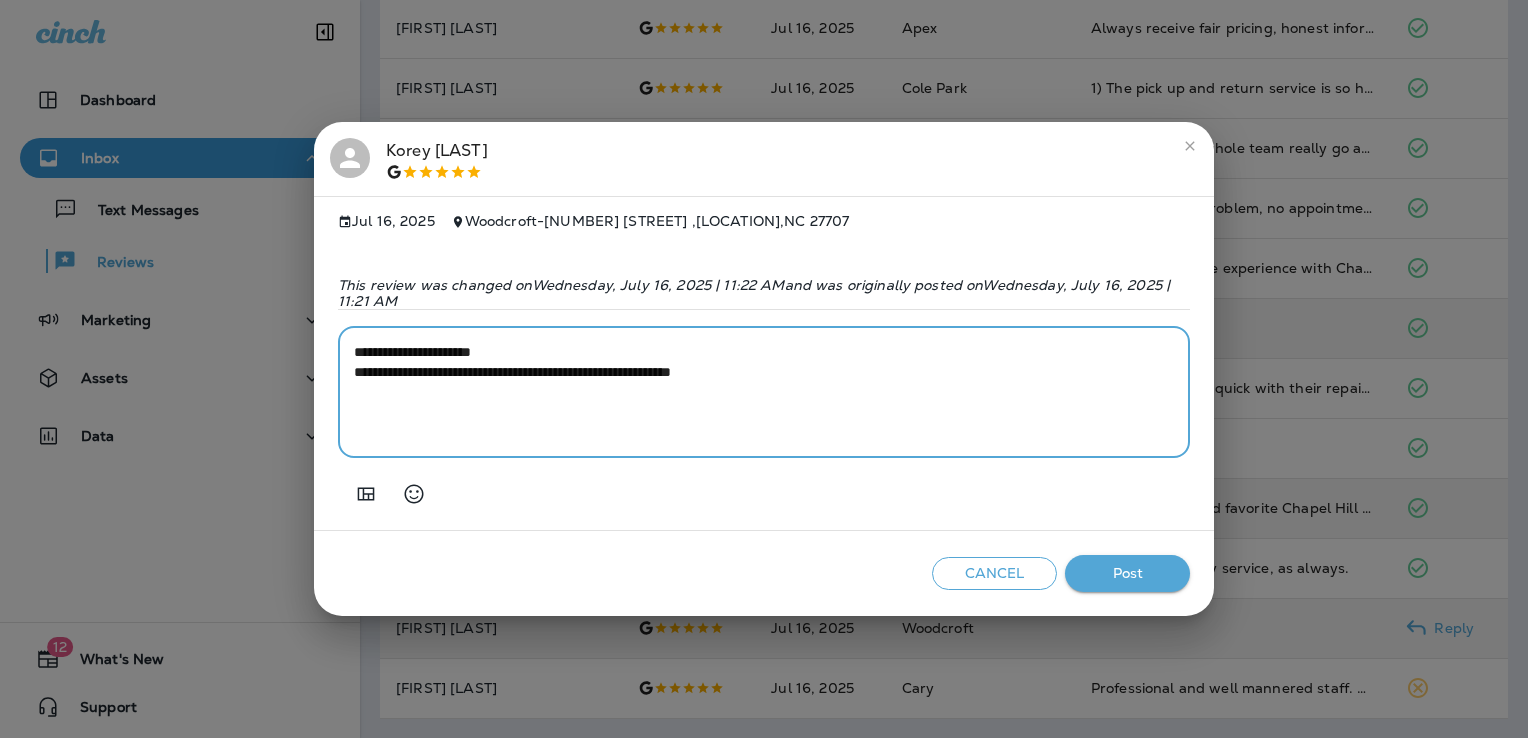 drag, startPoint x: 524, startPoint y: 349, endPoint x: 411, endPoint y: 337, distance: 113.63538 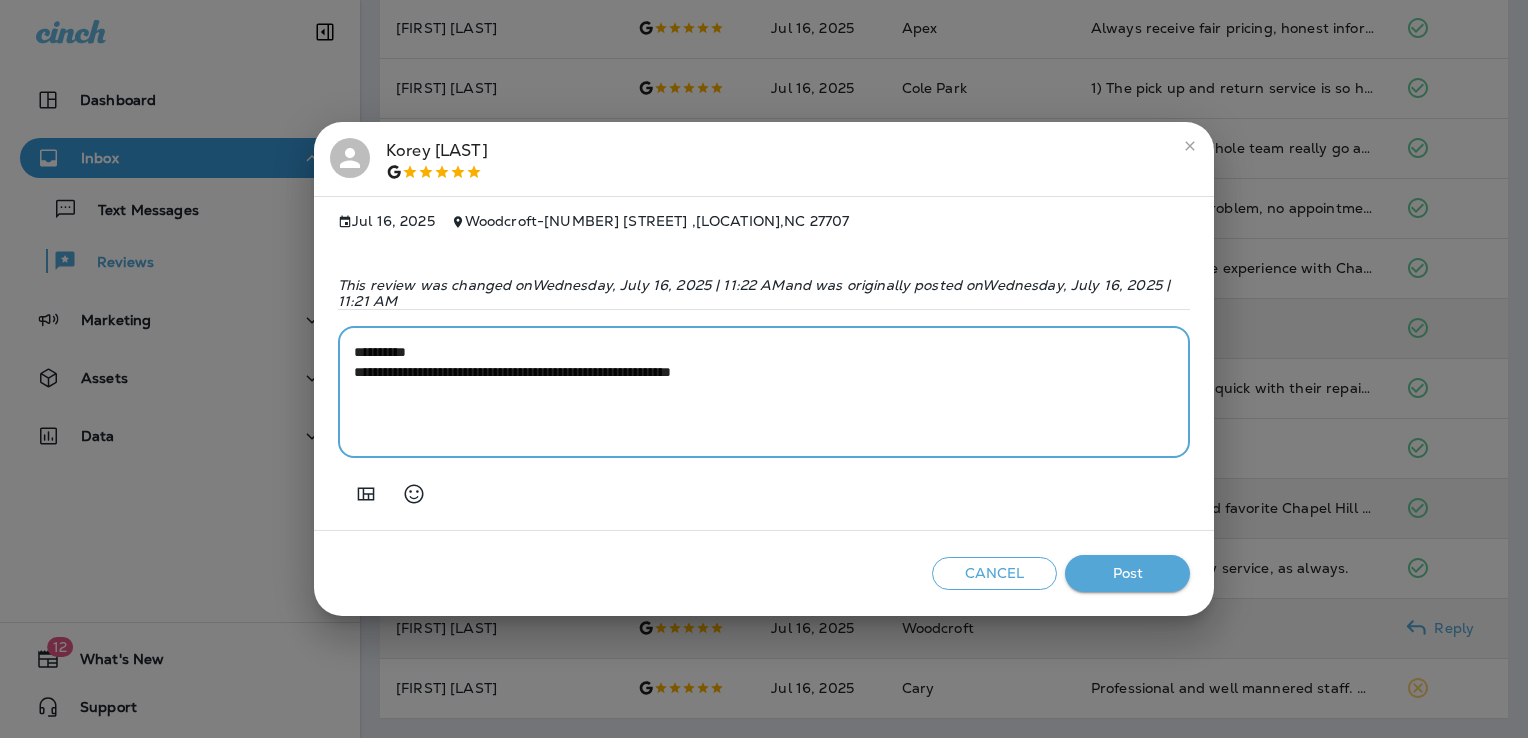 drag, startPoint x: 781, startPoint y: 374, endPoint x: 551, endPoint y: 374, distance: 230 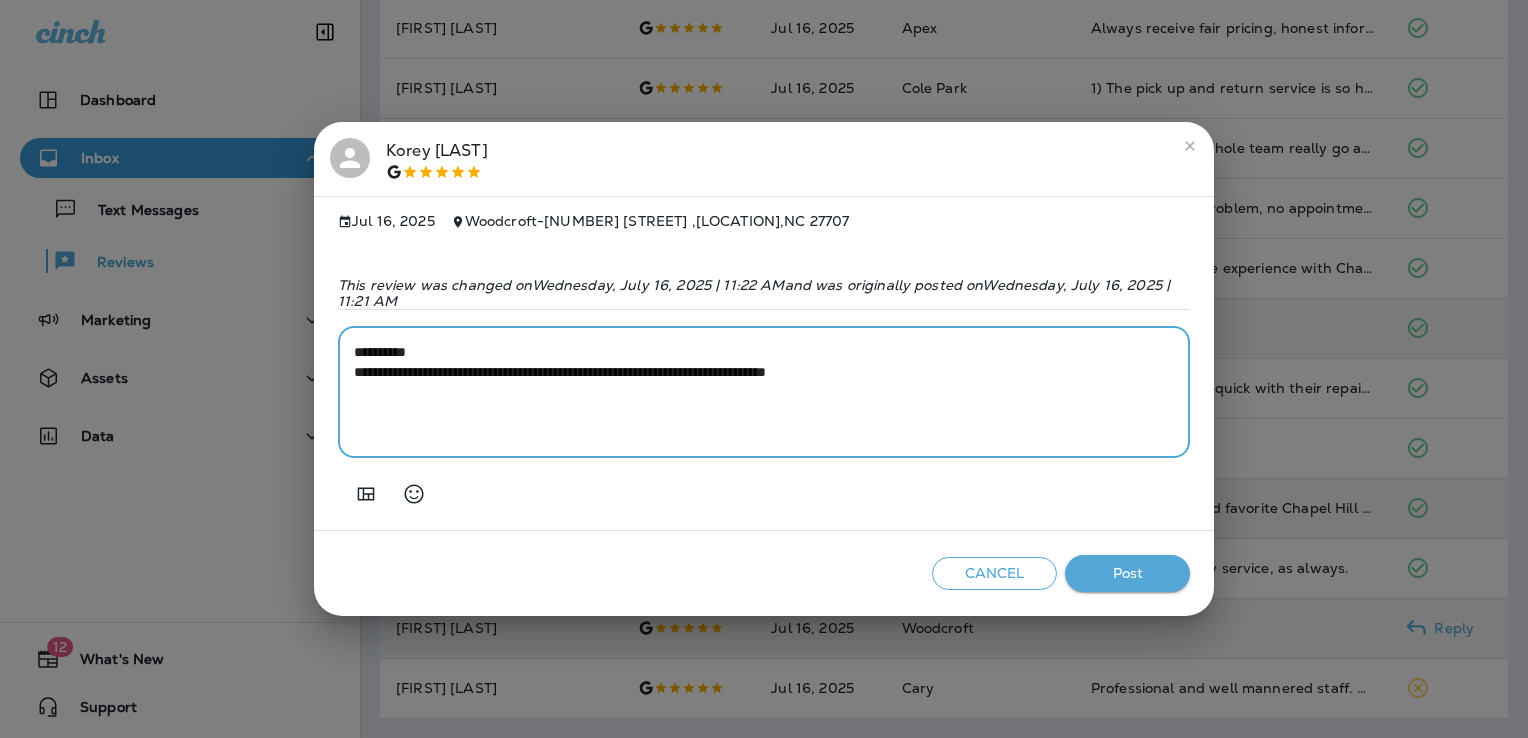 type on "**********" 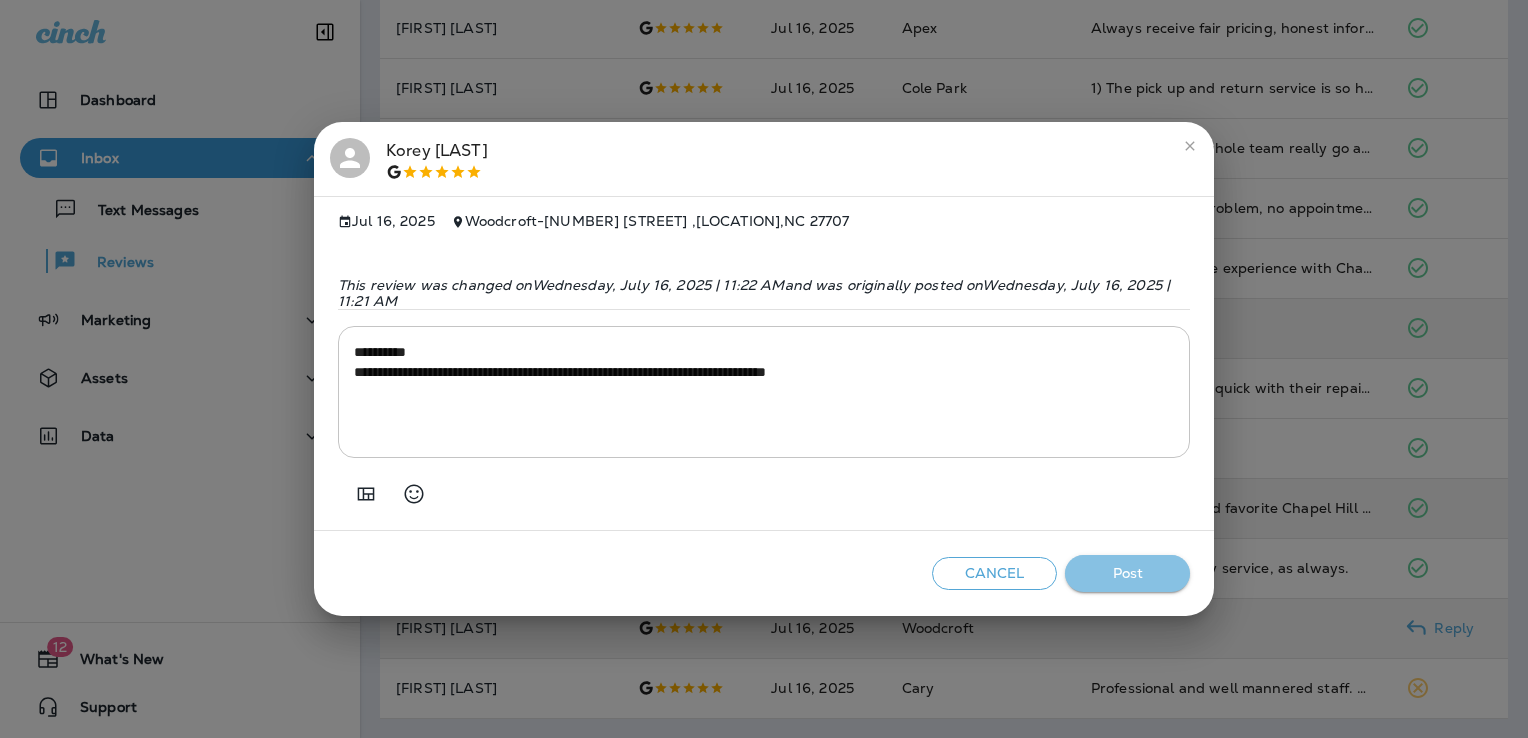 click on "Post" at bounding box center [1127, 573] 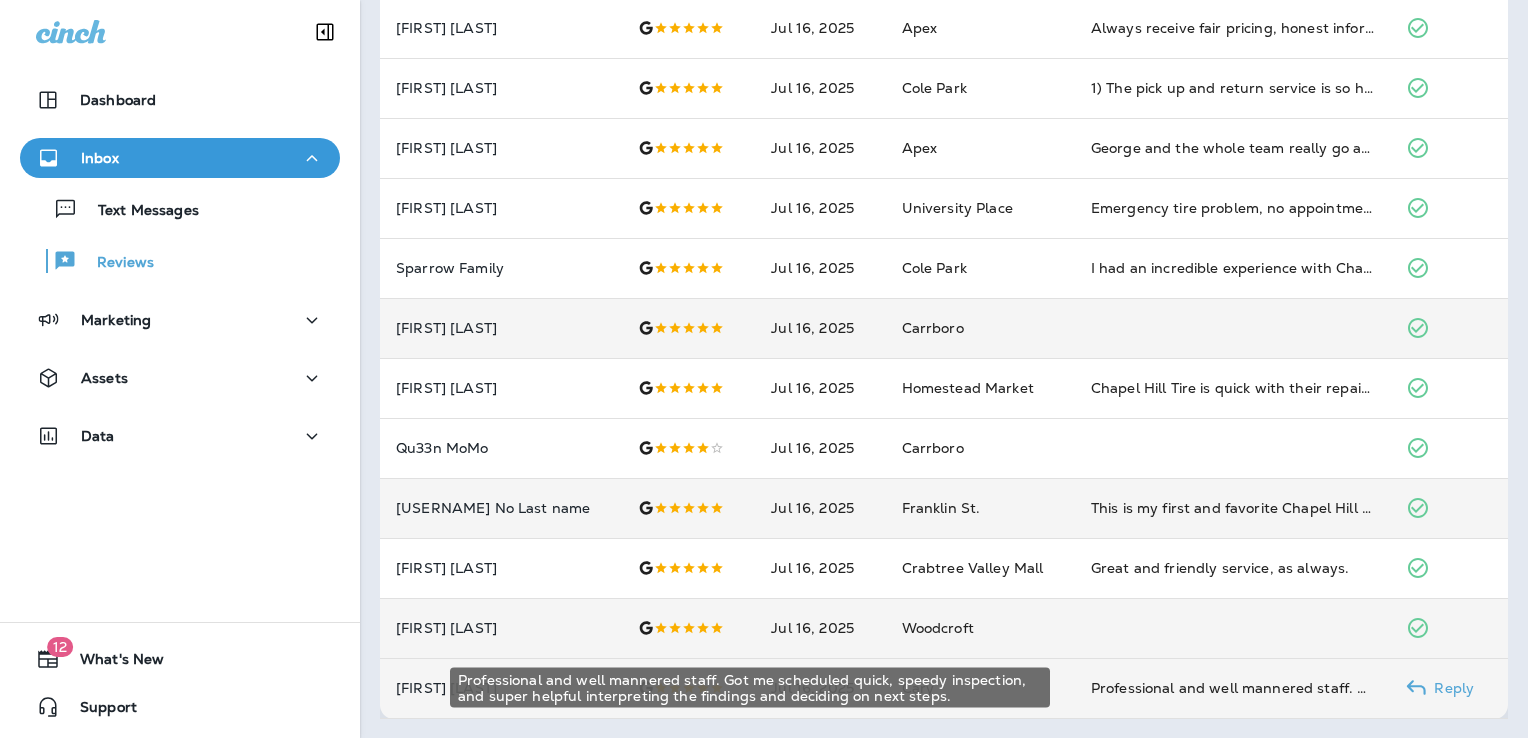 click on "Professional and well mannered staff. Got me scheduled quick, speedy inspection, and super helpful interpreting the findings and deciding on next steps." at bounding box center (1233, 688) 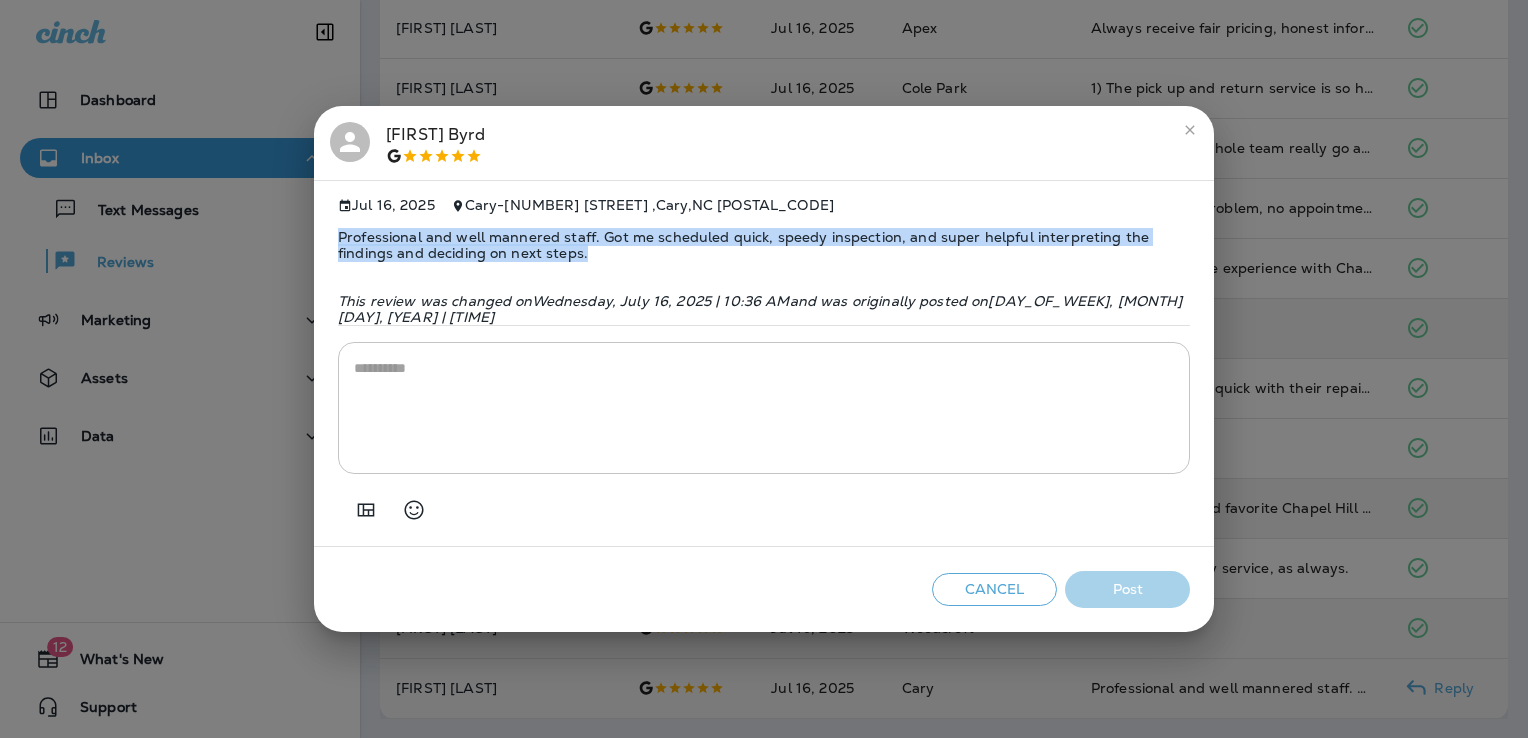 drag, startPoint x: 587, startPoint y: 253, endPoint x: 305, endPoint y: 216, distance: 284.41696 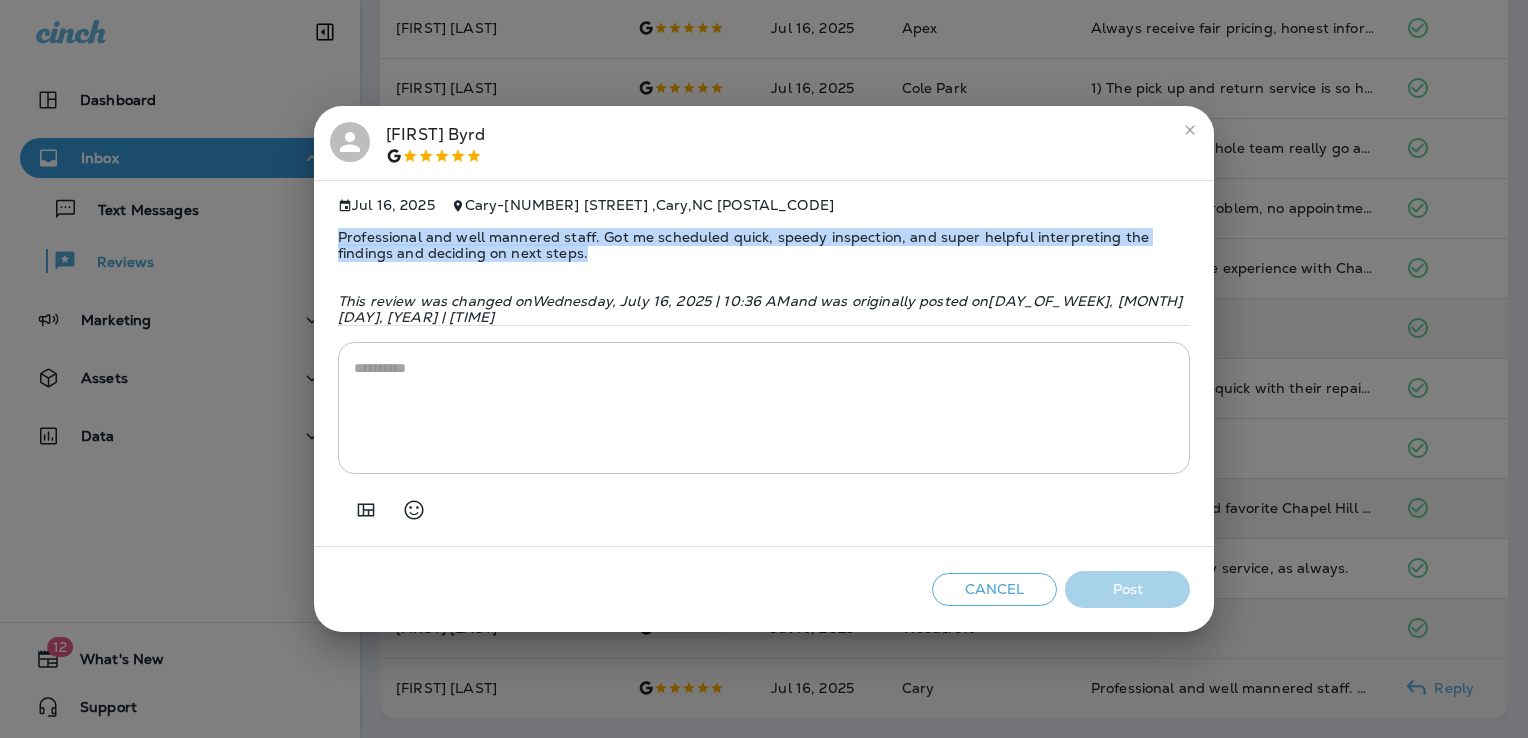 click on "Jul 16, 2025 Cary - [NUMBER] [STREET] , [CITY] , [STATE] [ZIP]-[POSTAL_CODE] Professional and well mannered staff. Got me scheduled quick, speedy inspection, and super helpful interpreting the findings and deciding on next steps. This review was changed on Wednesday, July 16, 2025 | 10:36 AM and was originally posted on Wednesday, July 16, 2025 | 10:25 AM * Cancel Post" at bounding box center (764, 369) 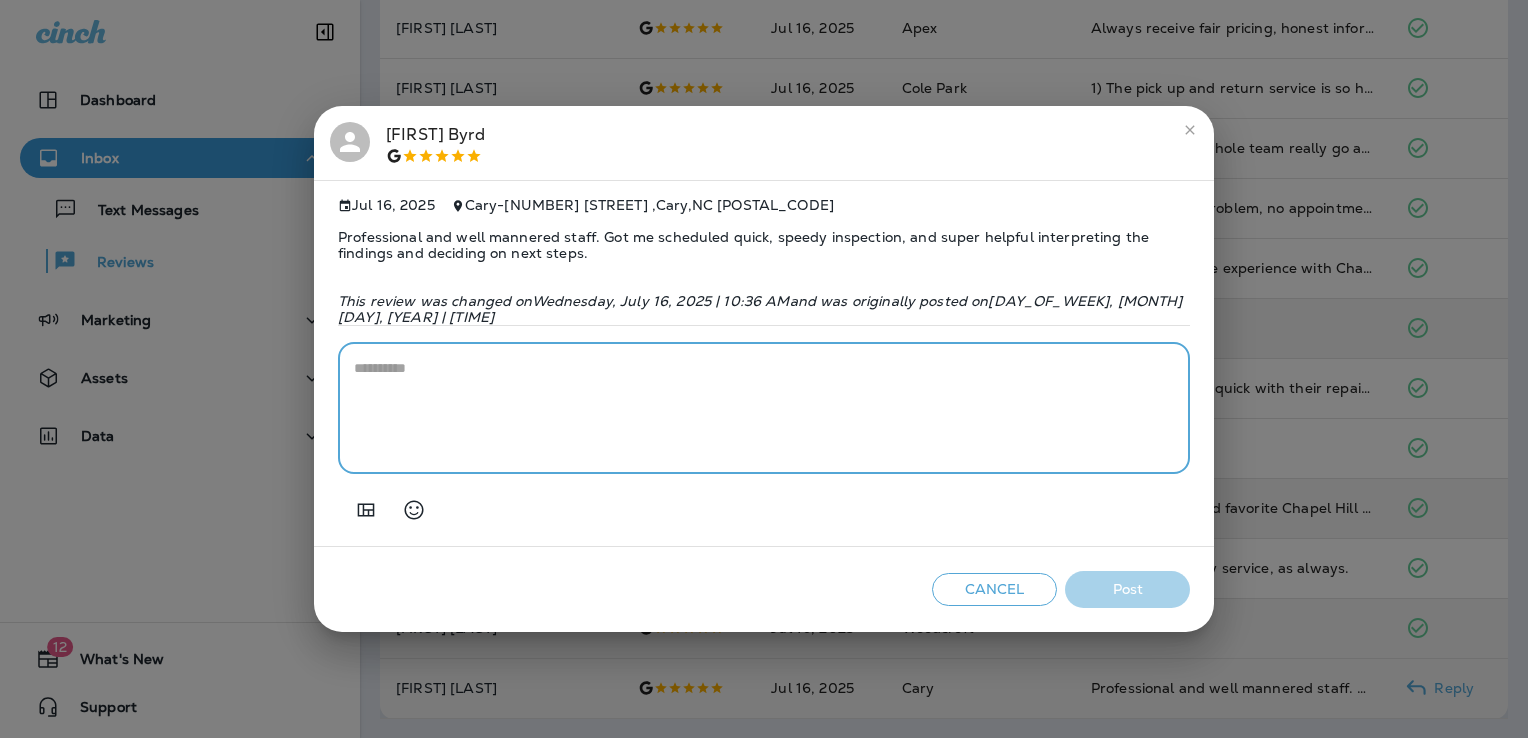 click at bounding box center [764, 408] 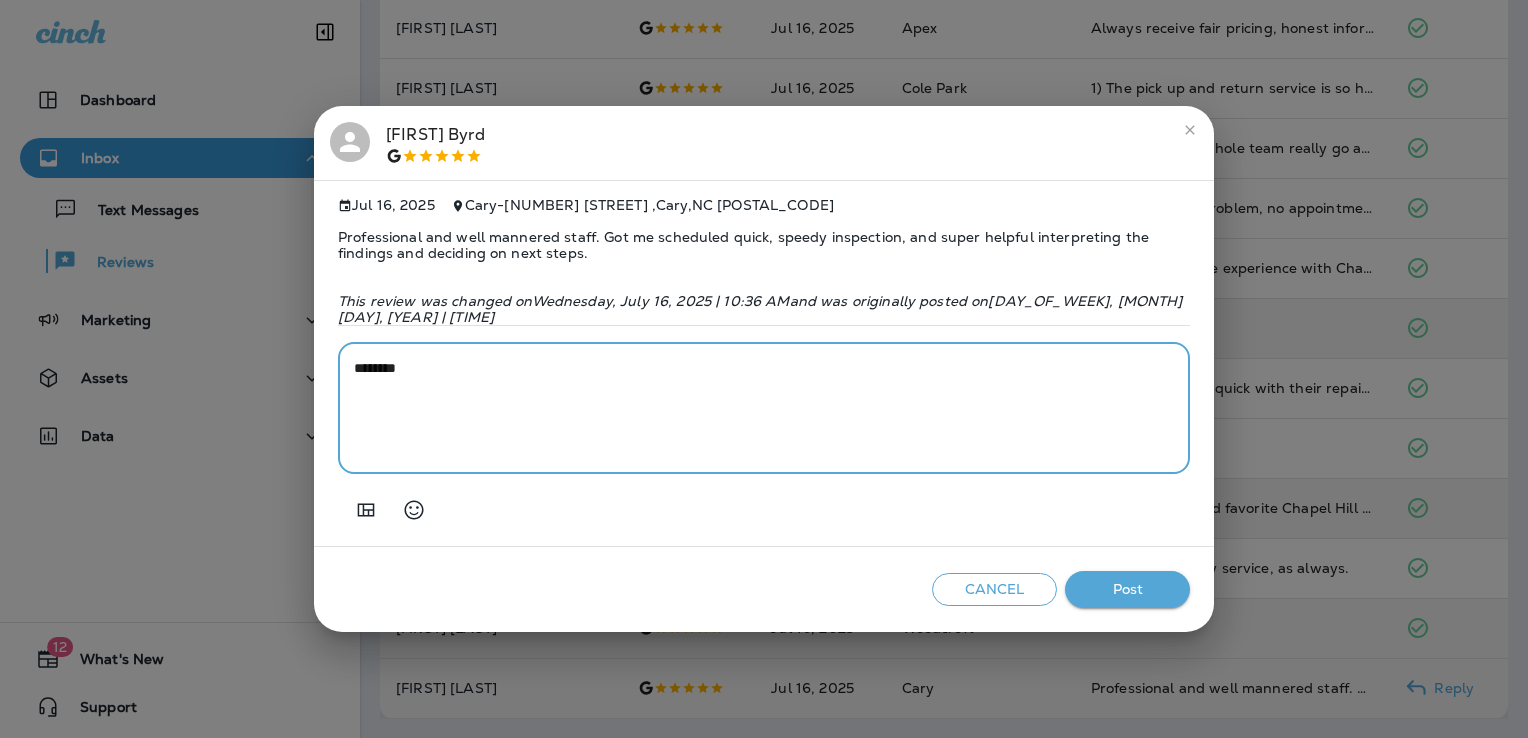 paste on "**********" 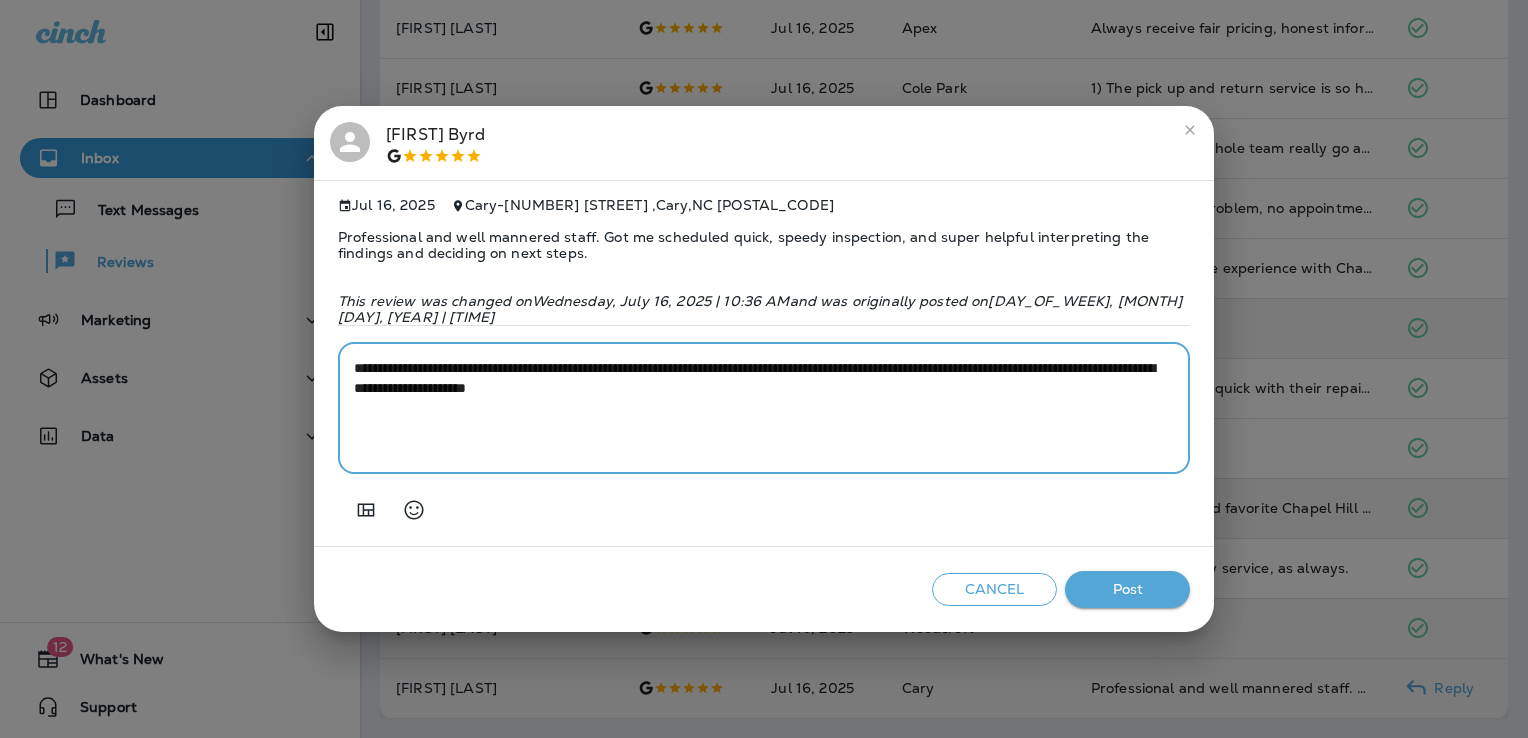 drag, startPoint x: 797, startPoint y: 386, endPoint x: 608, endPoint y: 391, distance: 189.06613 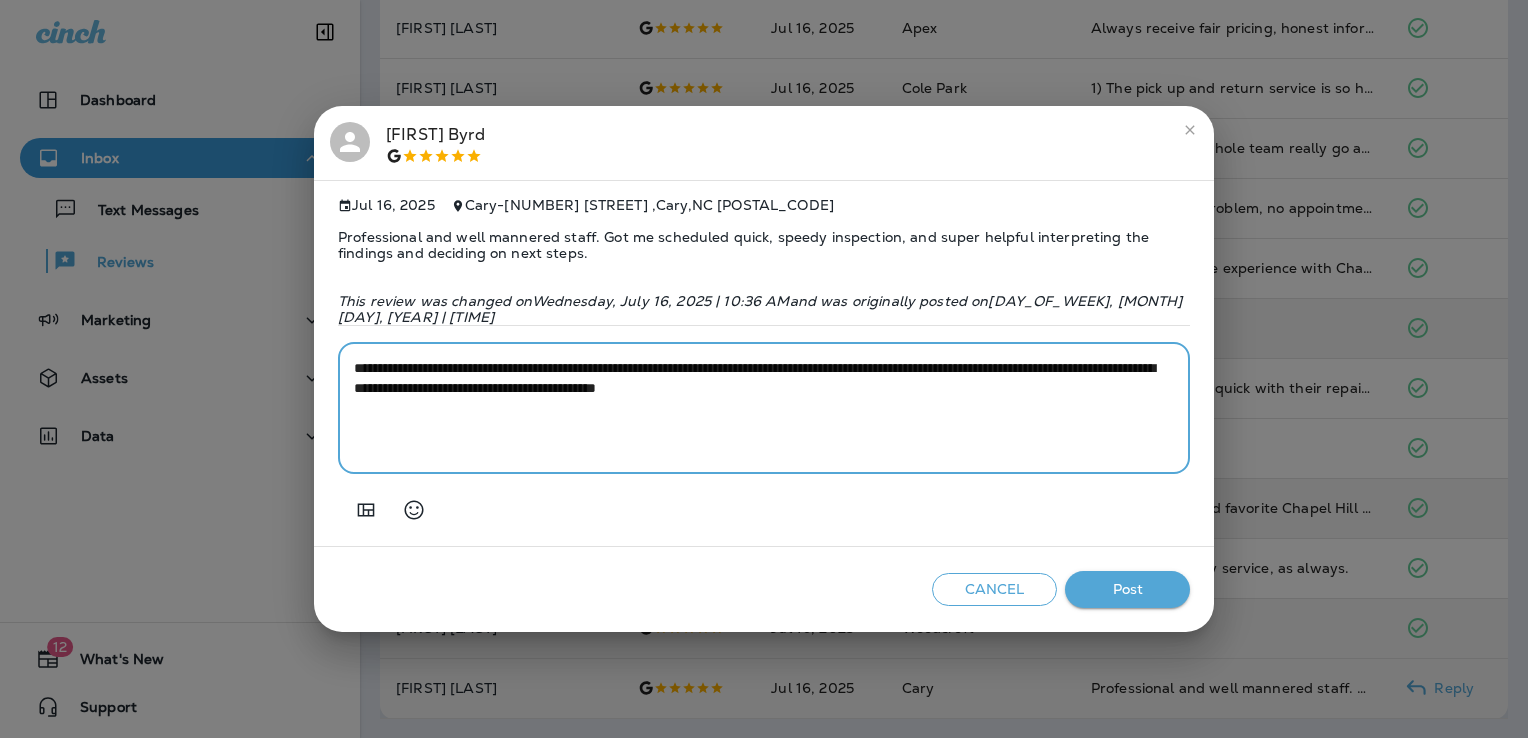 type on "**********" 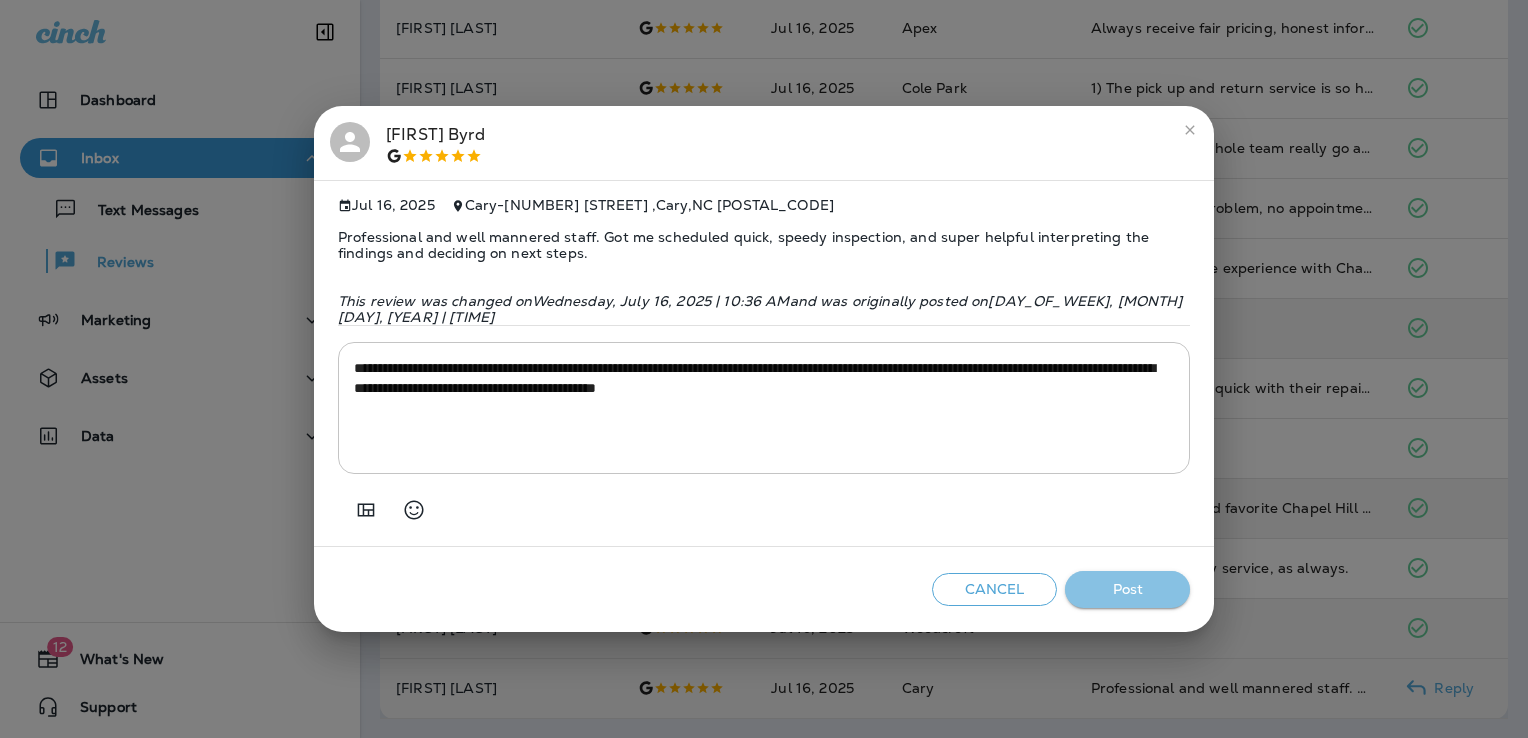 click on "Post" at bounding box center (1127, 589) 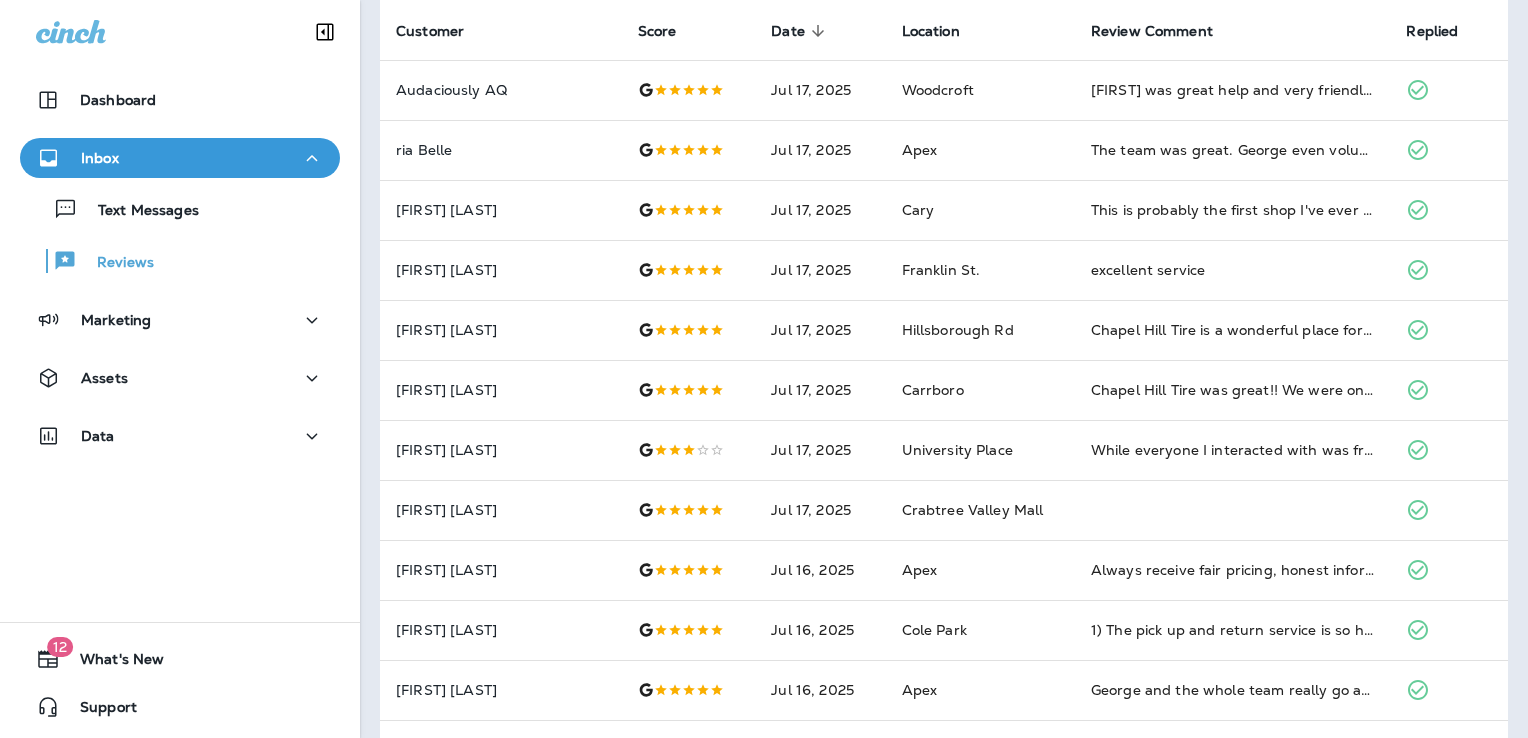 scroll, scrollTop: 0, scrollLeft: 0, axis: both 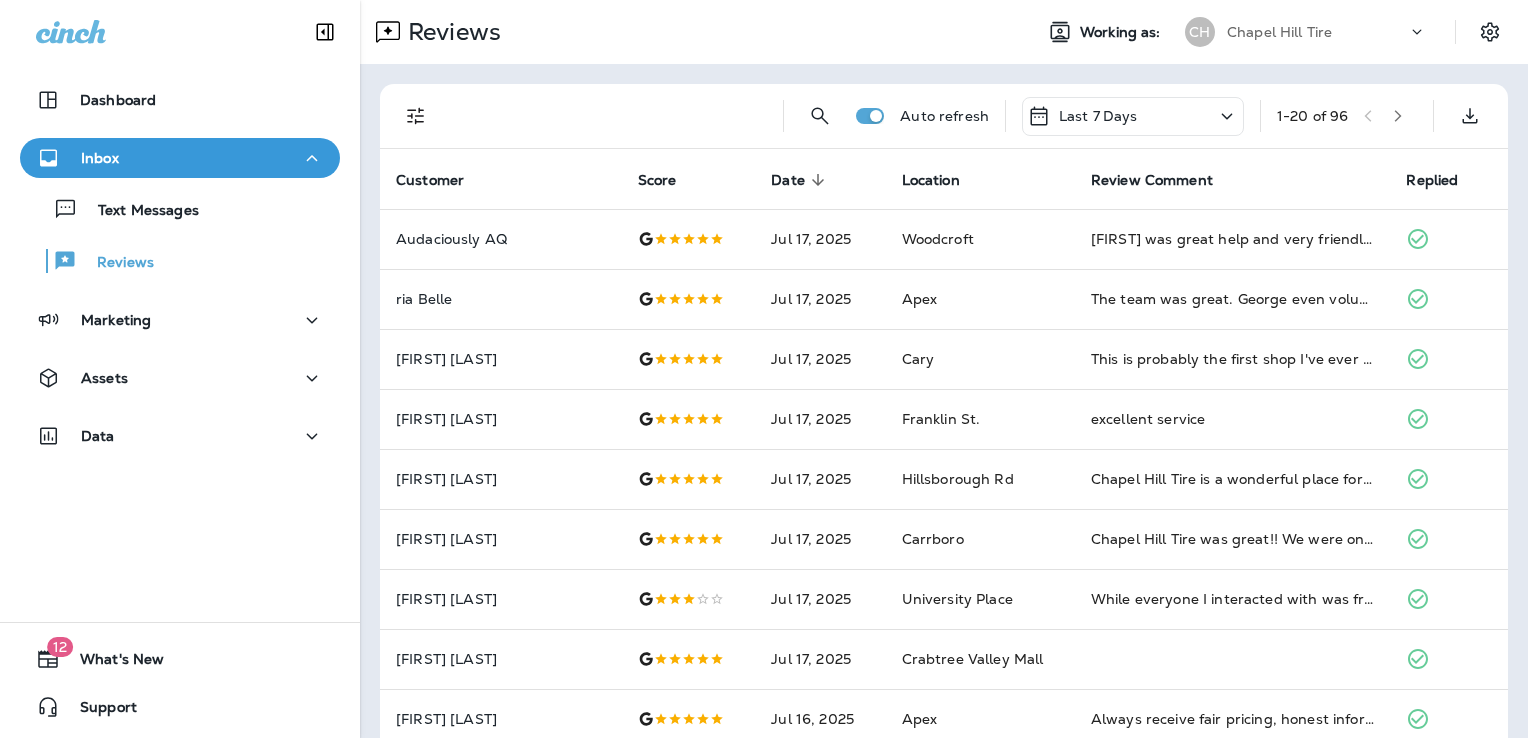 click 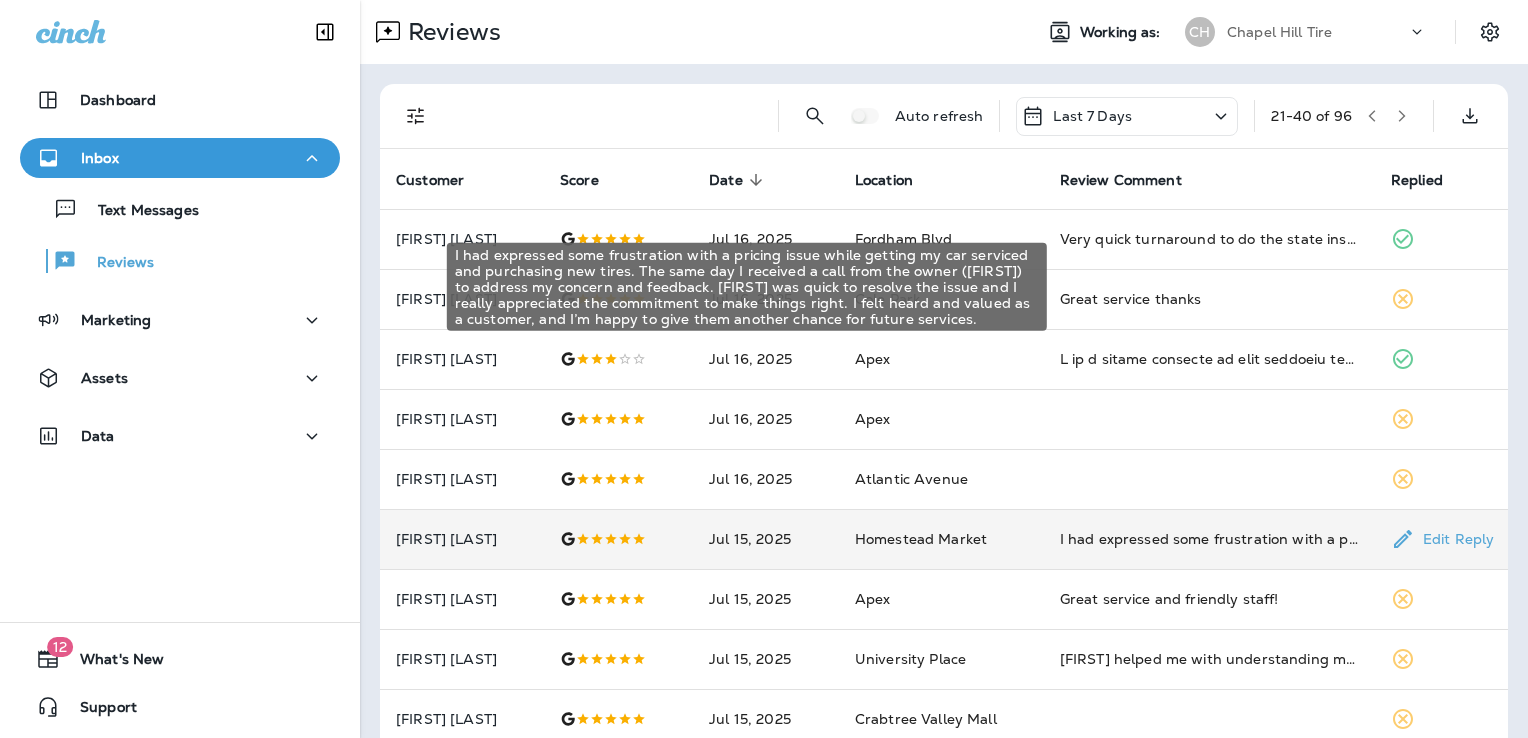 scroll, scrollTop: 691, scrollLeft: 0, axis: vertical 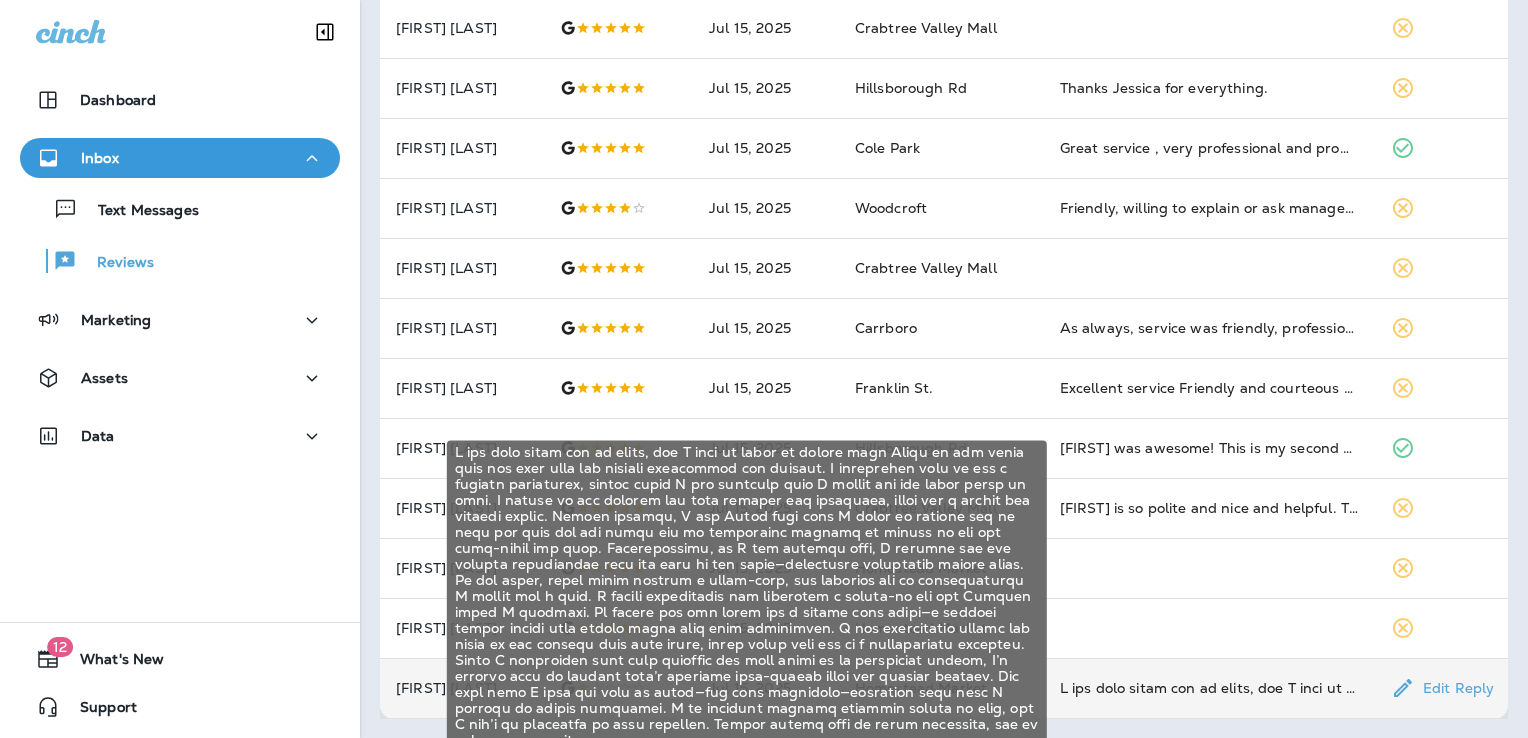 click at bounding box center (1209, 688) 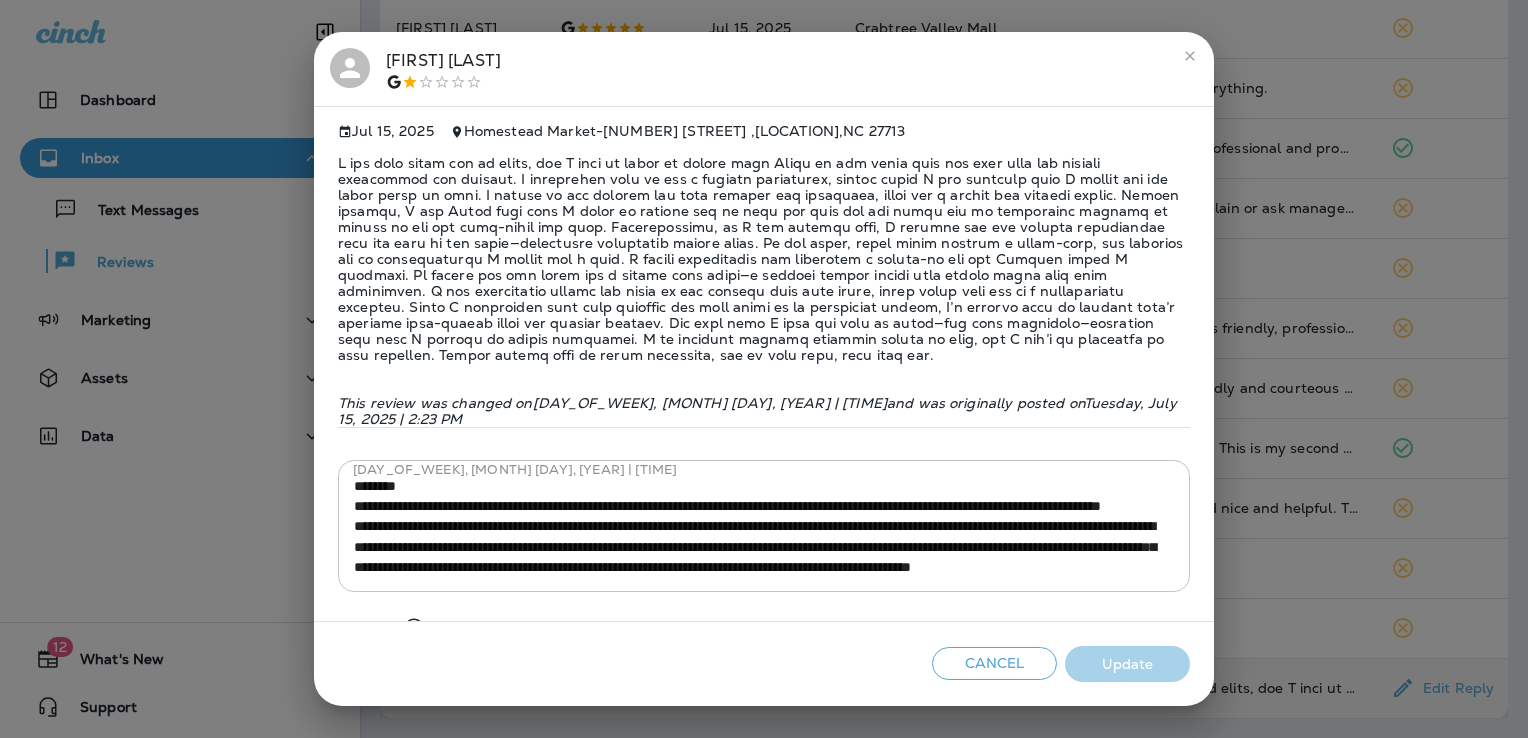 scroll, scrollTop: 26, scrollLeft: 0, axis: vertical 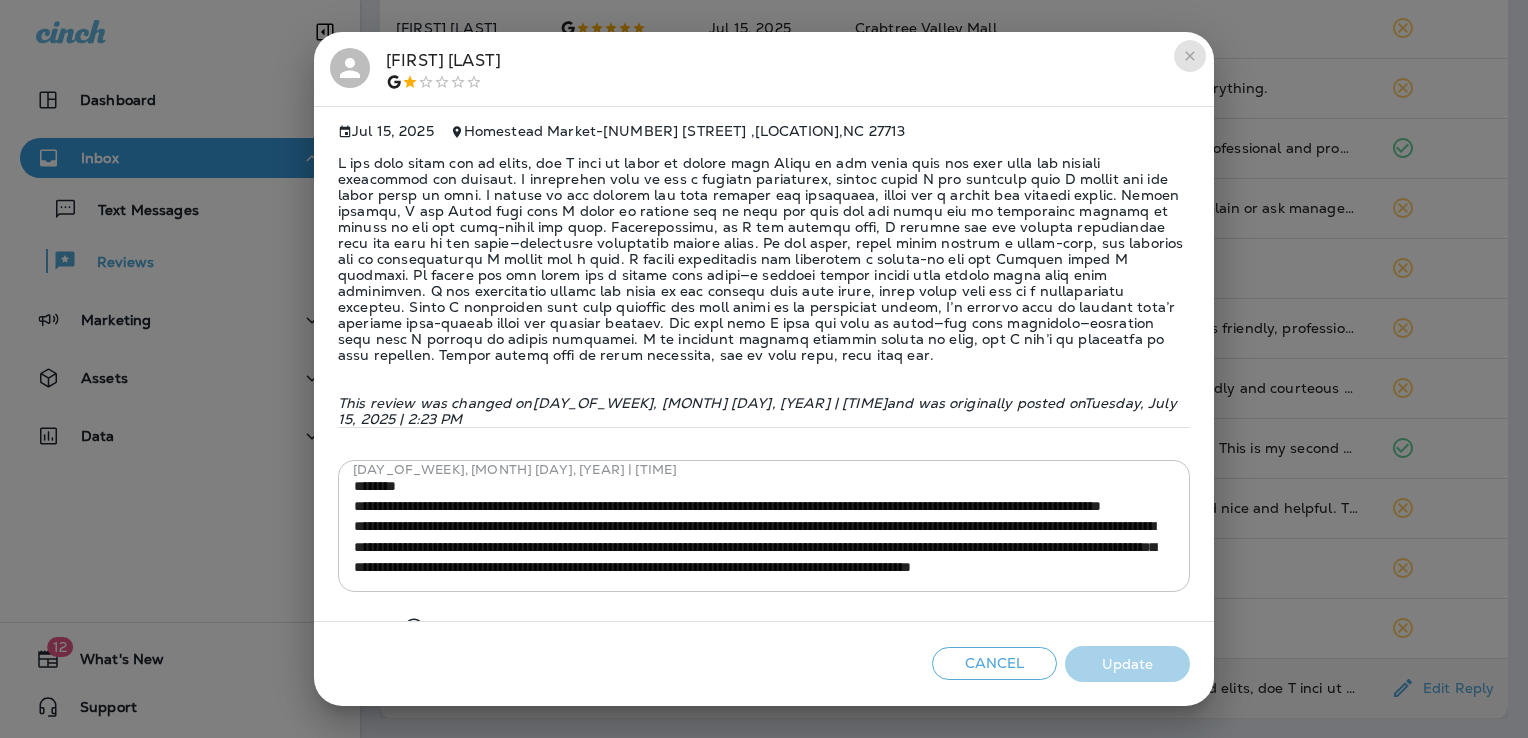 click 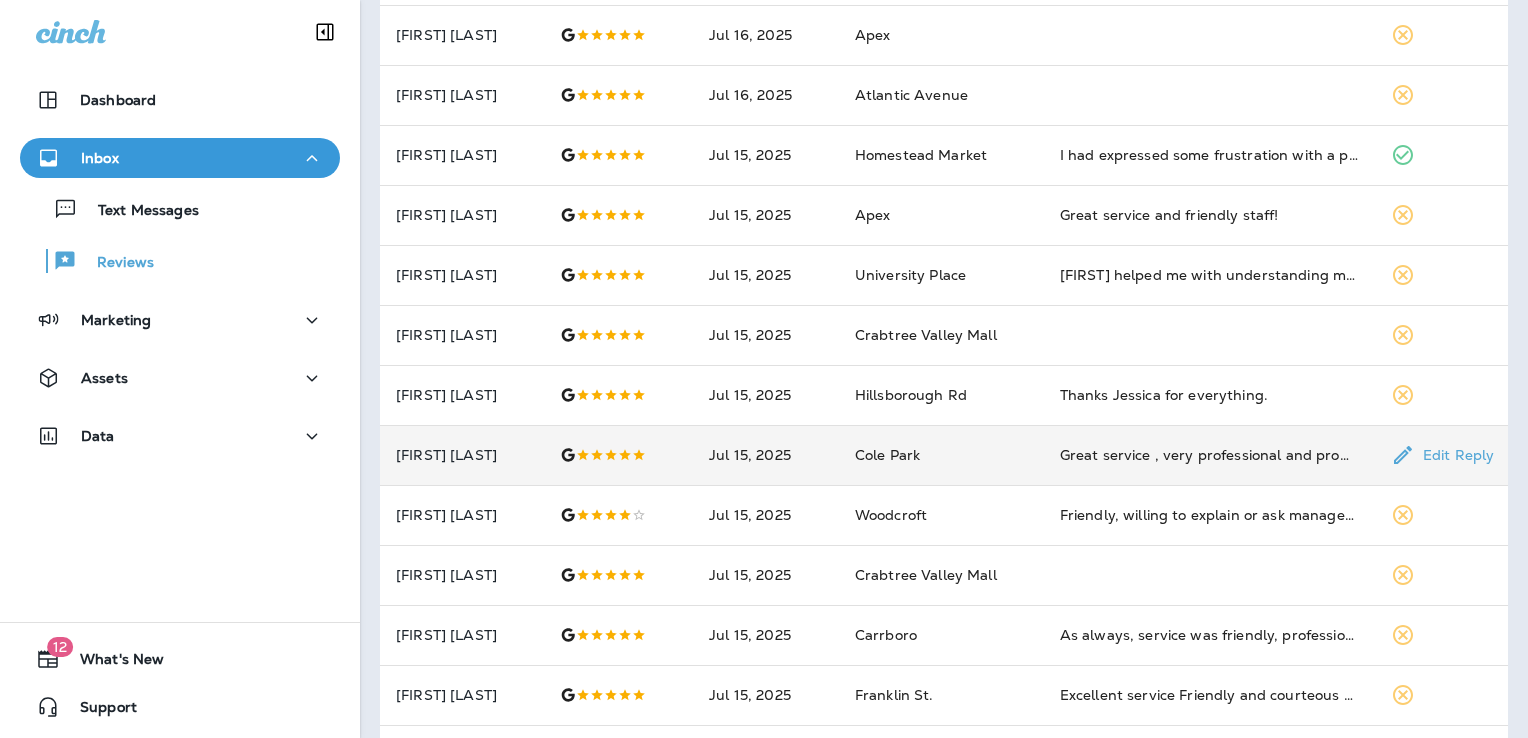 scroll, scrollTop: 0, scrollLeft: 0, axis: both 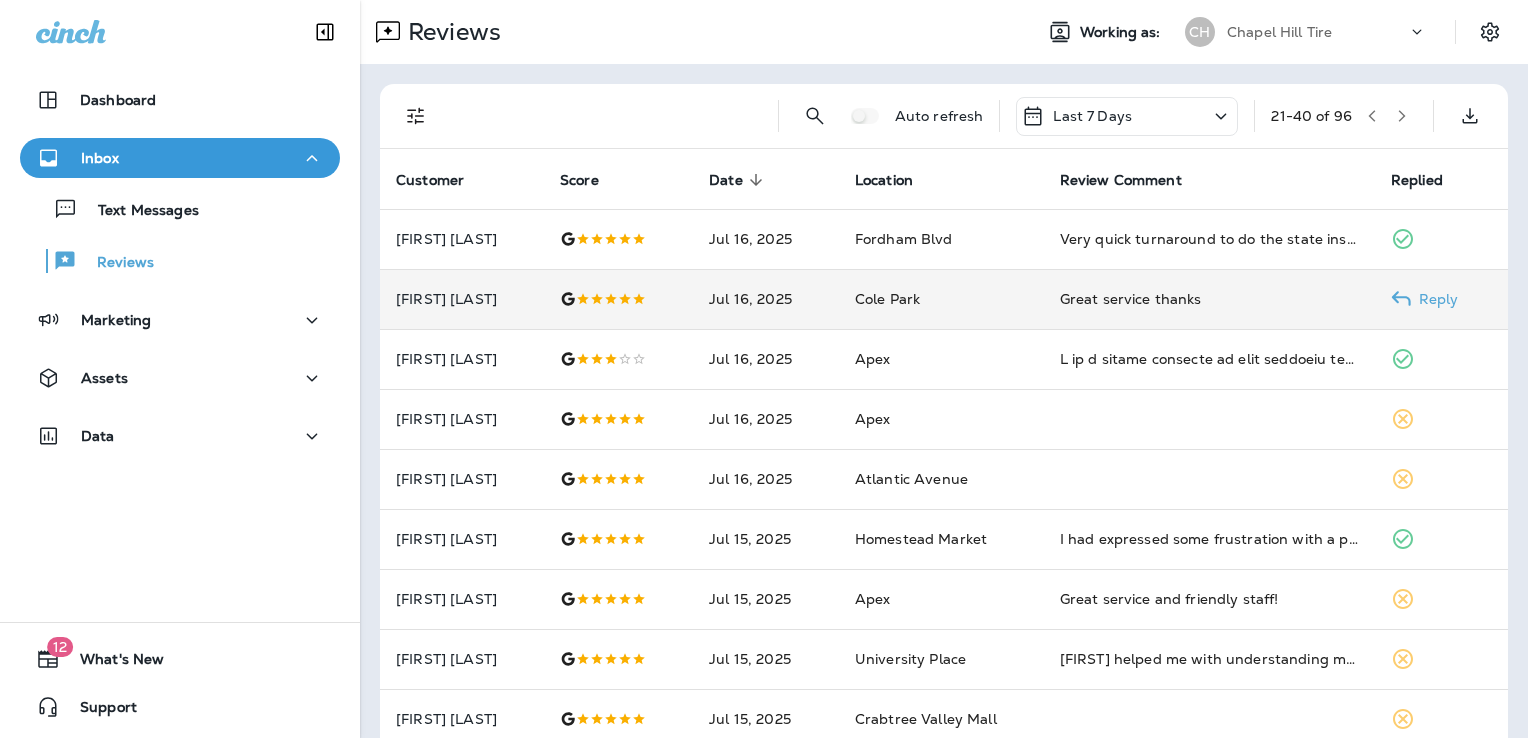click on "Great service thanks" at bounding box center (1209, 299) 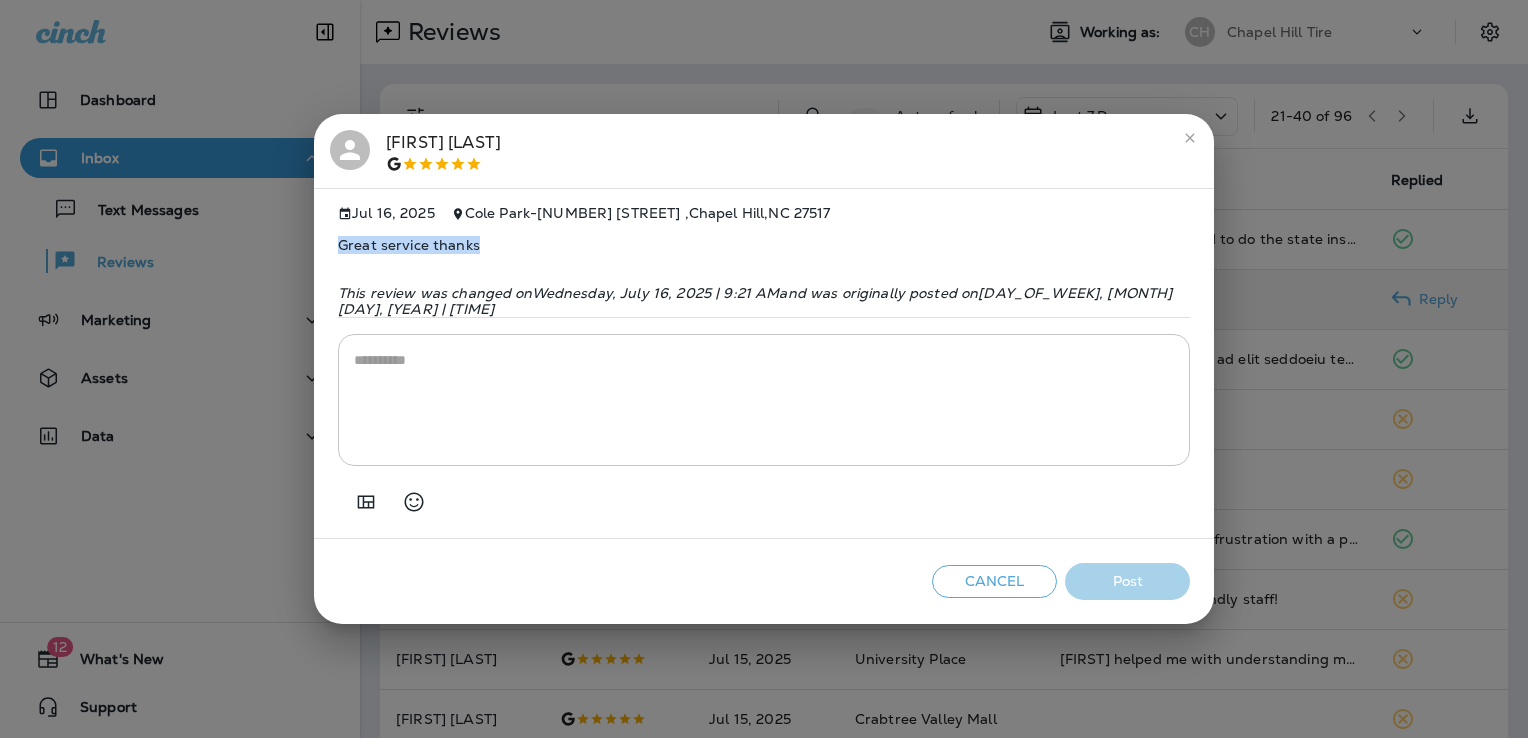 drag, startPoint x: 475, startPoint y: 245, endPoint x: 336, endPoint y: 260, distance: 139.807 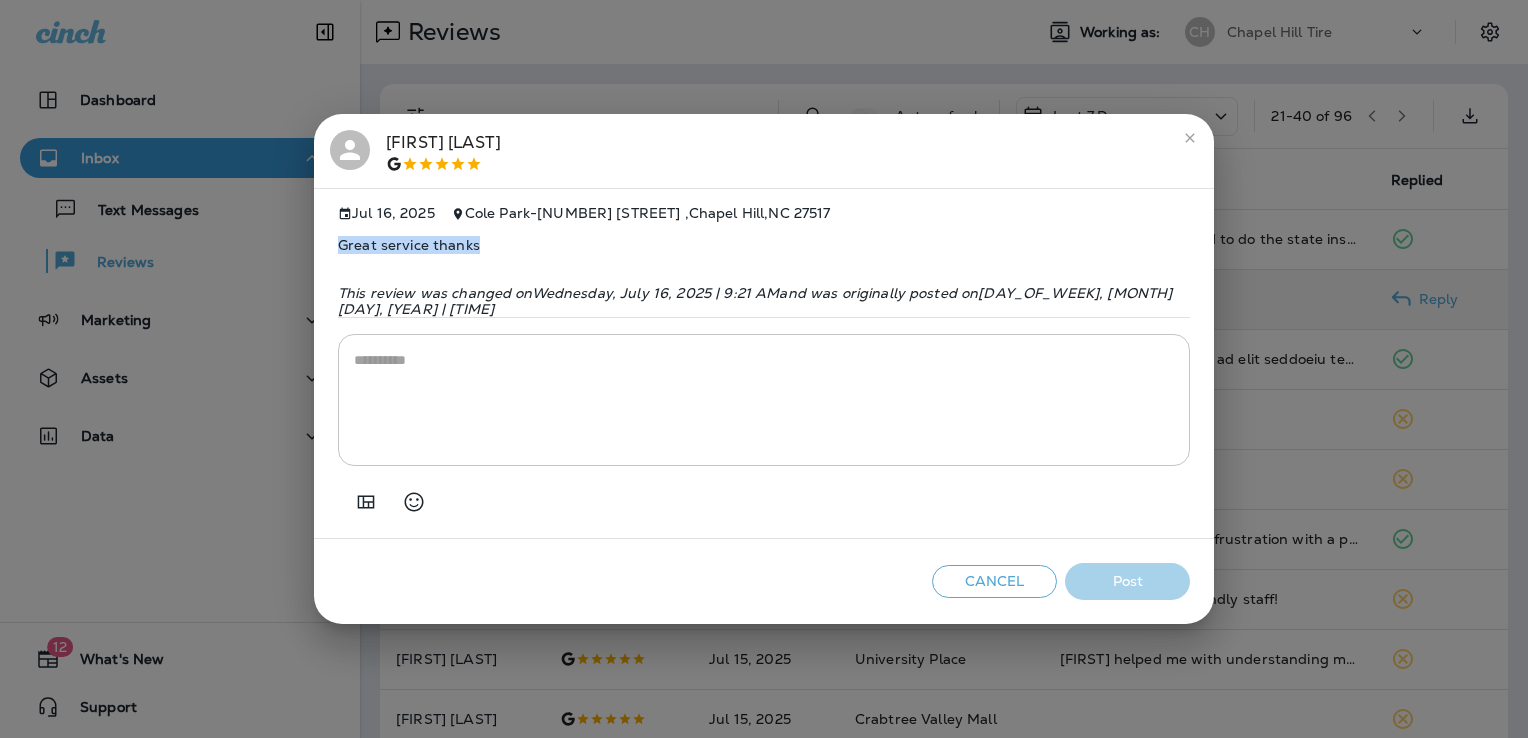 click on "Jul 16, 2025 Cole Park  -  [NUMBER] [STREET]   , [CITY] ,  [STATE]   [POSTAL_CODE] Great service thanks This review was changed on  Wednesday, July 16, 2025 | 9:21 AM  and was originally posted on  Wednesday, July 16, 2025 | 9:18 AM * ​" at bounding box center [764, 364] 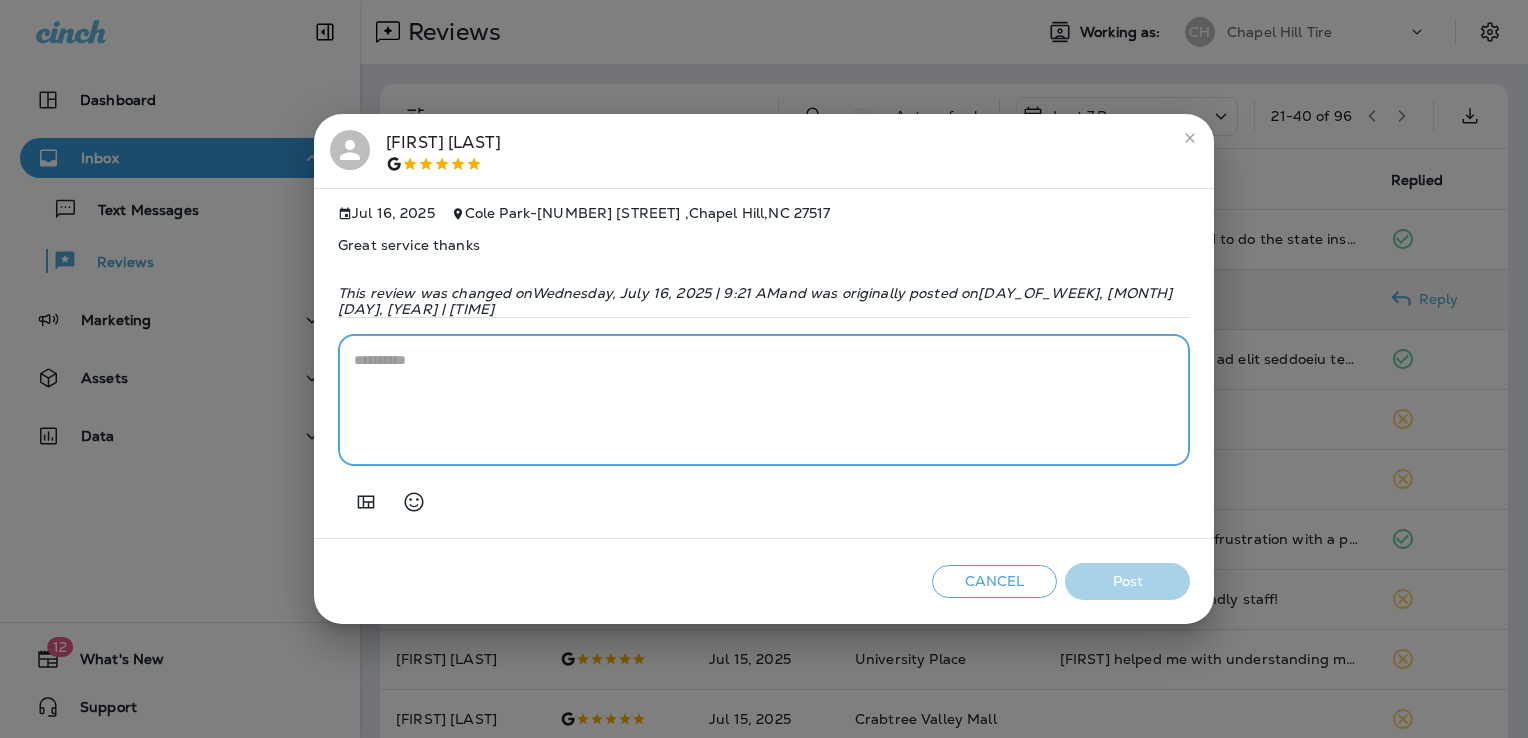click at bounding box center (764, 400) 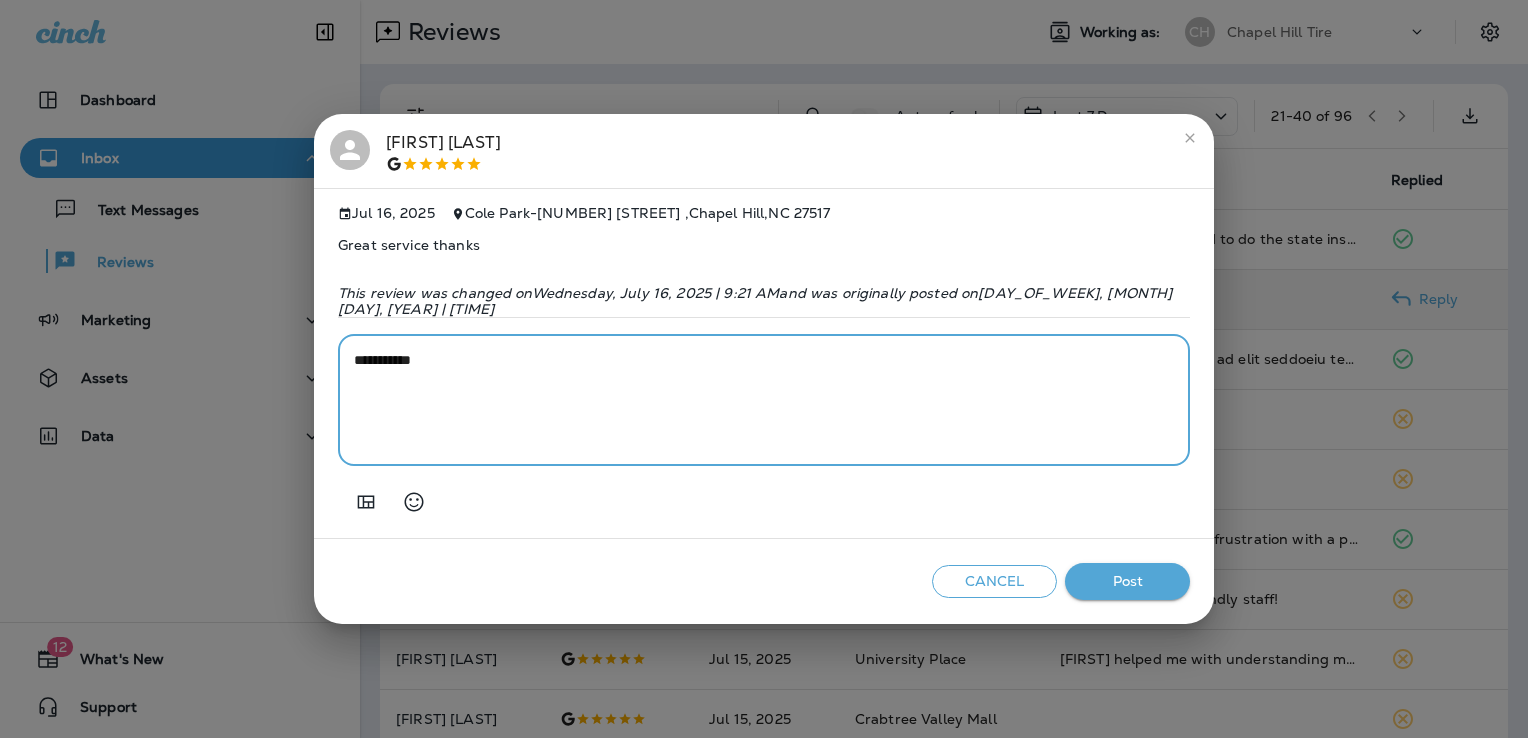 paste on "**********" 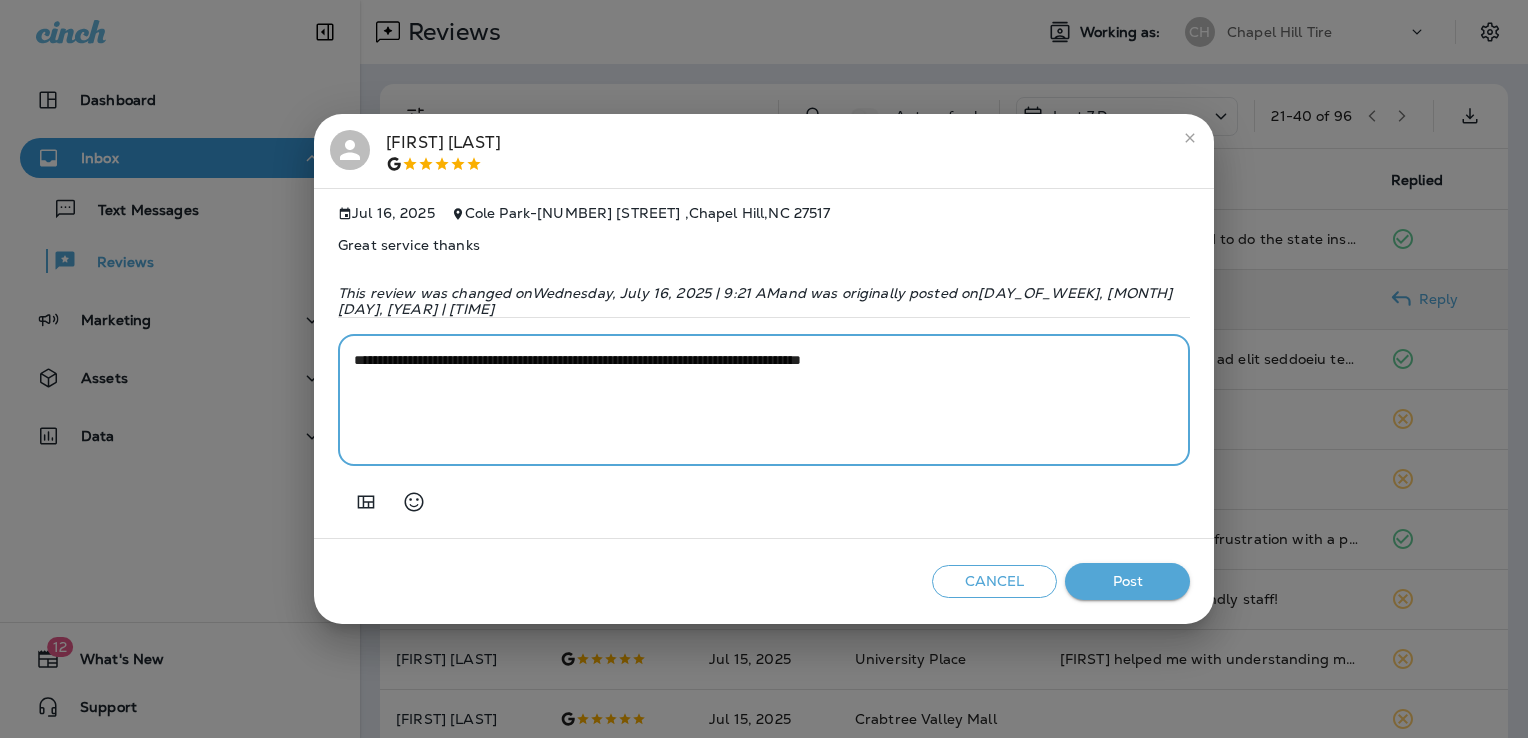 click on "**********" at bounding box center [764, 400] 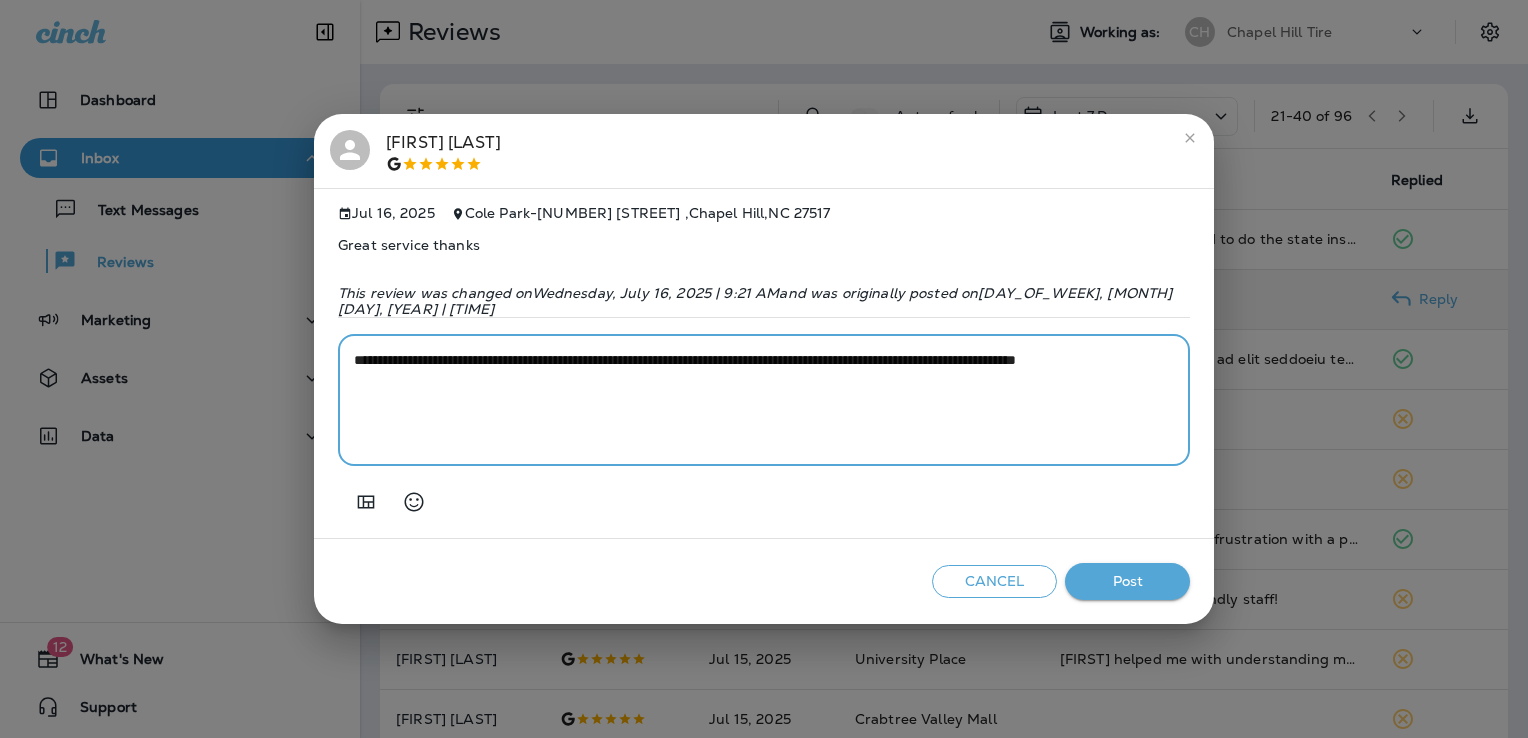 type on "**********" 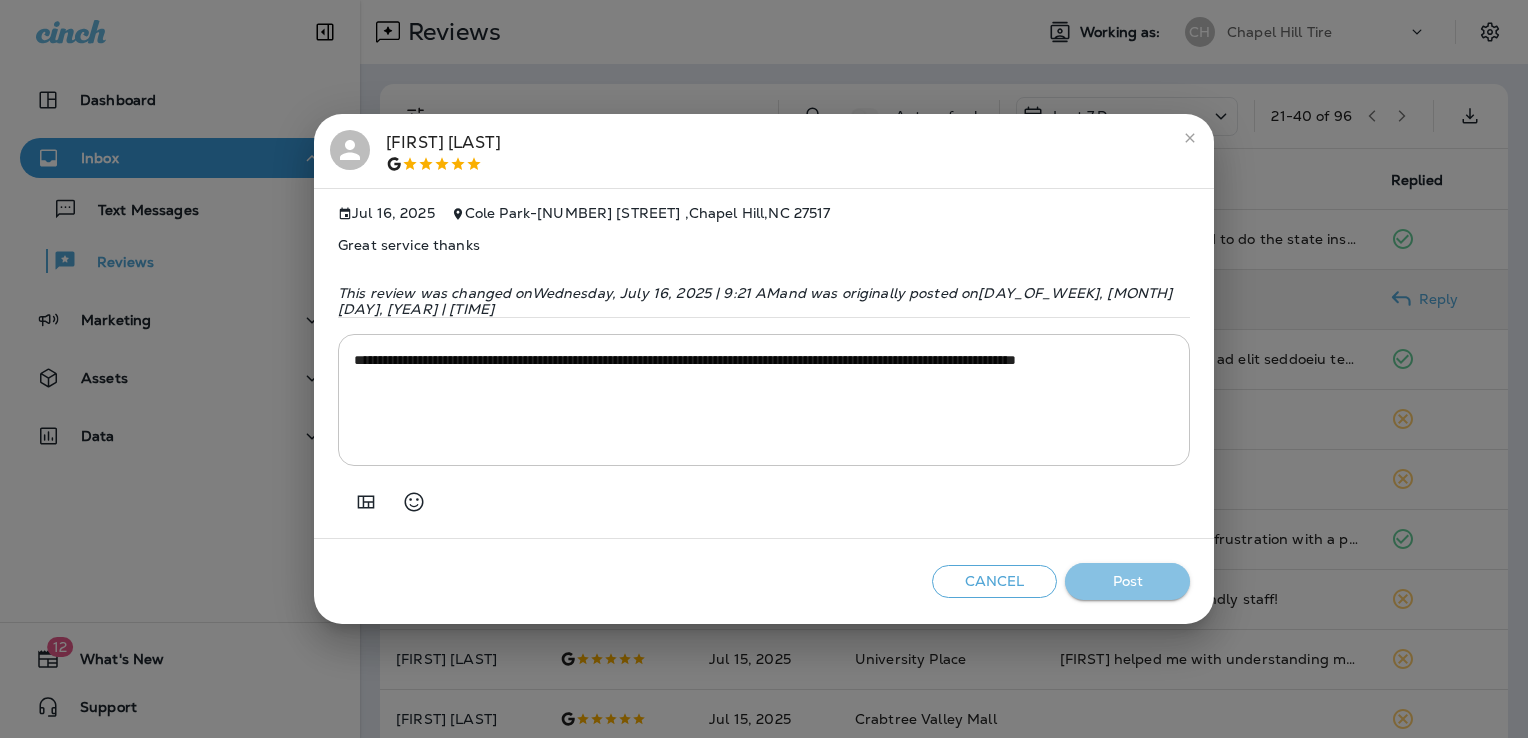 click on "Post" at bounding box center [1127, 581] 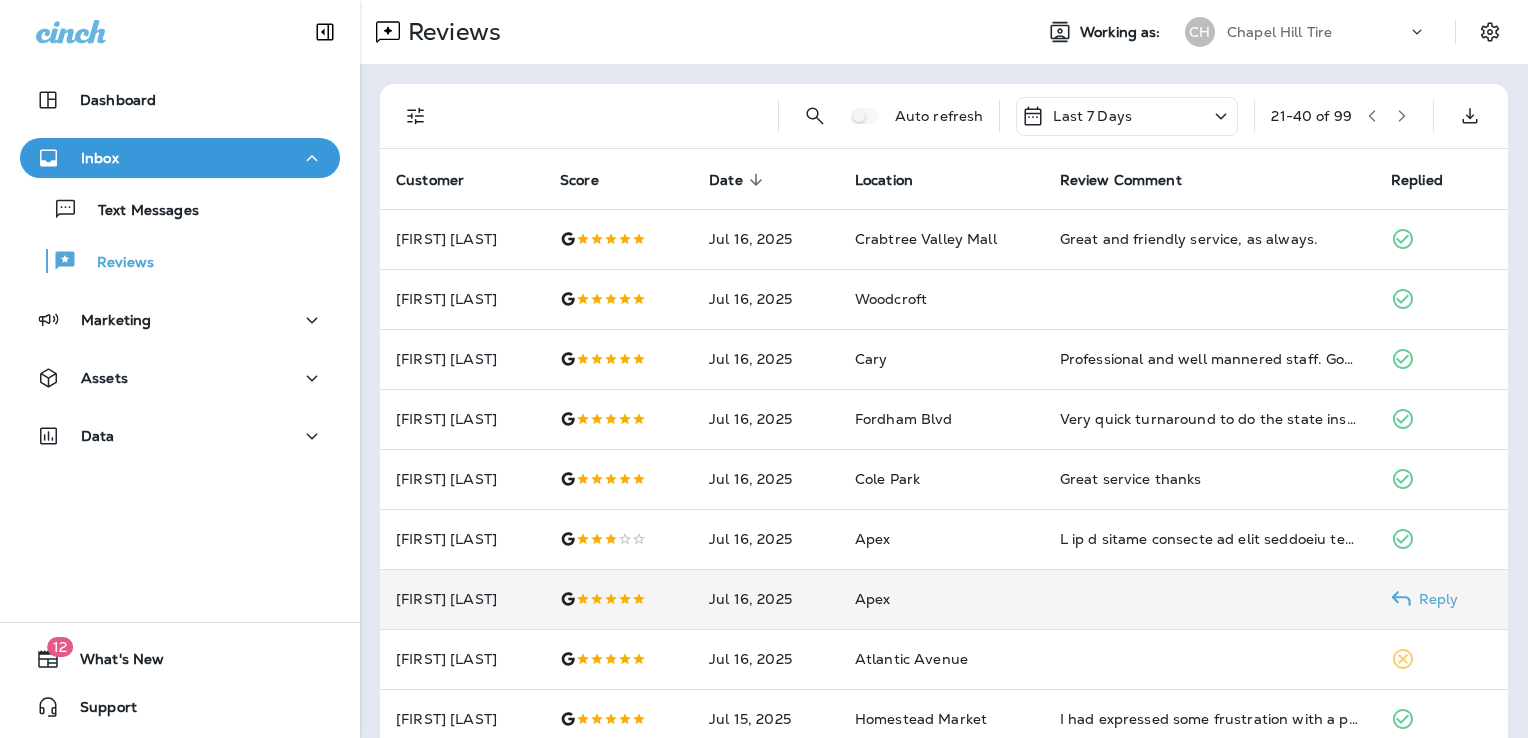 click at bounding box center [1209, 599] 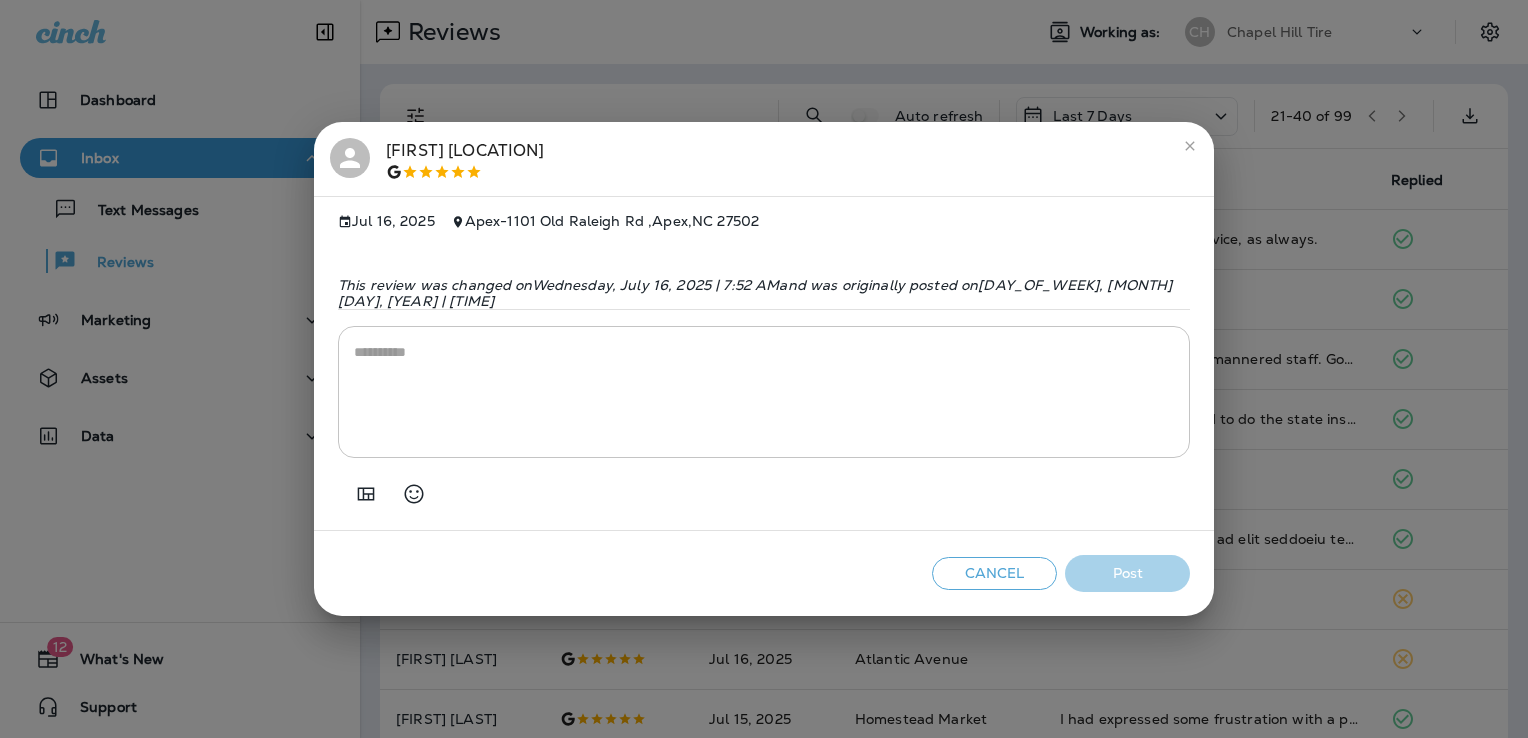 click at bounding box center (764, 392) 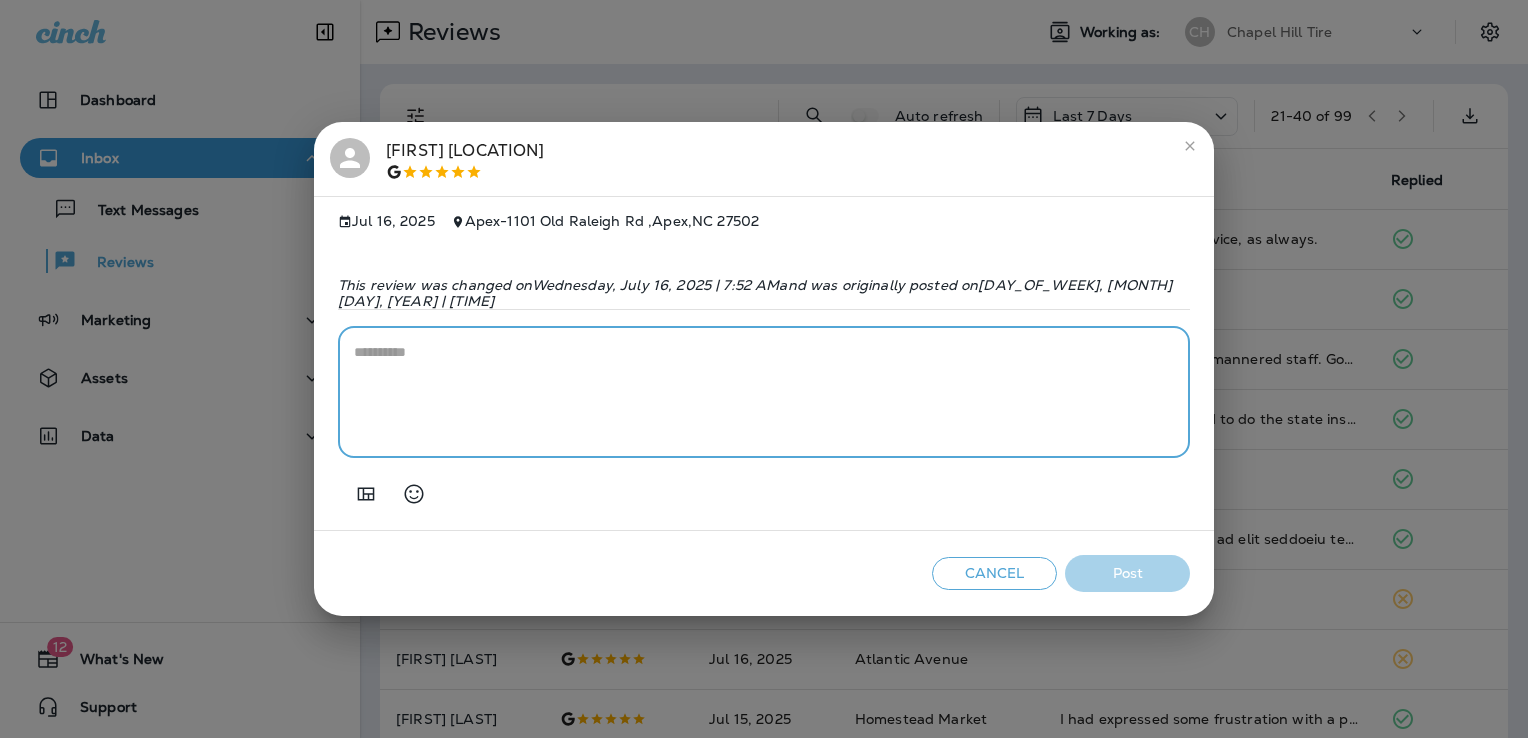 paste on "**********" 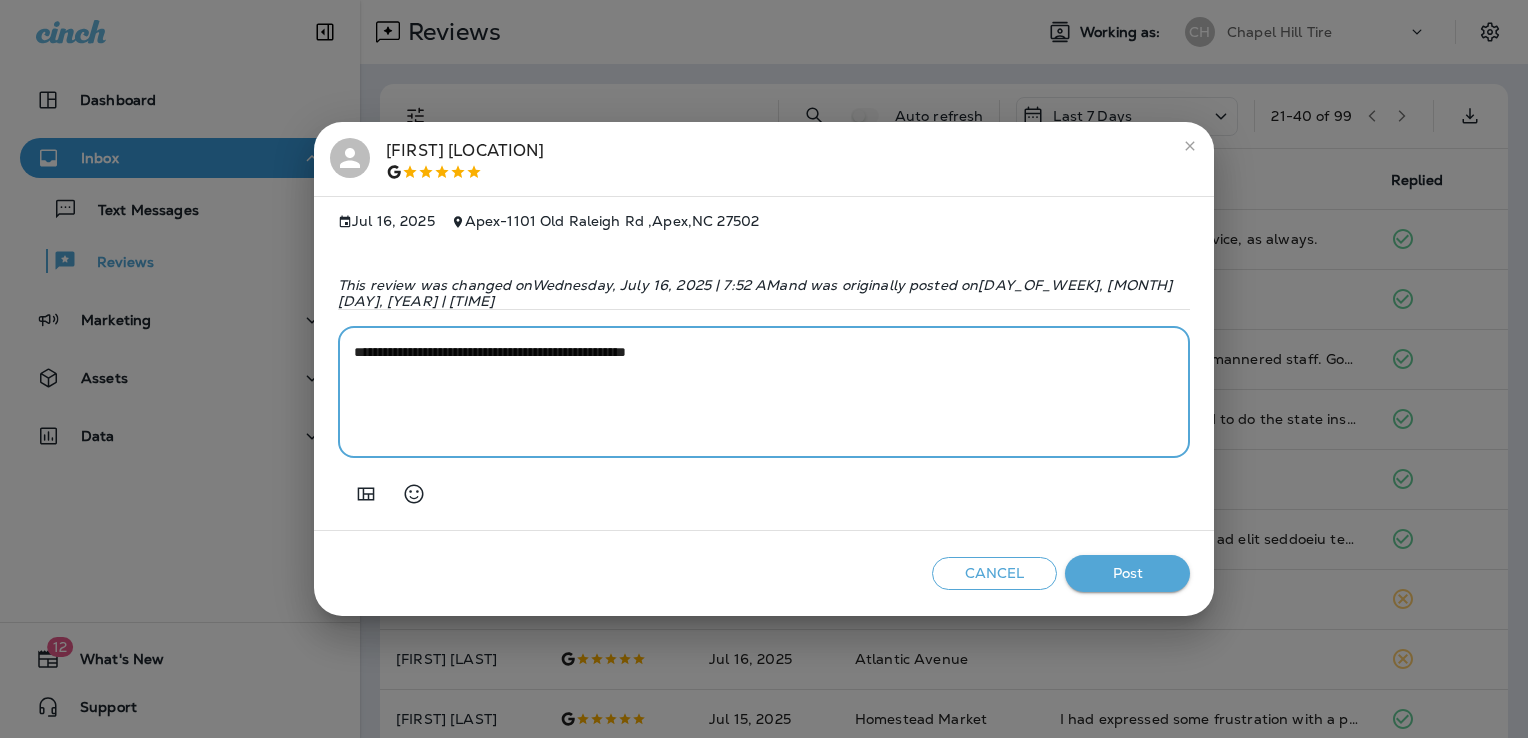 click on "**********" at bounding box center [764, 392] 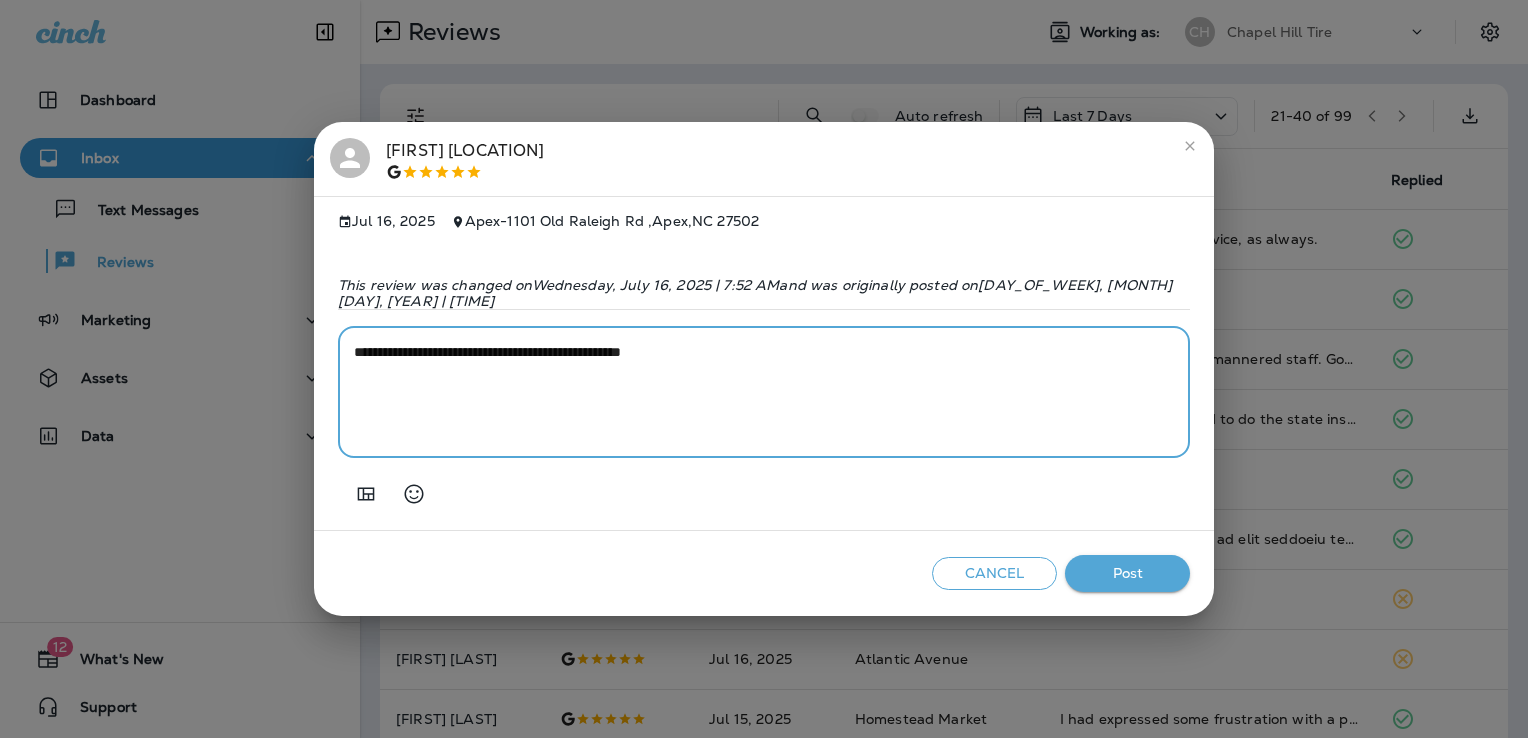 type on "**********" 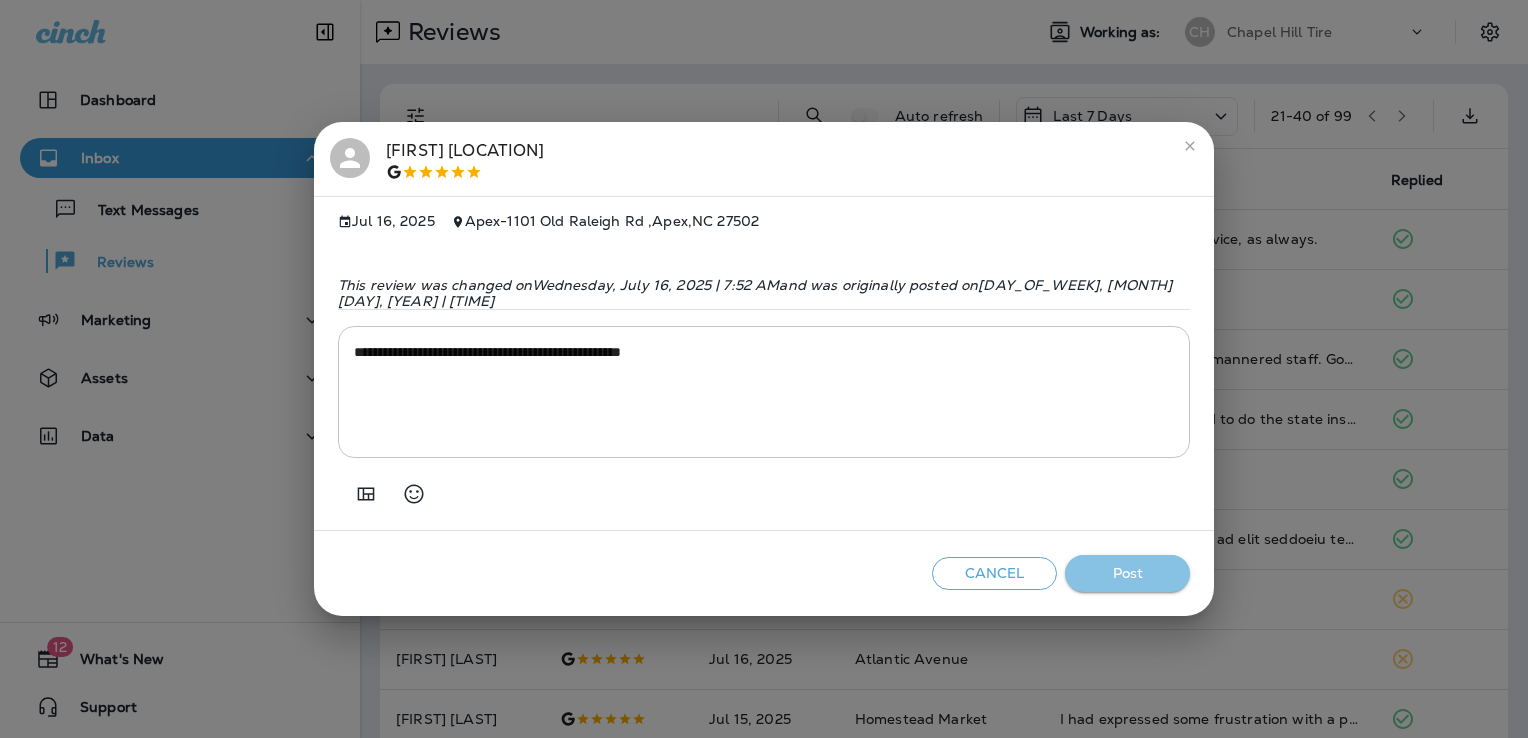 click on "Post" at bounding box center (1127, 573) 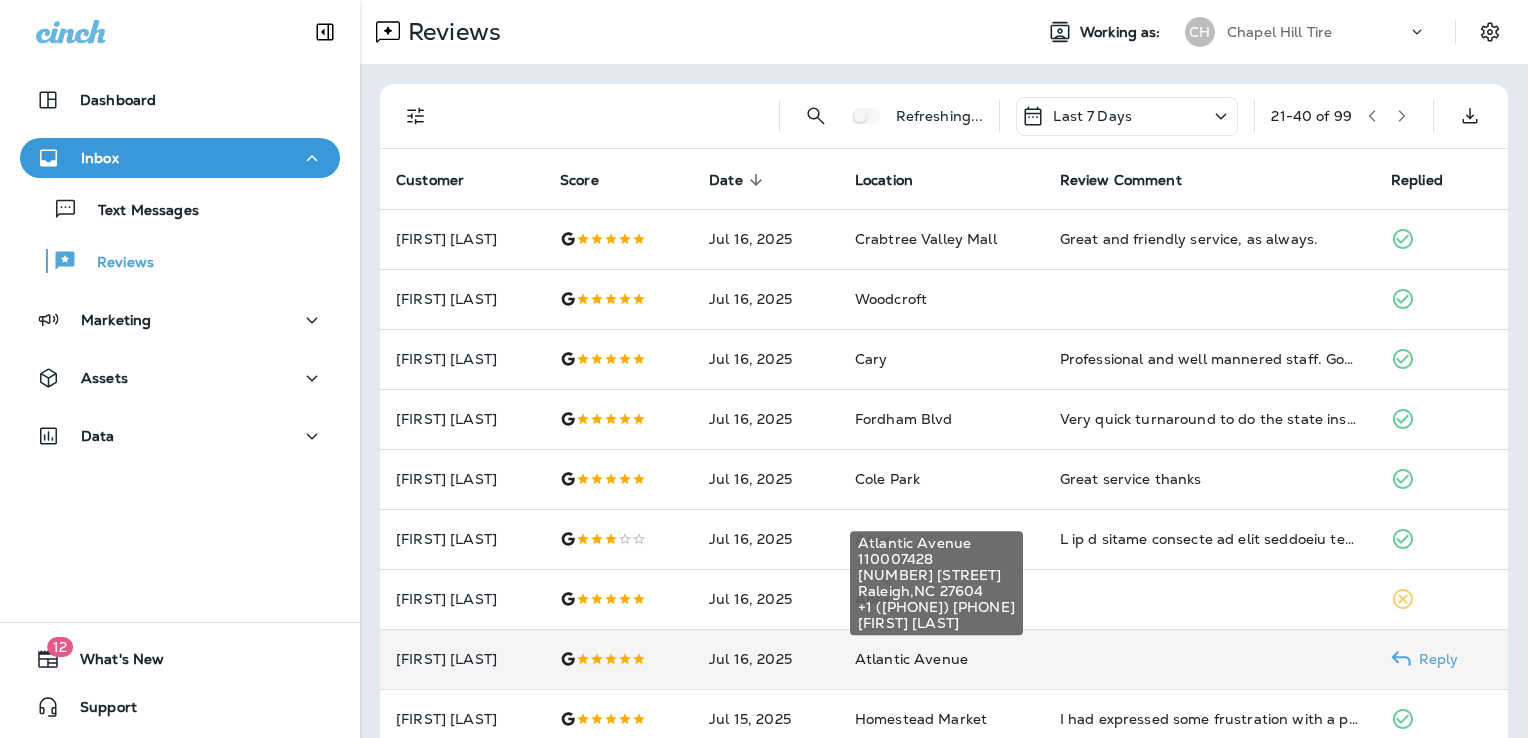 click on "Atlantic Avenue" at bounding box center [911, 659] 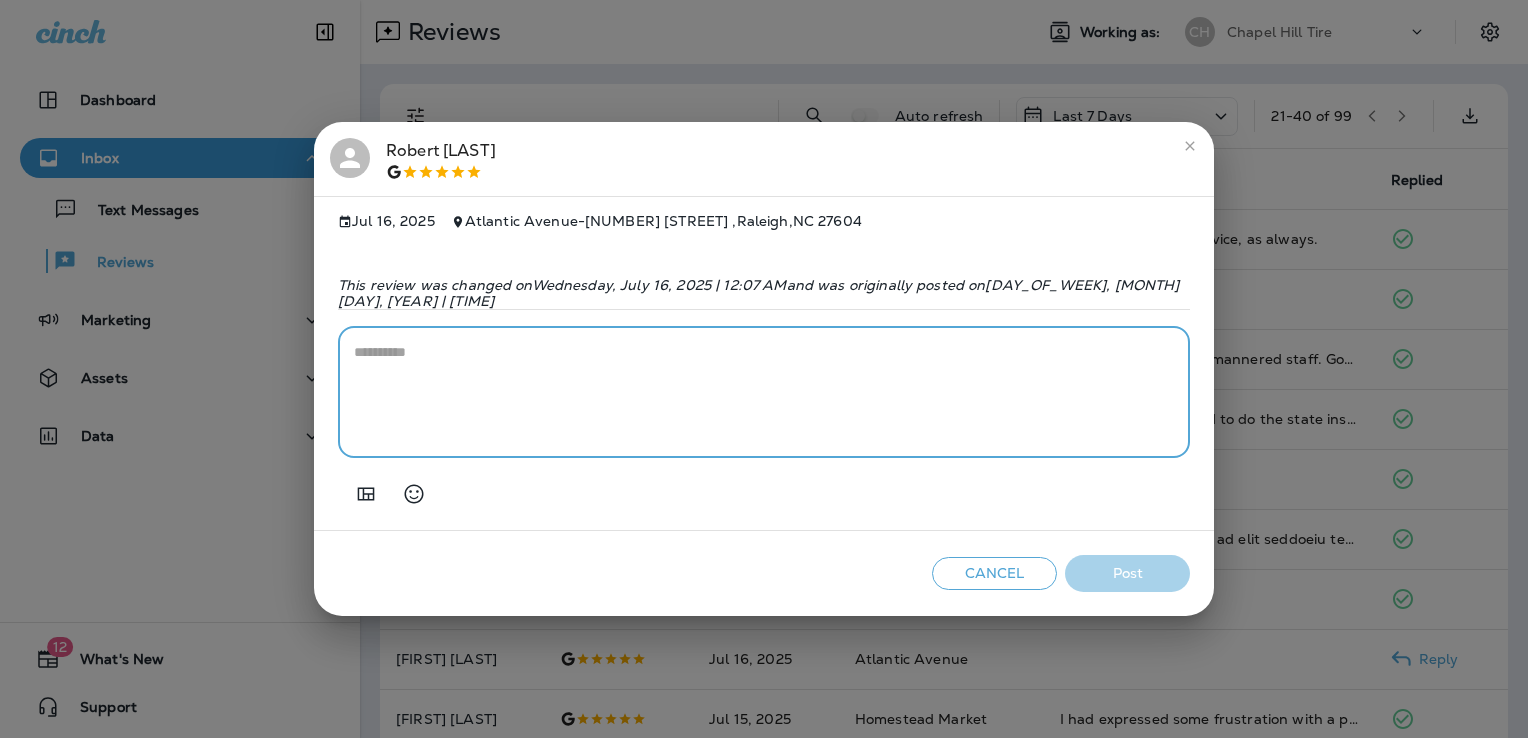 click at bounding box center [764, 392] 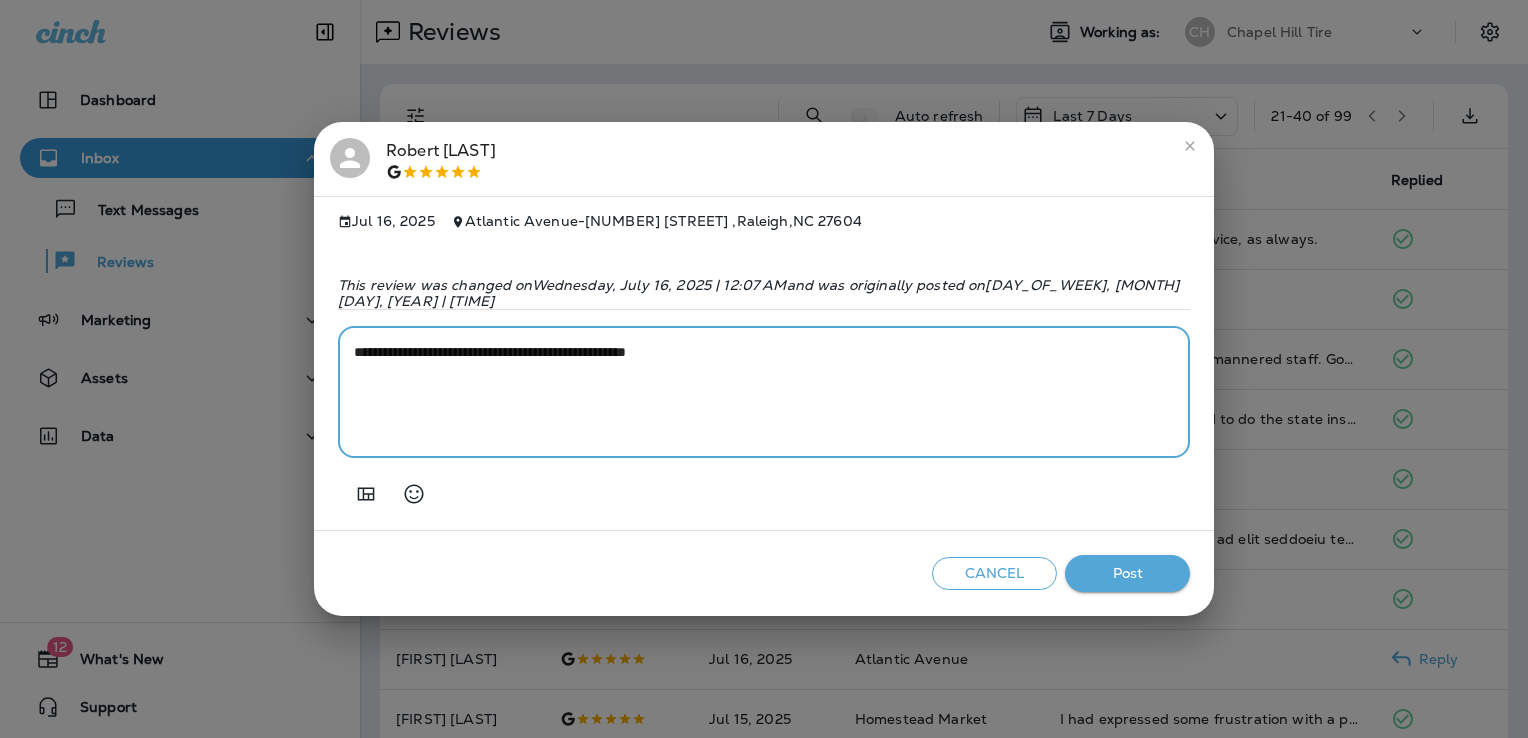 click on "**********" at bounding box center [764, 392] 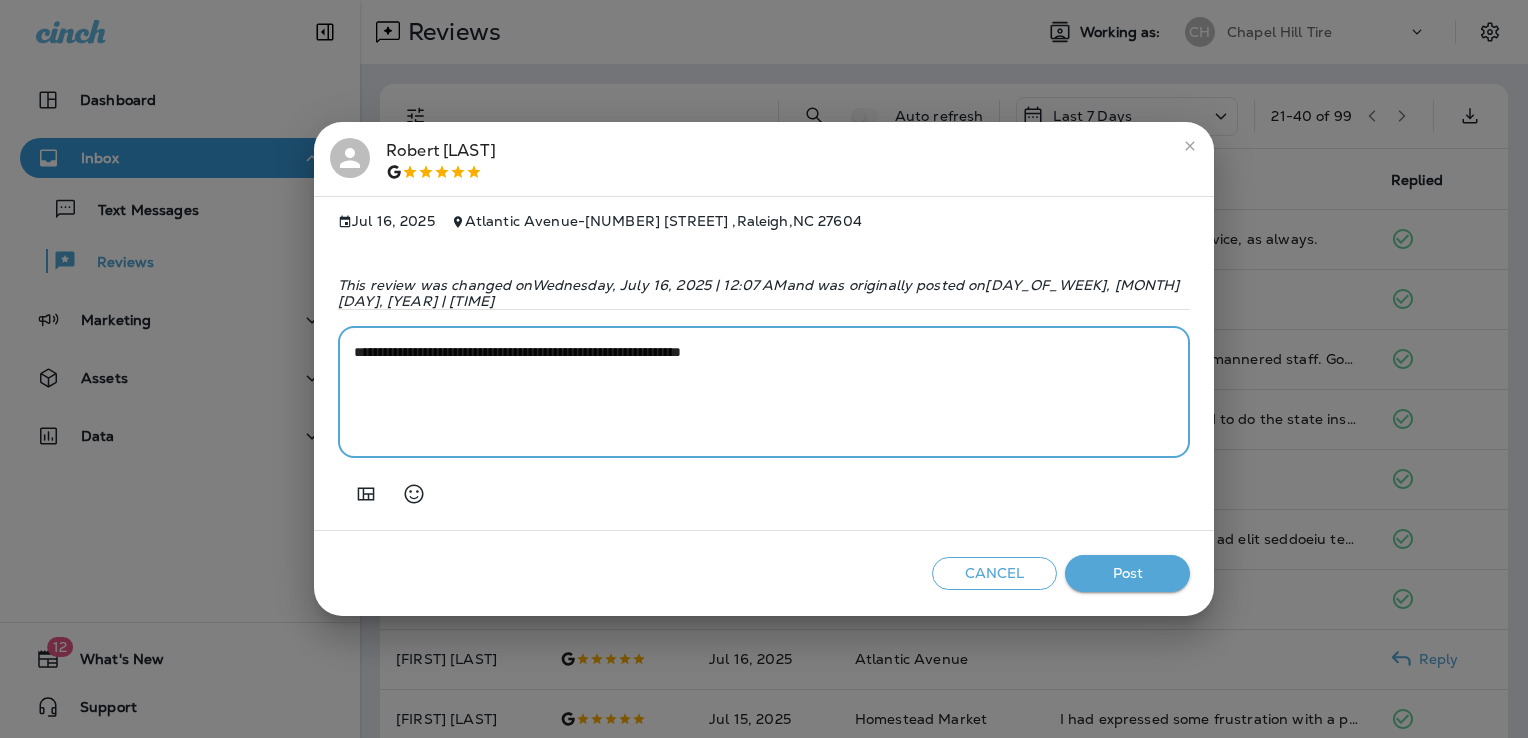 click on "**********" at bounding box center (764, 392) 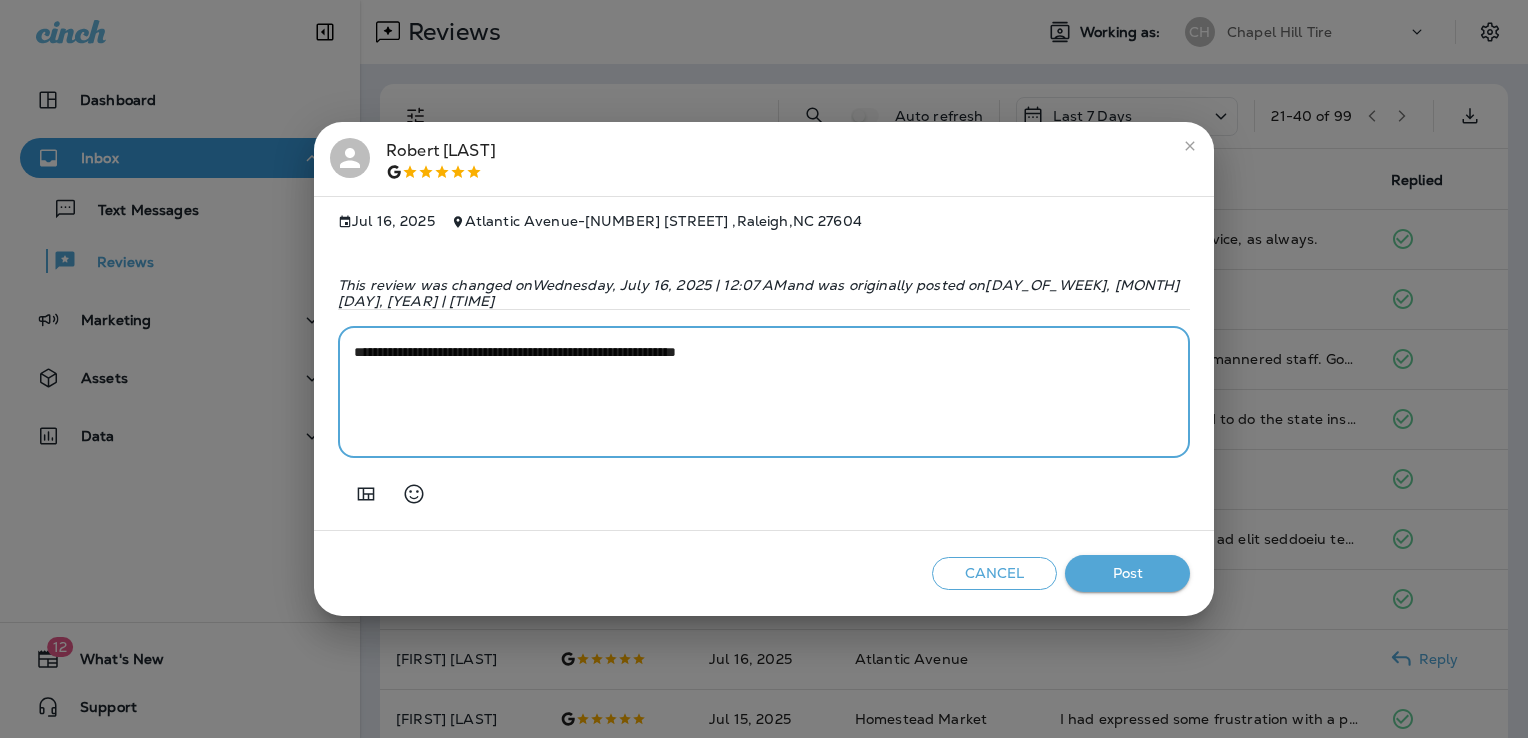 type on "**********" 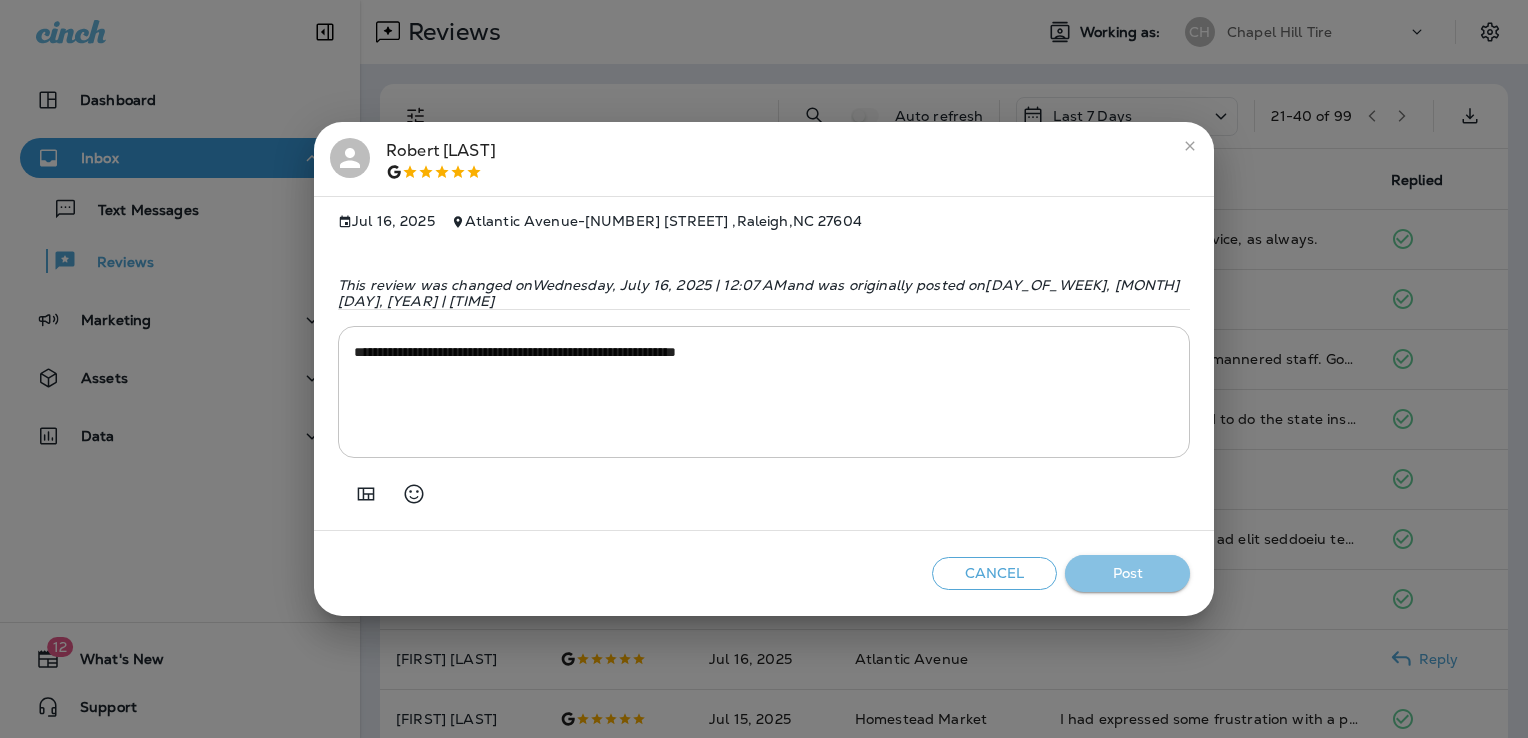 click on "Post" at bounding box center [1127, 573] 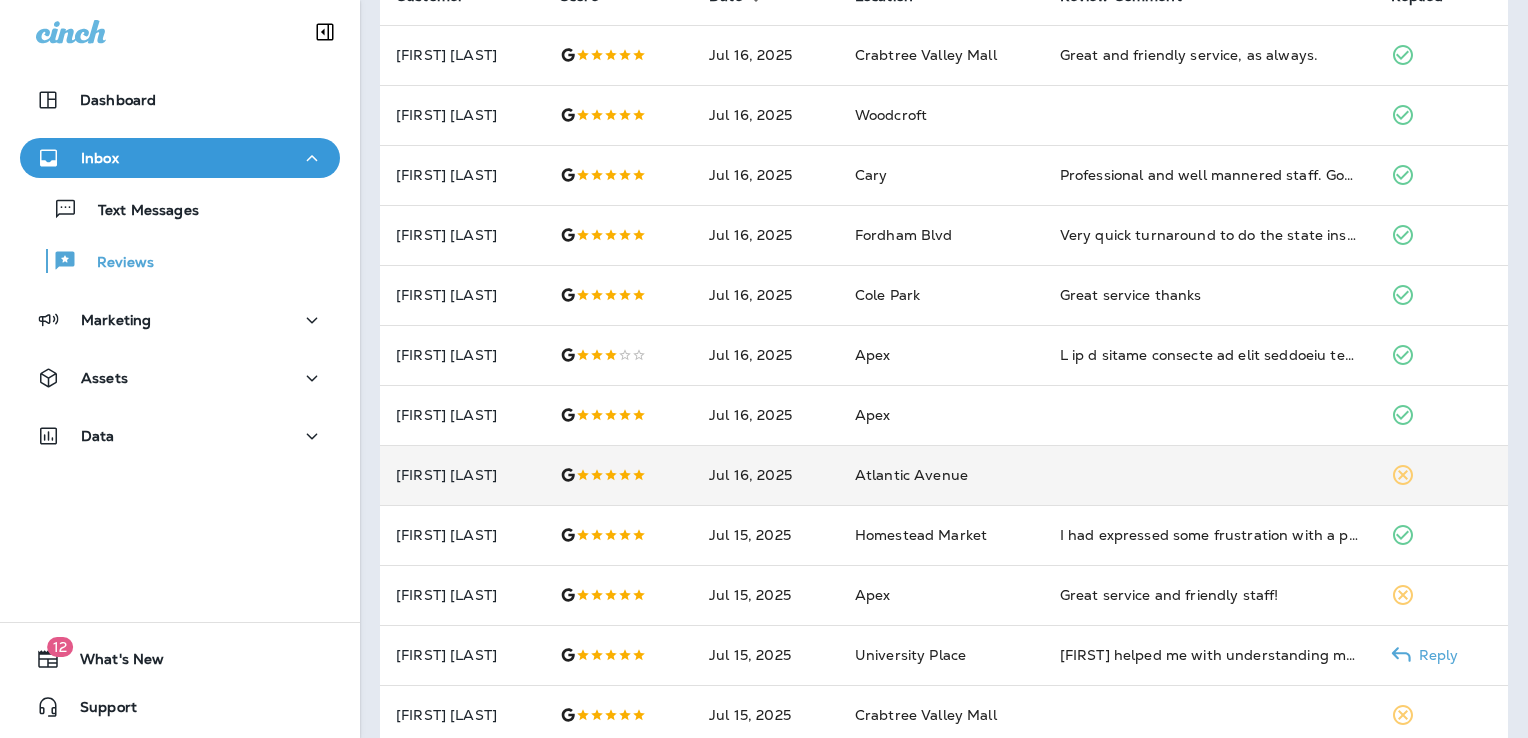 scroll, scrollTop: 224, scrollLeft: 0, axis: vertical 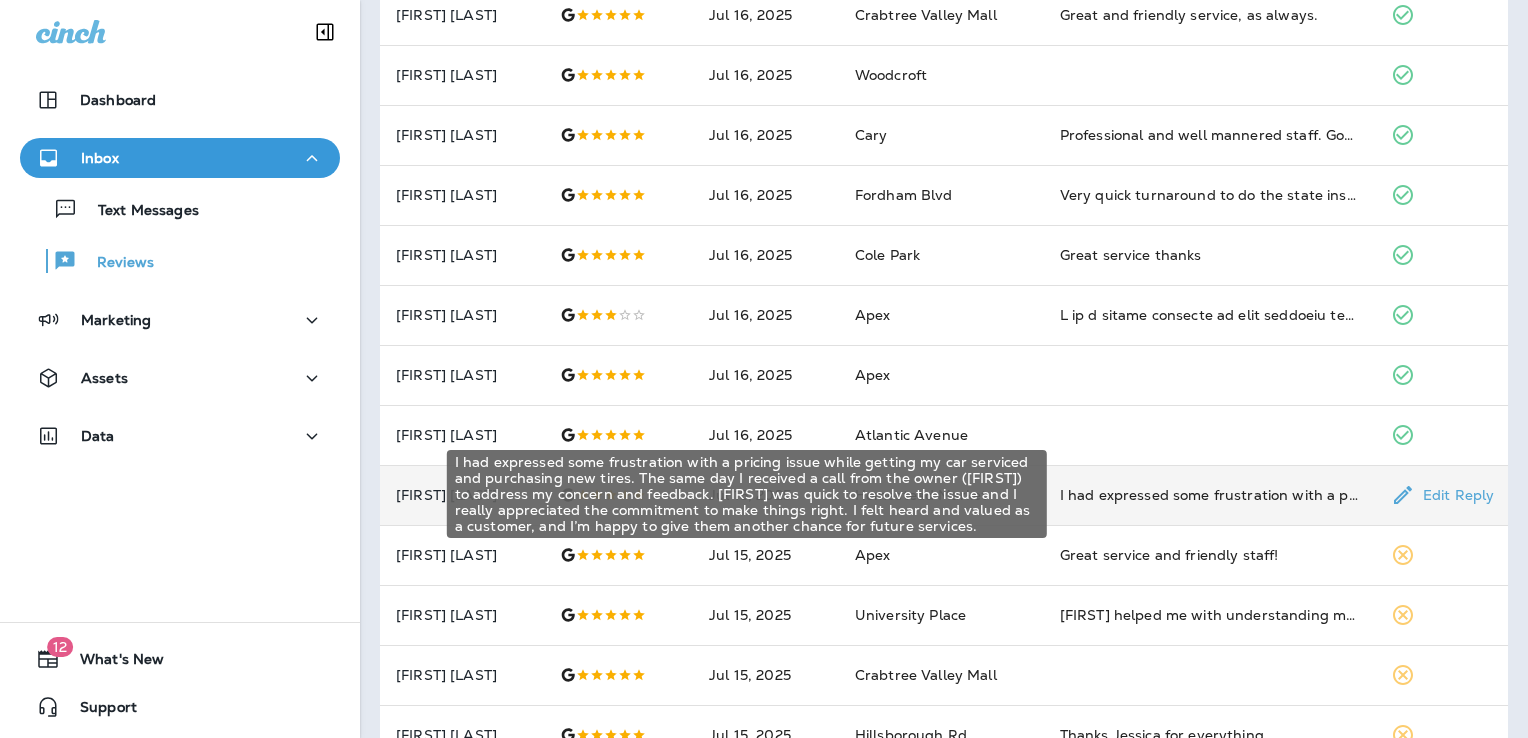click on "I had expressed some frustration with a pricing issue while getting my car serviced and purchasing new tires. The same day I received a call from the owner ([FIRST]) to address my concern and feedback. [FIRST] was quick to resolve the issue and I really appreciated the commitment to make things right. I felt heard and valued as a customer, and I’m happy to give them another chance for future services." at bounding box center [1209, 495] 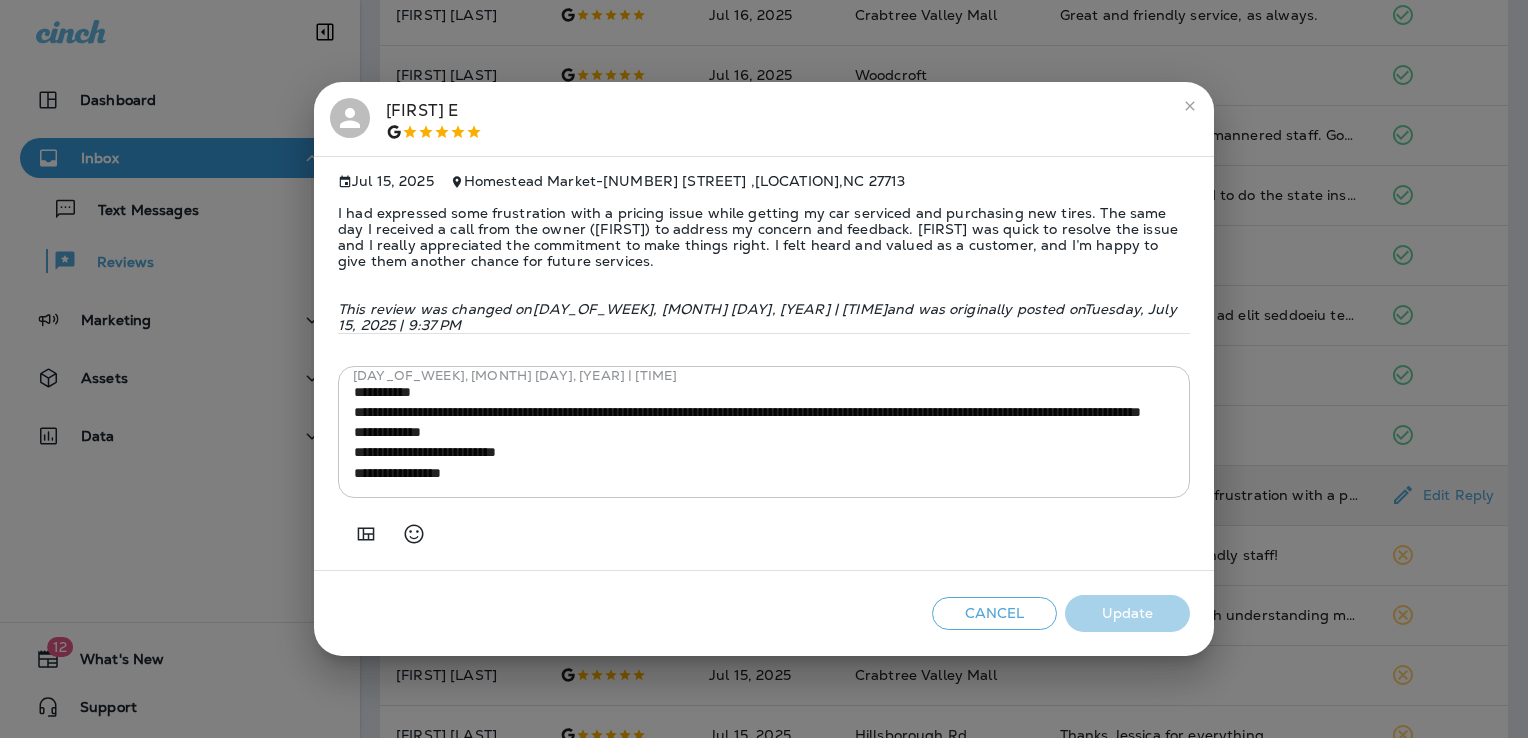 scroll, scrollTop: 181, scrollLeft: 0, axis: vertical 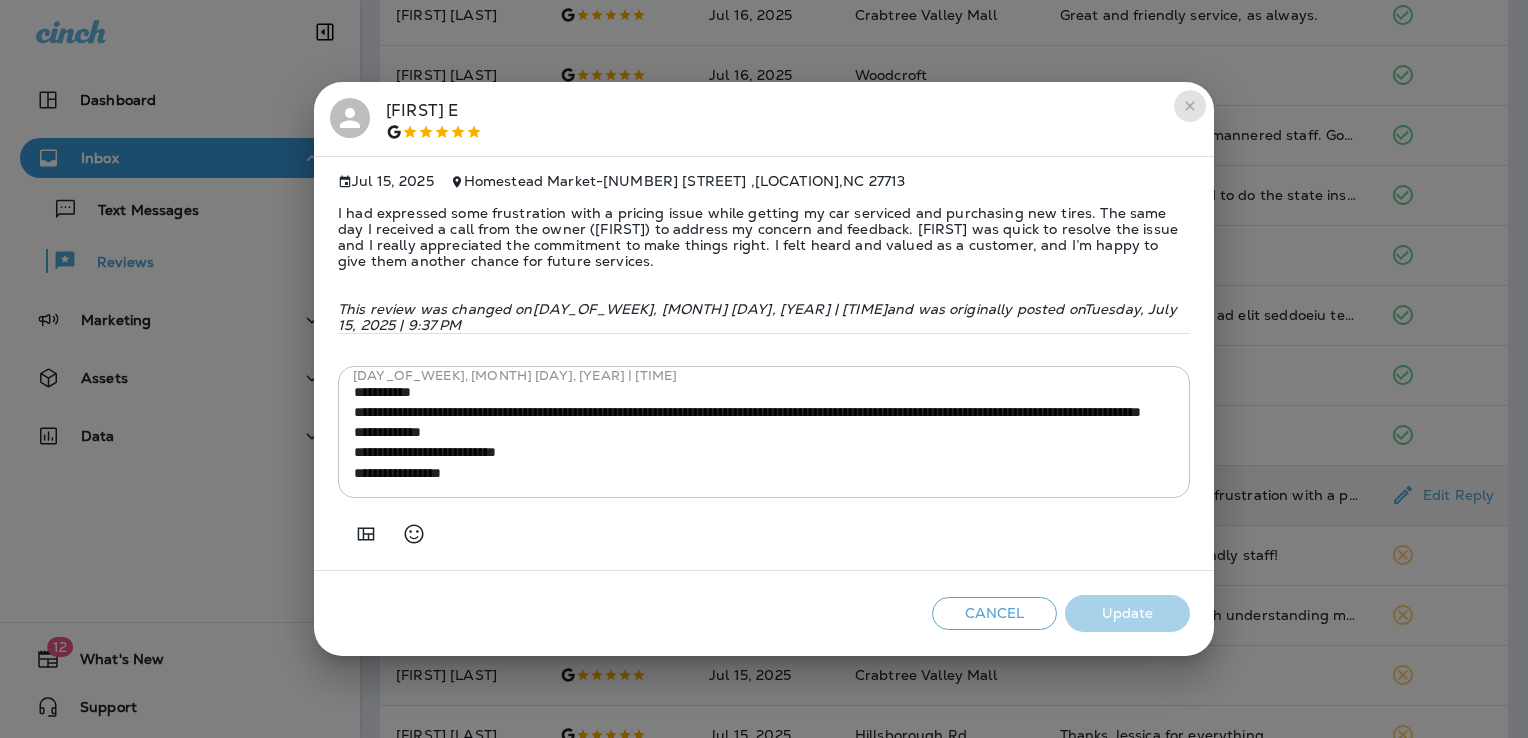 click 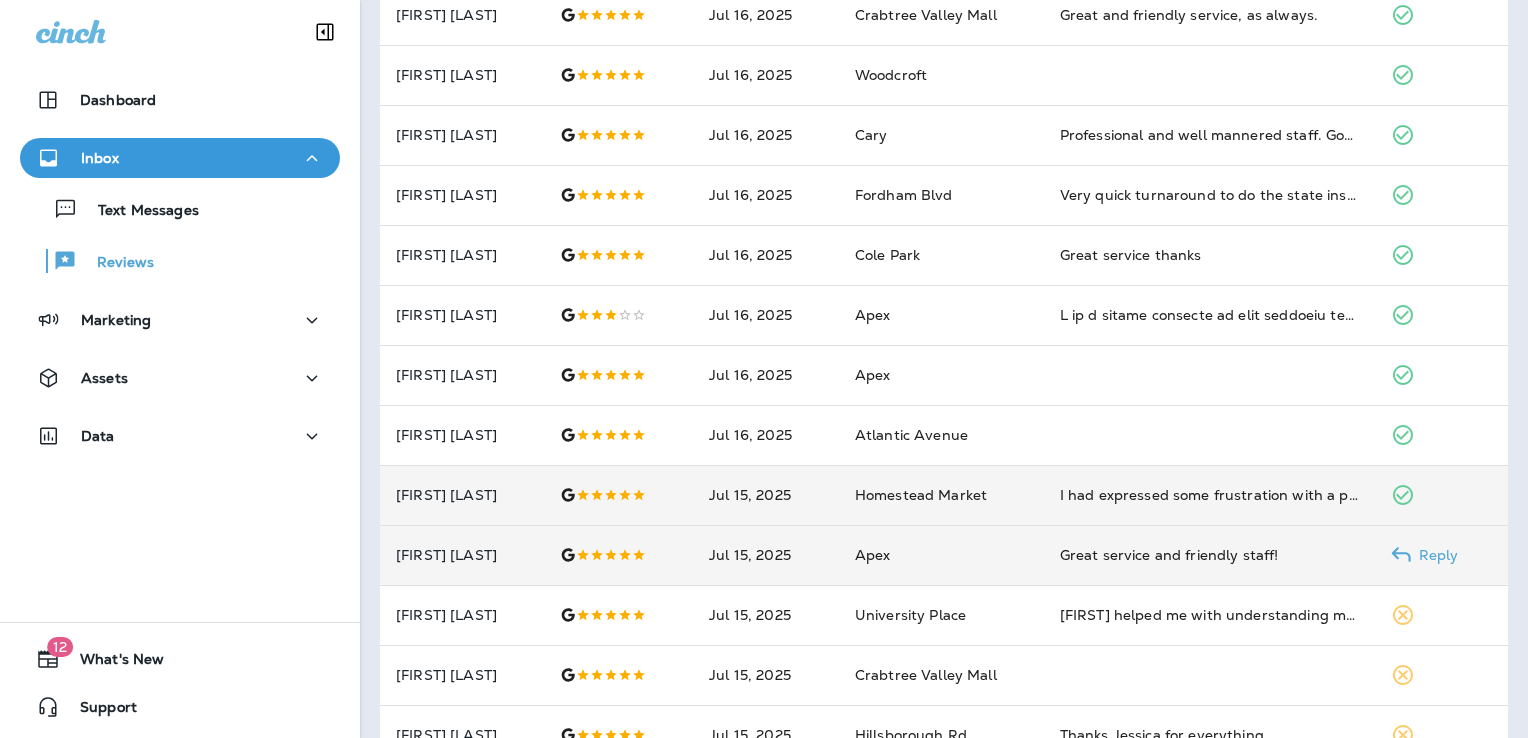 click on "Great service and friendly staff!" at bounding box center [1209, 555] 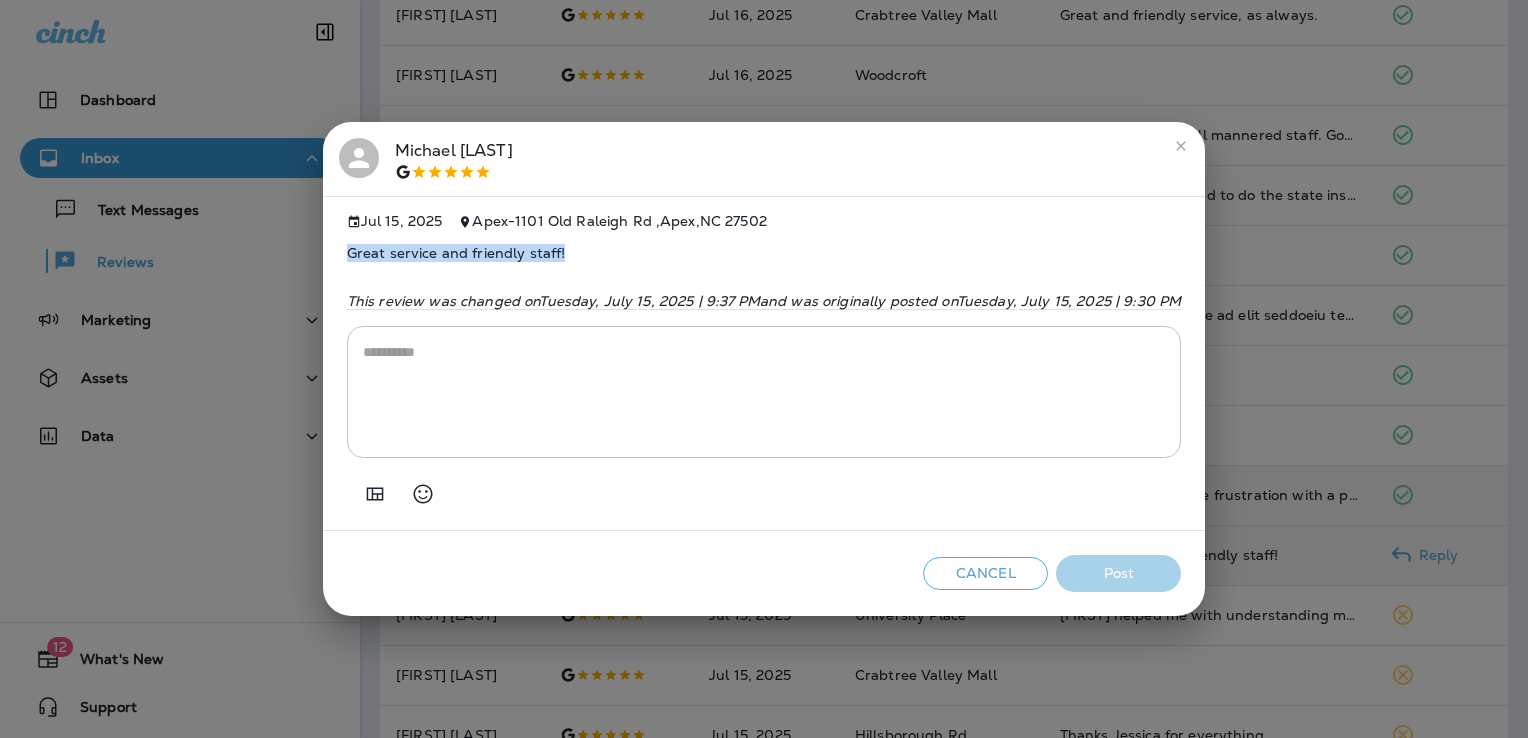 drag, startPoint x: 571, startPoint y: 250, endPoint x: 352, endPoint y: 245, distance: 219.05707 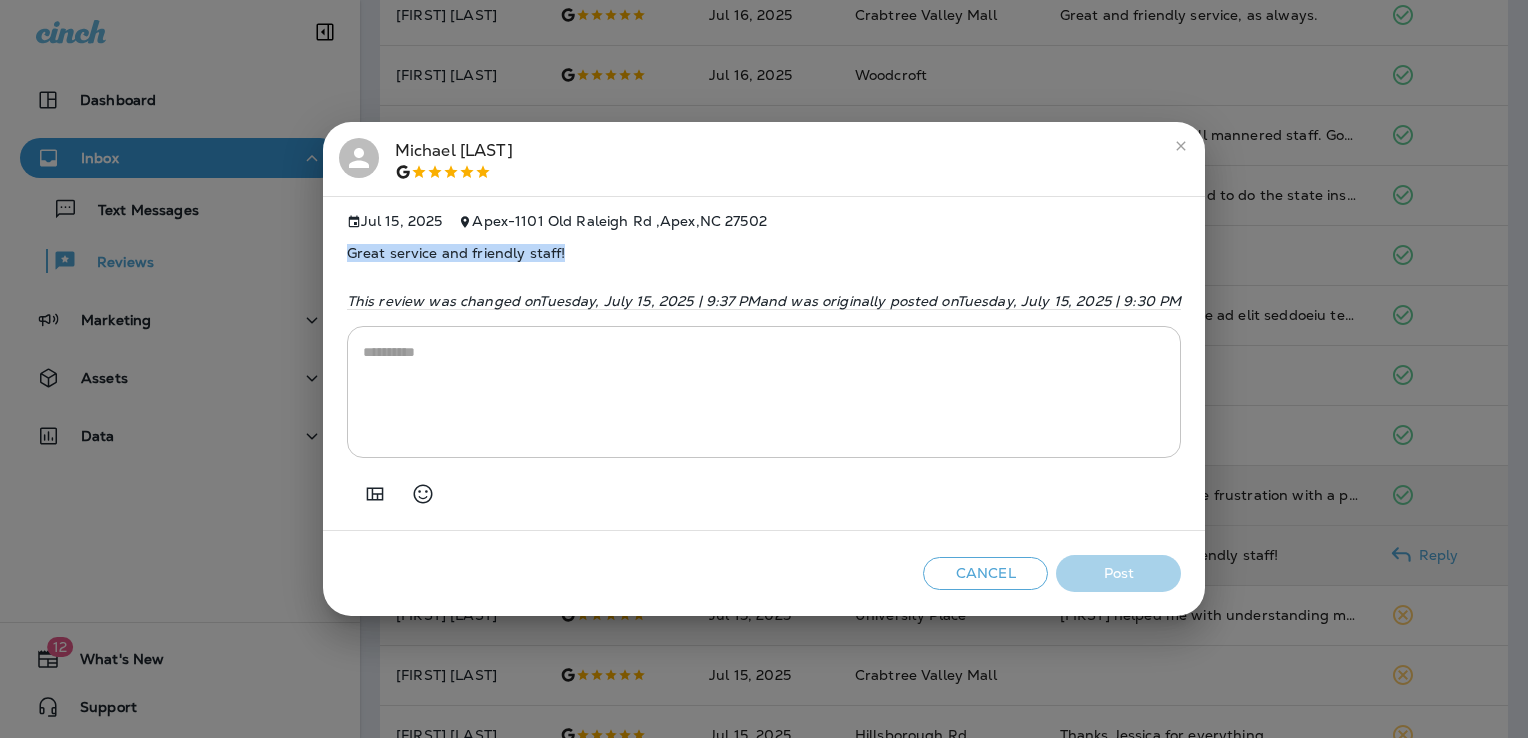 click on "Great service and friendly staff!" at bounding box center (764, 253) 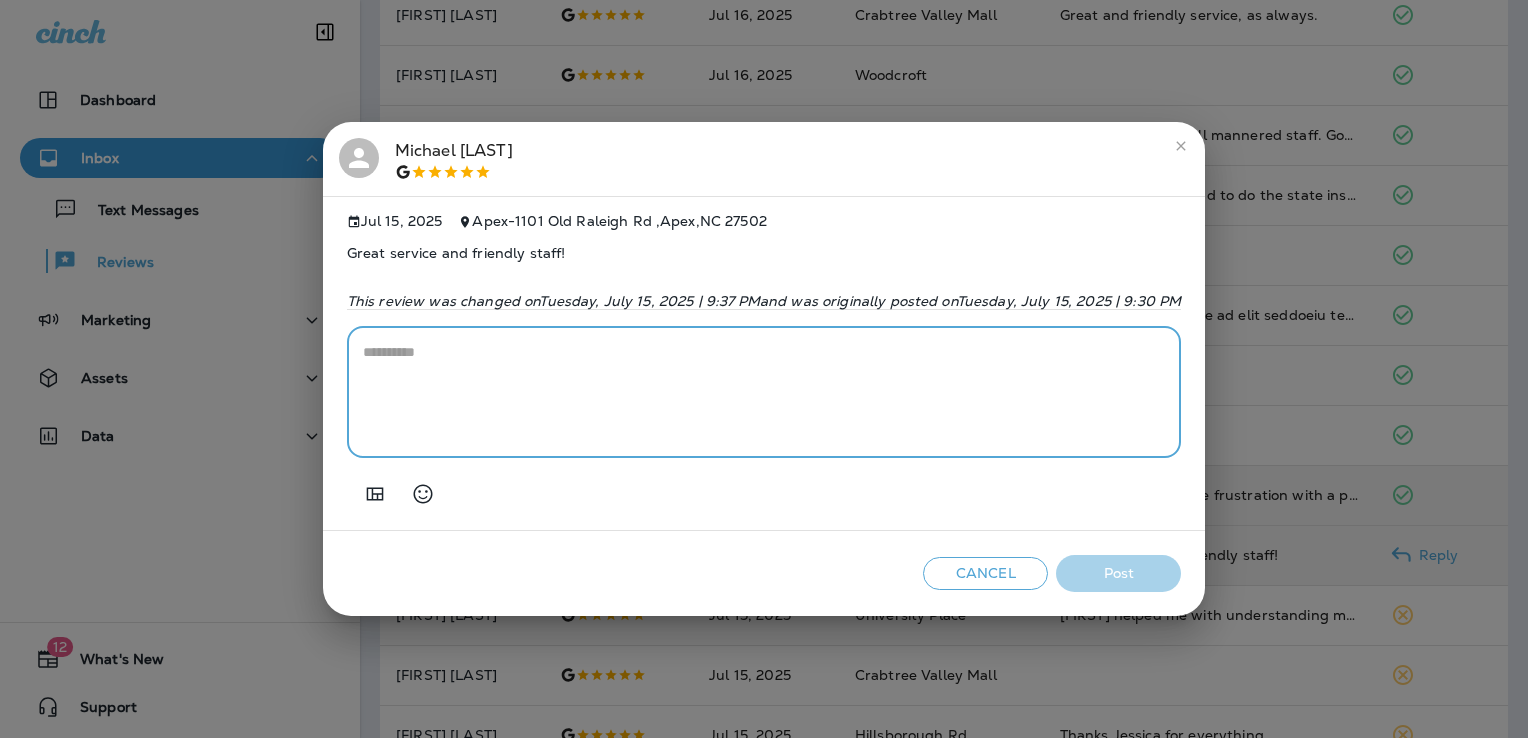 click at bounding box center (764, 392) 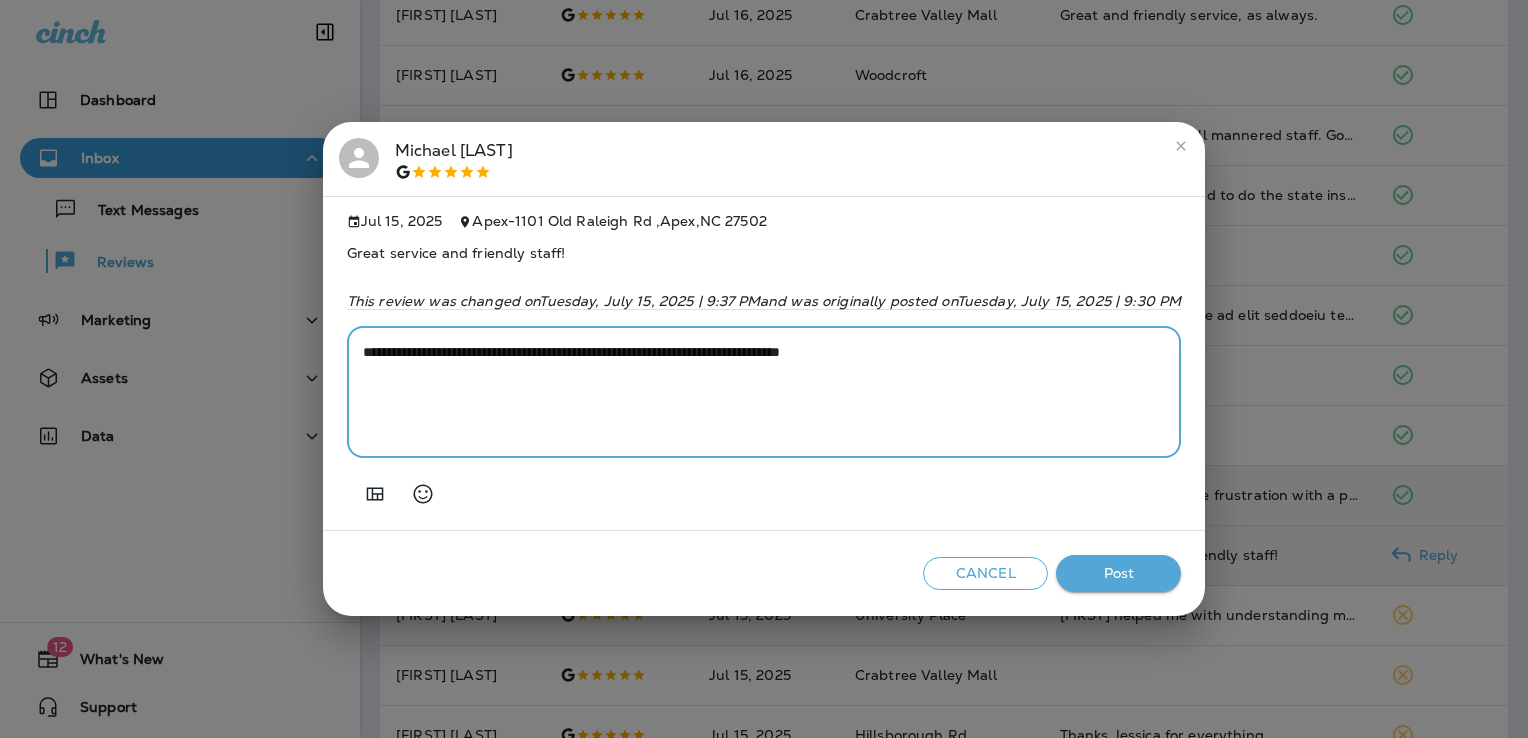 click on "**********" at bounding box center [761, 392] 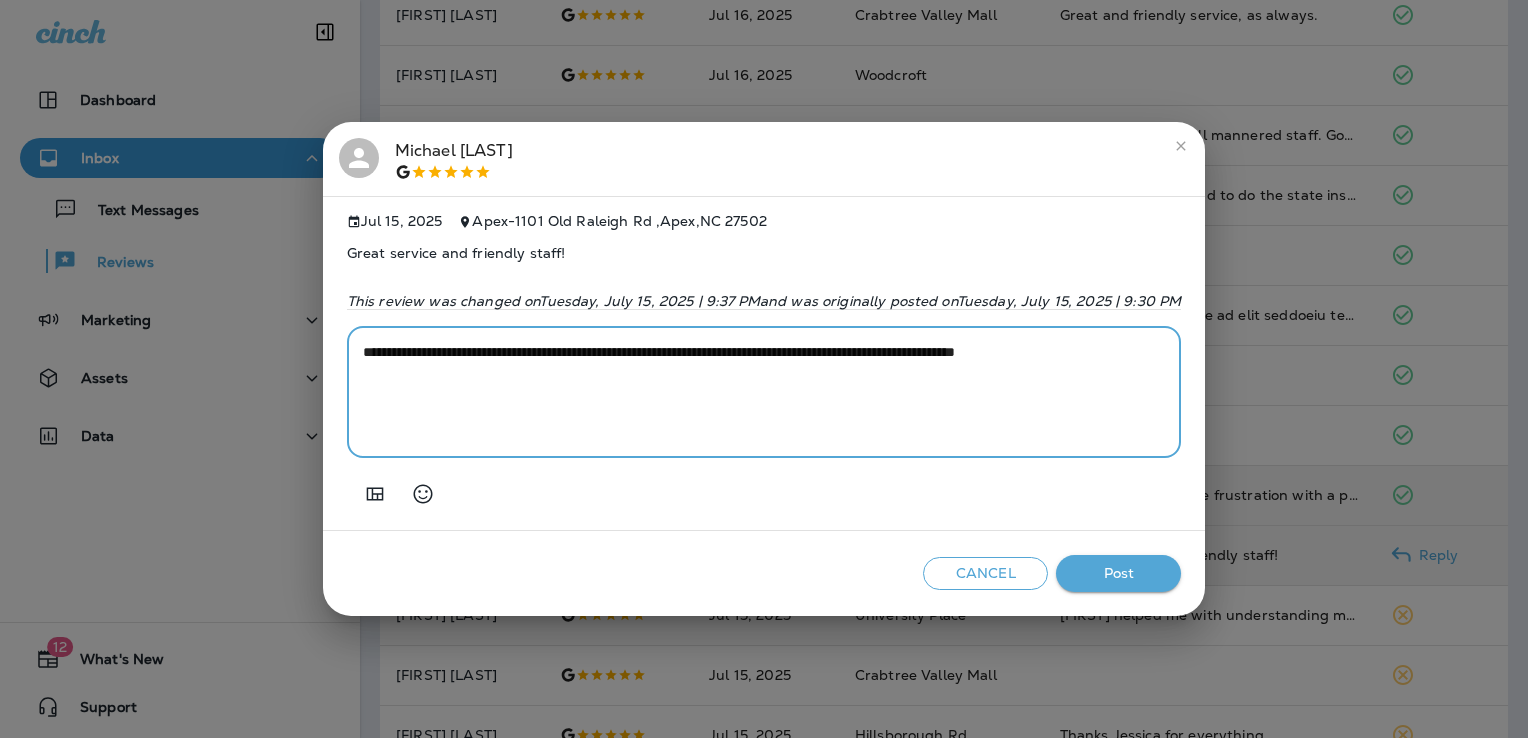 type on "**********" 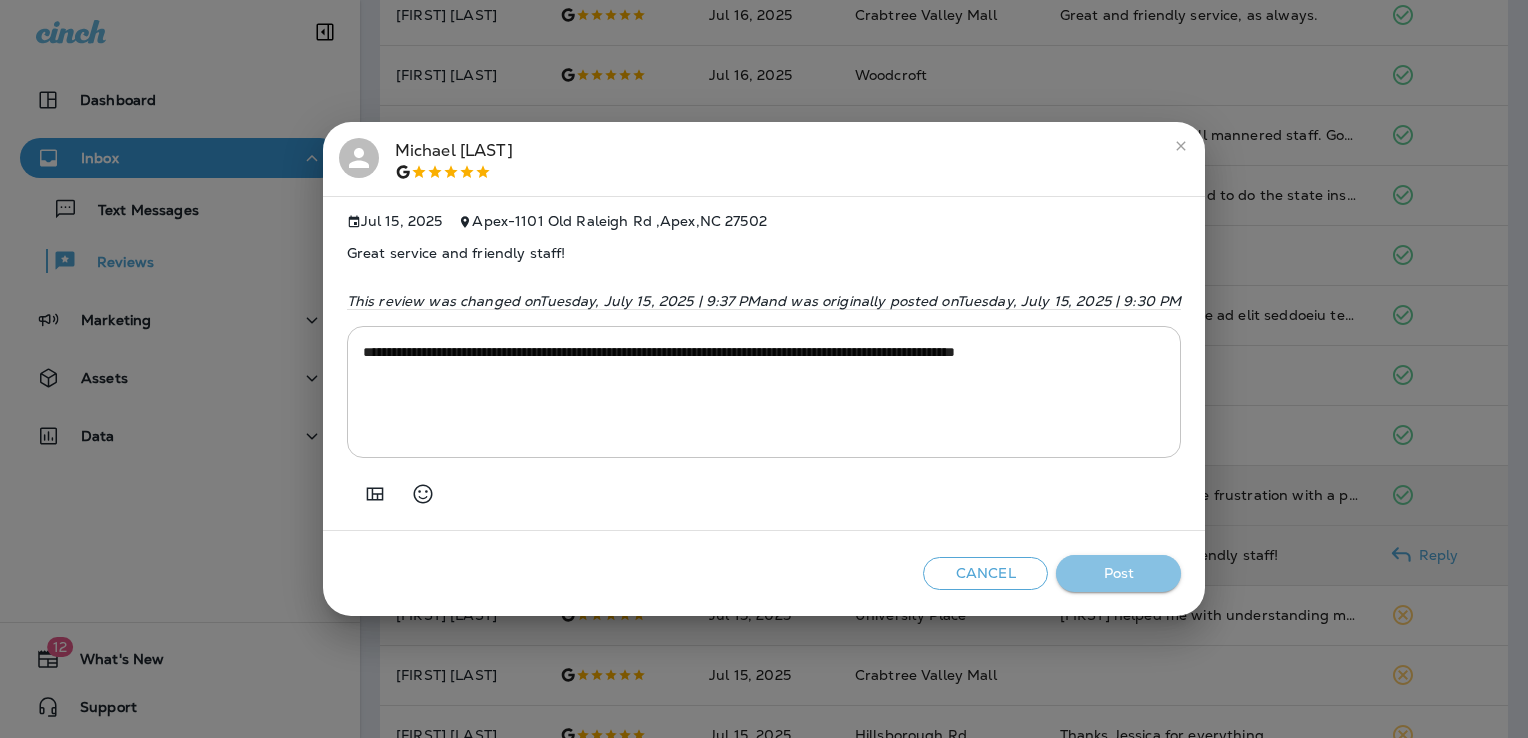 click on "Post" at bounding box center (1118, 573) 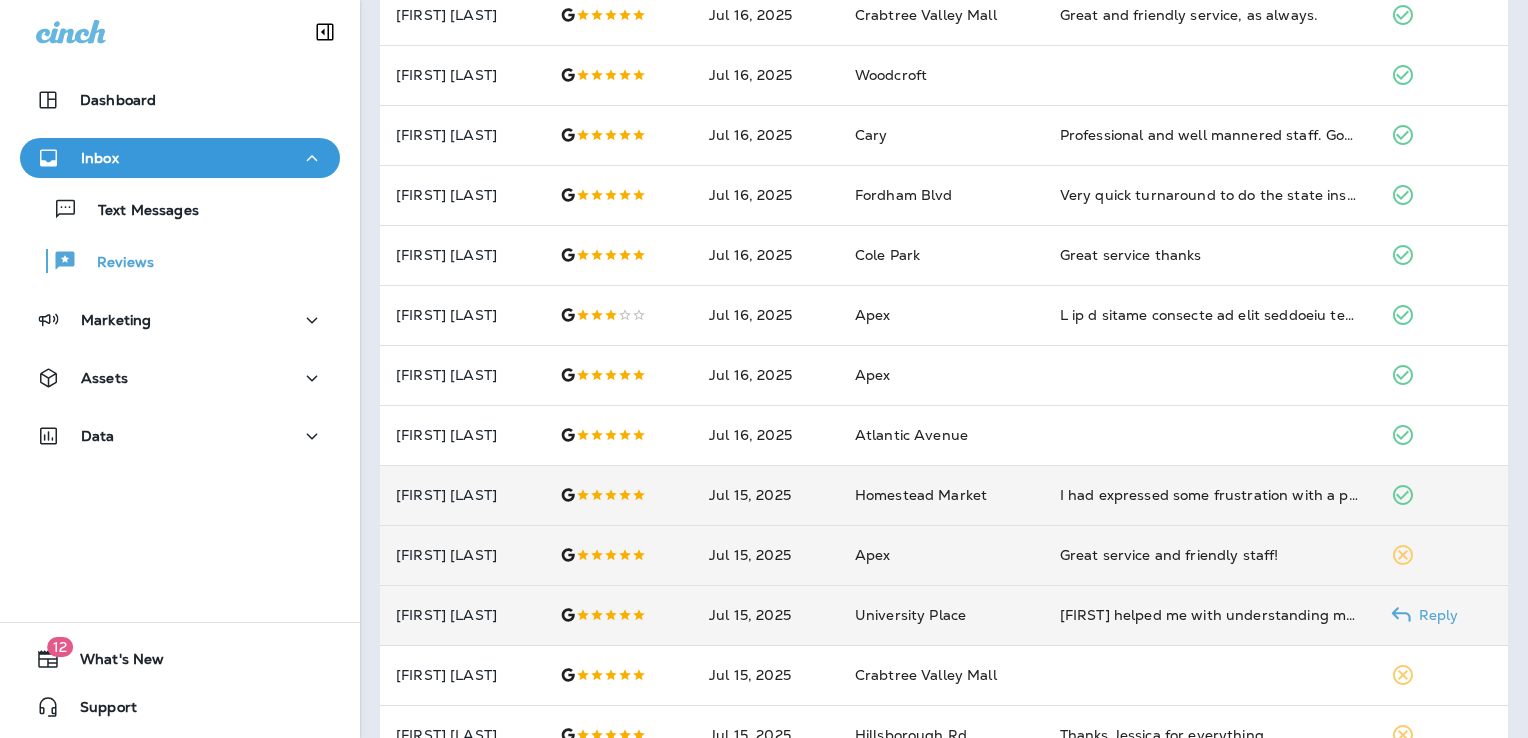 click on "[FIRST] helped me with understanding my car better and spent time explaining something I wasn’t familiar with. Although it was right before closing time, he wasn’t rushed and was thorough. I will be visiting Chapel Hill Tire in the future!" at bounding box center (1209, 615) 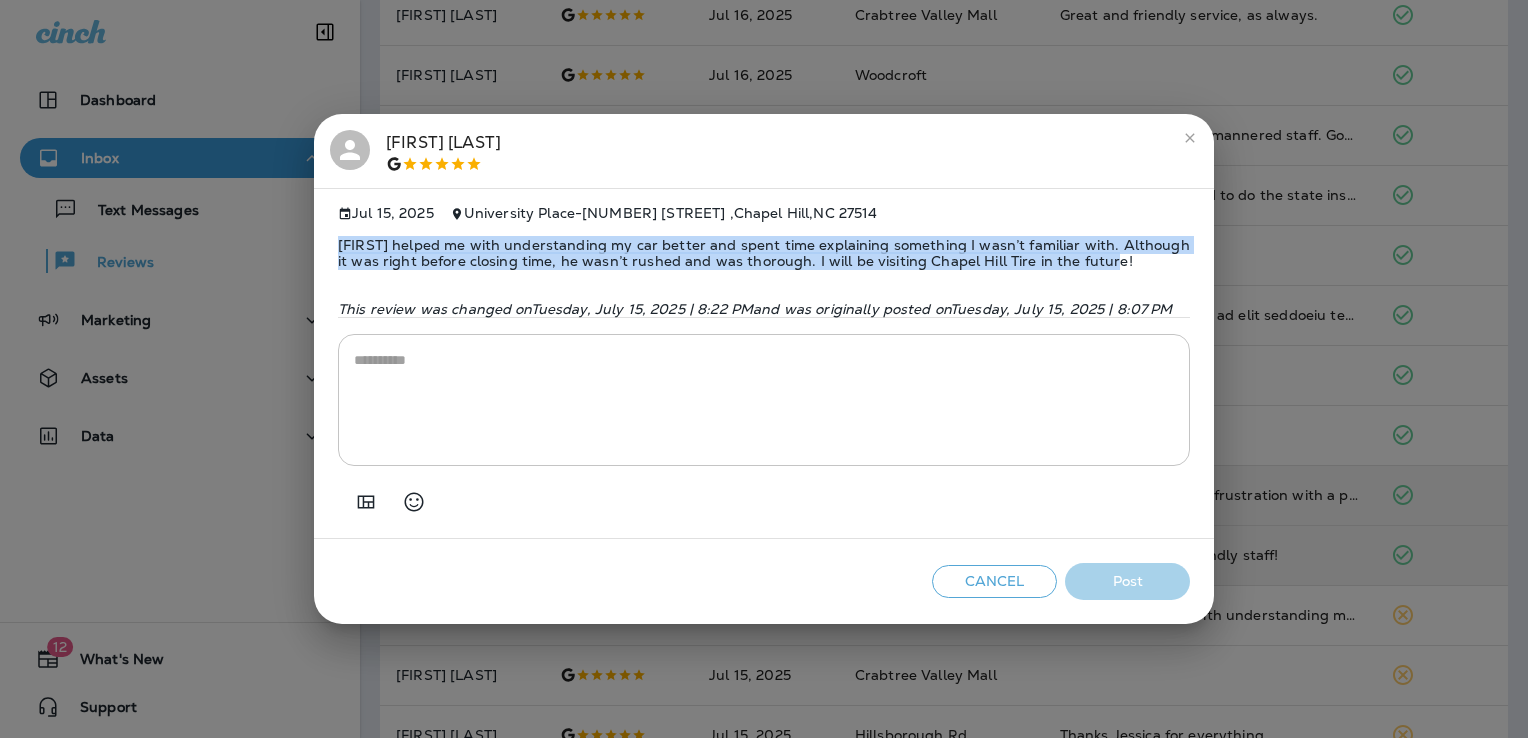 drag, startPoint x: 1103, startPoint y: 258, endPoint x: 338, endPoint y: 238, distance: 765.2614 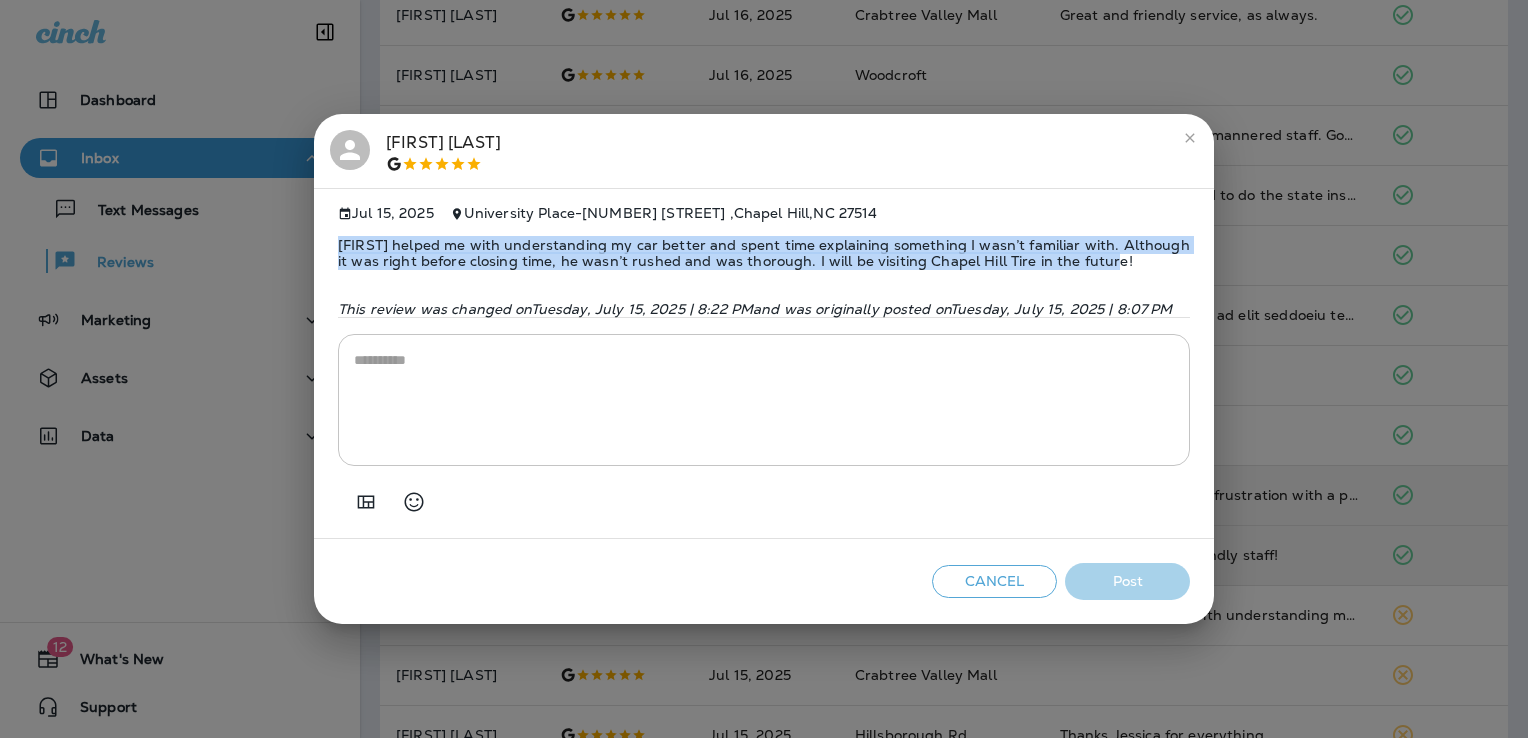 click on "[FIRST] helped me with understanding my car better and spent time explaining something I wasn’t familiar with. Although it was right before closing time, he wasn’t rushed and was thorough. I will be visiting Chapel Hill Tire in the future!" at bounding box center [764, 253] 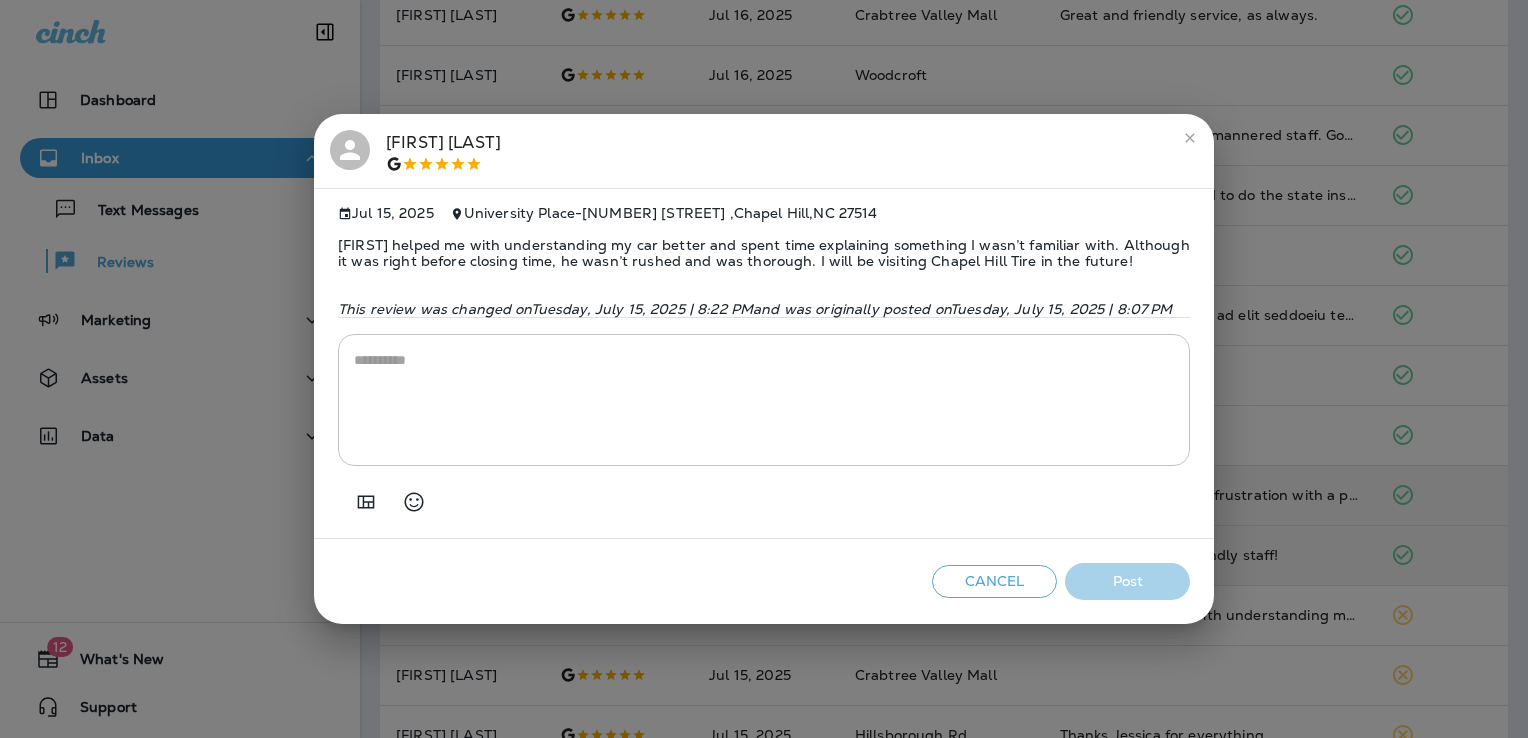 click at bounding box center (764, 400) 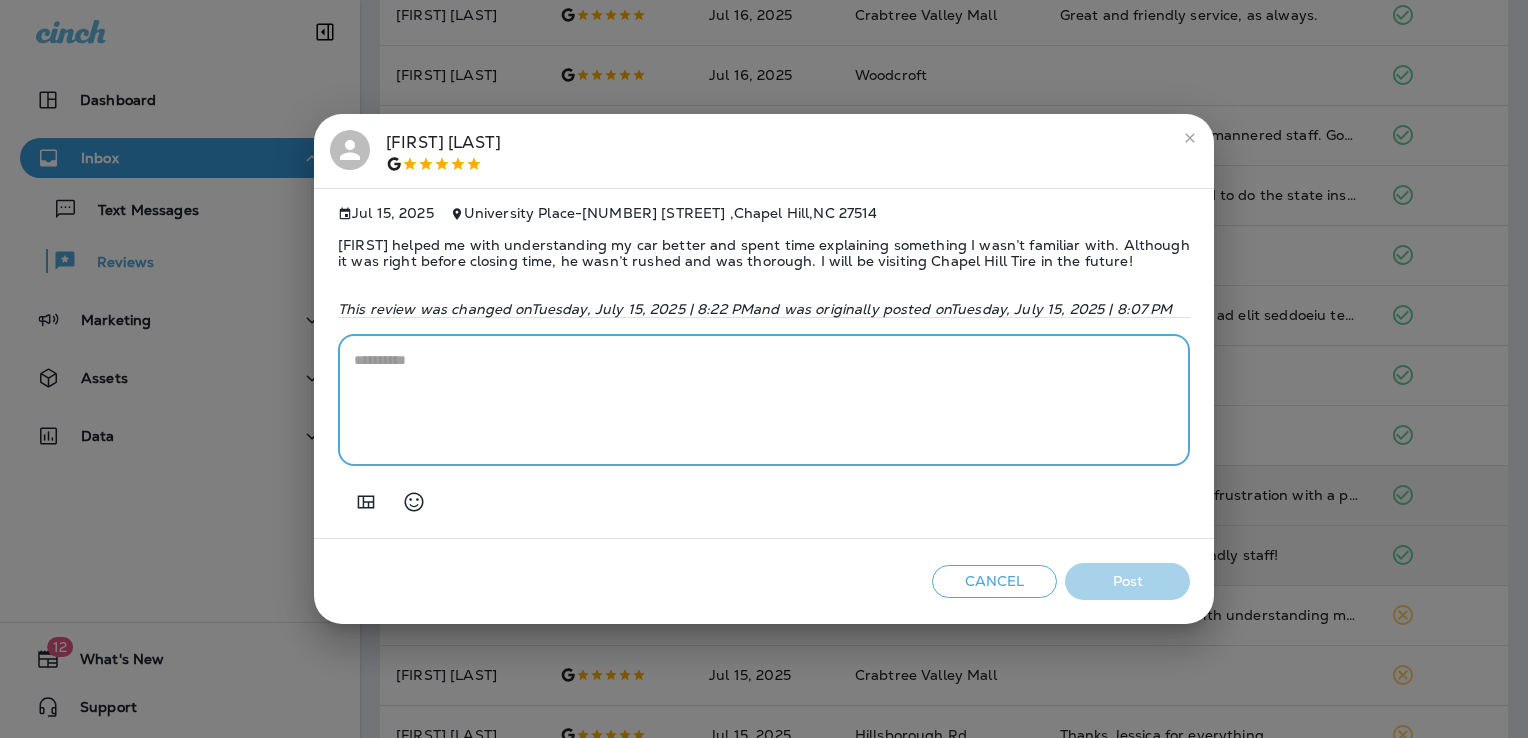 paste on "**********" 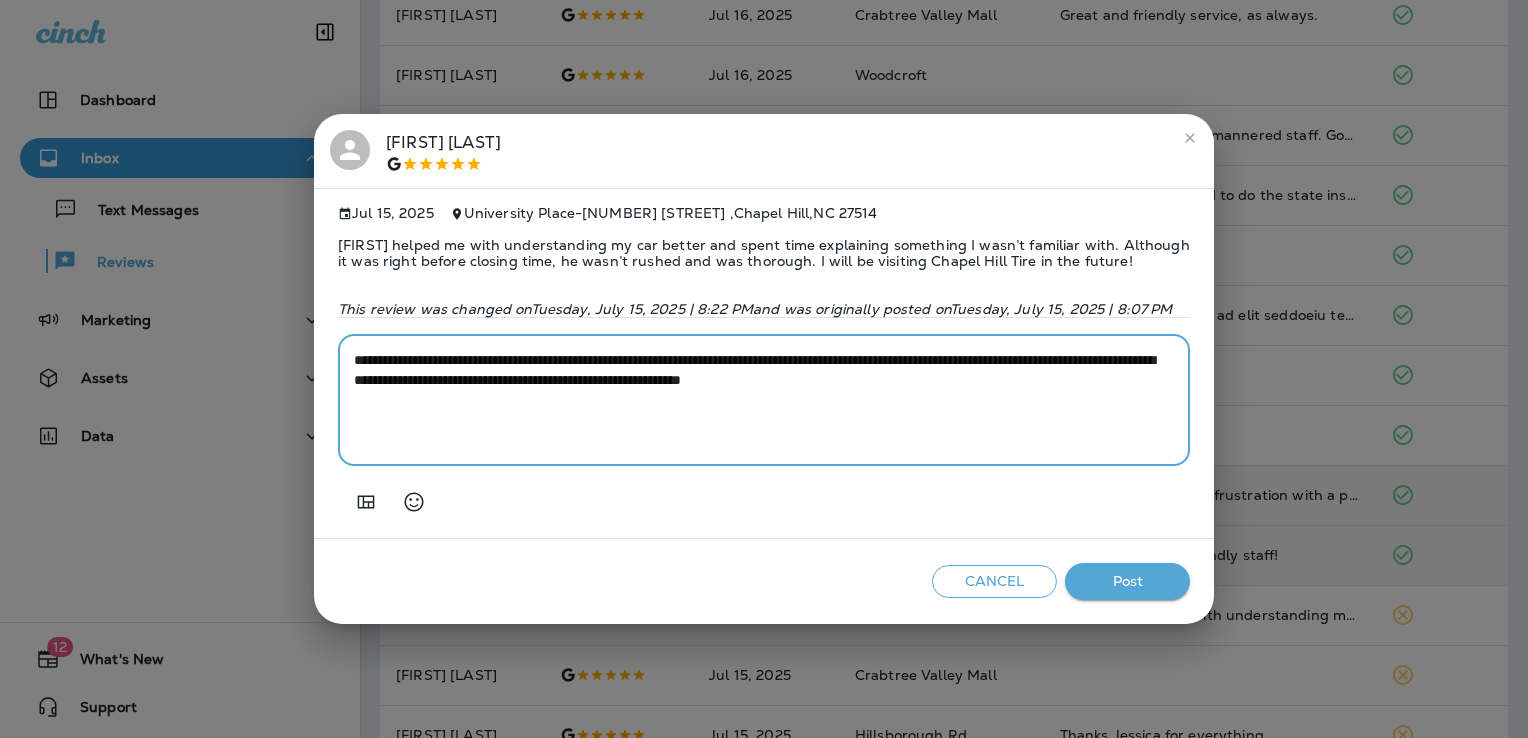 click on "**********" at bounding box center (764, 400) 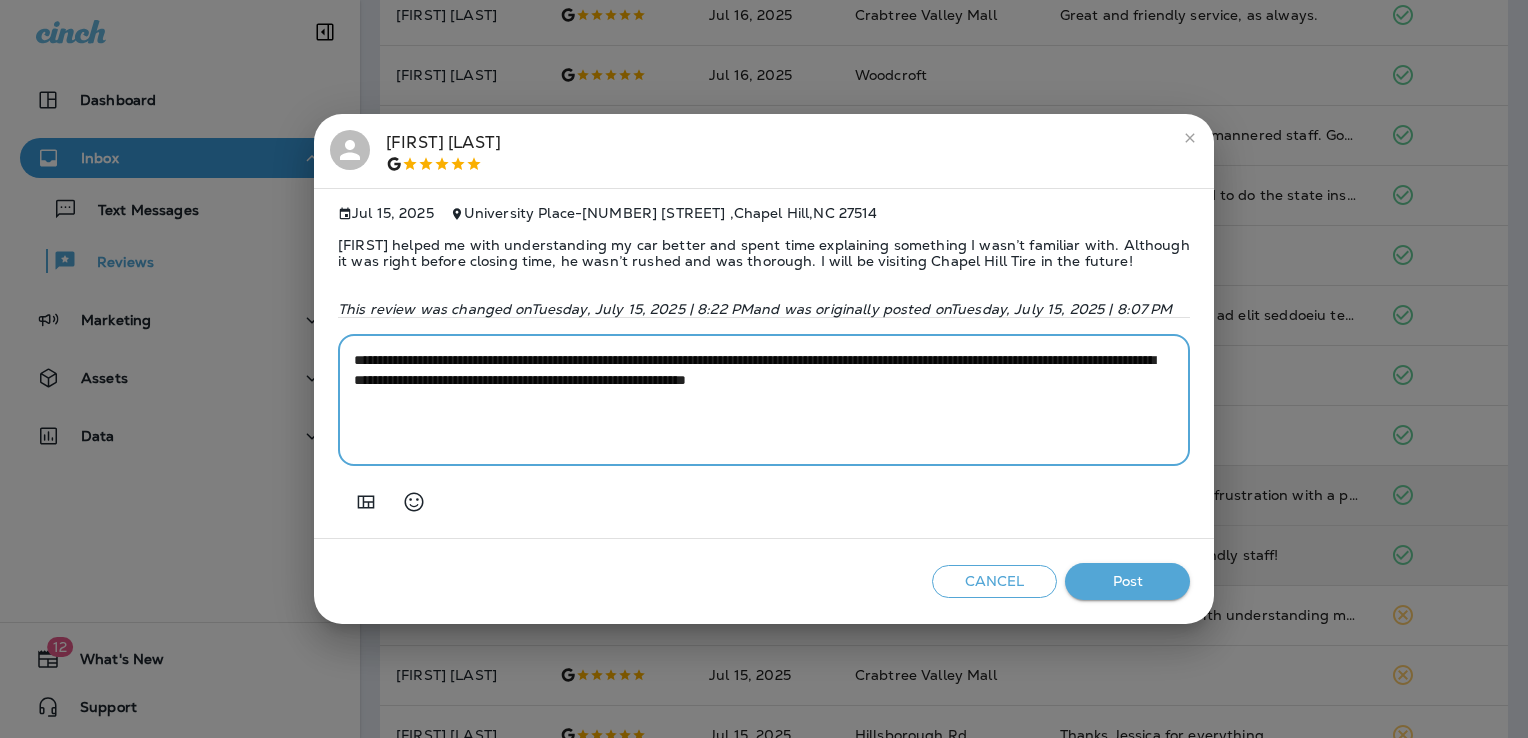 type on "**********" 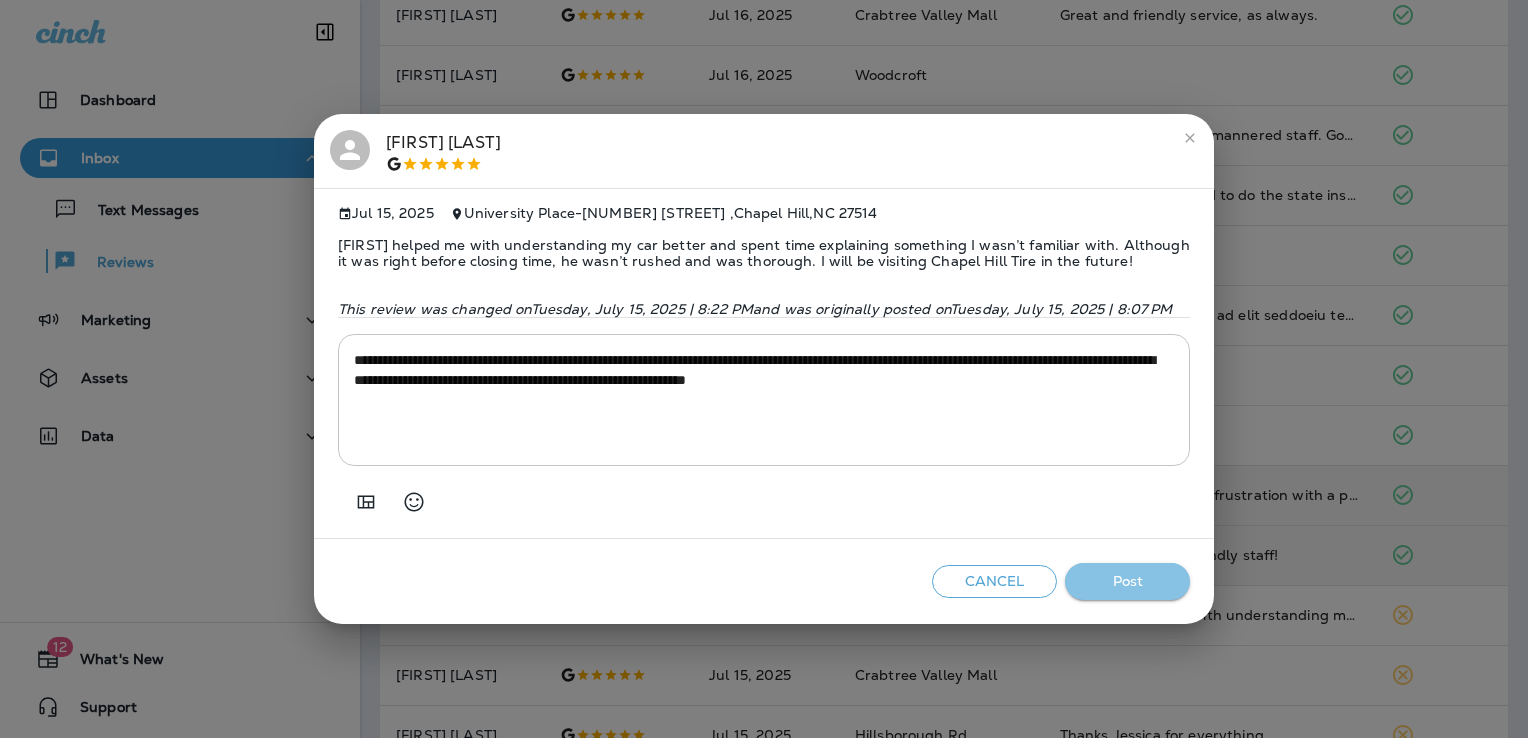 click on "Post" at bounding box center [1127, 581] 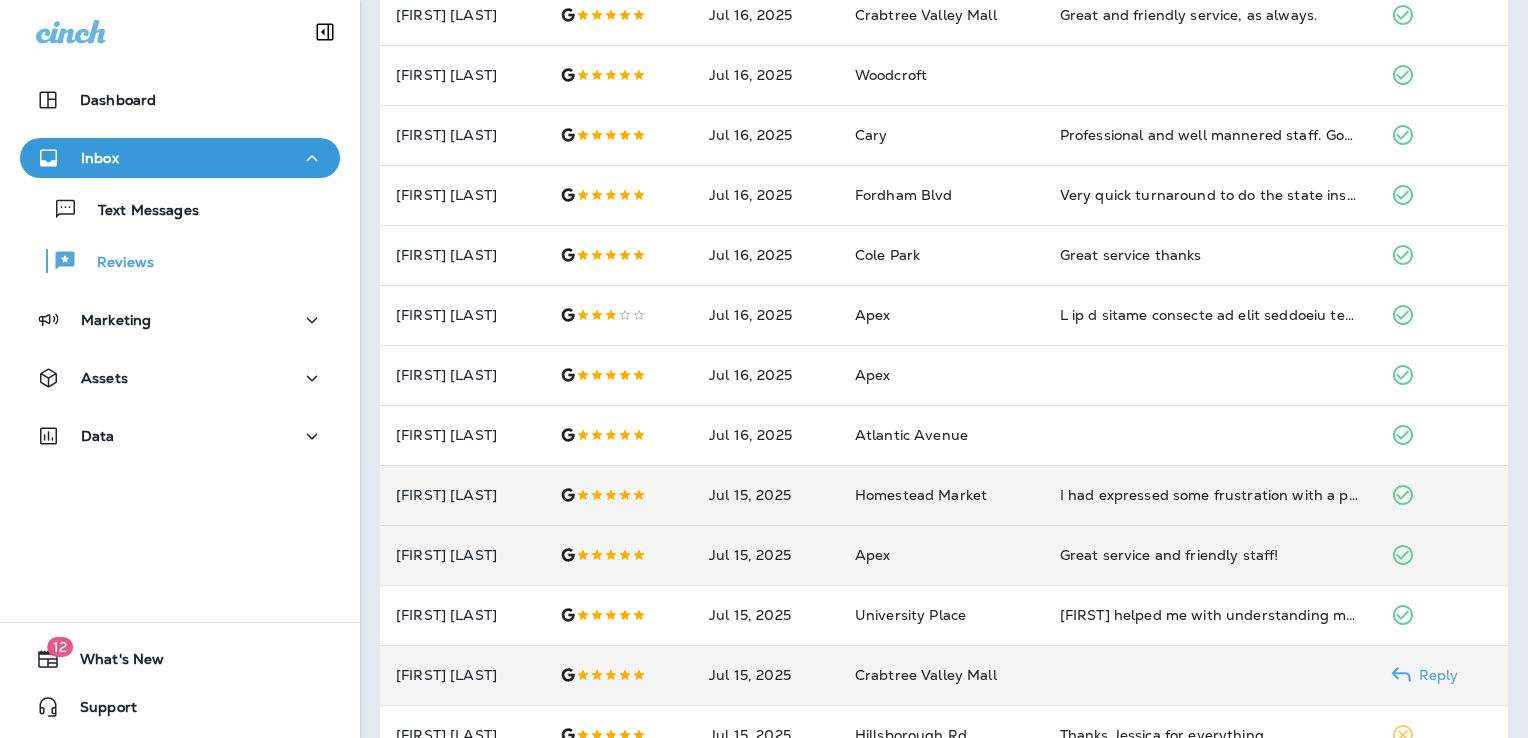 click on "Crabtree Valley Mall" at bounding box center [941, 675] 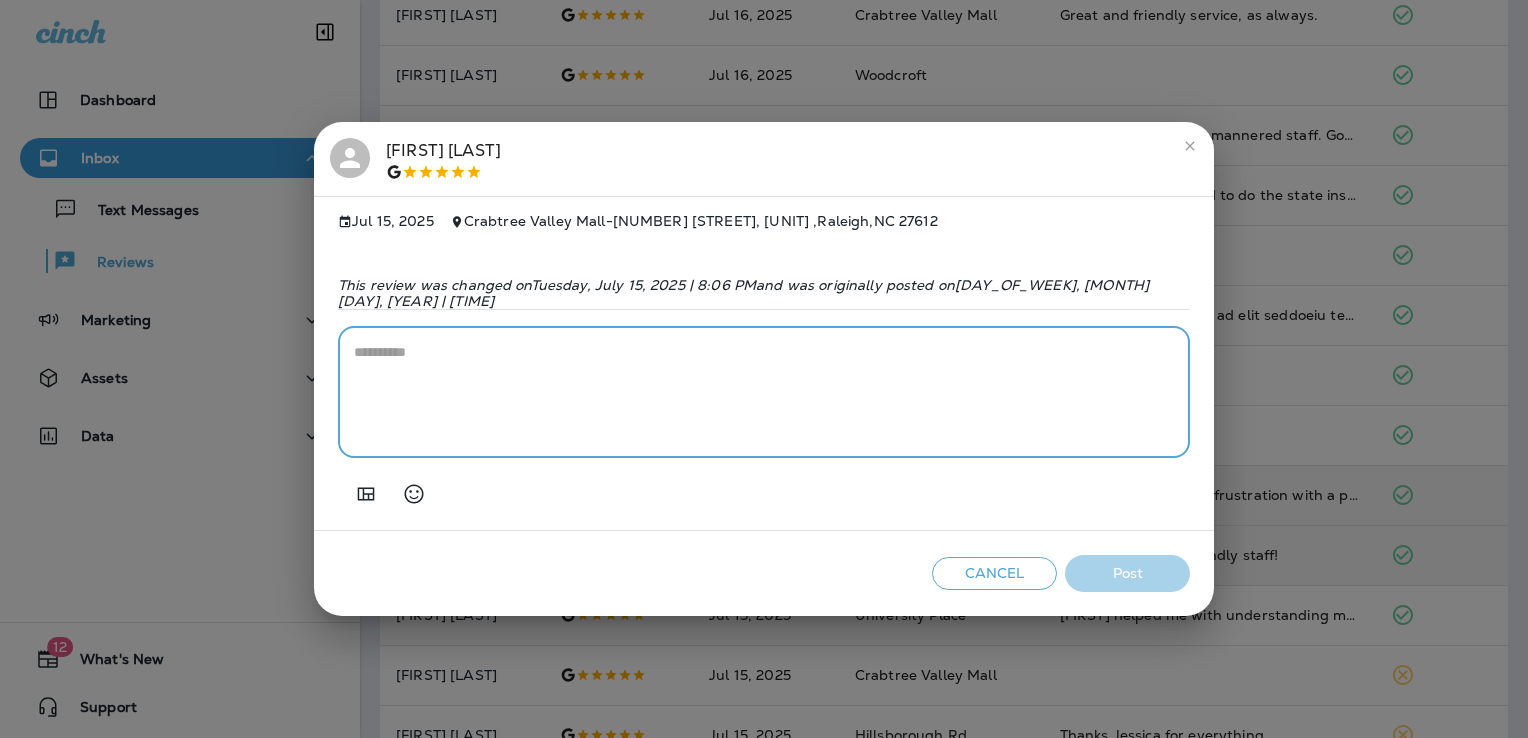 click at bounding box center [764, 392] 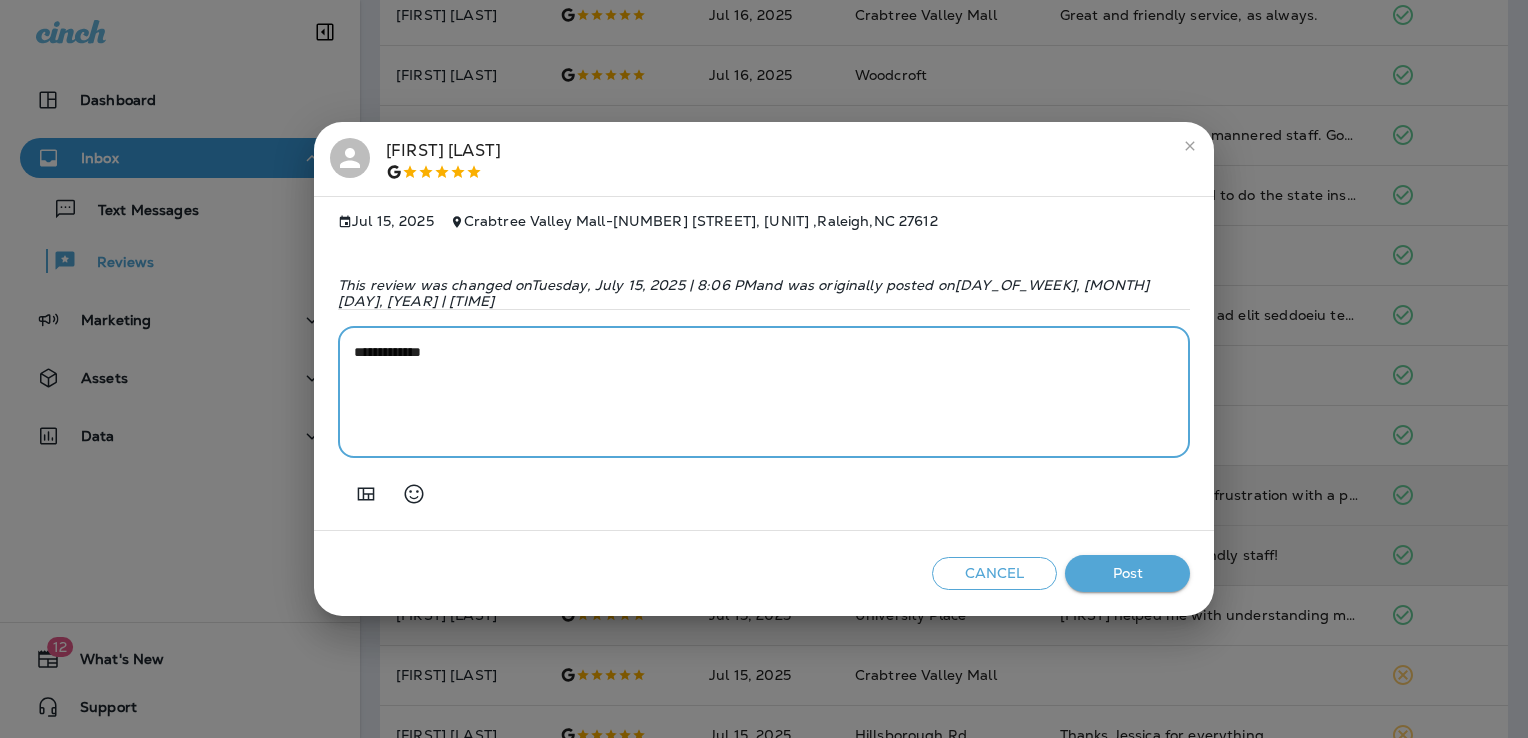 paste on "**********" 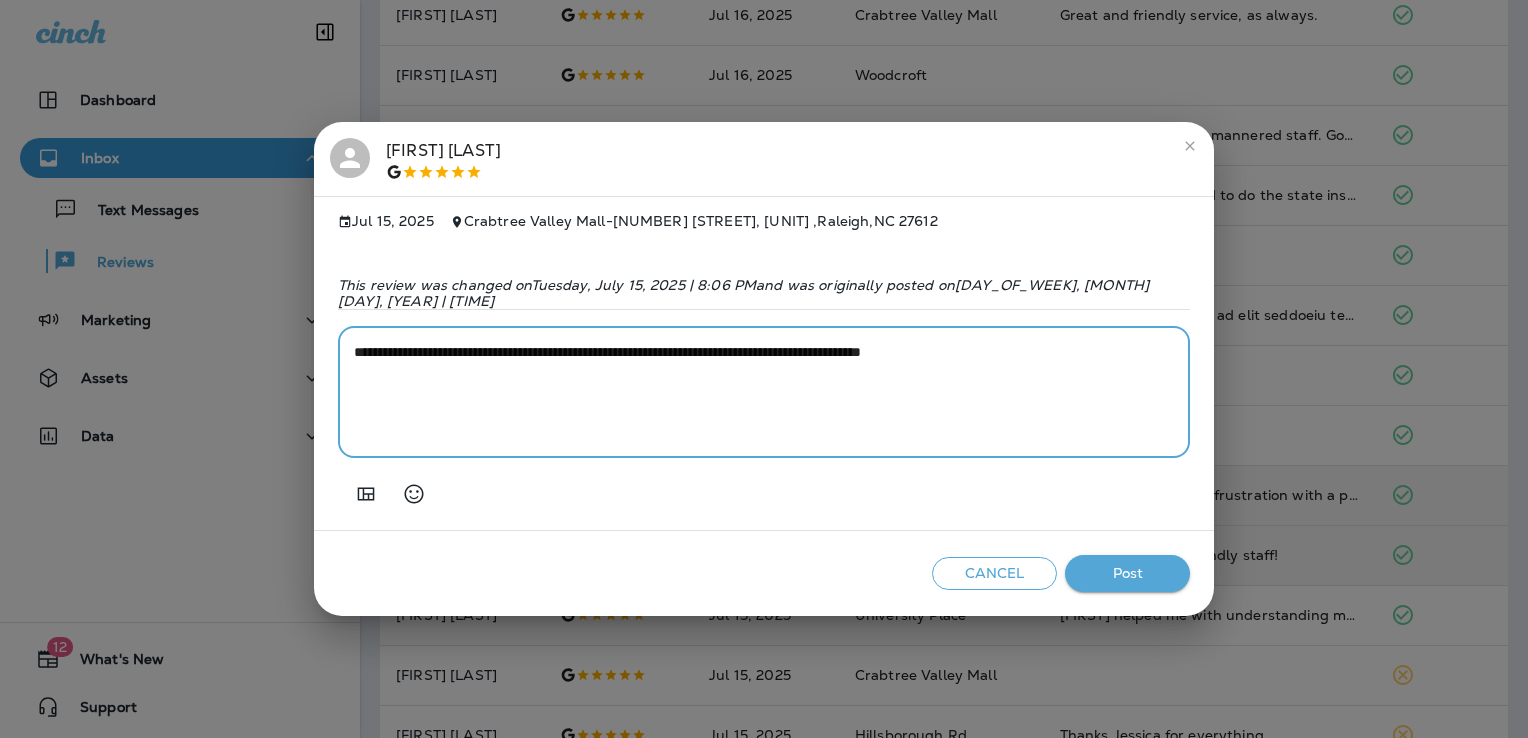 type on "**********" 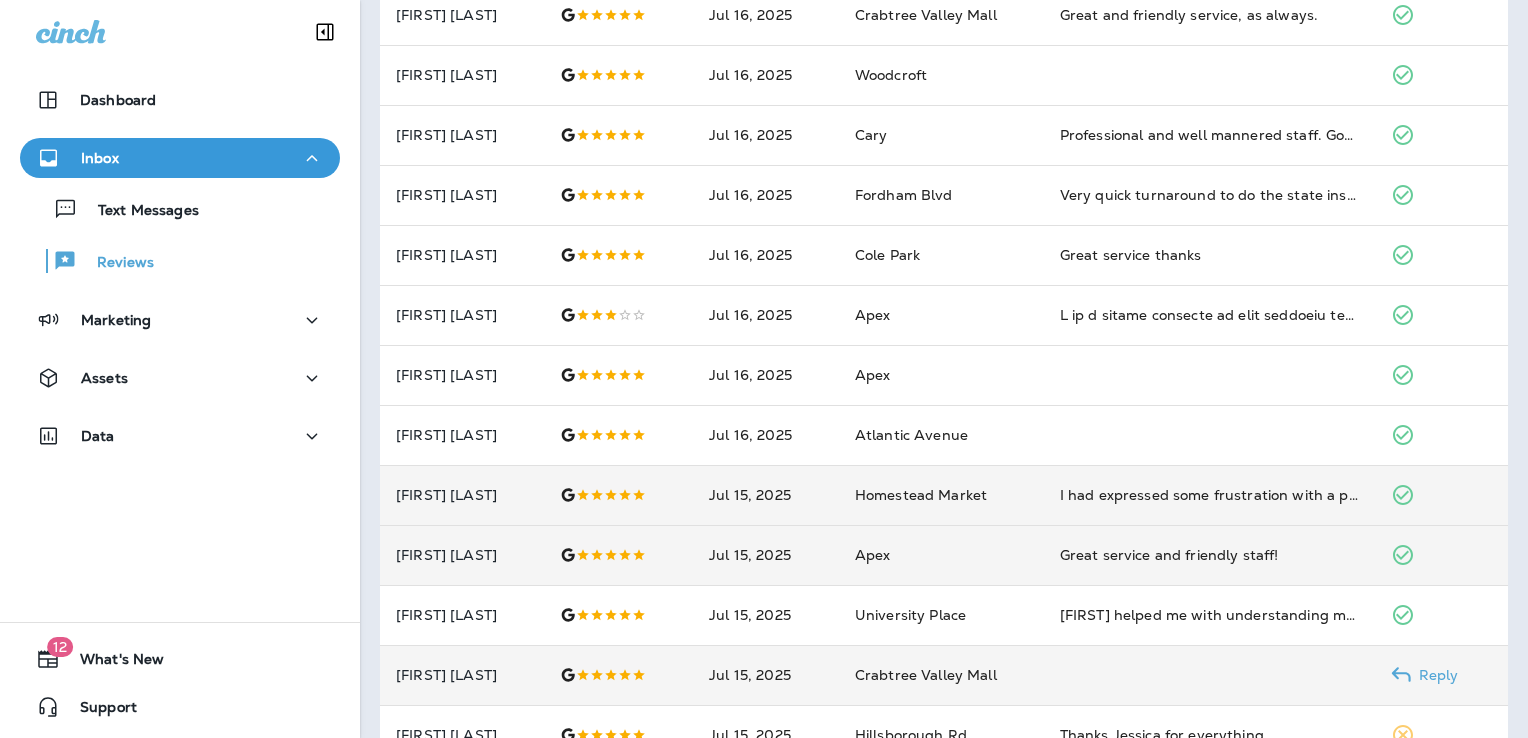 click at bounding box center [1209, 675] 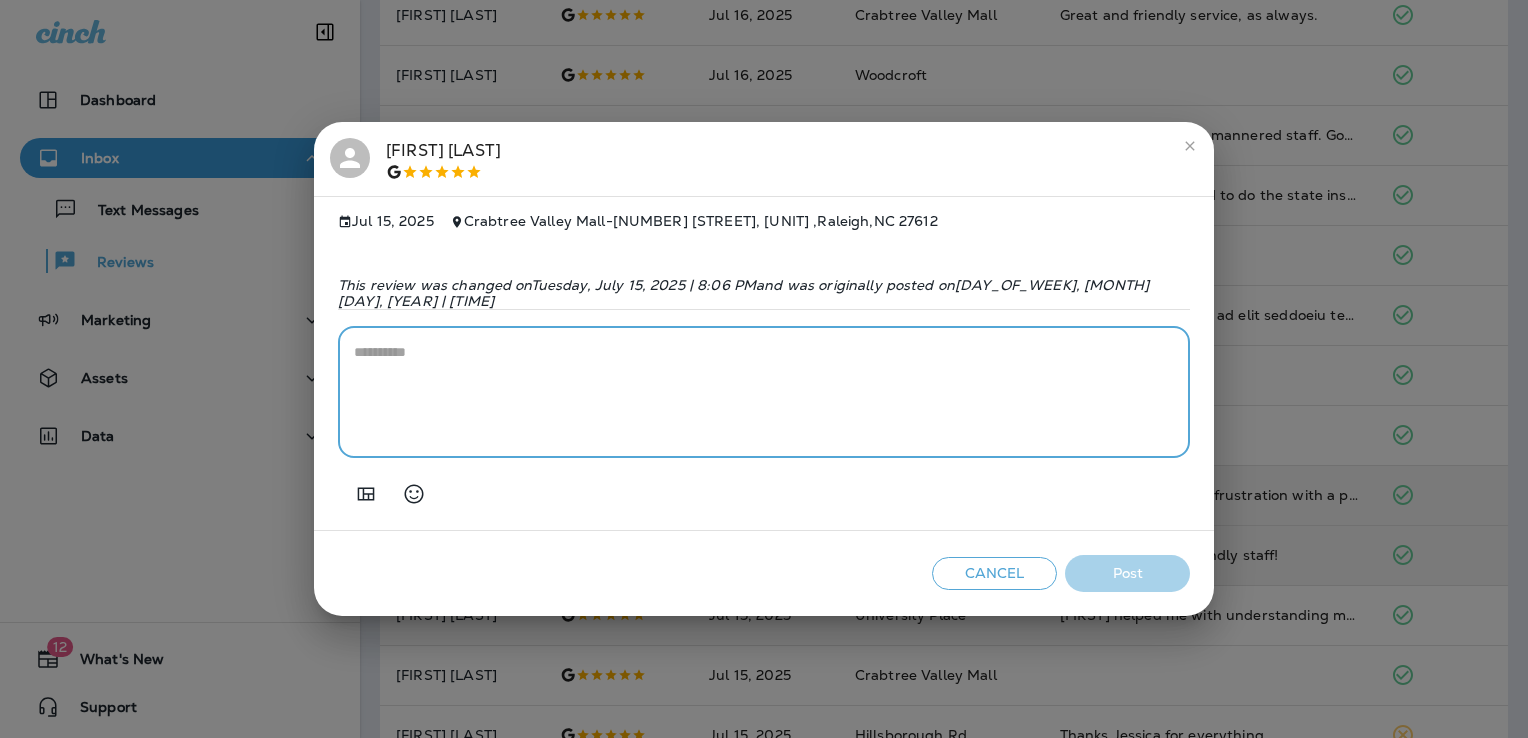 click at bounding box center [764, 392] 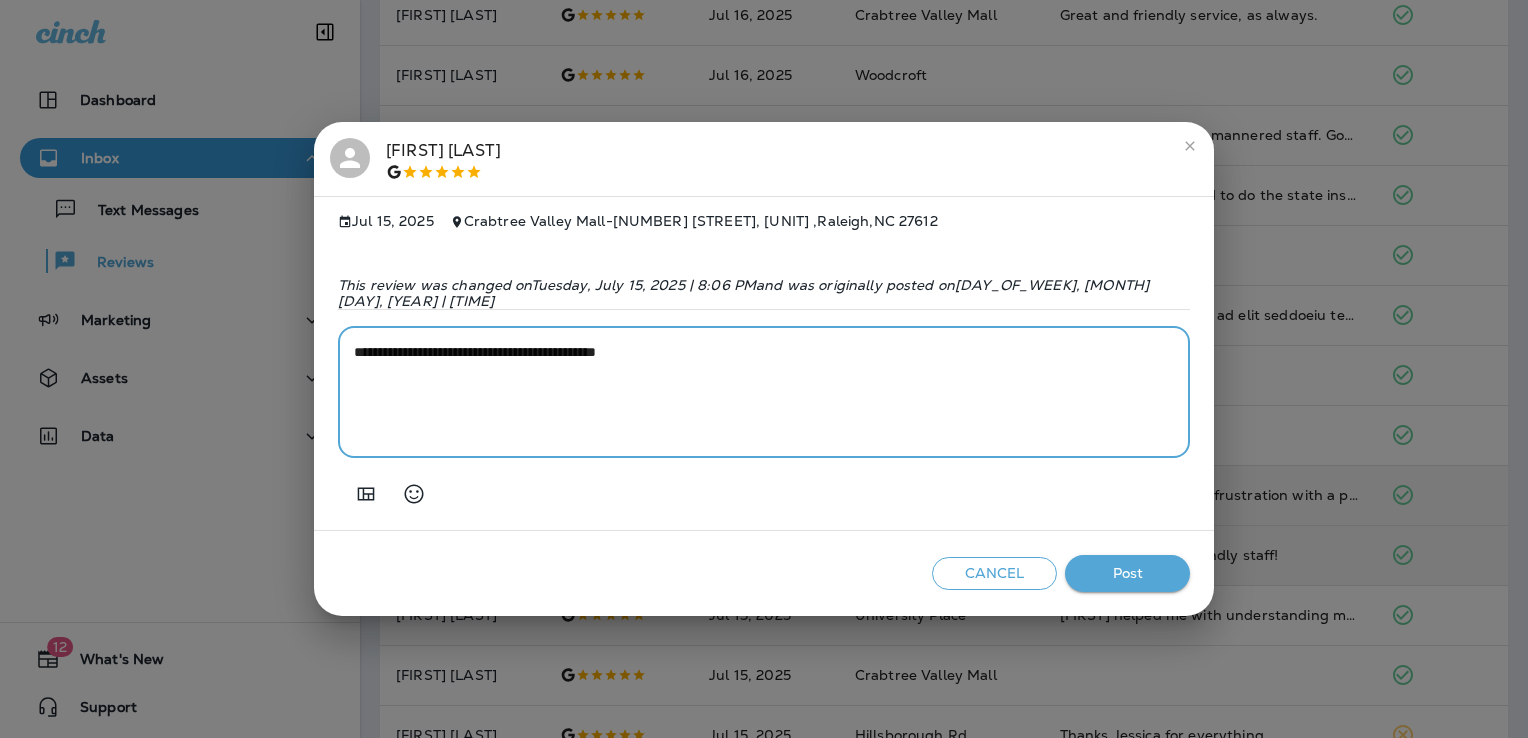 drag, startPoint x: 704, startPoint y: 343, endPoint x: 304, endPoint y: 319, distance: 400.71936 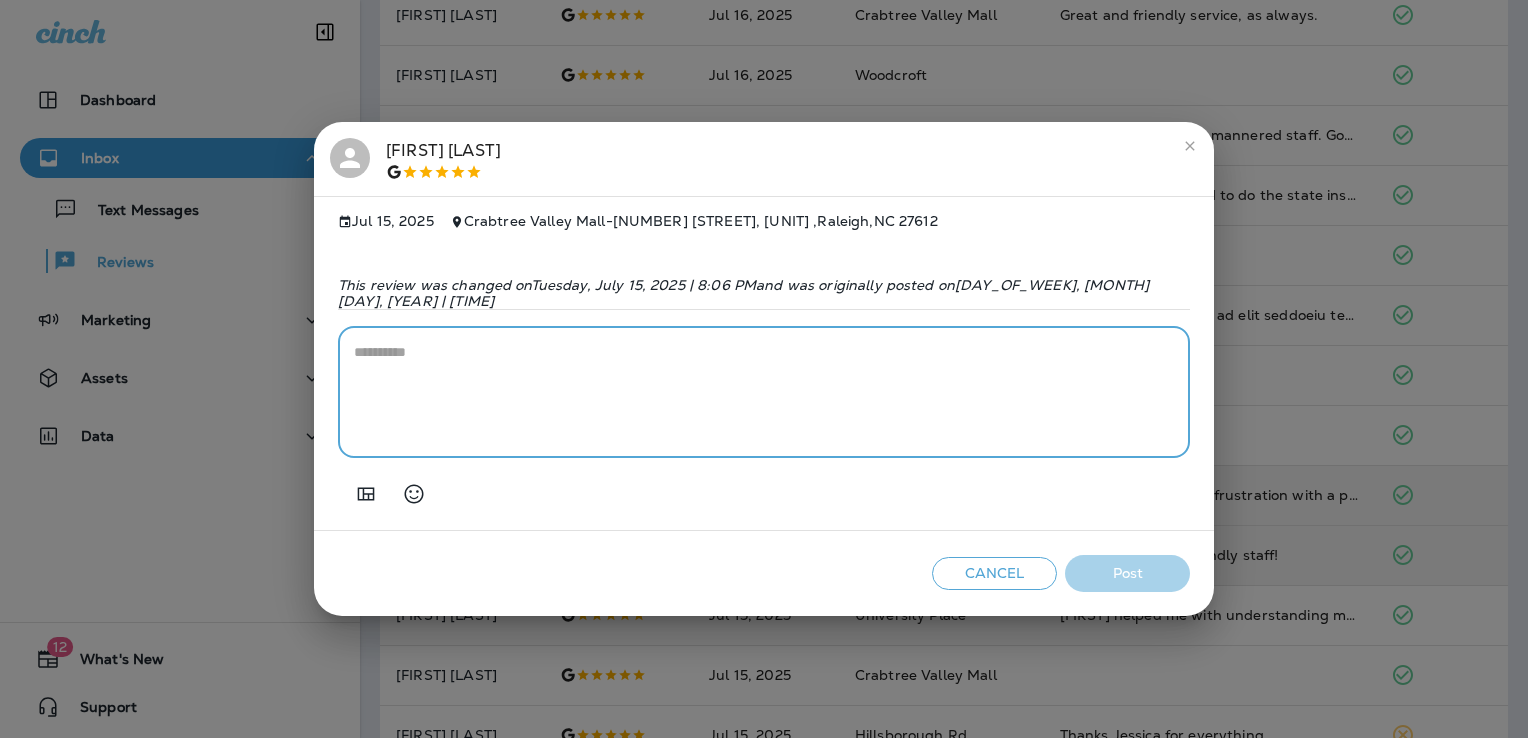 click at bounding box center [754, 392] 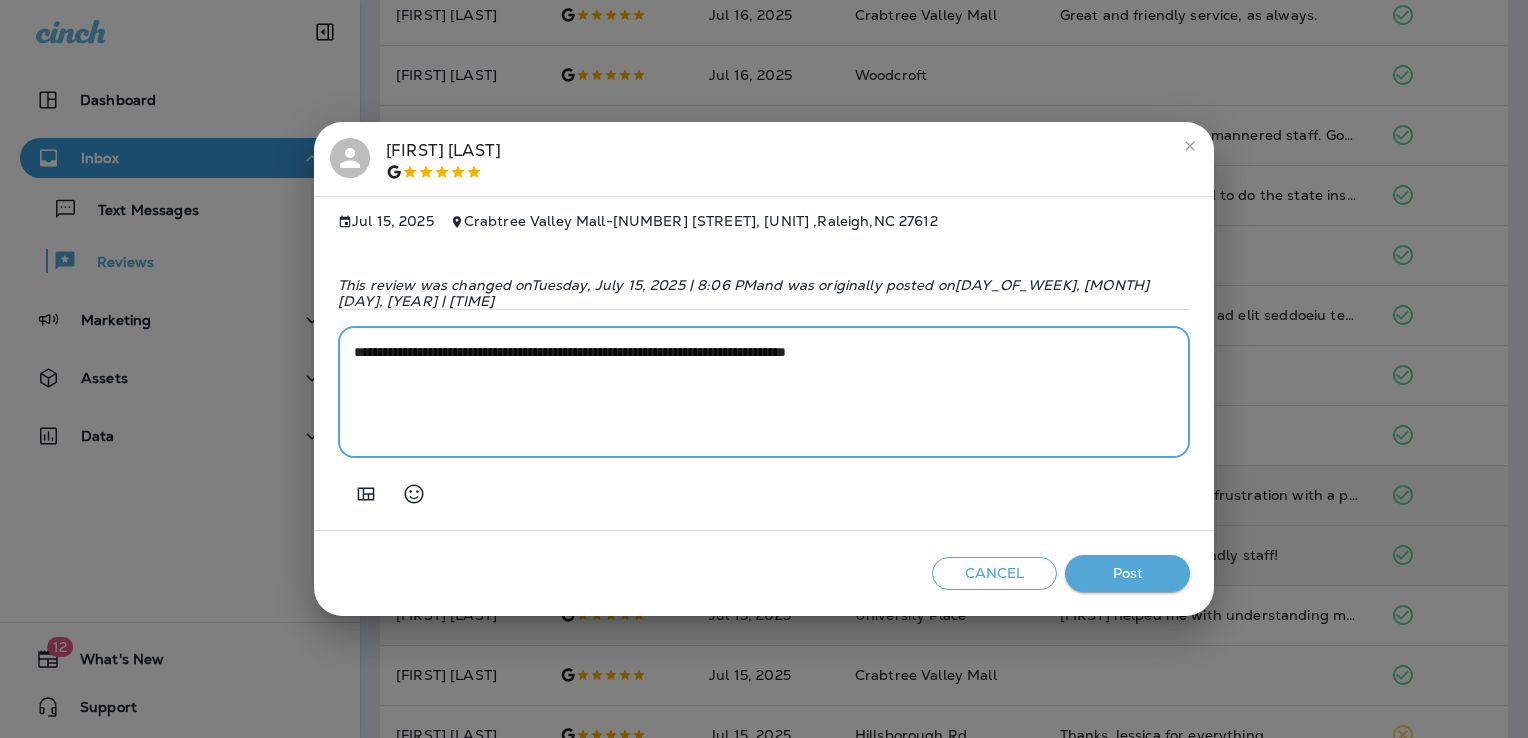 click on "**********" at bounding box center (754, 392) 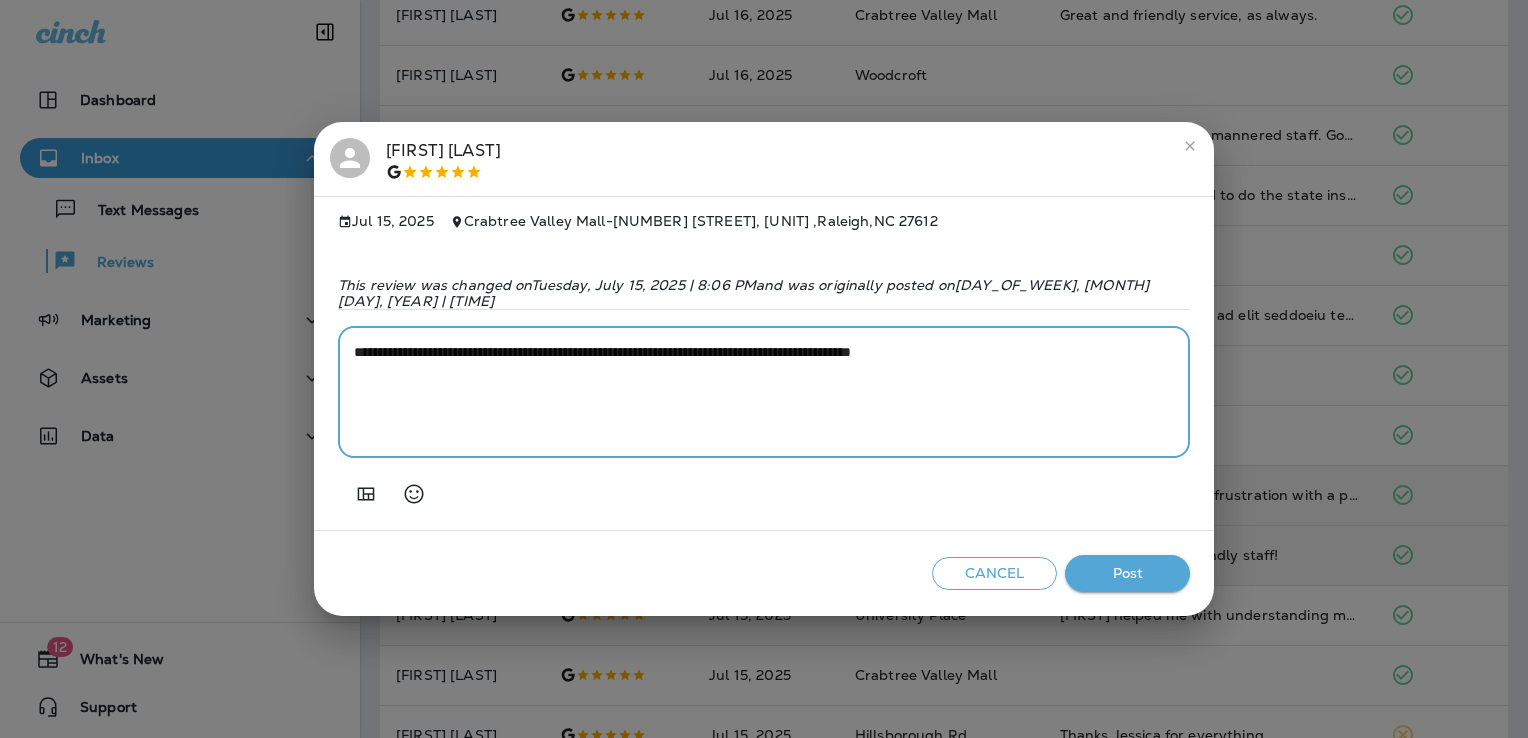type on "**********" 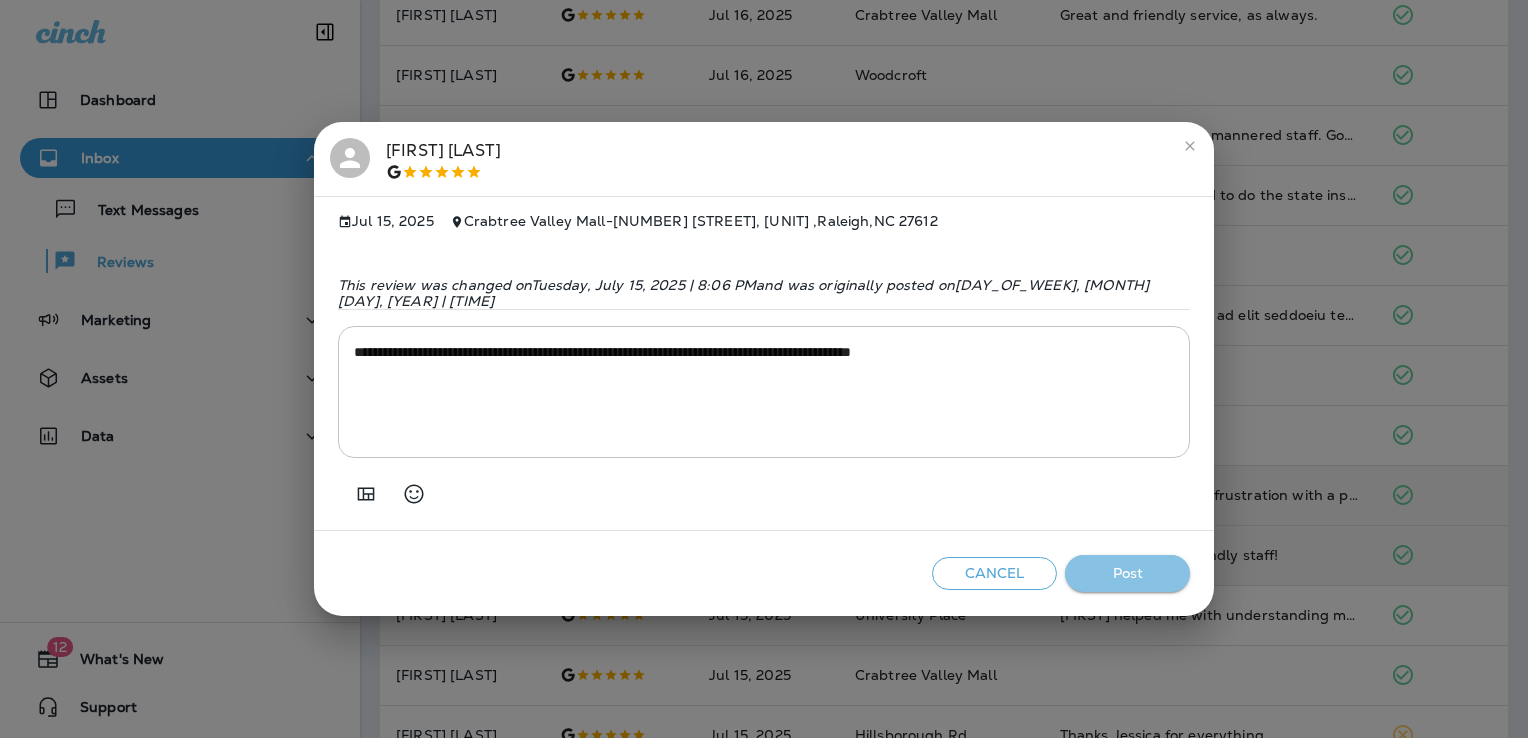 click on "Post" at bounding box center [1127, 573] 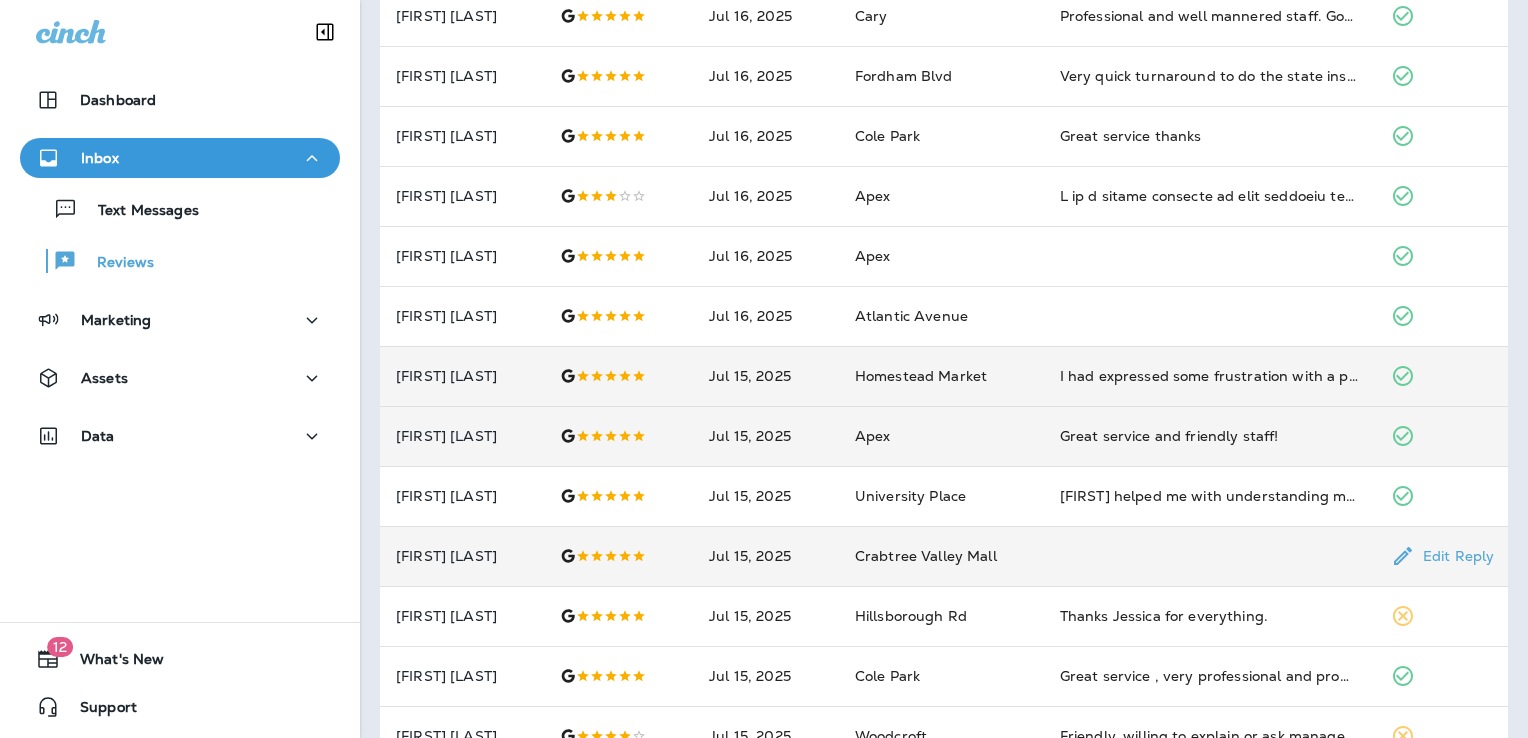 scroll, scrollTop: 352, scrollLeft: 0, axis: vertical 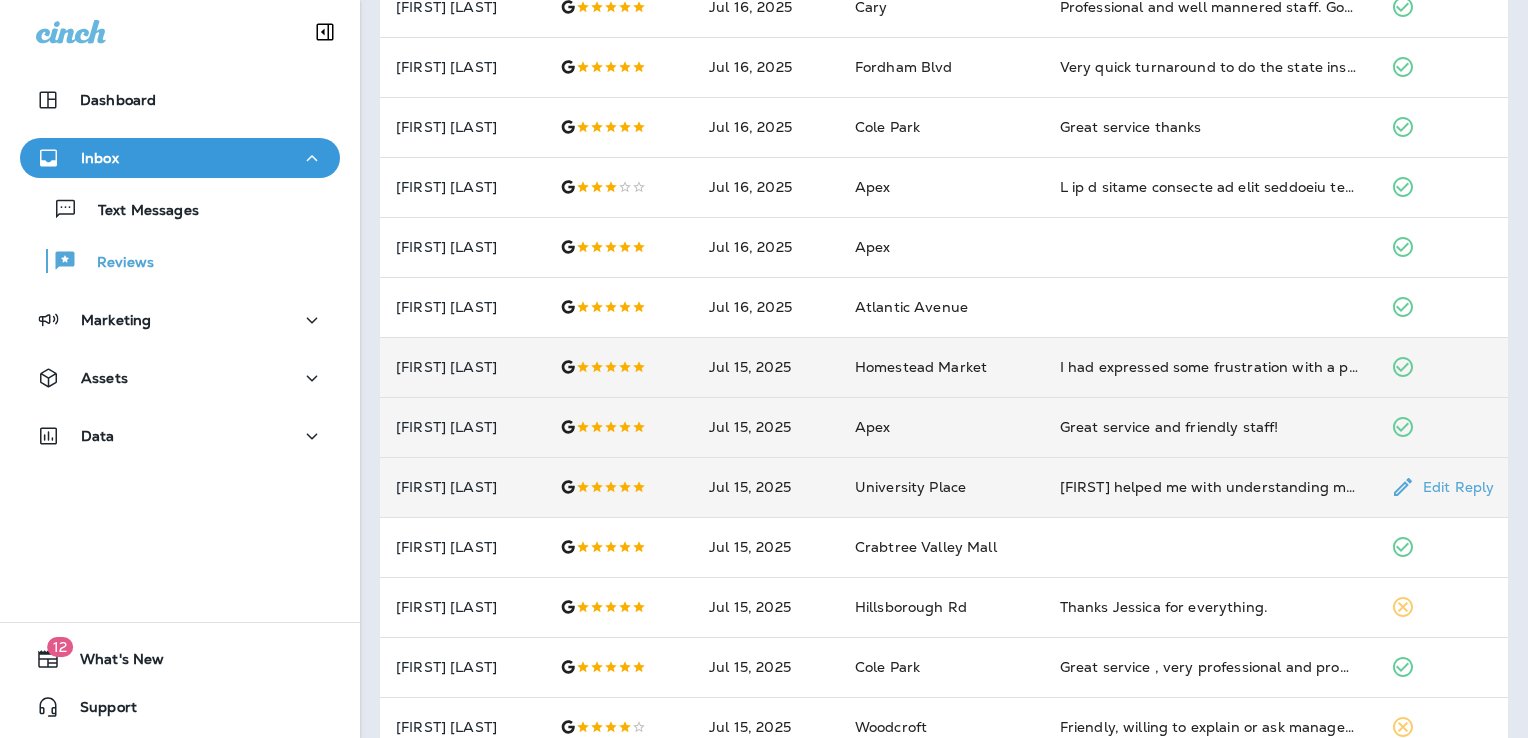 click on "[FIRST] helped me with understanding my car better and spent time explaining something I wasn’t familiar with. Although it was right before closing time, he wasn’t rushed and was thorough. I will be visiting Chapel Hill Tire in the future!" at bounding box center (1209, 487) 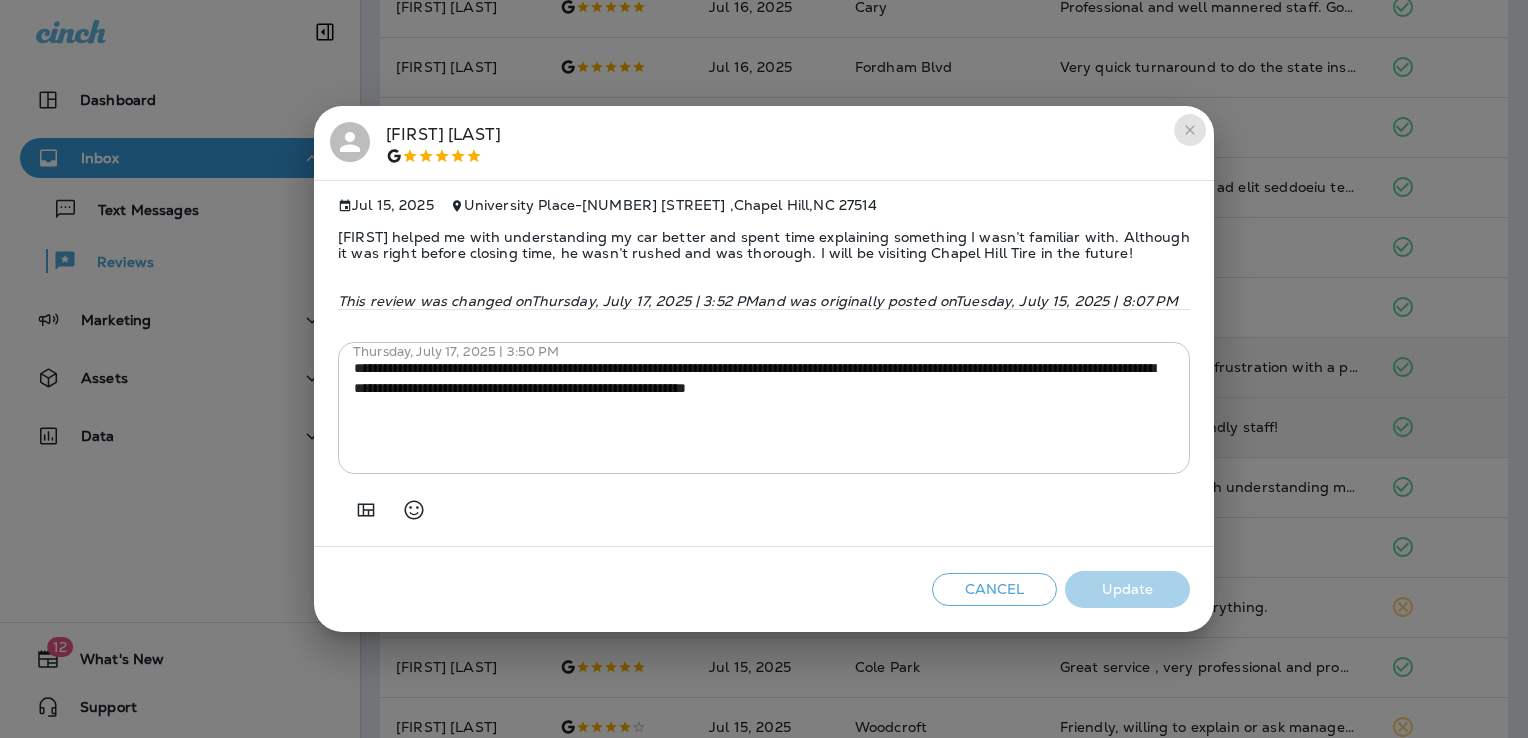 click 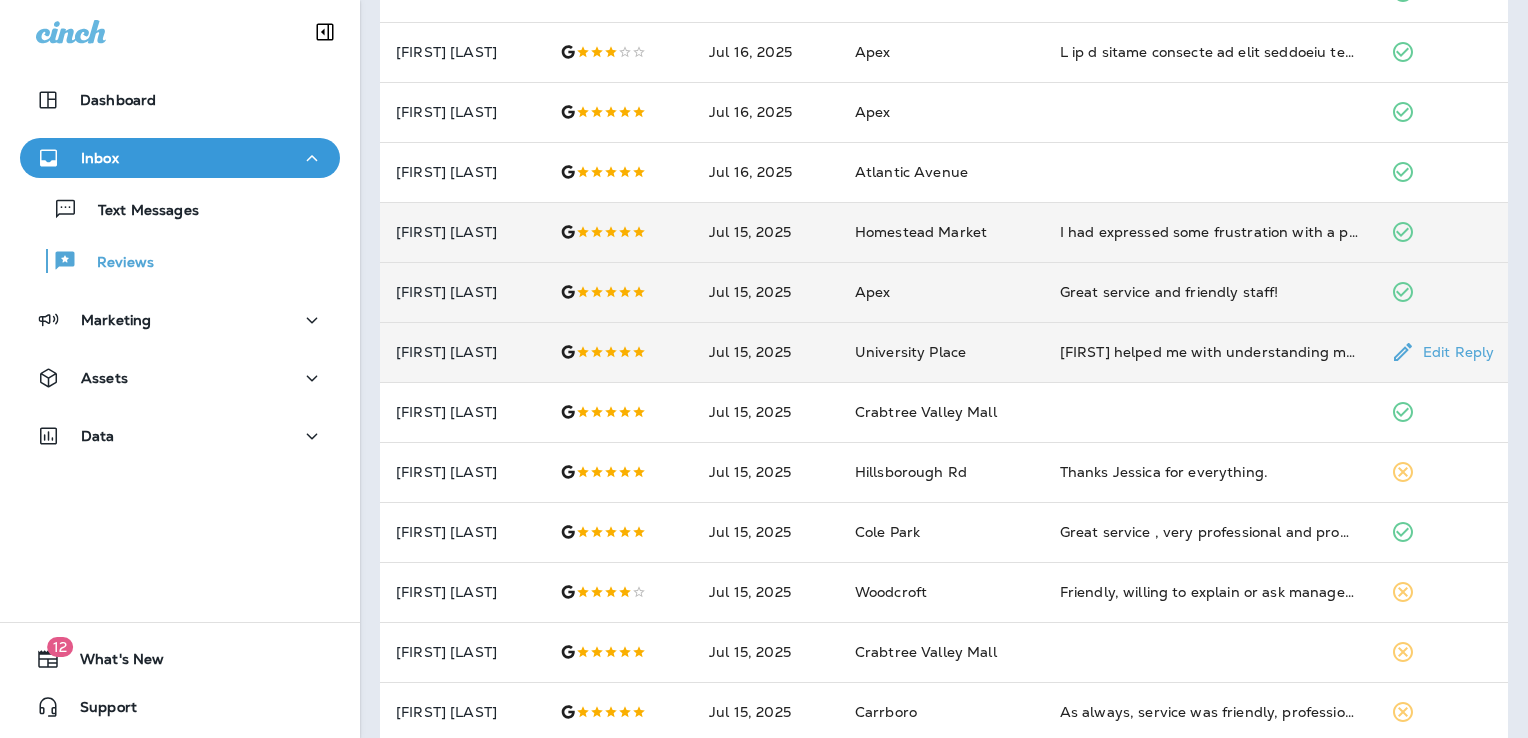 scroll, scrollTop: 500, scrollLeft: 0, axis: vertical 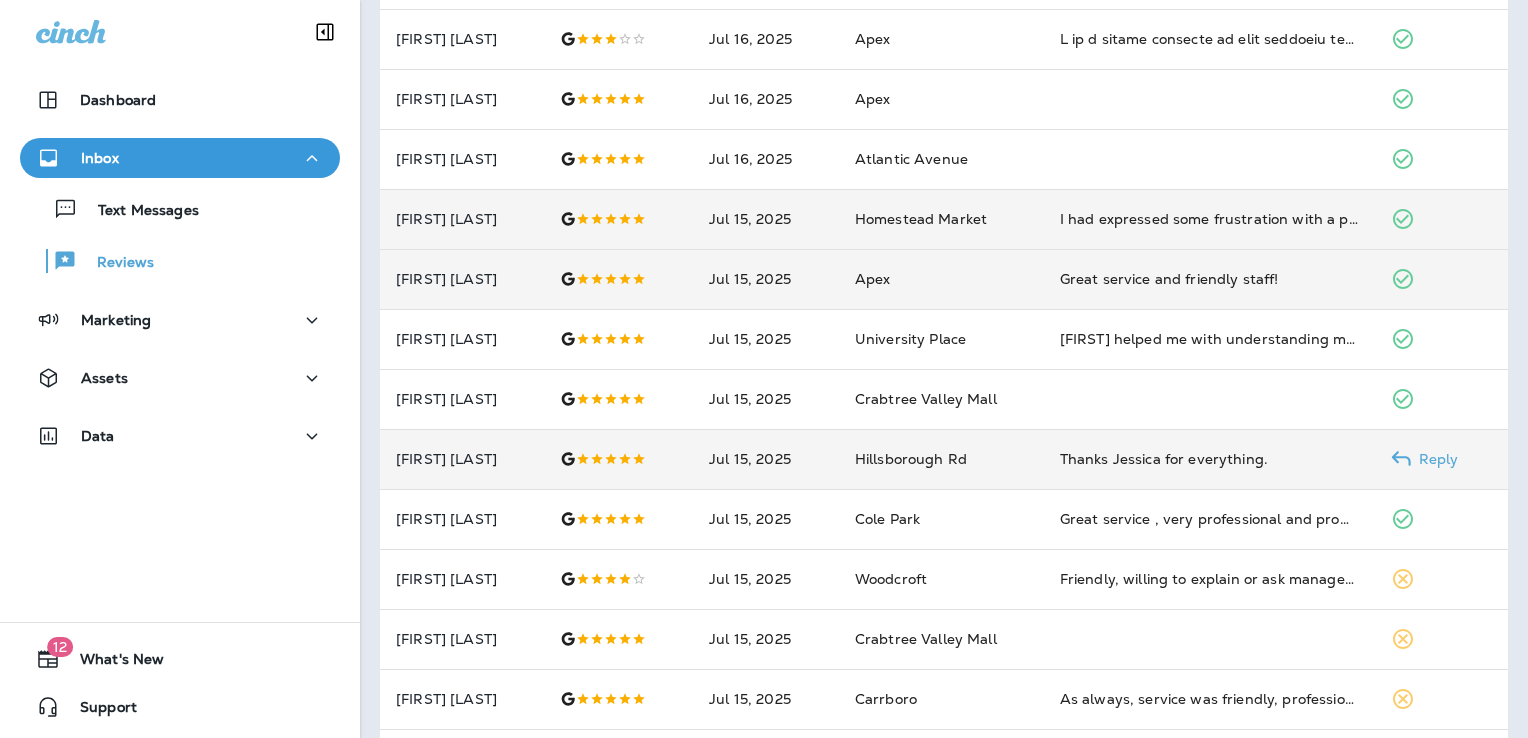click on "Thanks Jessica for everything." at bounding box center (1209, 459) 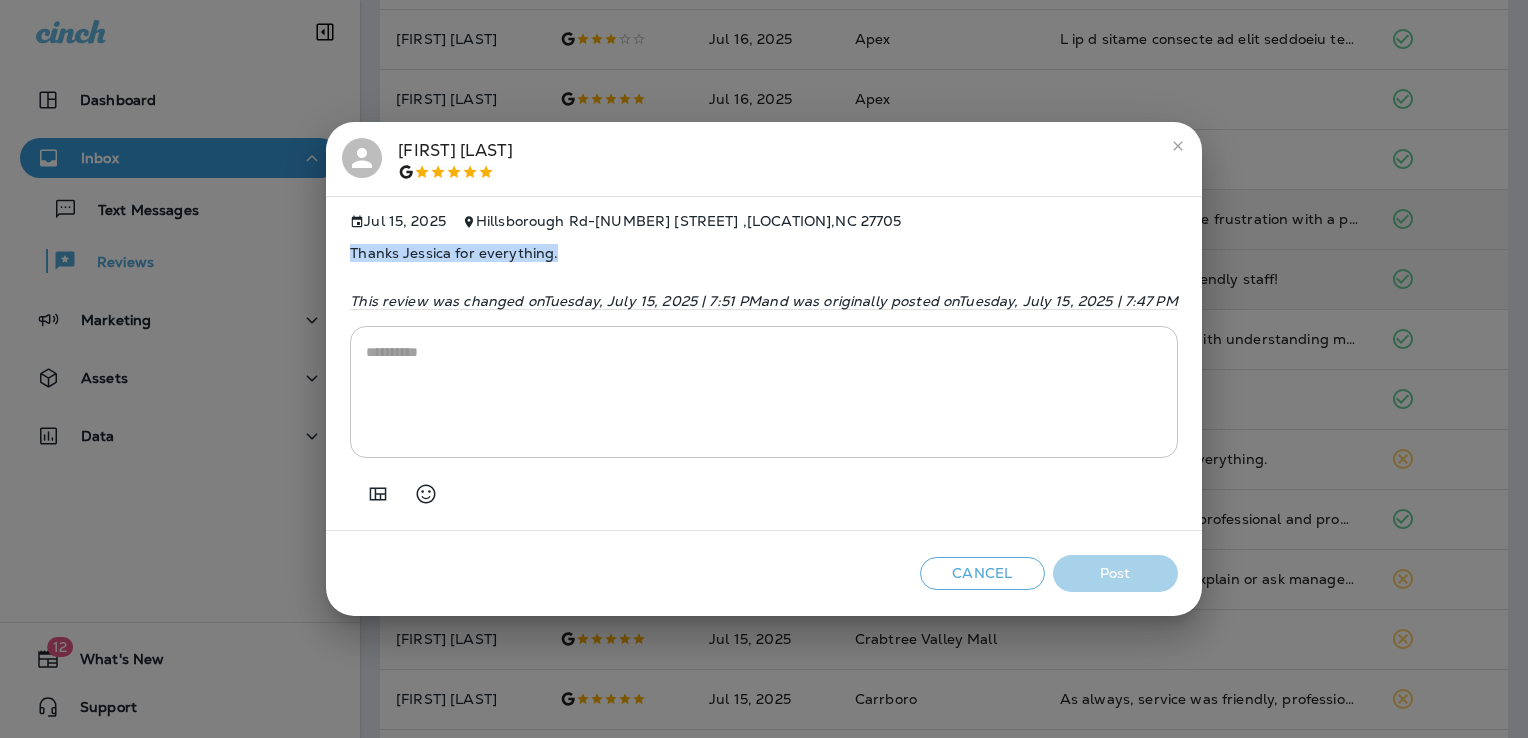 drag, startPoint x: 565, startPoint y: 250, endPoint x: 349, endPoint y: 246, distance: 216.03703 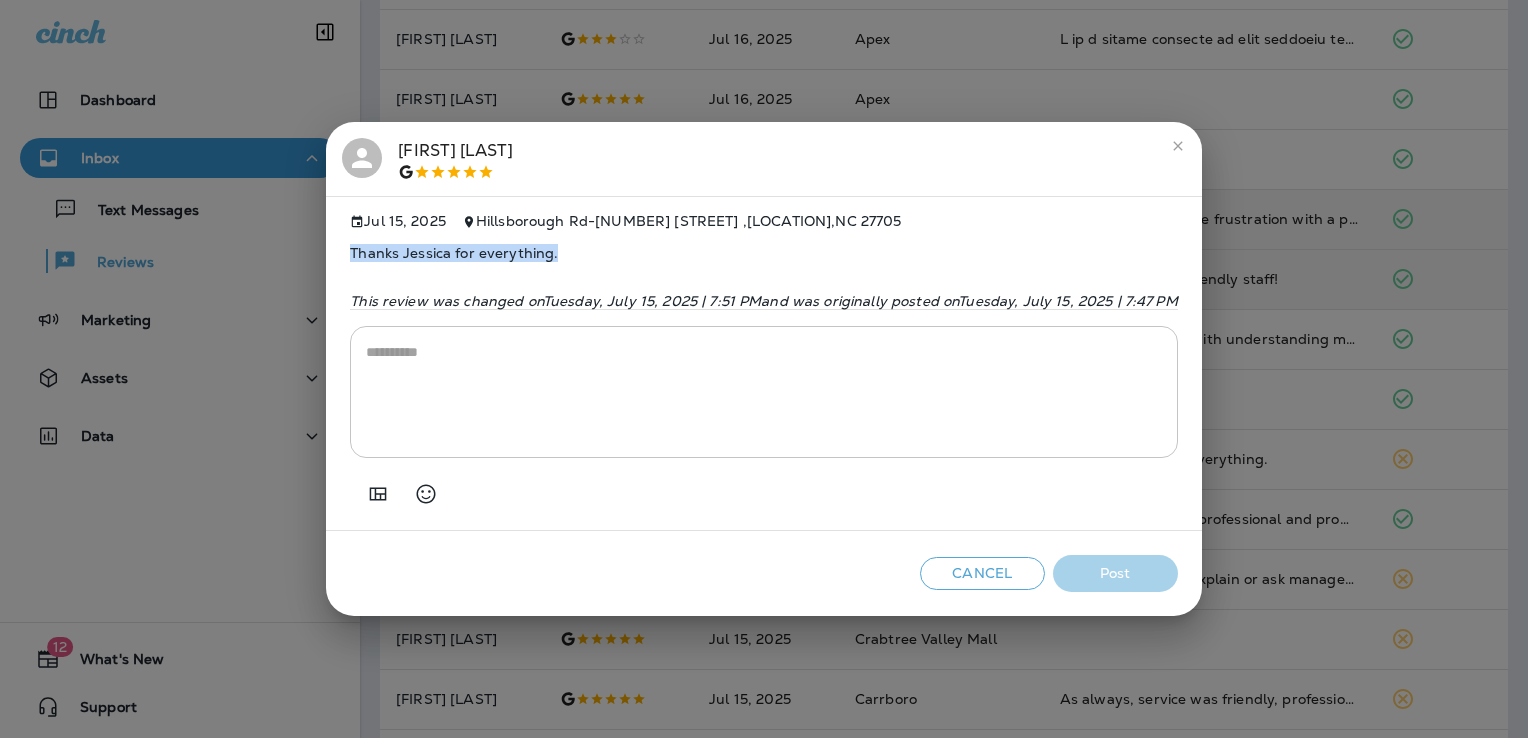 click on "[MONTH] [DAY], [YEAR] [LOCATION] - [NUMBER] [STREET], [CITY], [STATE] [POSTAL_CODE] Thanks [FIRST] for everything. This review was changed on [DAY_OF_WEEK], [MONTH] [DAY], [YEAR] | [TIME] and was originally posted on [DAY_OF_WEEK], [MONTH] [DAY], [YEAR] | [TIME] * ​" at bounding box center (764, 364) 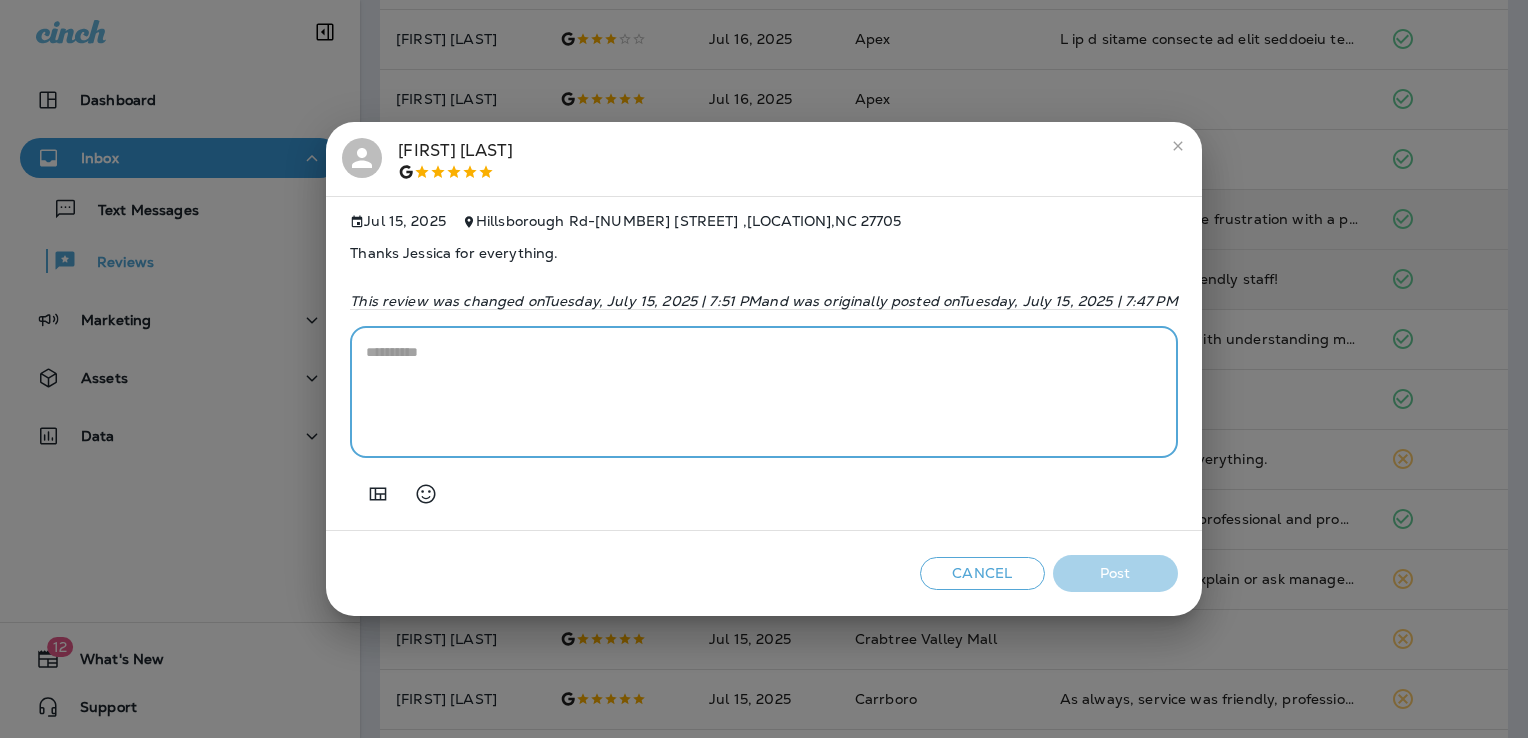 click at bounding box center (764, 392) 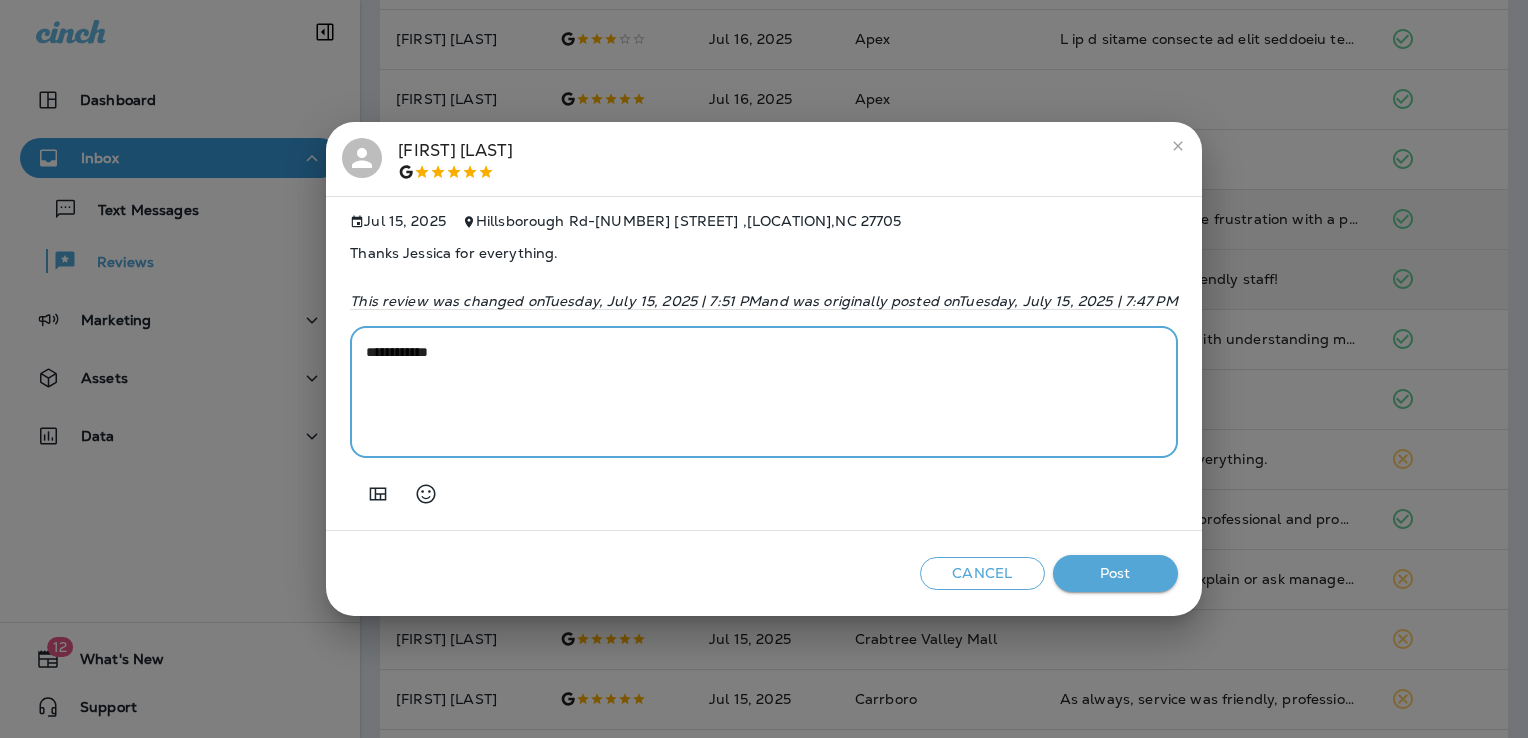 paste on "**********" 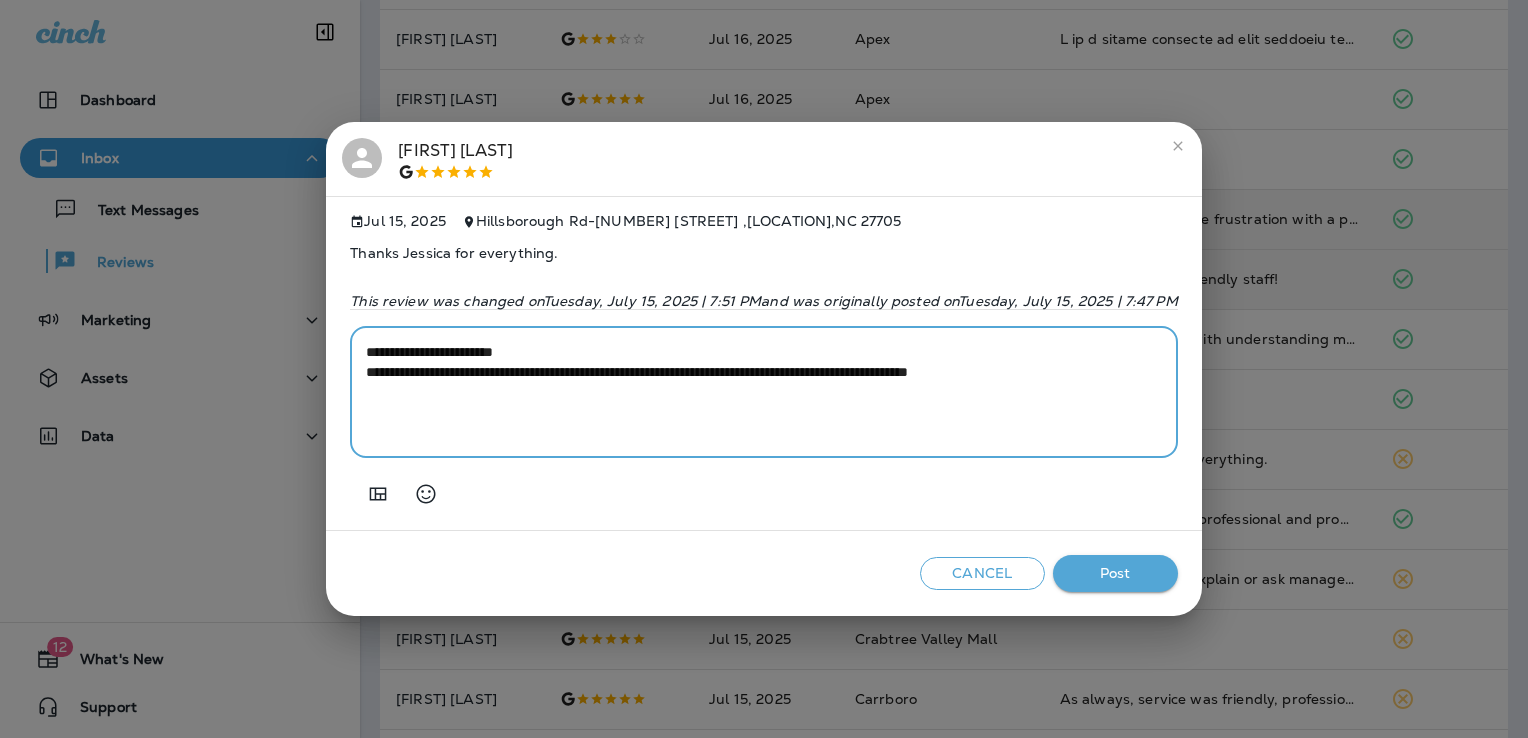 click on "**********" at bounding box center (761, 392) 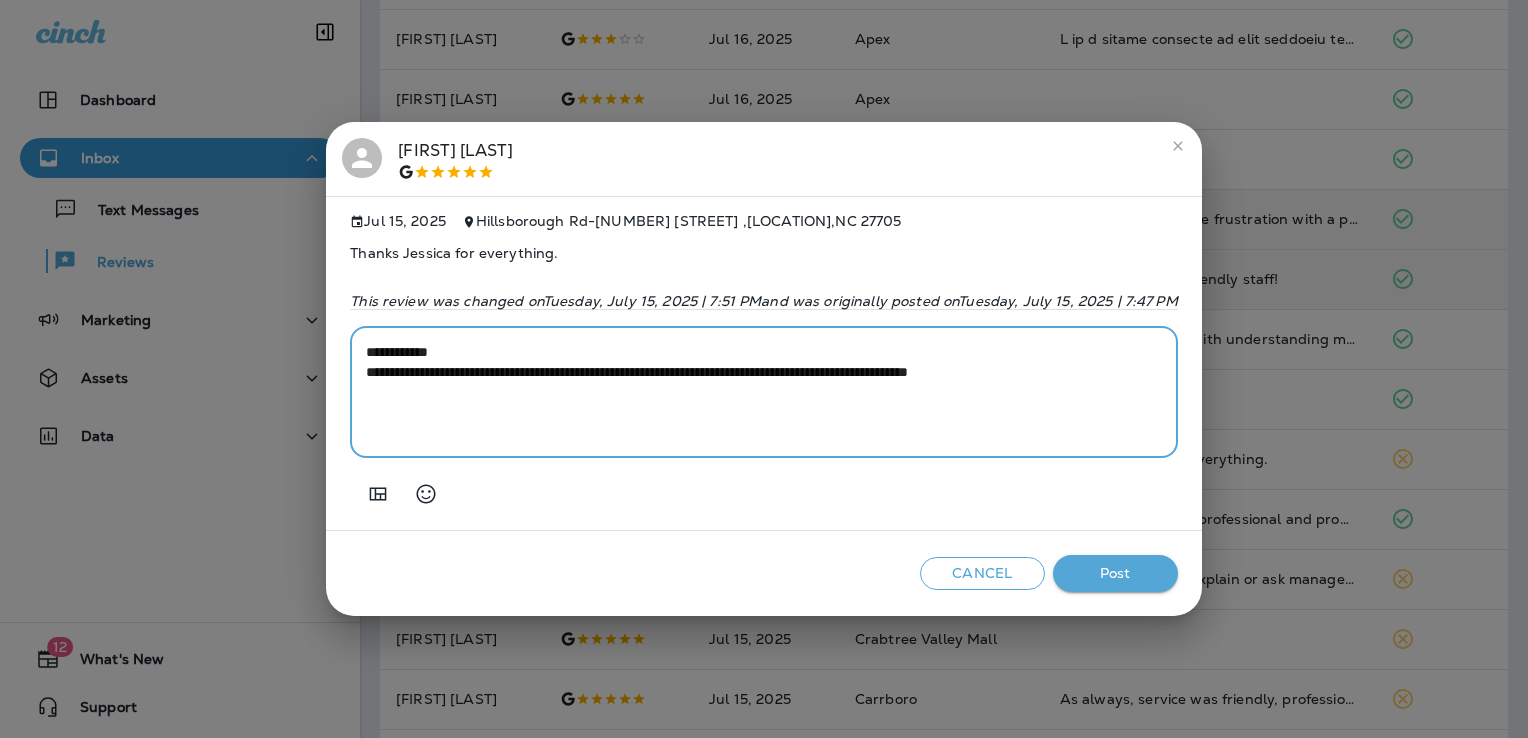 click on "**********" at bounding box center (761, 392) 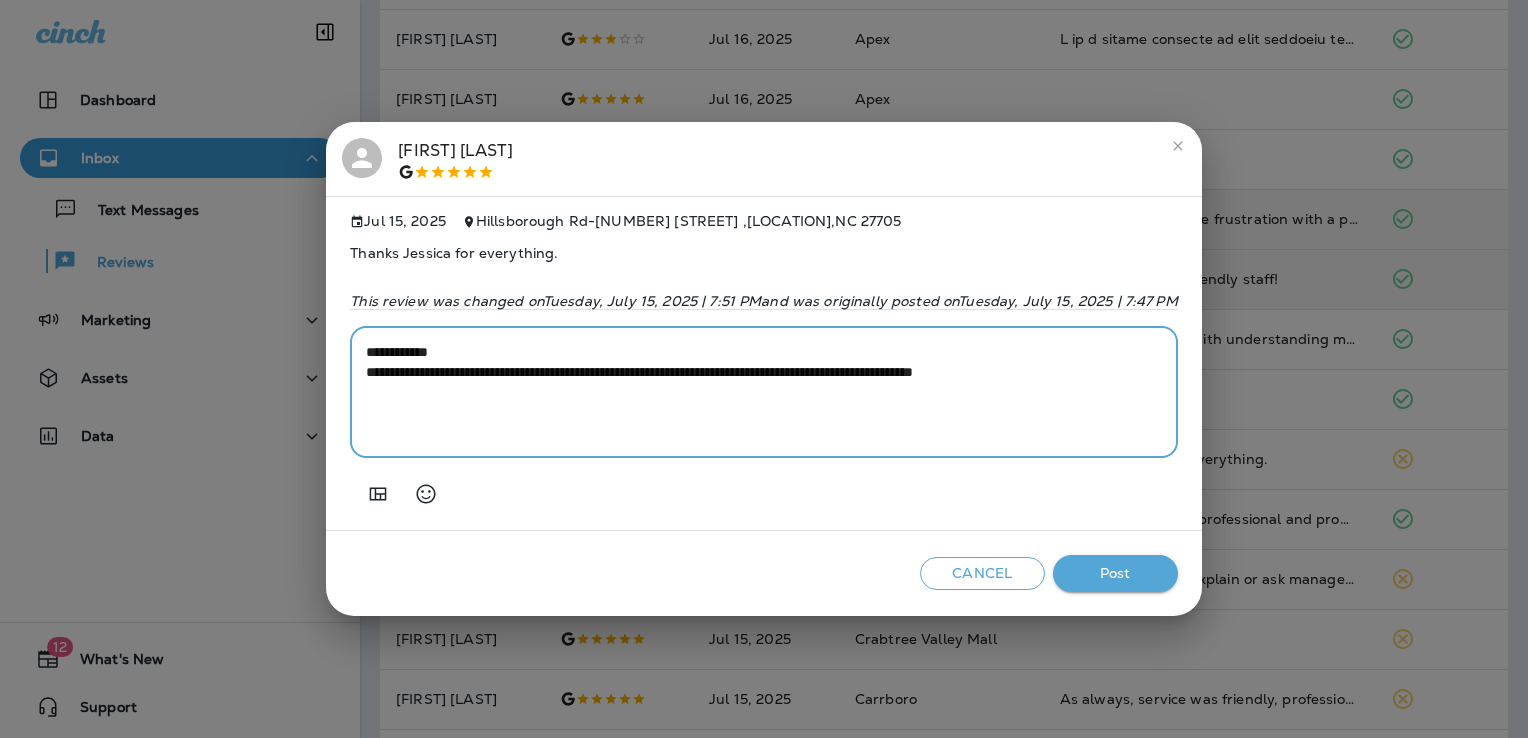 type on "**********" 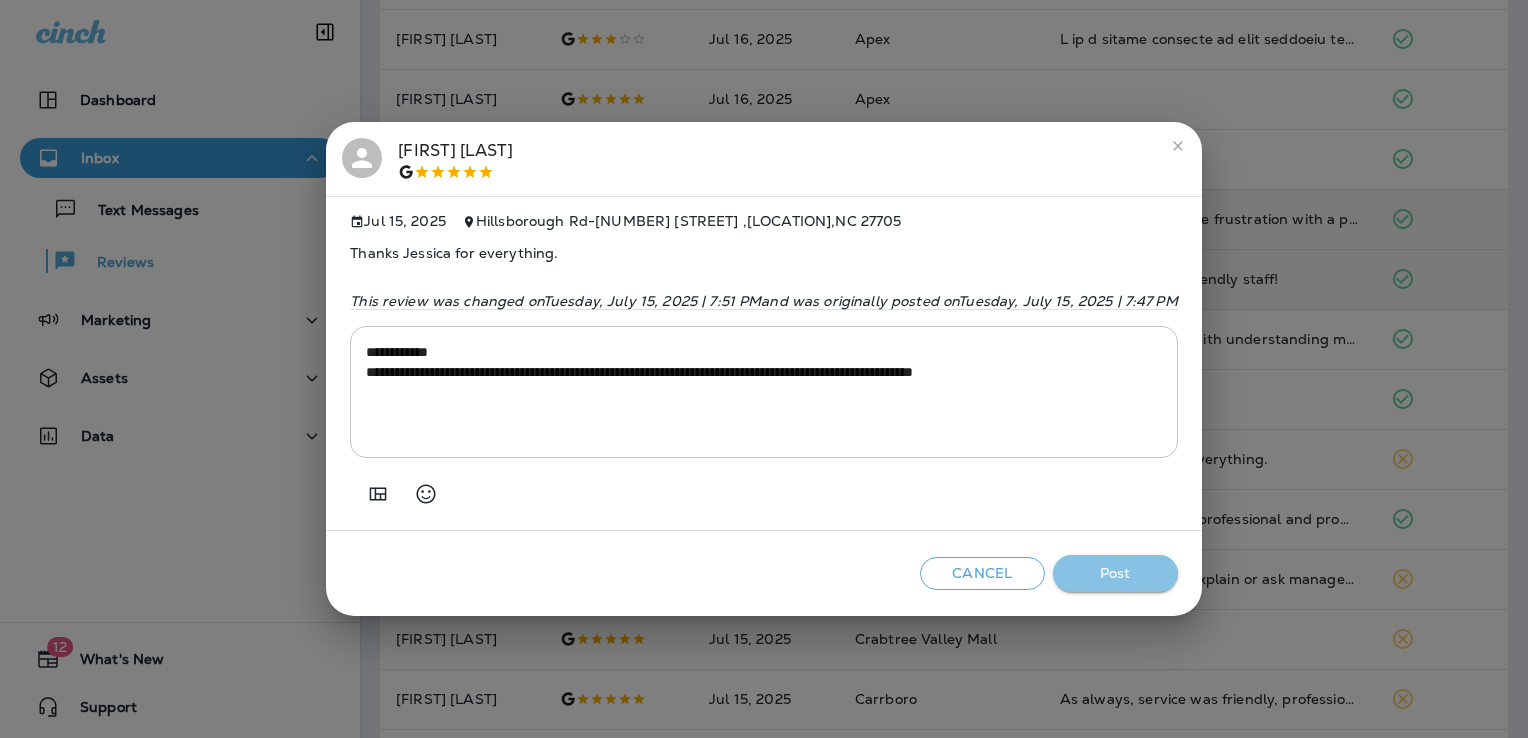 click on "Post" at bounding box center [1115, 573] 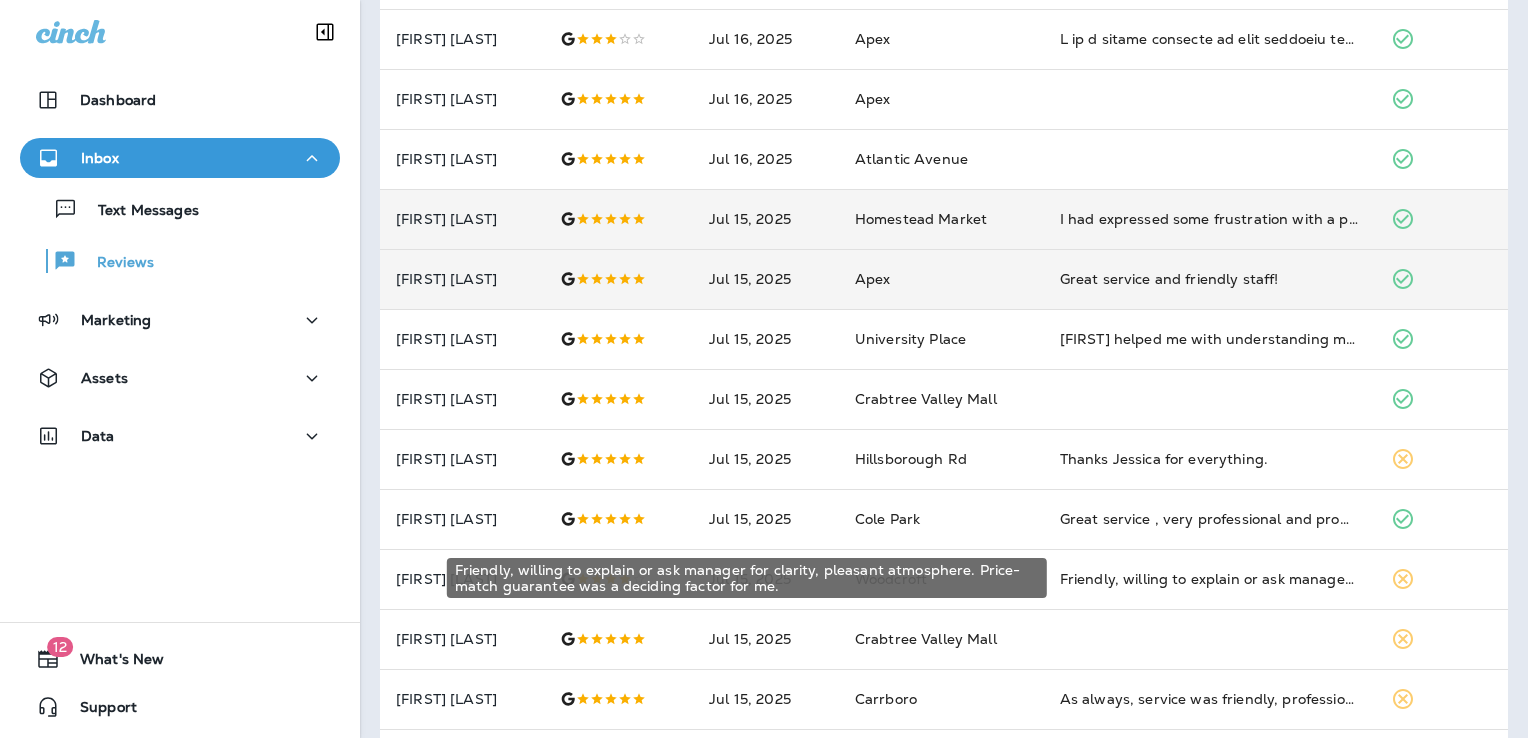 click on "Friendly, willing to explain or ask manager for clarity, pleasant atmosphere.  Price-match guarantee was a deciding factor for me." at bounding box center [1209, 579] 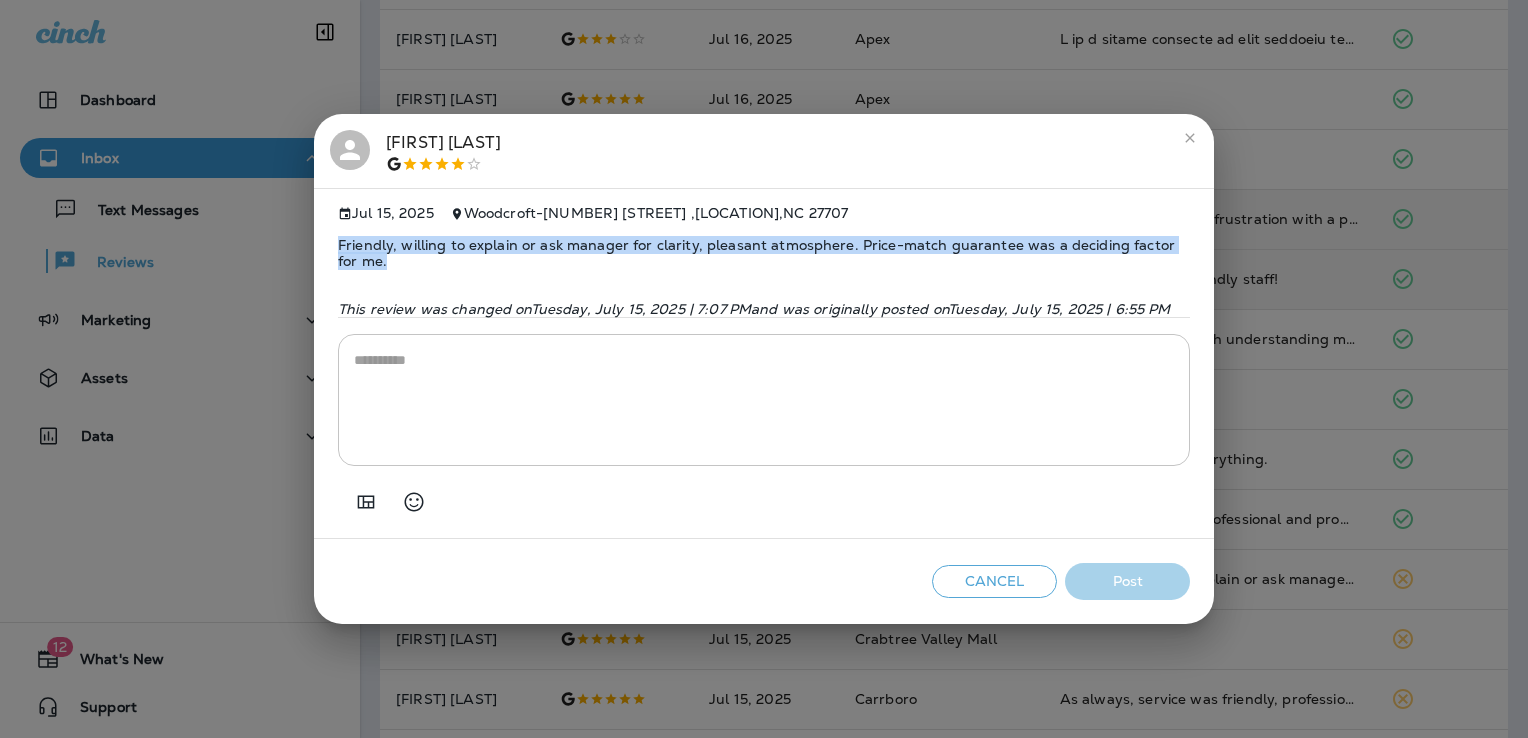drag, startPoint x: 364, startPoint y: 262, endPoint x: 316, endPoint y: 246, distance: 50.596443 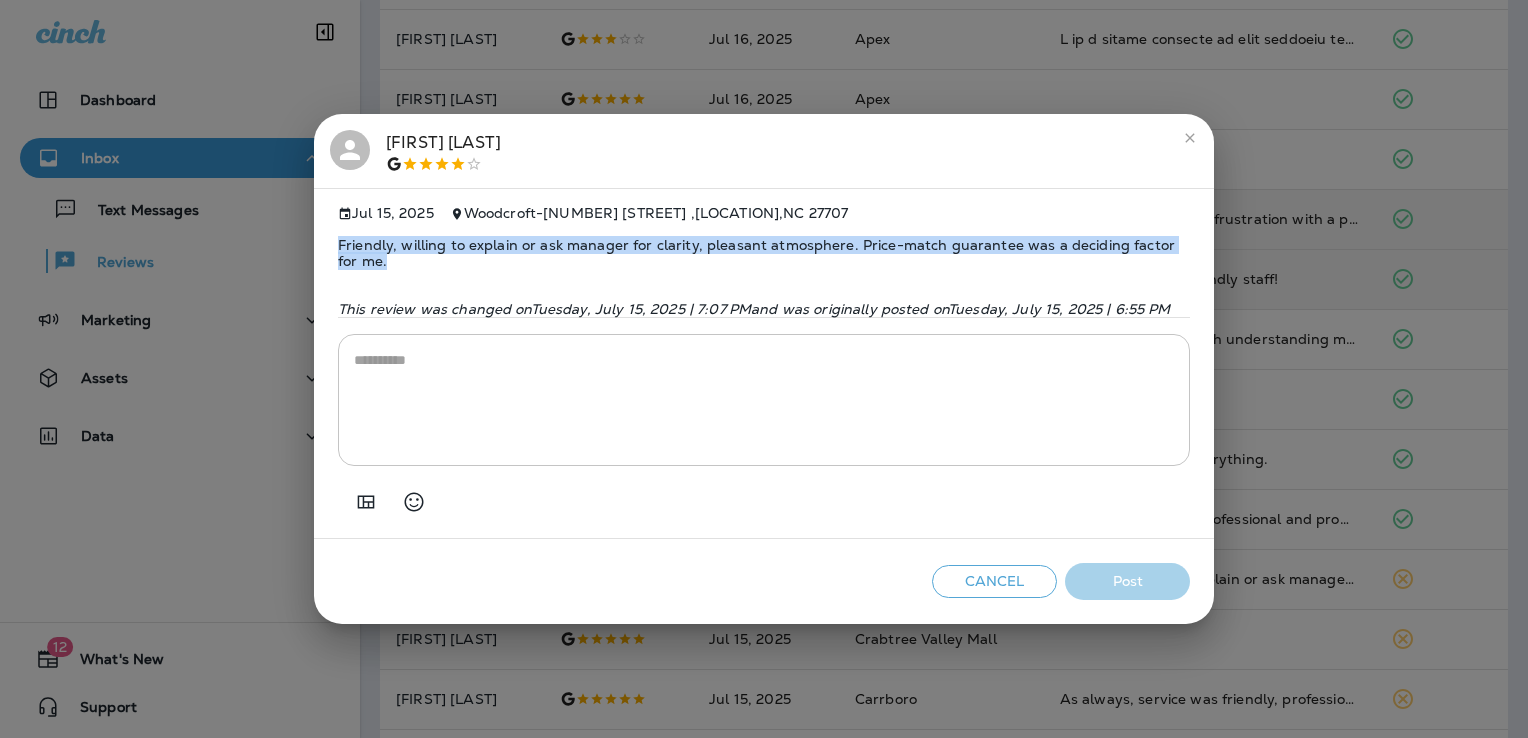 click on "Jul 15, 2025 Woodcroft - [NUMBER] [STREET] , [CITY] , [STATE] [ZIP] Friendly, willing to explain or ask manager for clarity, pleasant atmosphere. Price-match guarantee was a deciding factor for me. This review was changed on Tuesday, July 15, 2025 | 7:07 PM and was originally posted on Tuesday, July 15, 2025 | 6:55 PM *" at bounding box center (764, 364) 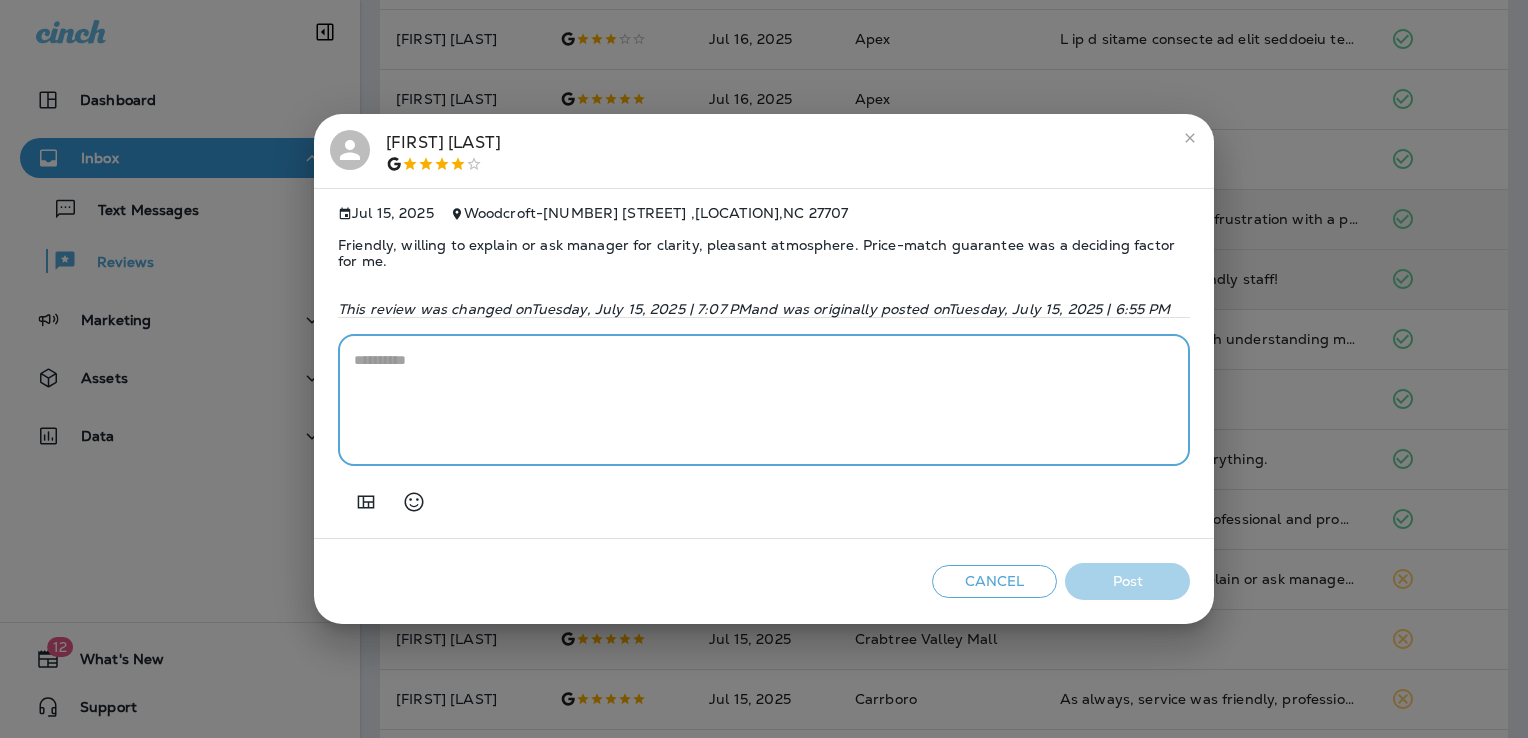 click at bounding box center [764, 400] 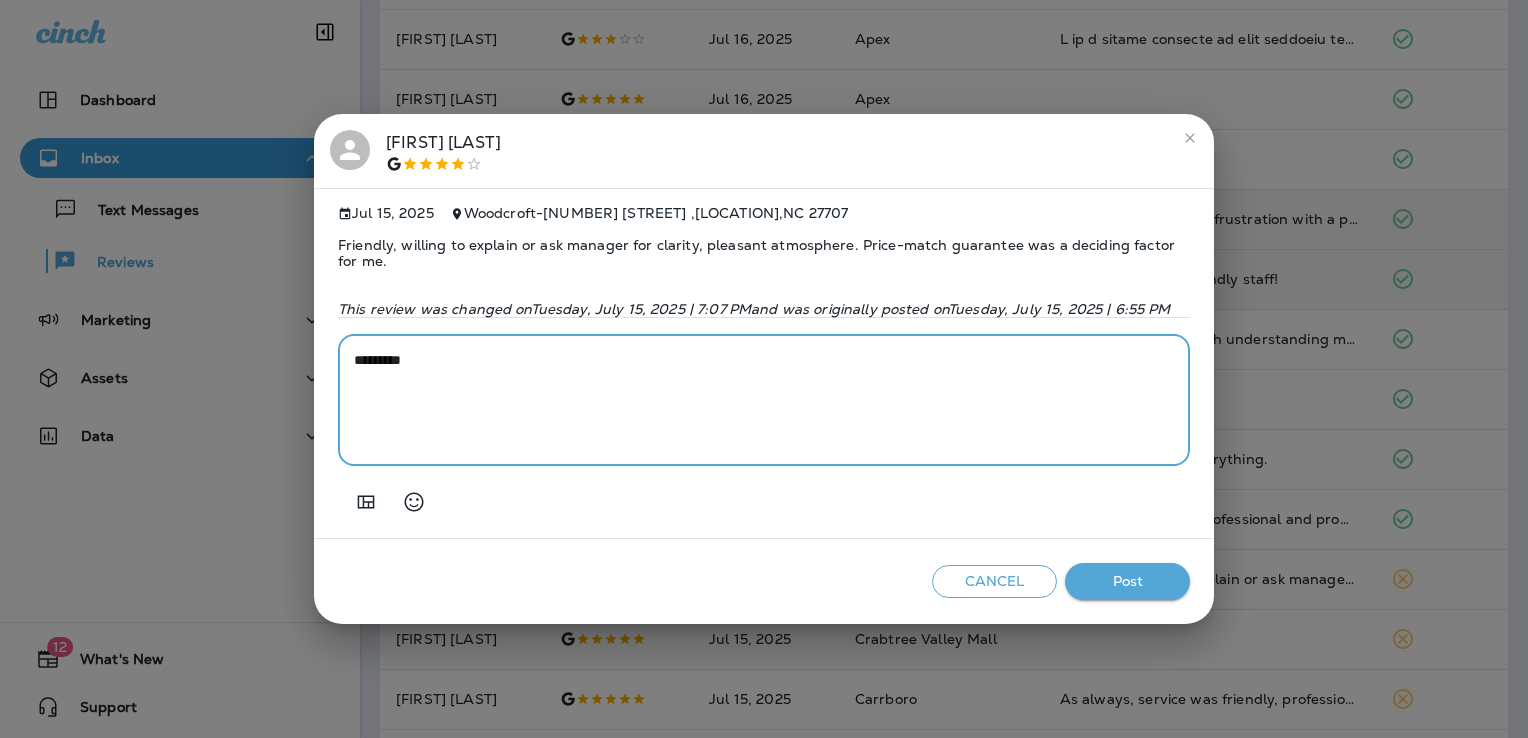paste on "**********" 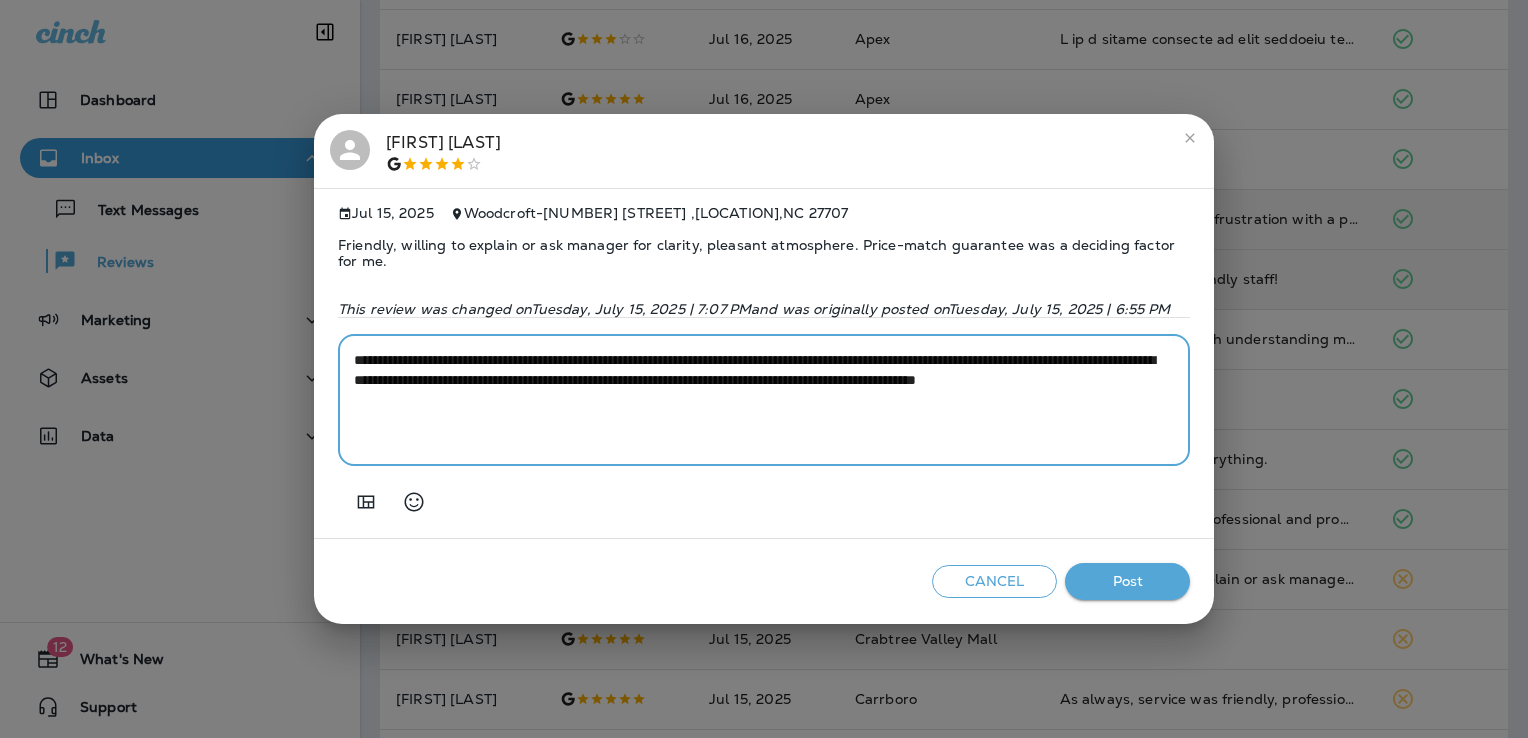 type on "**********" 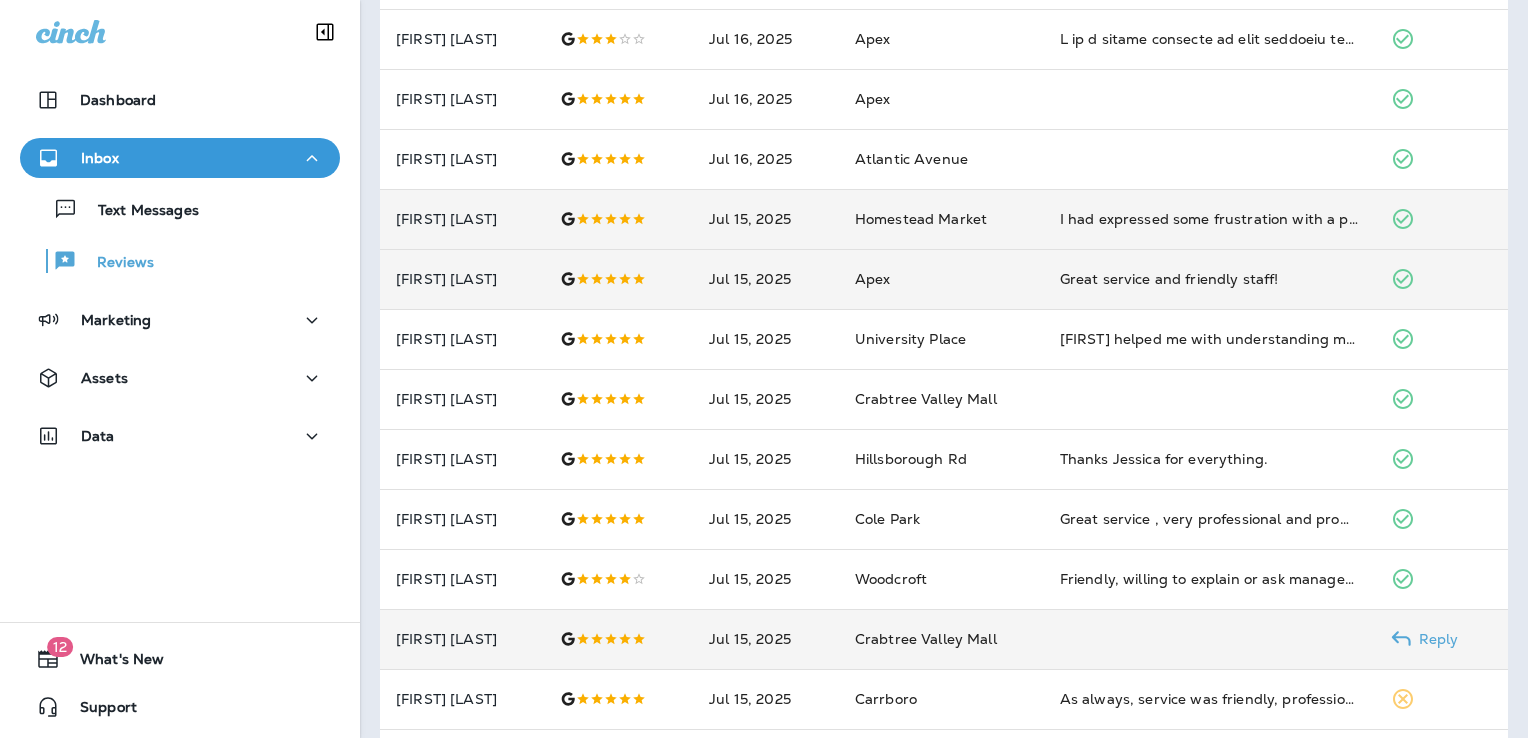 click at bounding box center [1209, 639] 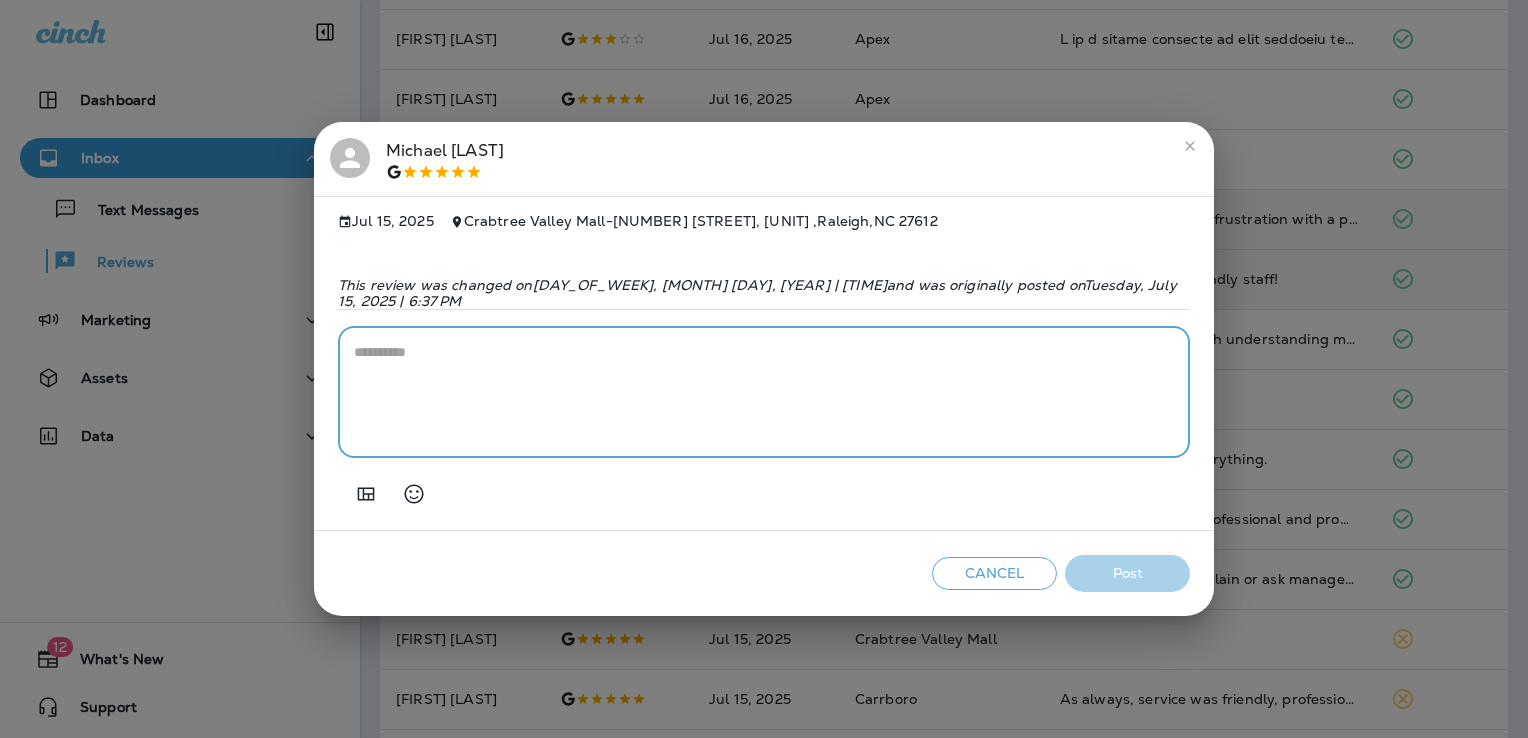 click at bounding box center [764, 392] 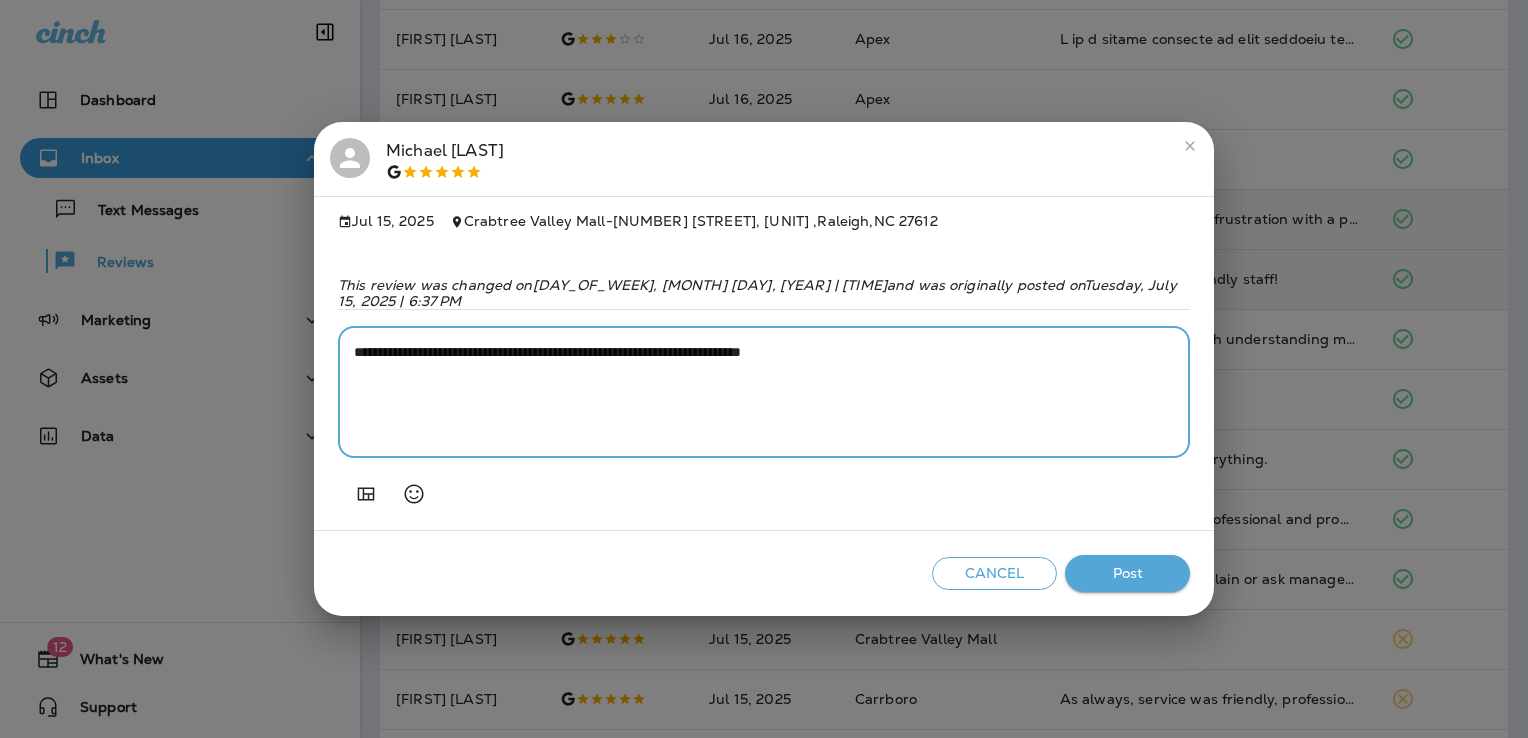 click on "**********" at bounding box center [750, 392] 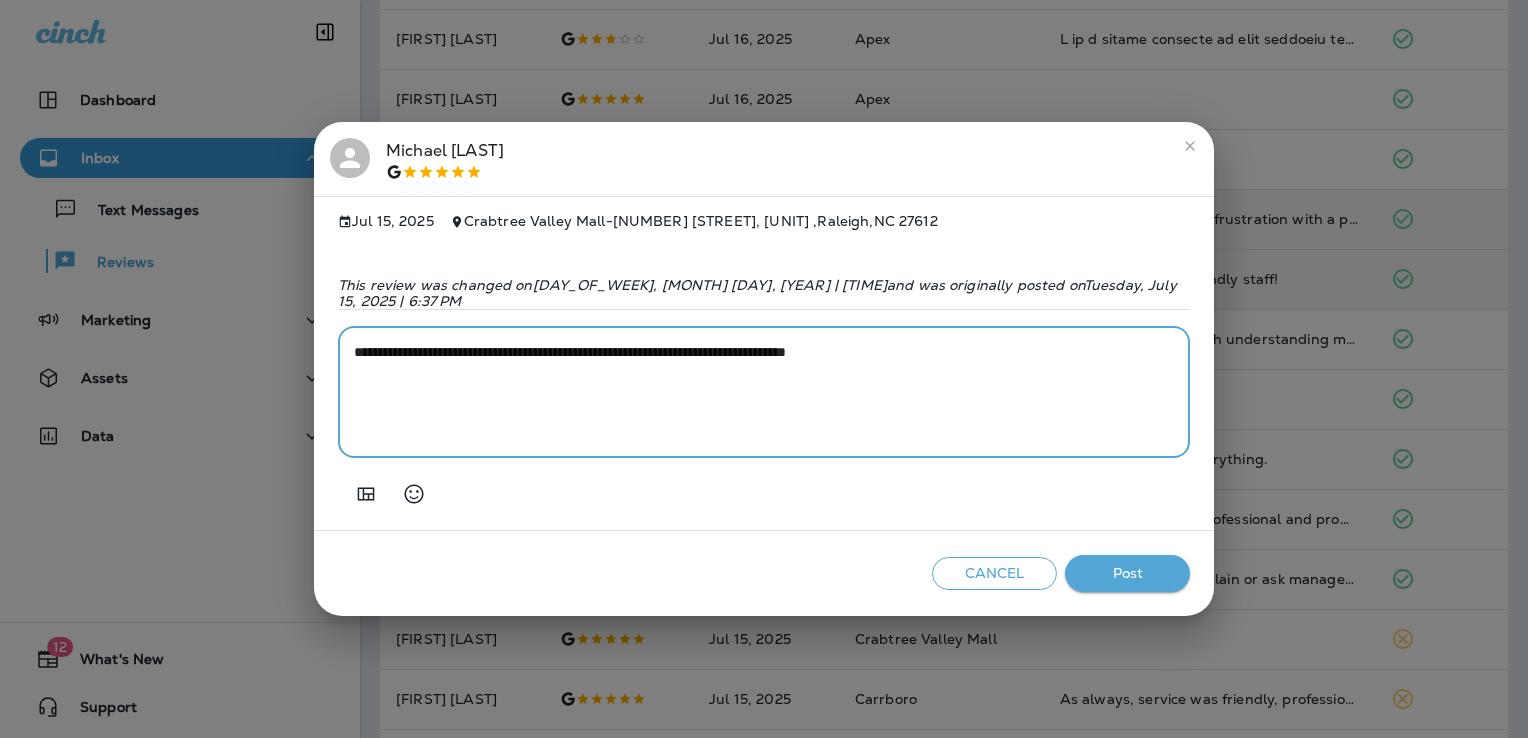 type on "**********" 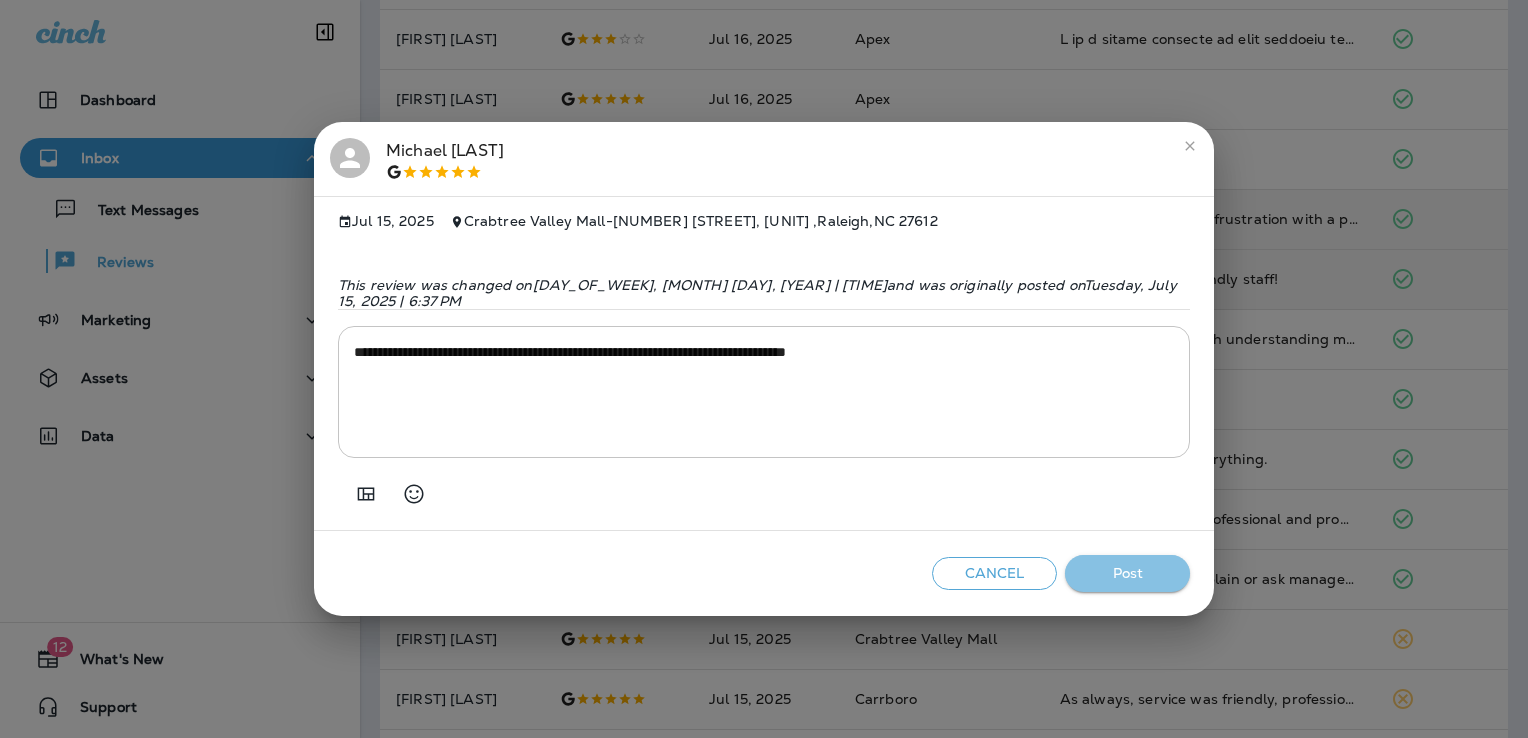 click on "Post" at bounding box center [1127, 573] 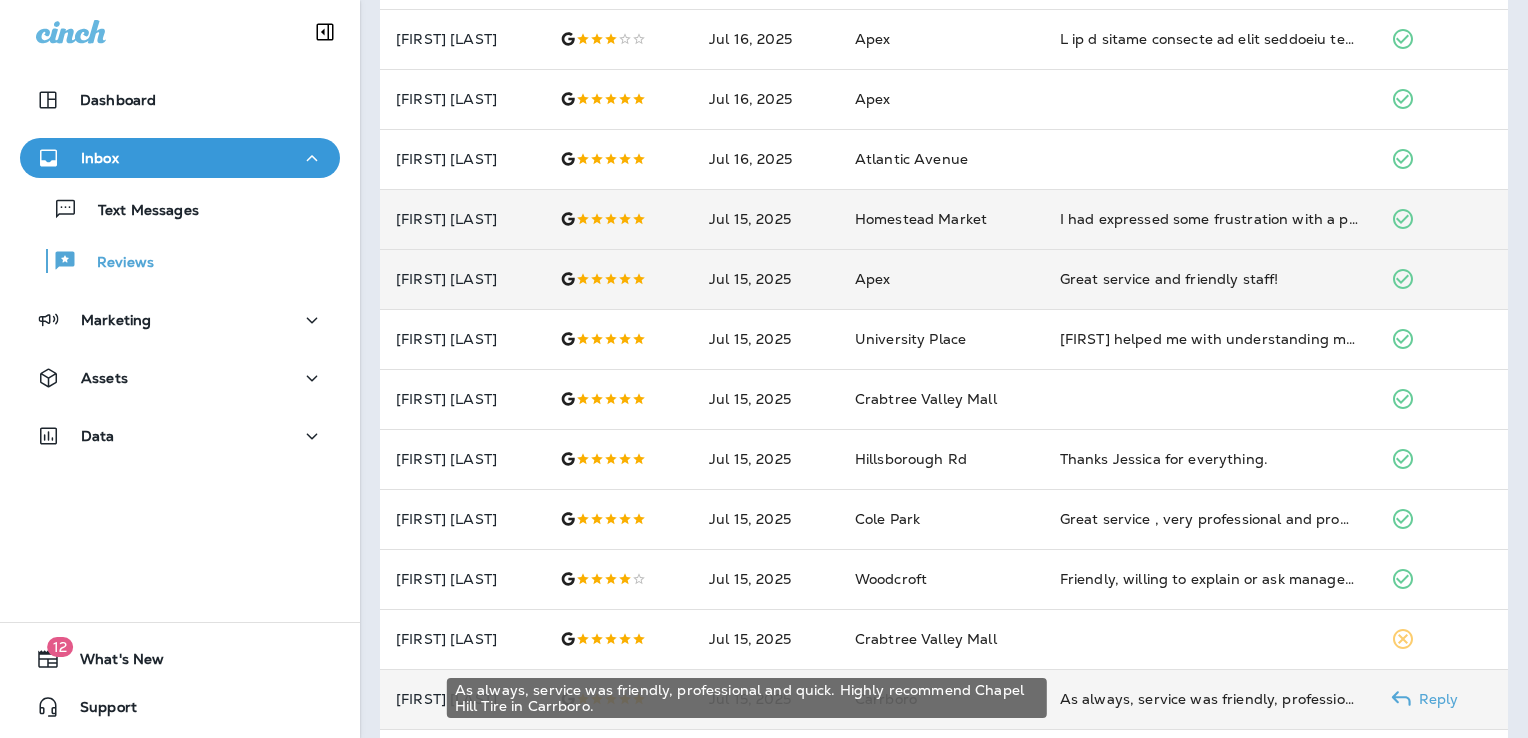 click on "As always, service was friendly, professional and quick. Highly recommend Chapel Hill Tire in Carrboro." at bounding box center [1209, 699] 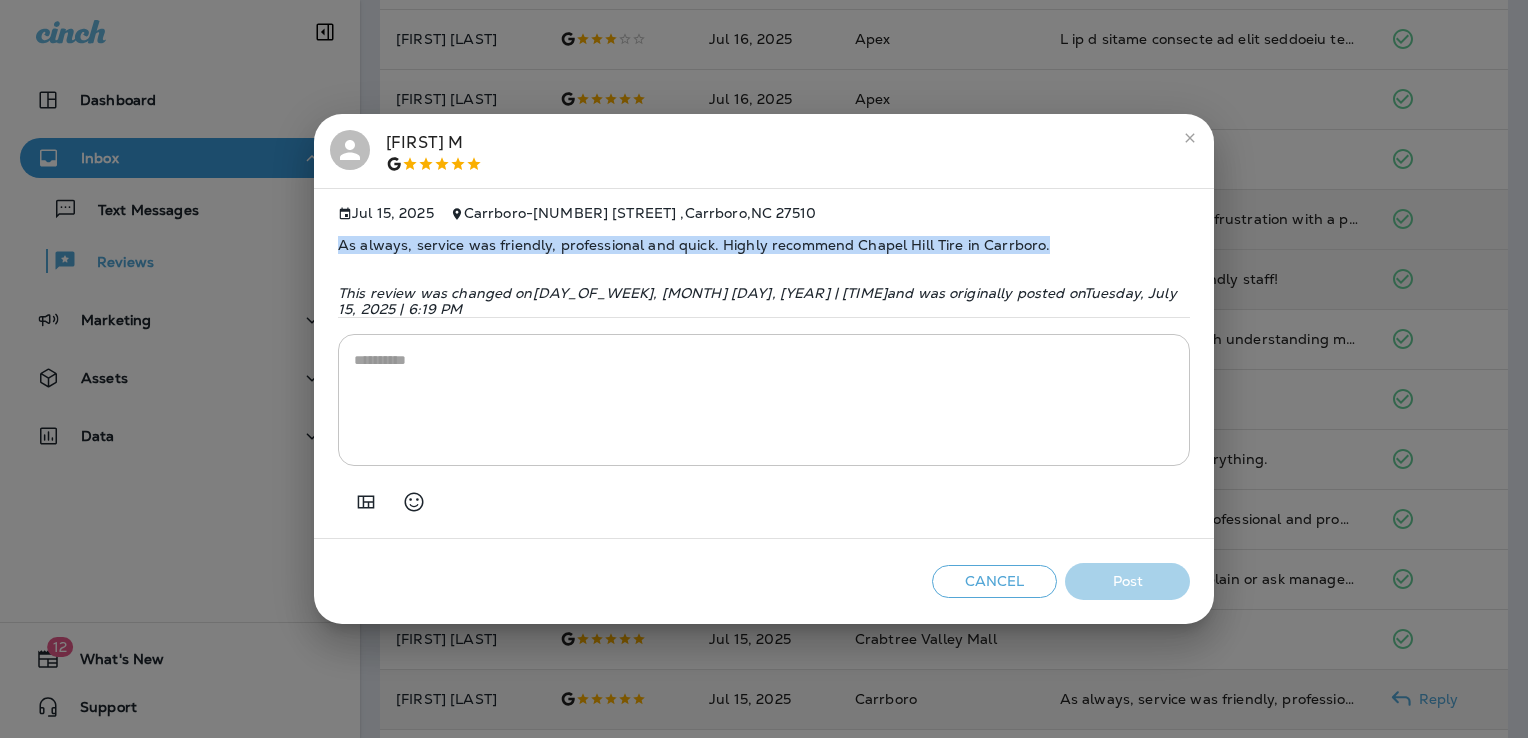 drag, startPoint x: 1048, startPoint y: 258, endPoint x: 348, endPoint y: 259, distance: 700.00073 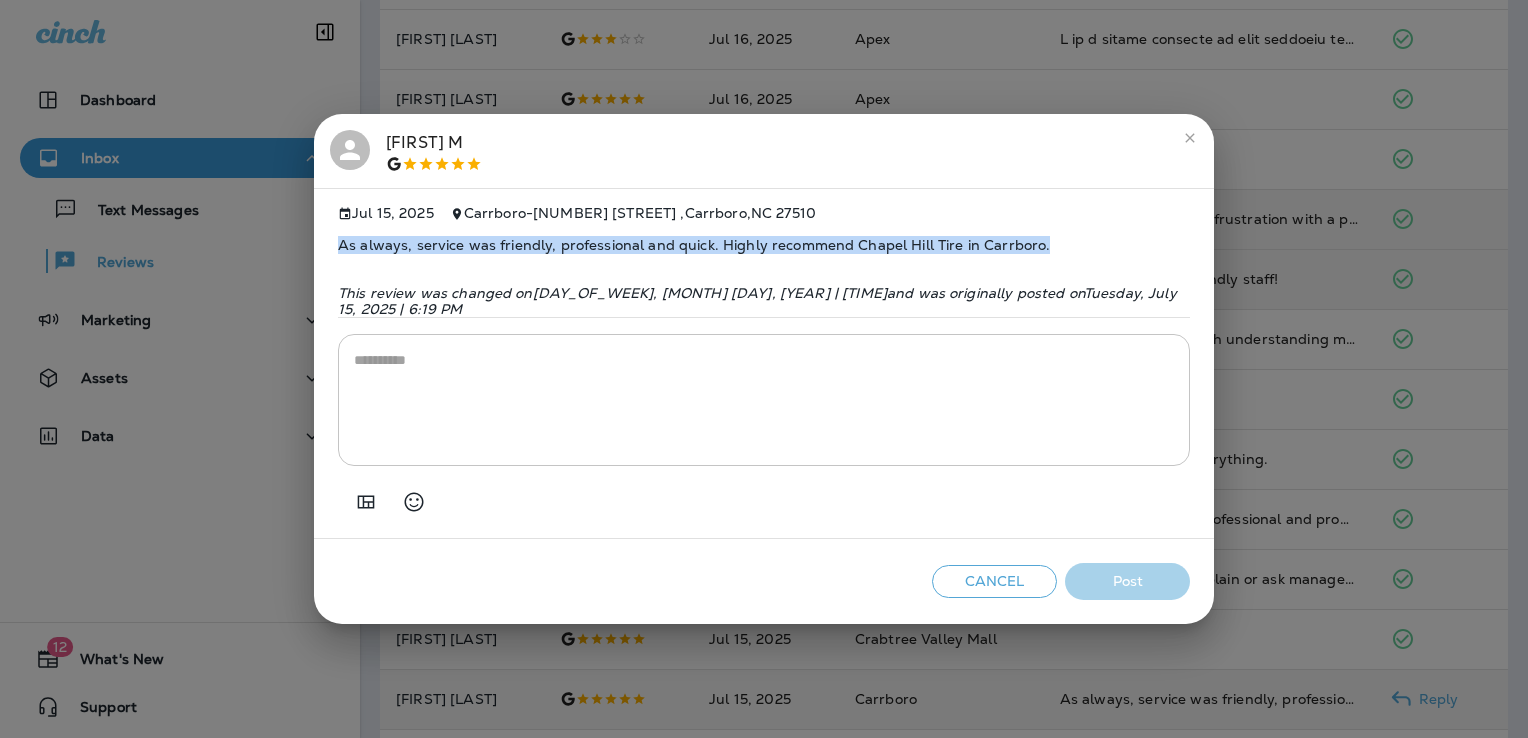 click on "Jul 15, 2025 Carrboro  -  [NUMBER] [STREET]   , [CITY] ,  [STATE]   [POSTAL_CODE] As always, service was friendly, professional and quick. Highly recommend Chapel Hill Tire in Carrboro. This review was changed on  Tuesday, July 15, 2025 | 6:21 PM  and was originally posted on  Tuesday, July 15, 2025 | 6:19 PM * ​" at bounding box center [764, 364] 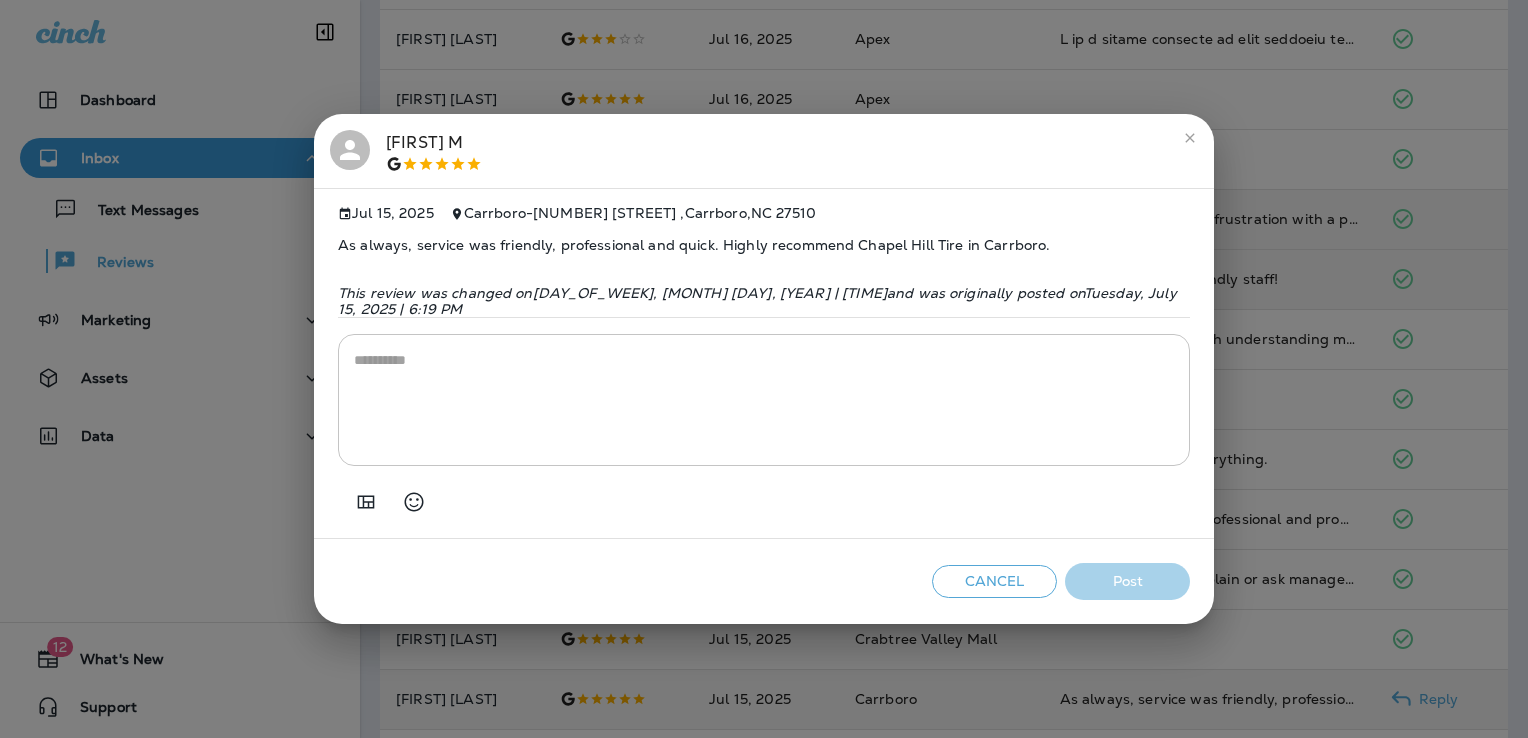 click on "* ​" at bounding box center (764, 400) 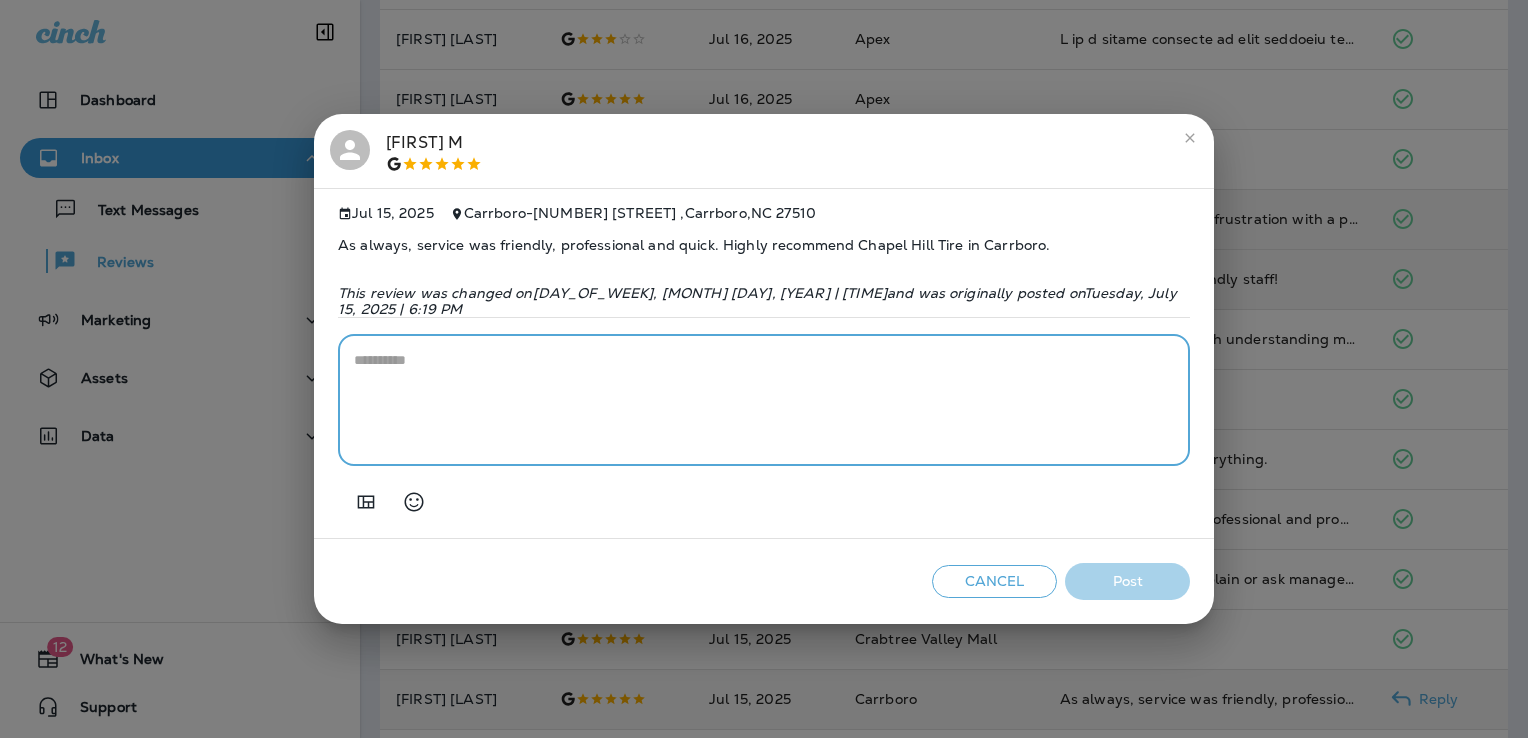 click on "* ​" at bounding box center (764, 400) 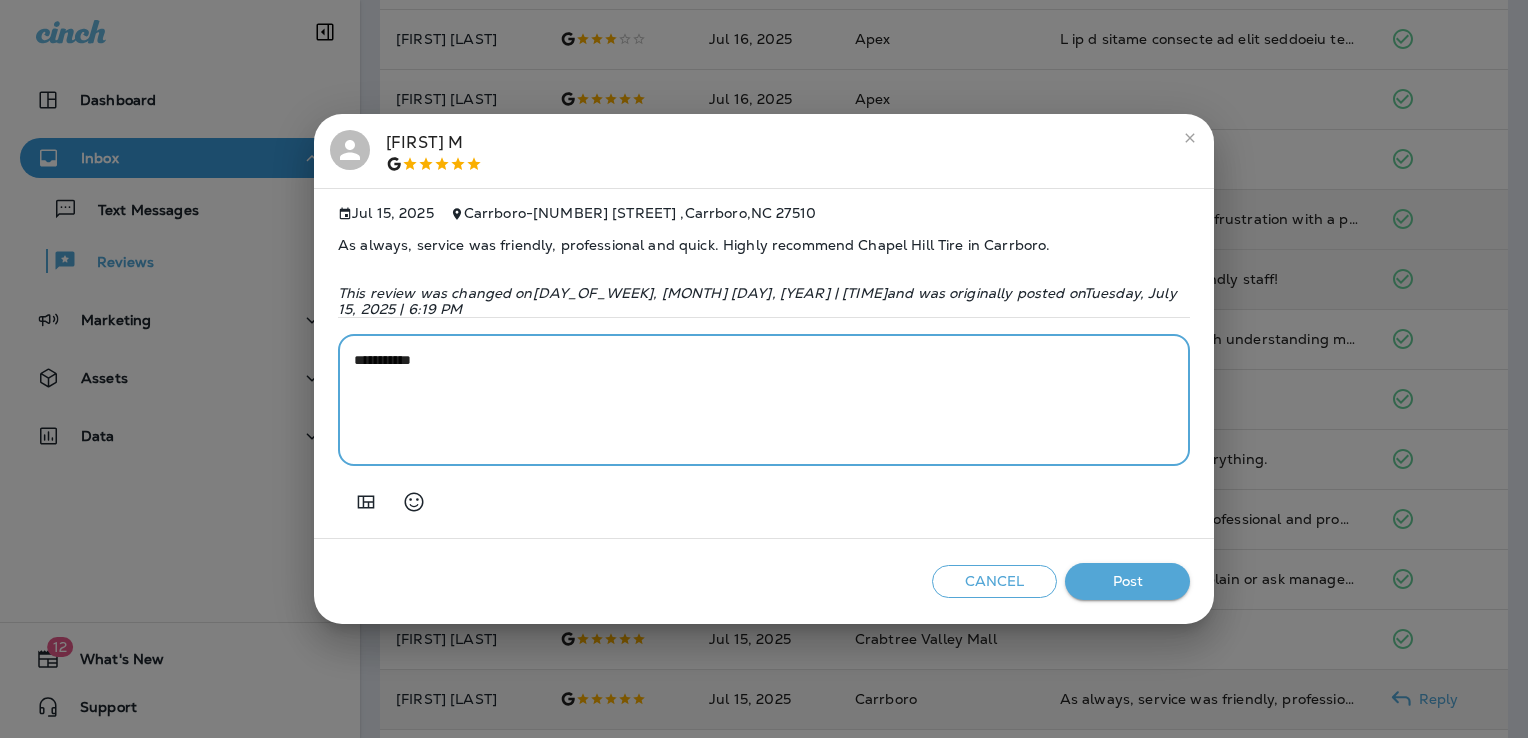 paste on "**********" 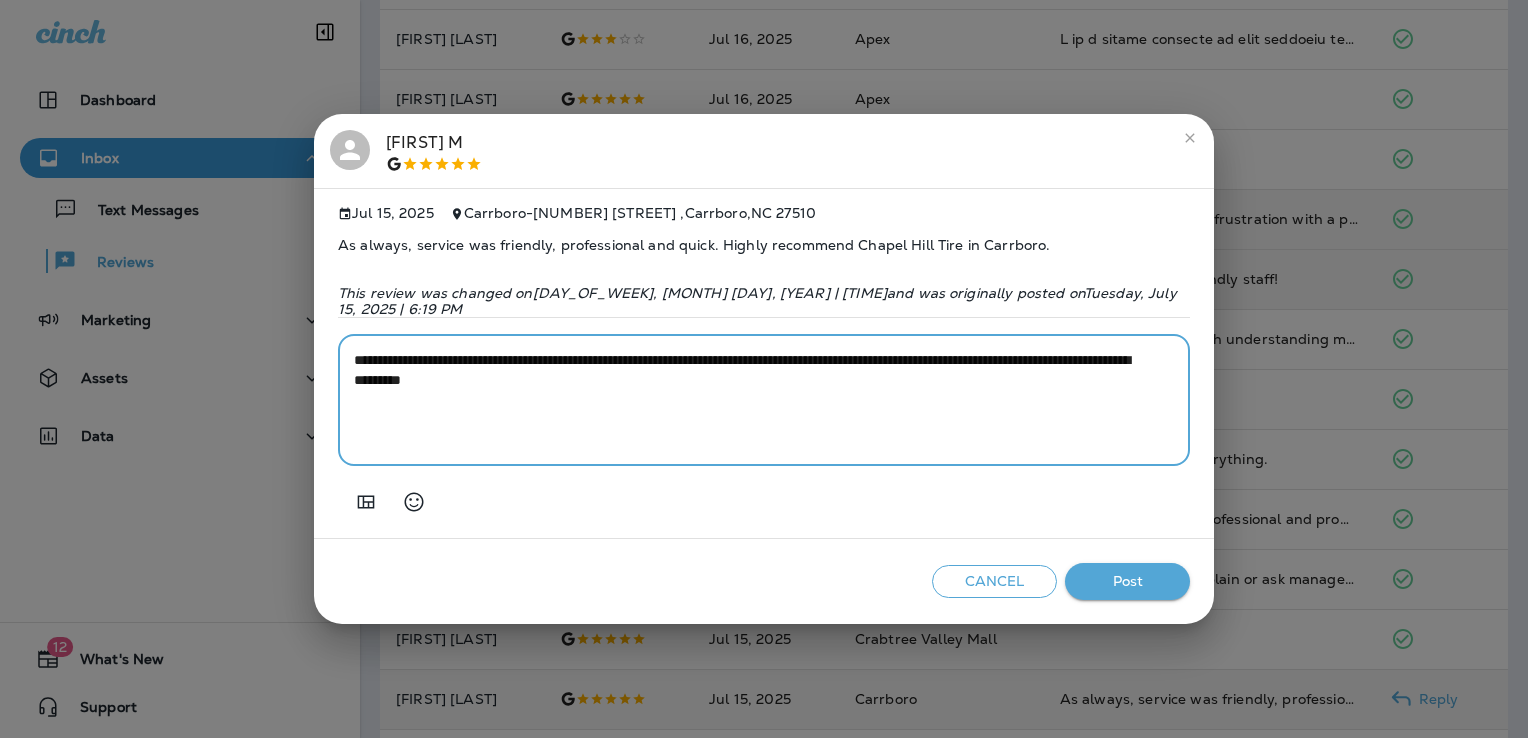 type on "**********" 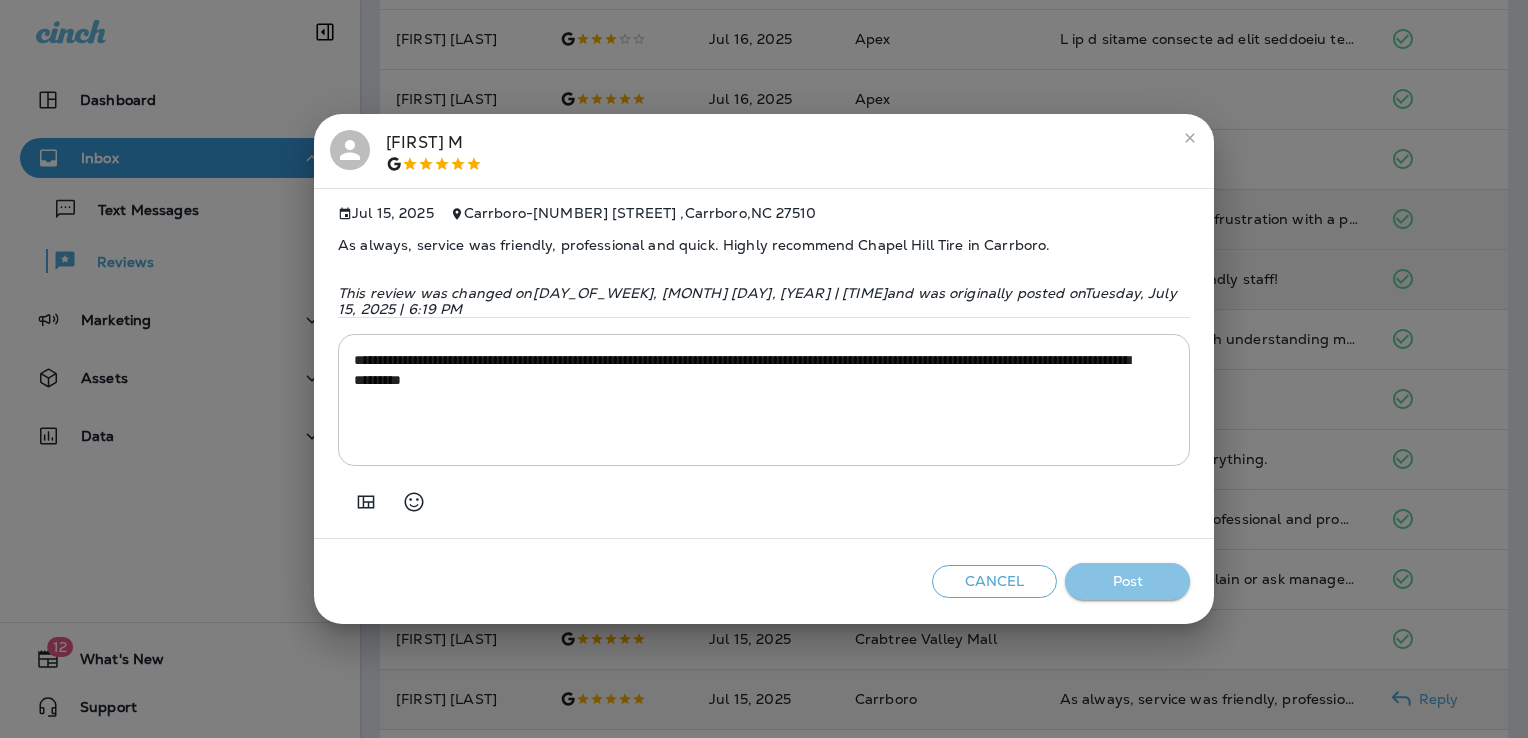 click on "Post" at bounding box center (1127, 581) 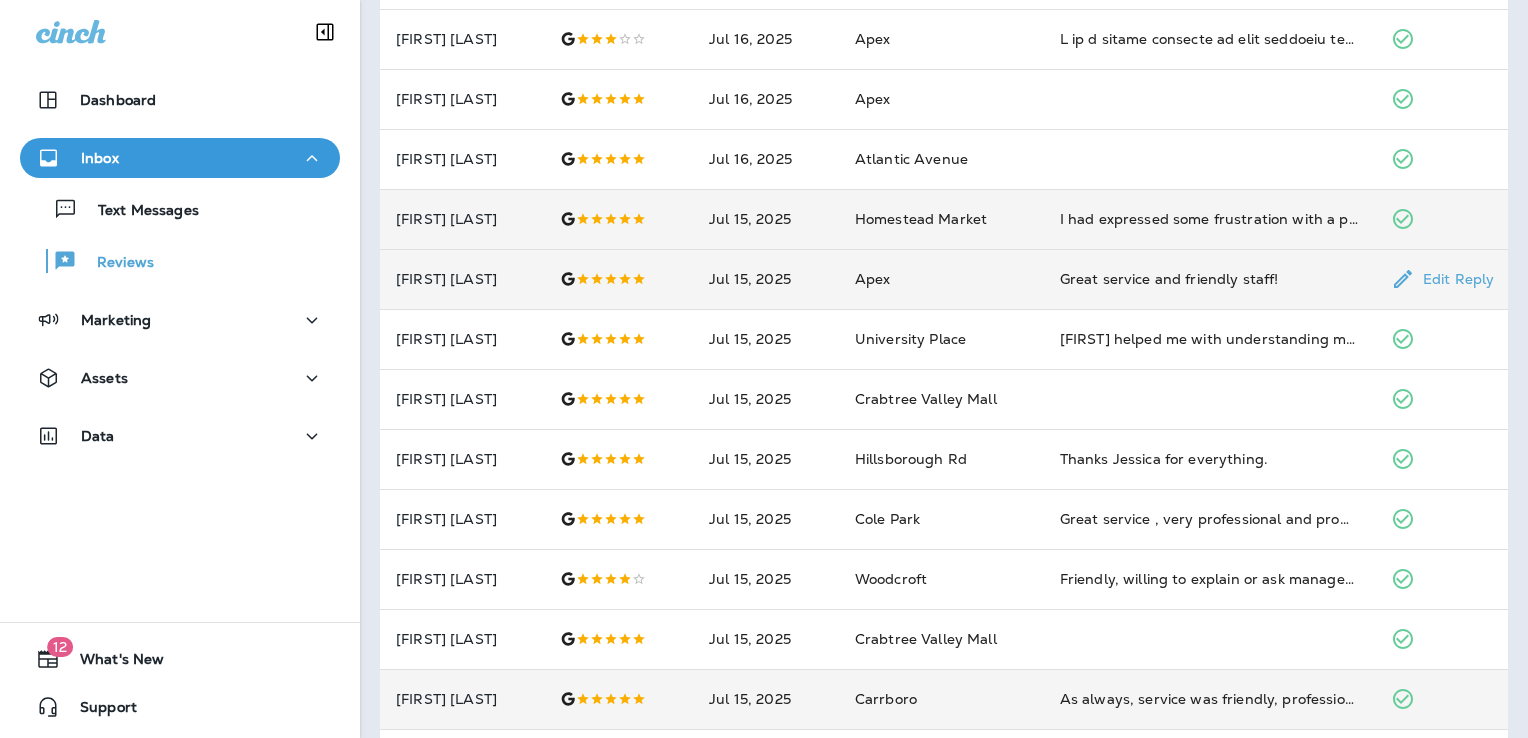 scroll, scrollTop: 0, scrollLeft: 0, axis: both 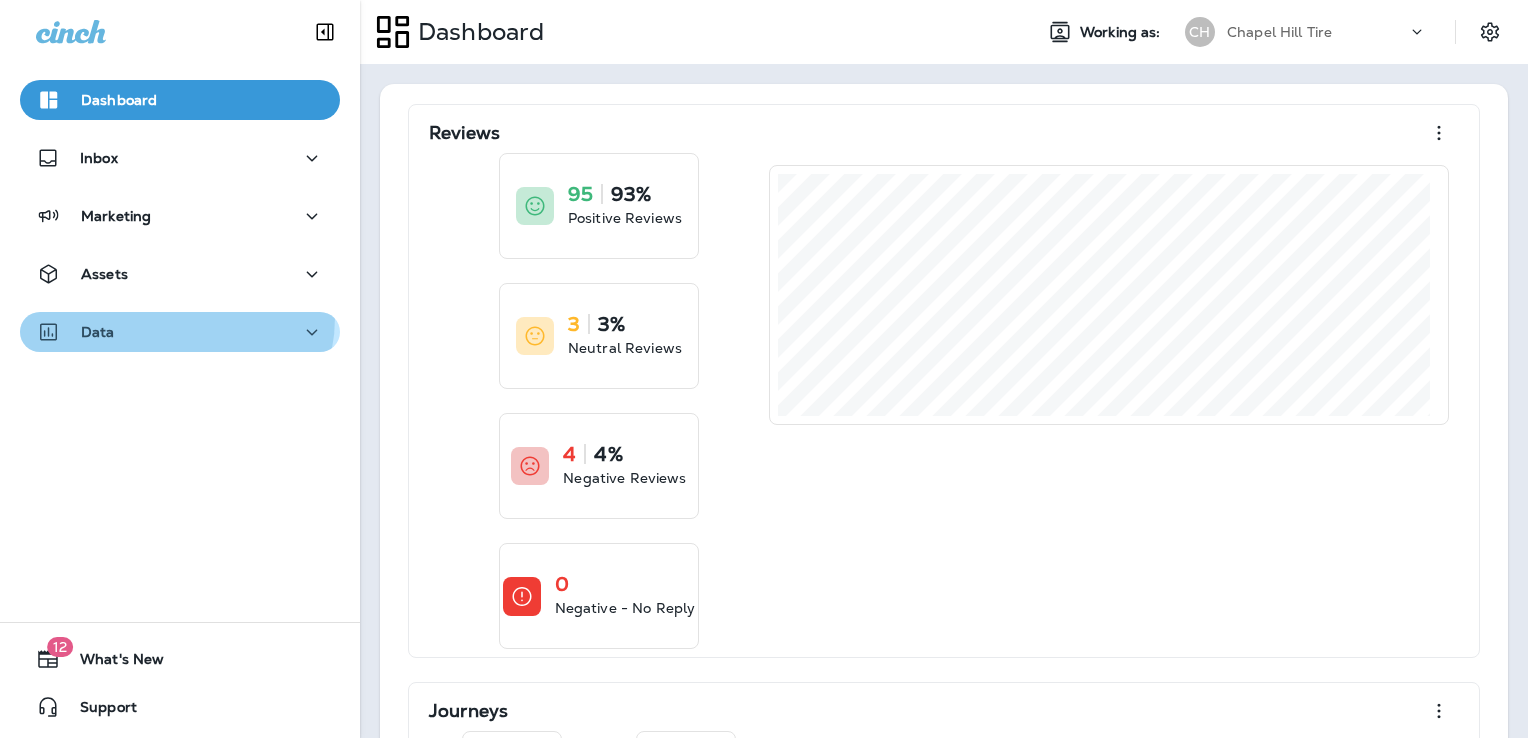 click on "Data" at bounding box center [180, 332] 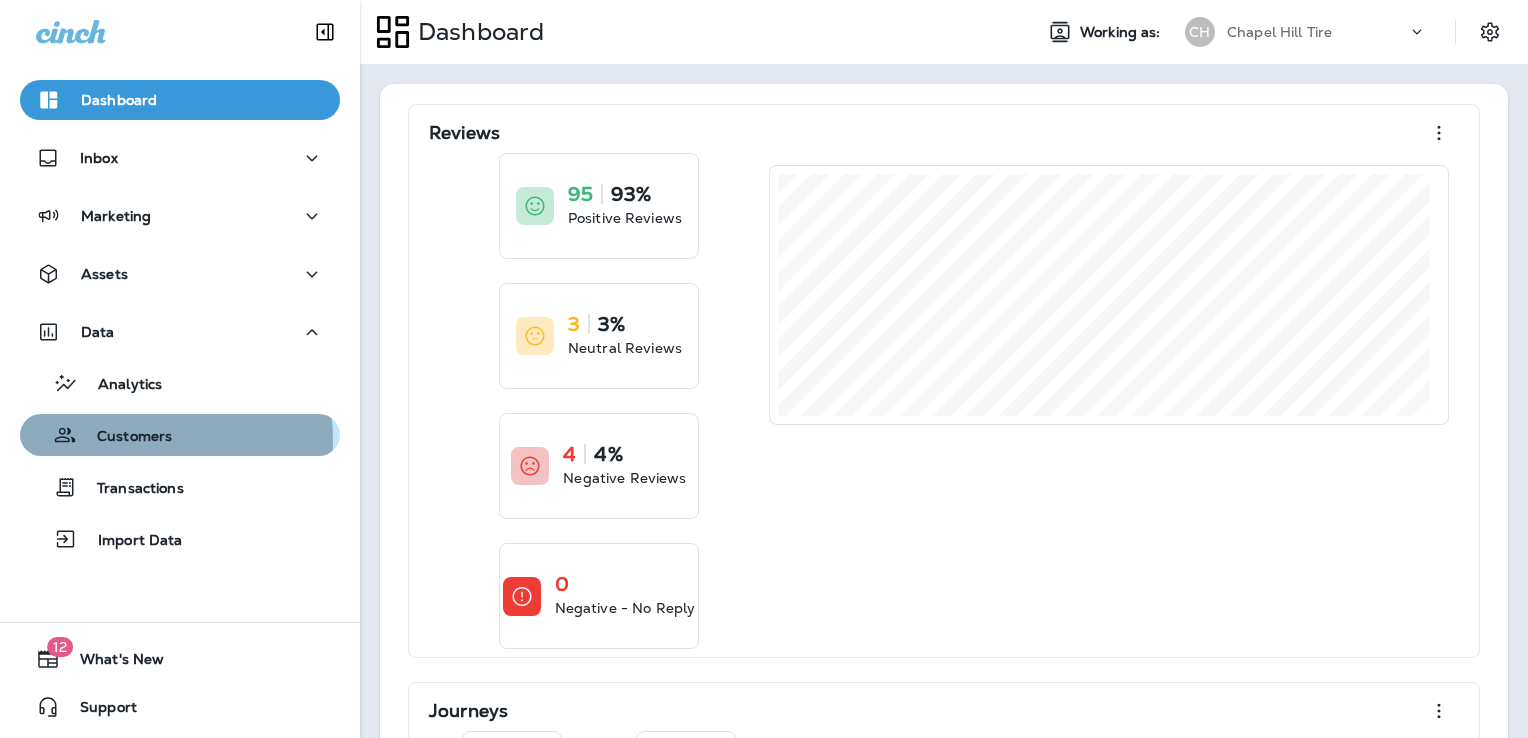 click on "Customers" at bounding box center [124, 437] 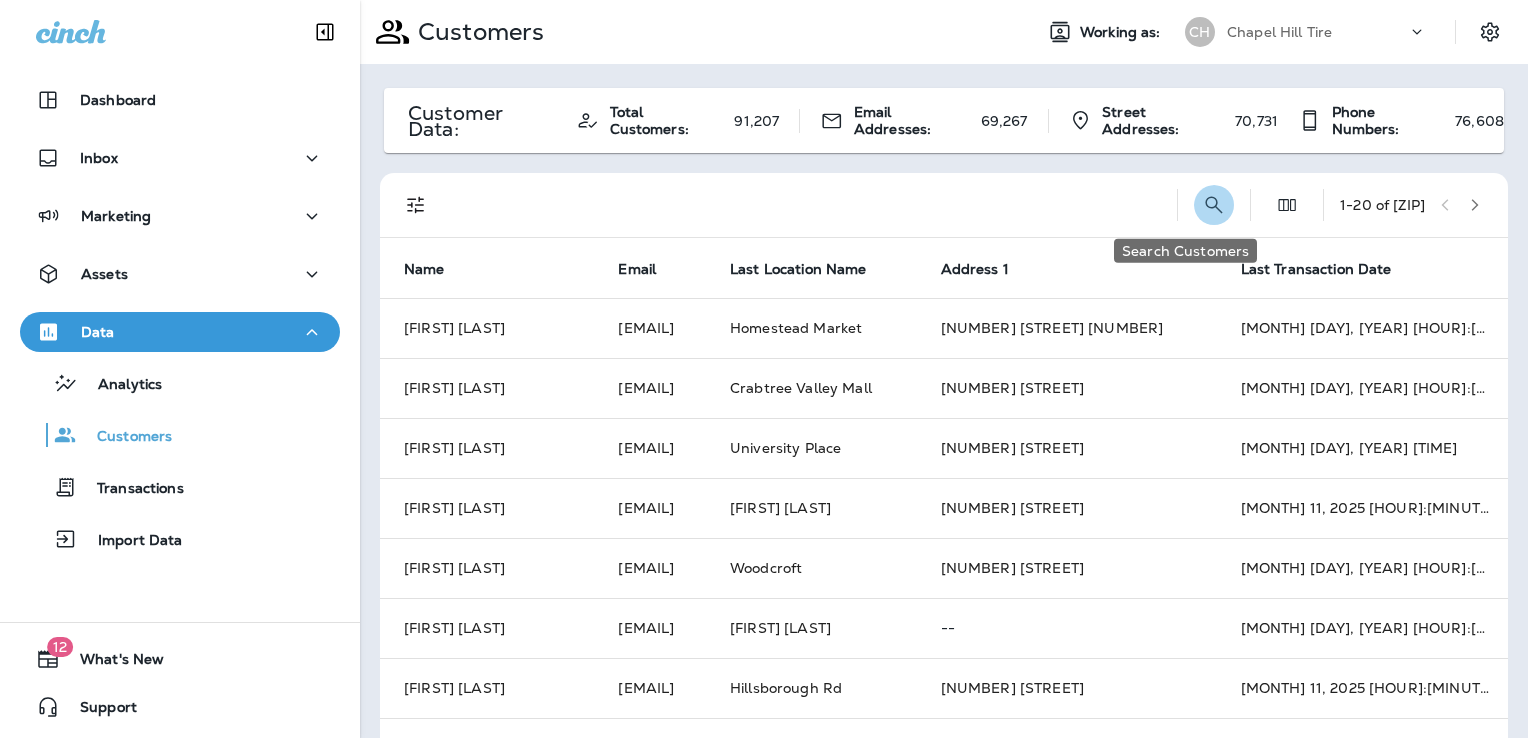 click 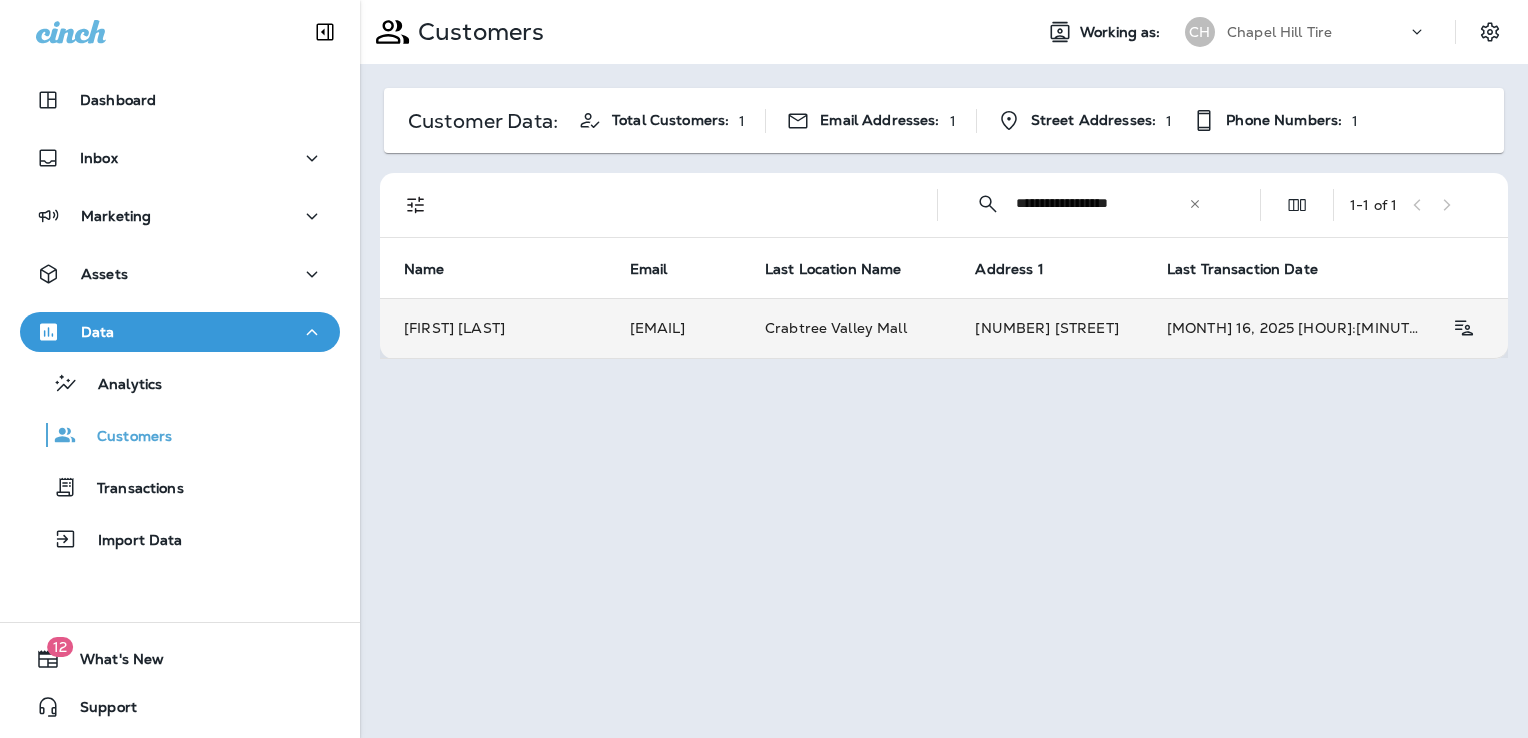 type on "**********" 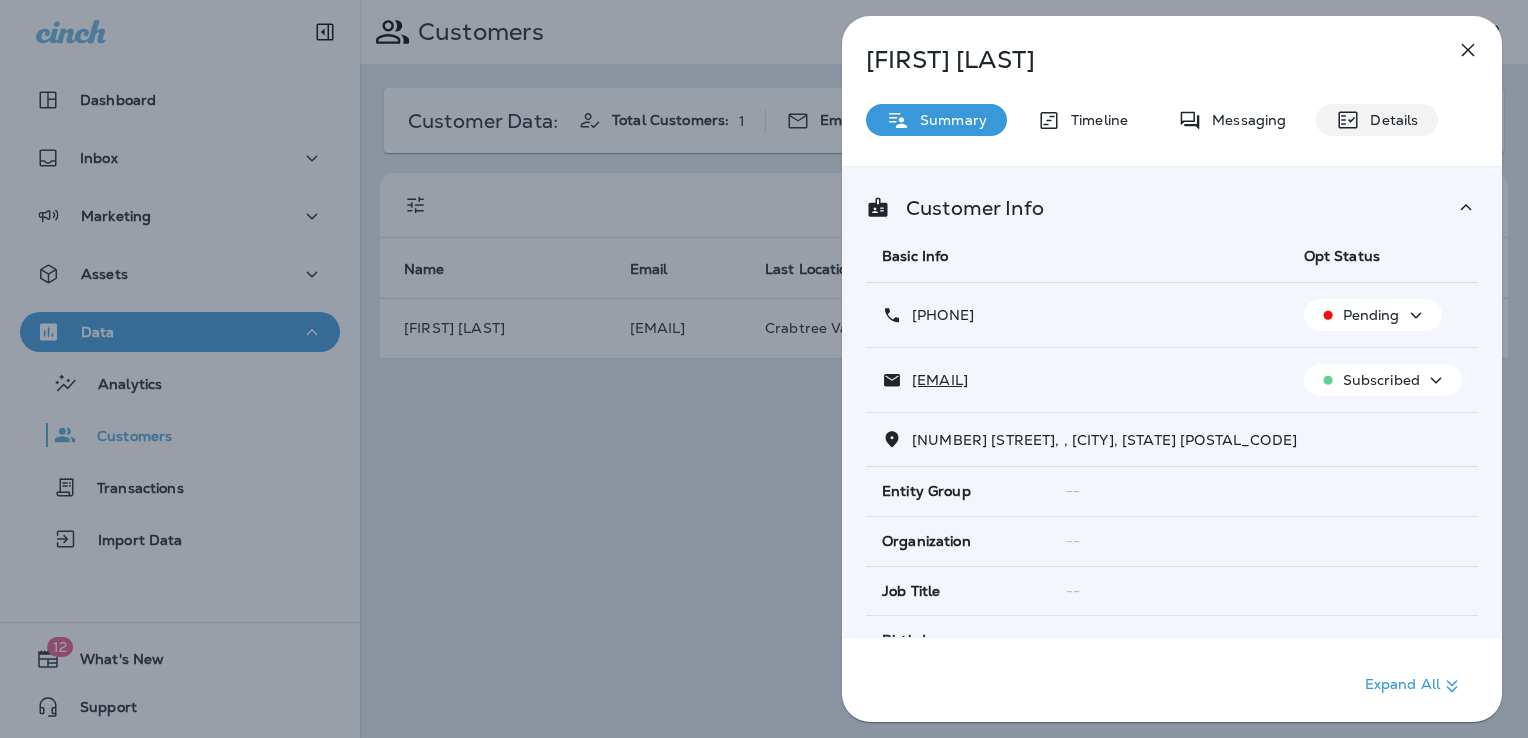 click on "Details" at bounding box center [1389, 120] 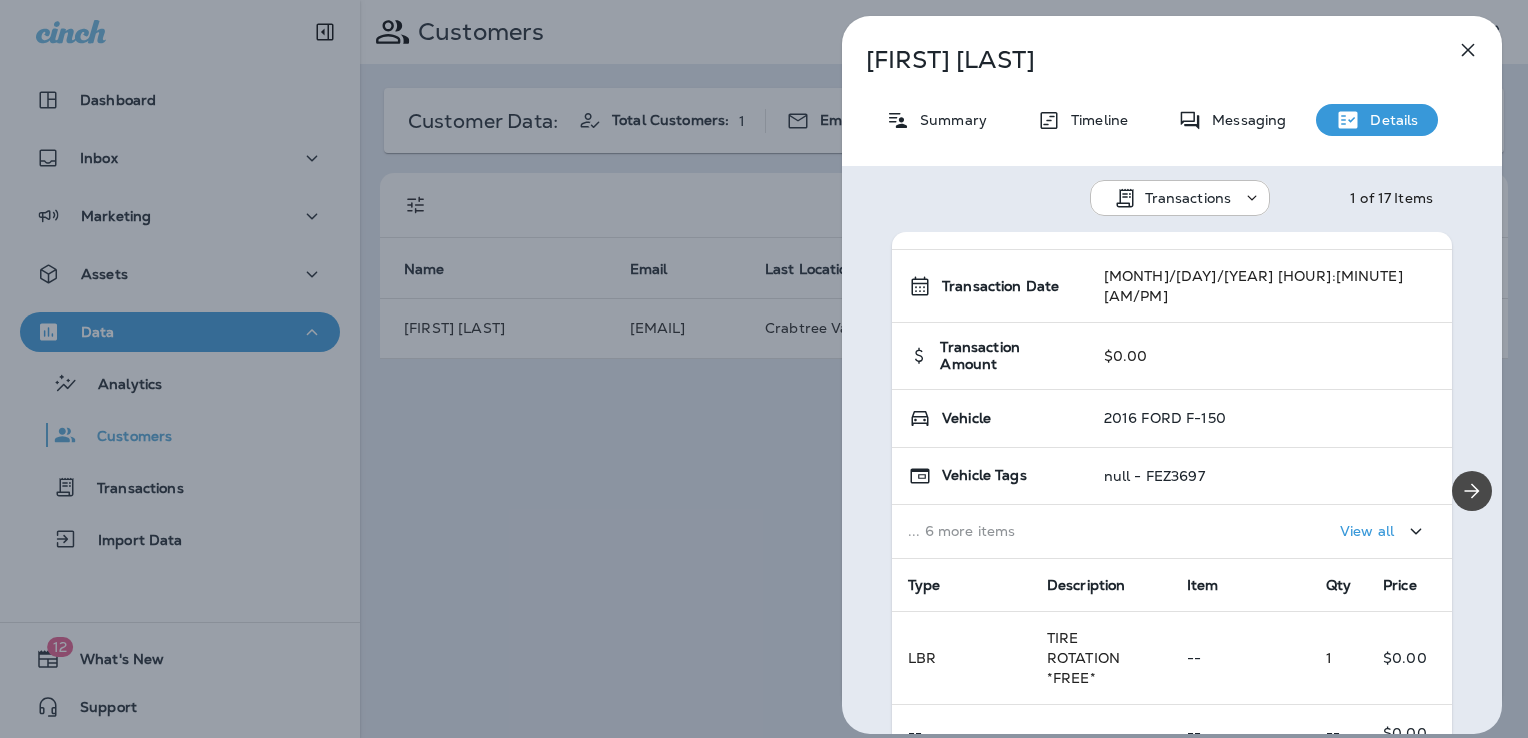 scroll, scrollTop: 40, scrollLeft: 0, axis: vertical 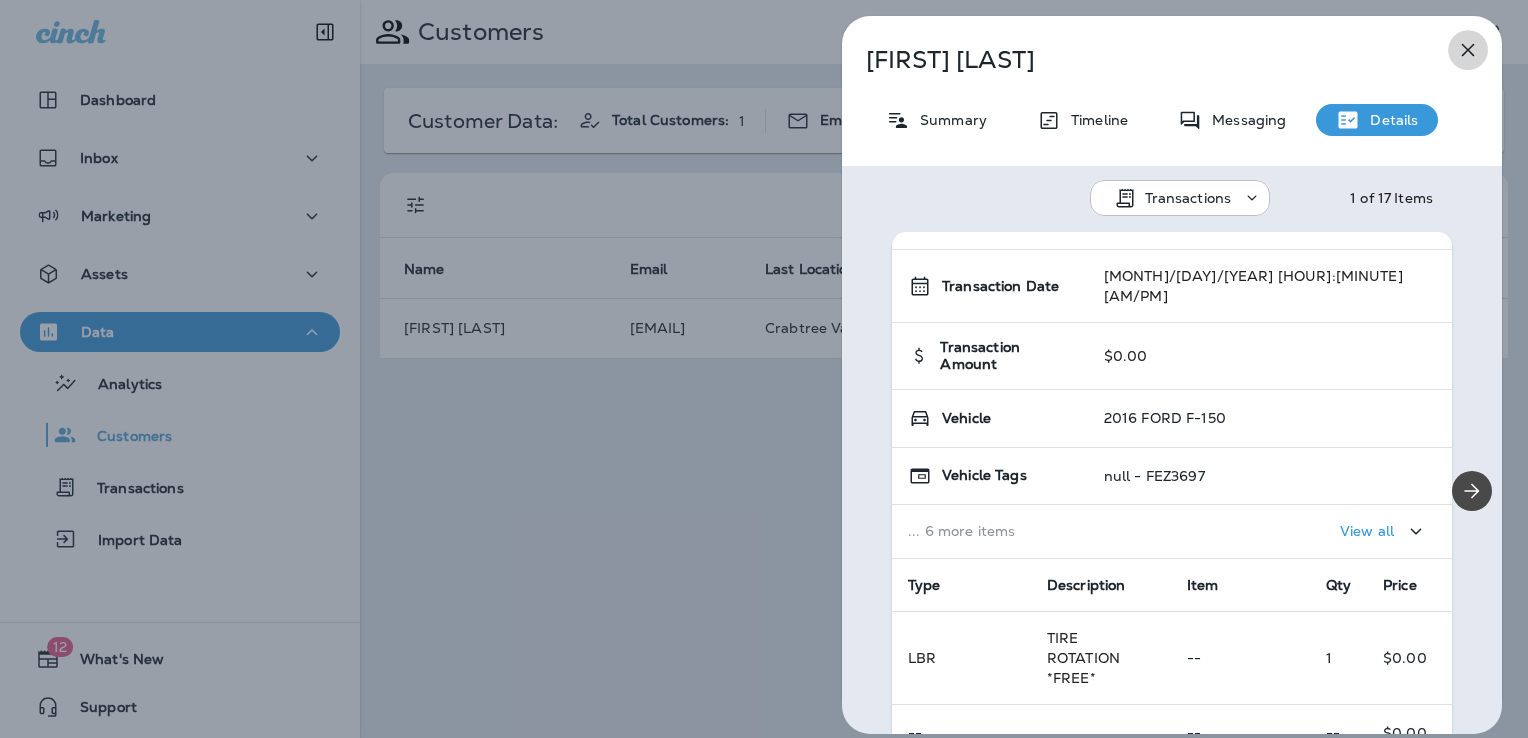 click 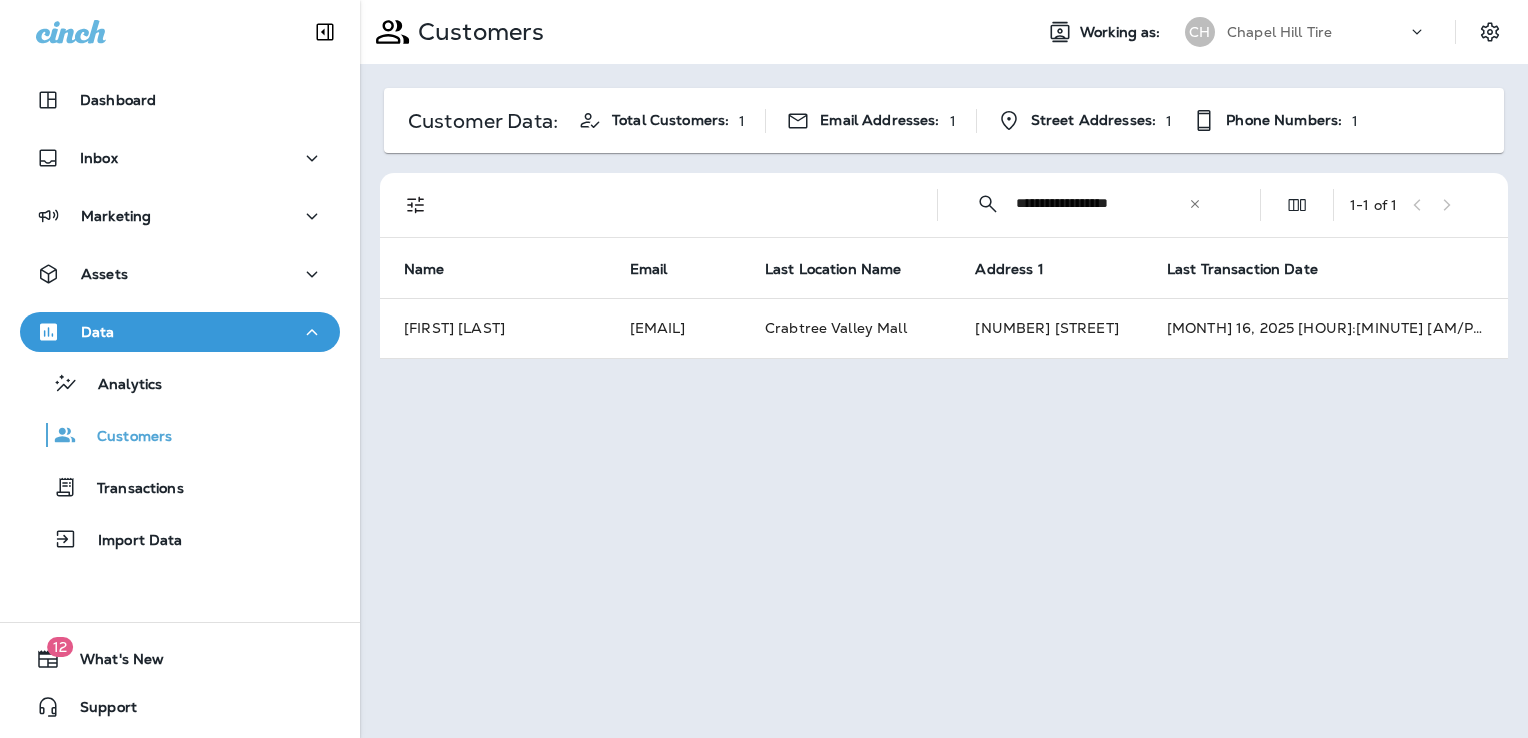click 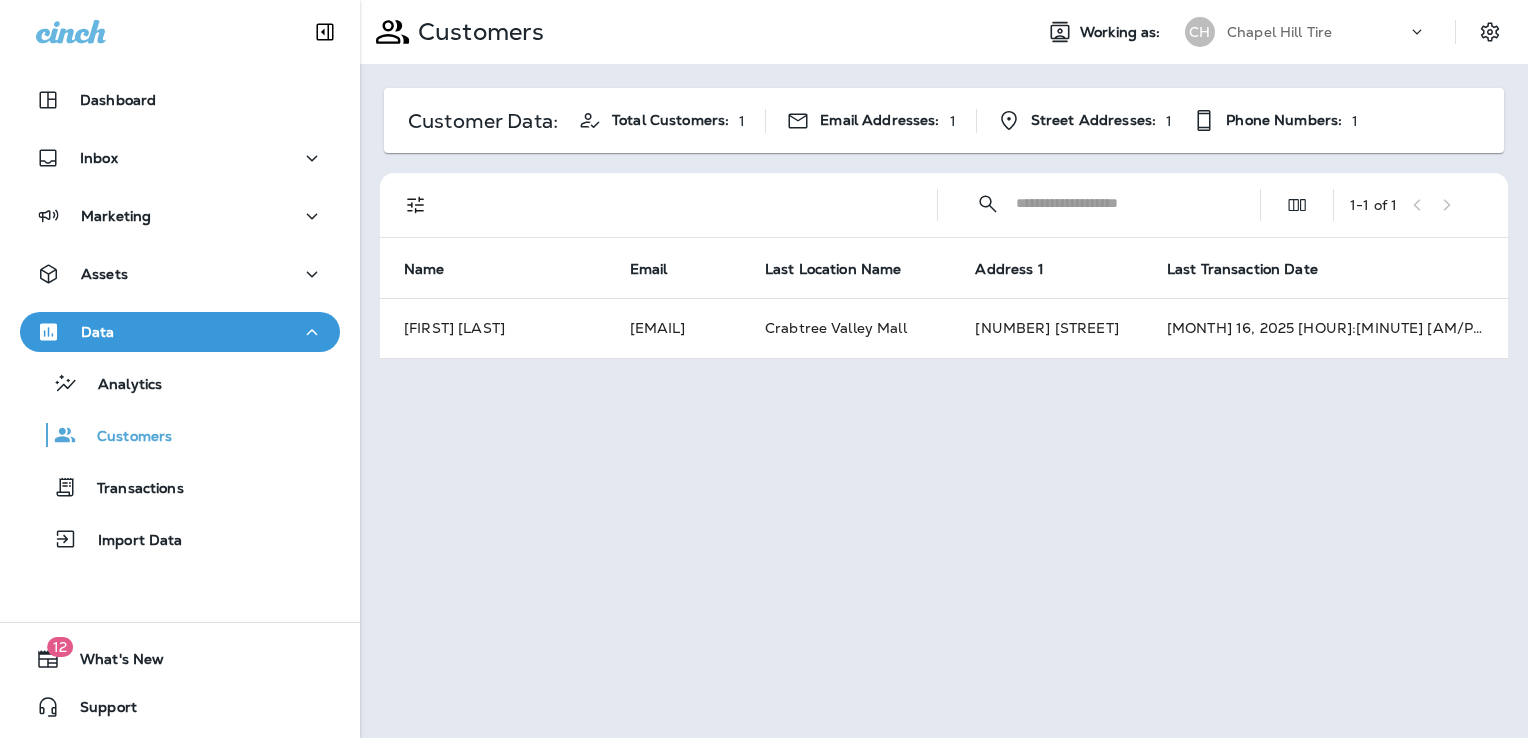 click on "​ ​ 1  -  1   of 1 Name Email Last Location Name Address 1 Last Transaction Date Christopher Perry perry.christopher12@gmail.com Crabtree Valley Mall 6309 PESTA CT Jul 16, 2025 9:58 AM" at bounding box center [944, 266] 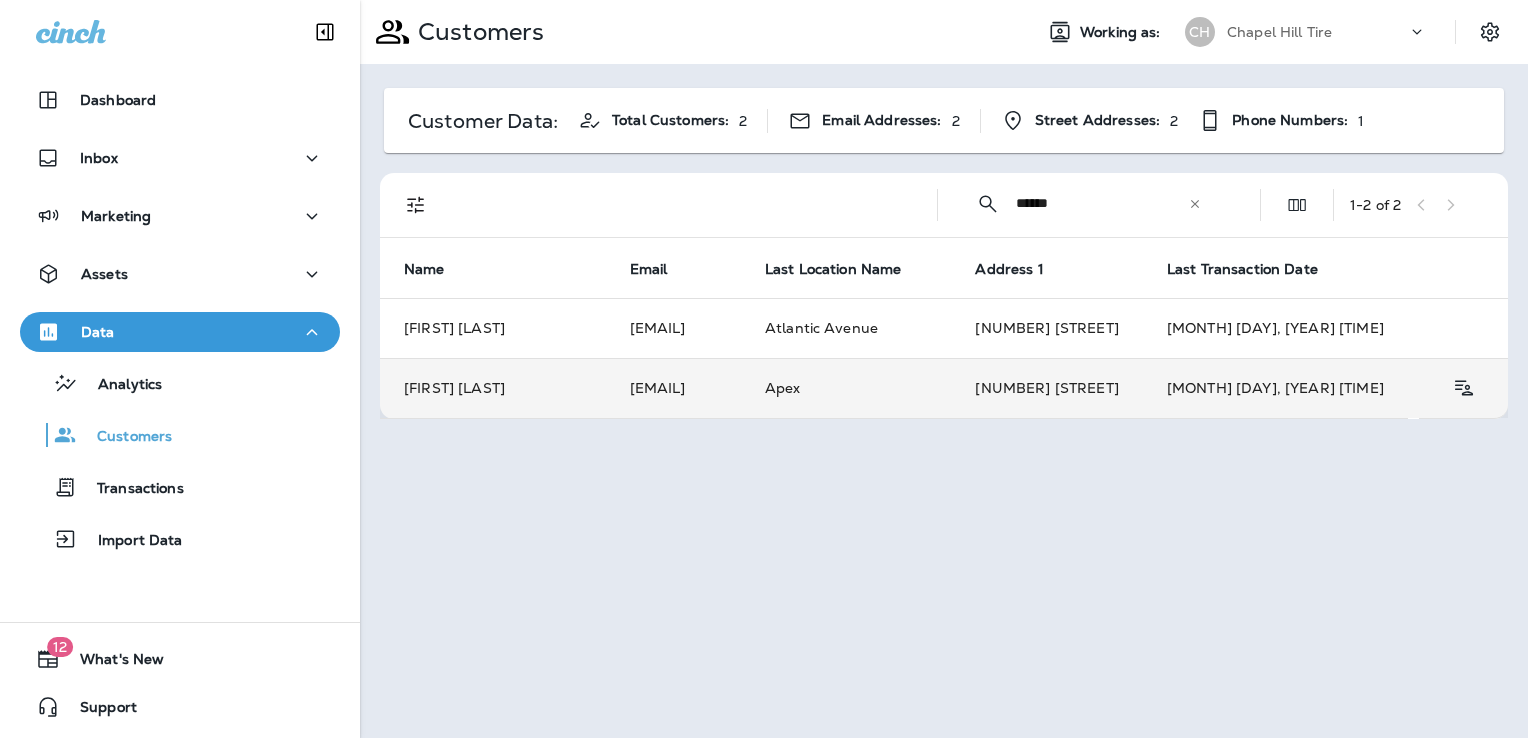 type on "******" 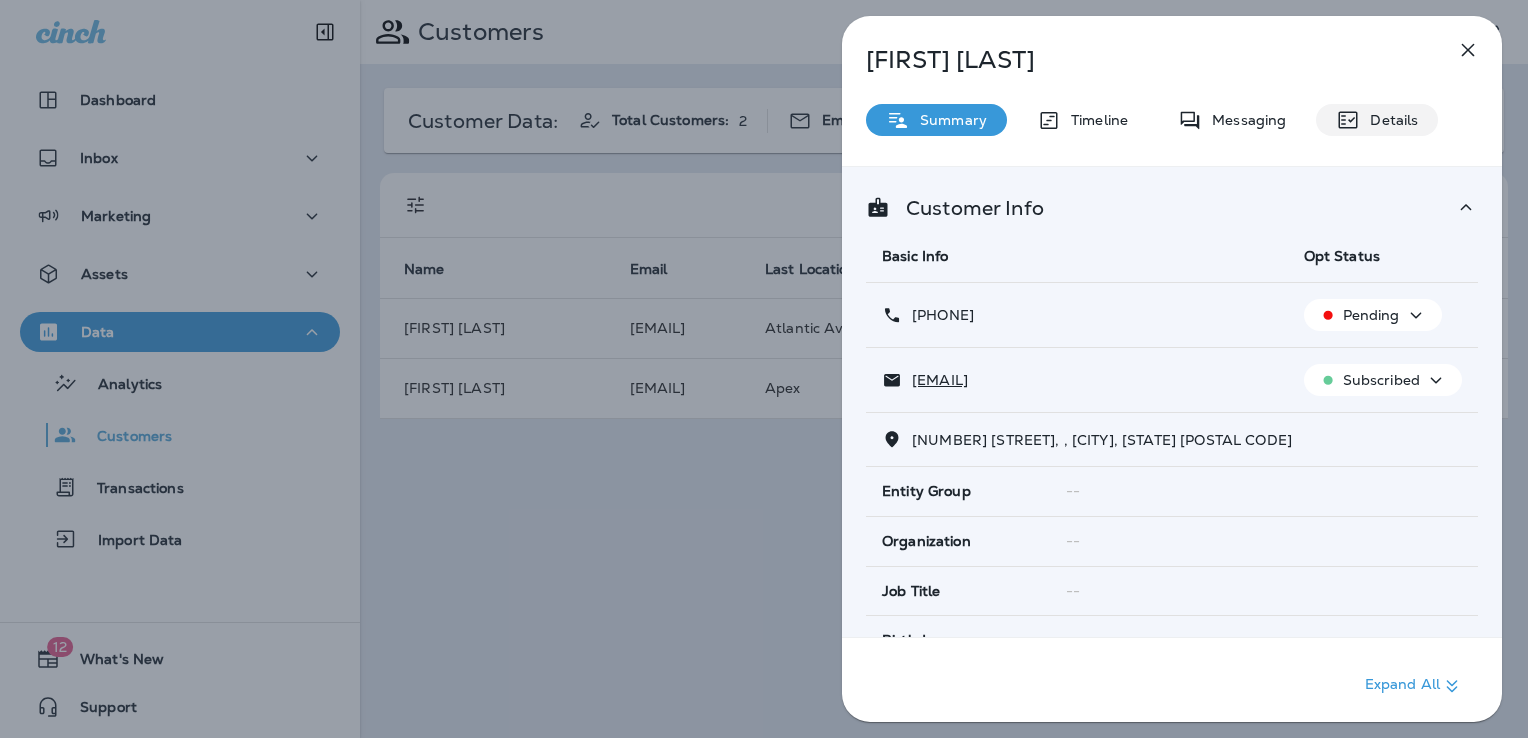 click on "Details" at bounding box center (1389, 120) 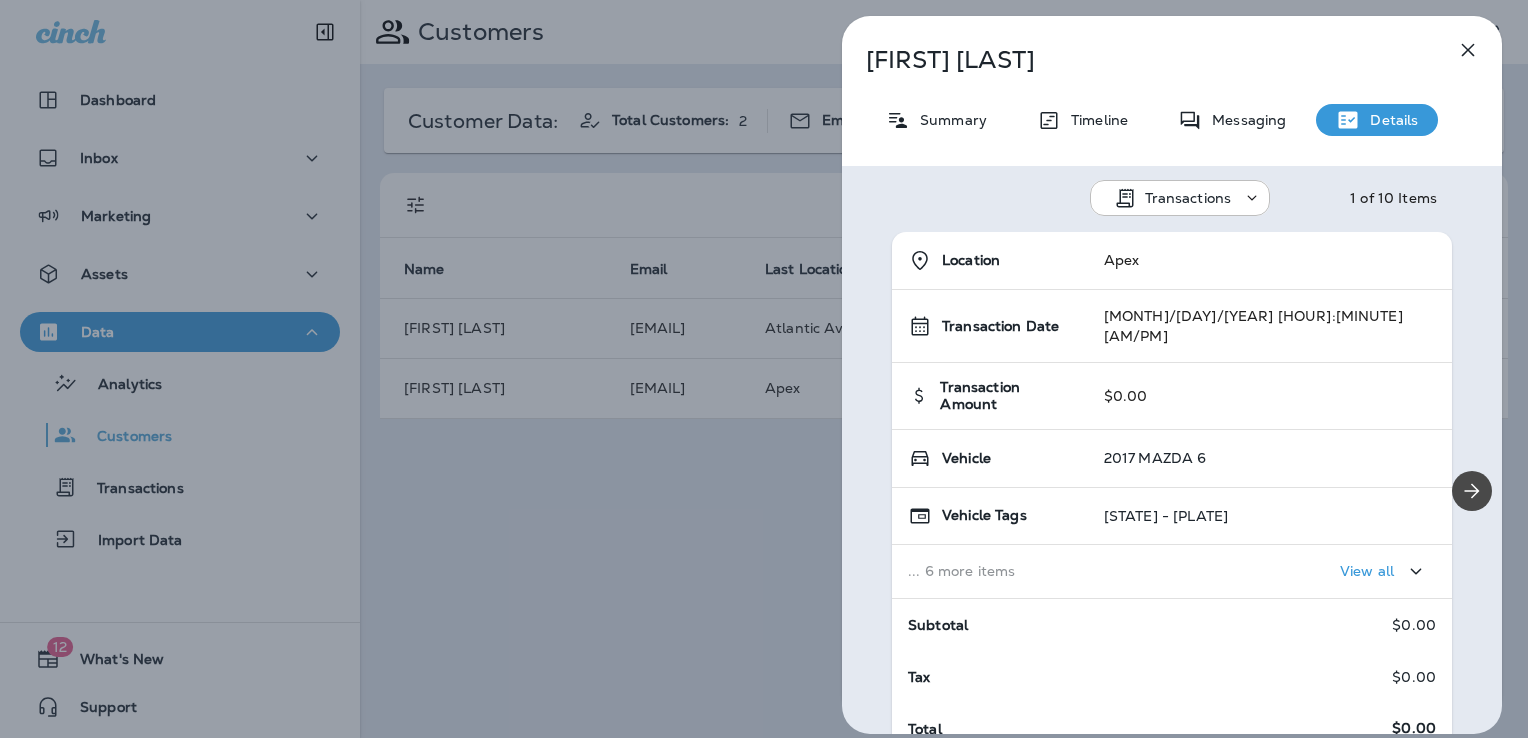 scroll, scrollTop: 14, scrollLeft: 0, axis: vertical 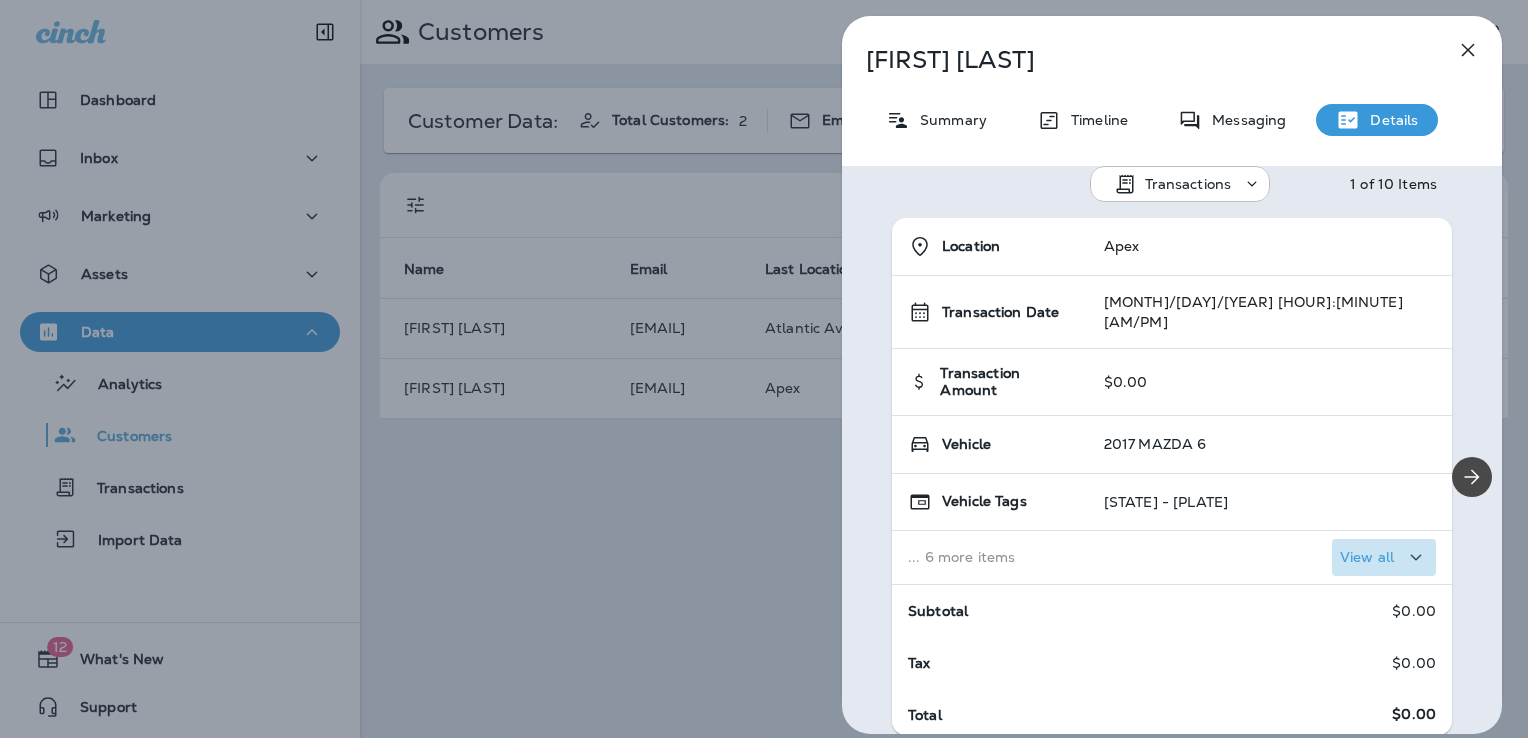 click on "View all" at bounding box center [1367, 557] 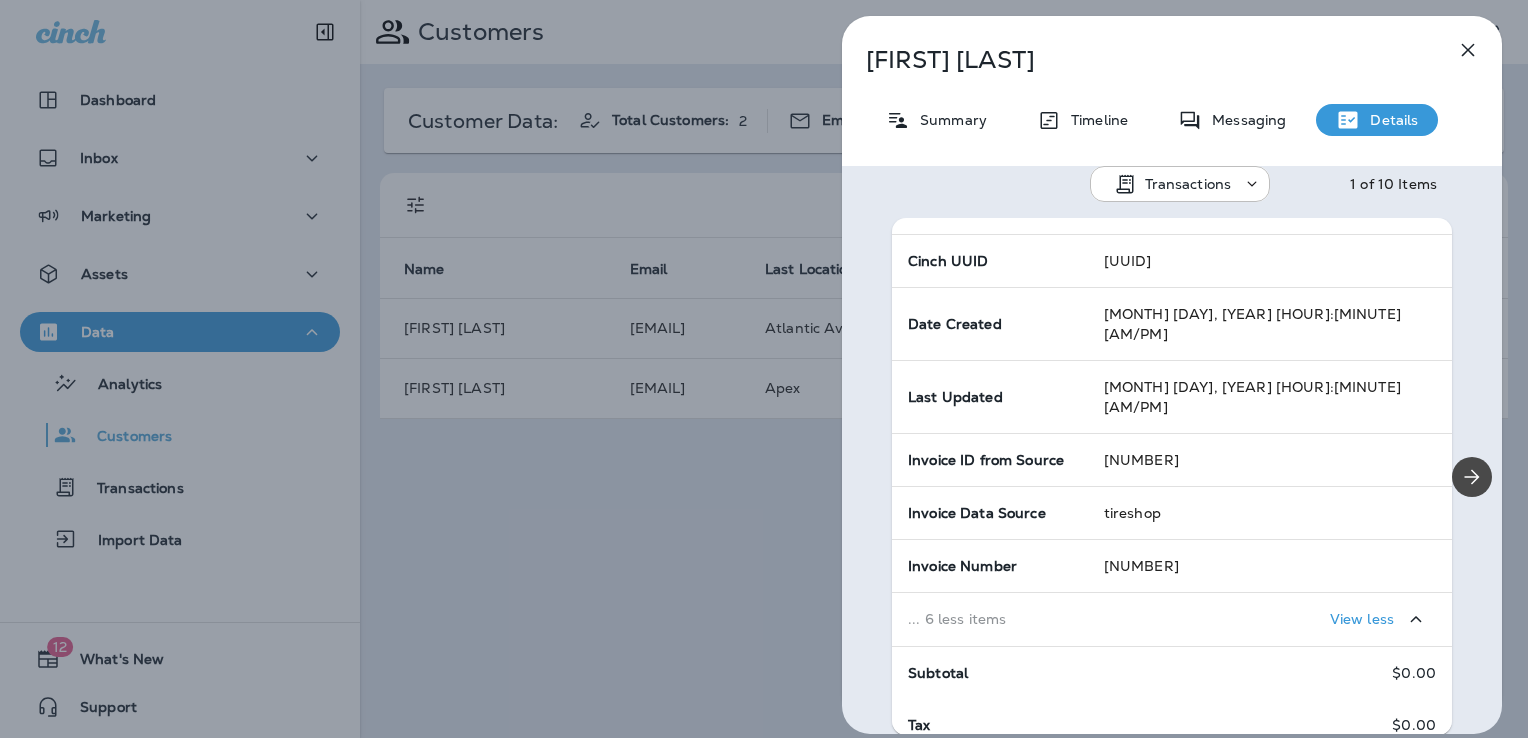 scroll, scrollTop: 0, scrollLeft: 0, axis: both 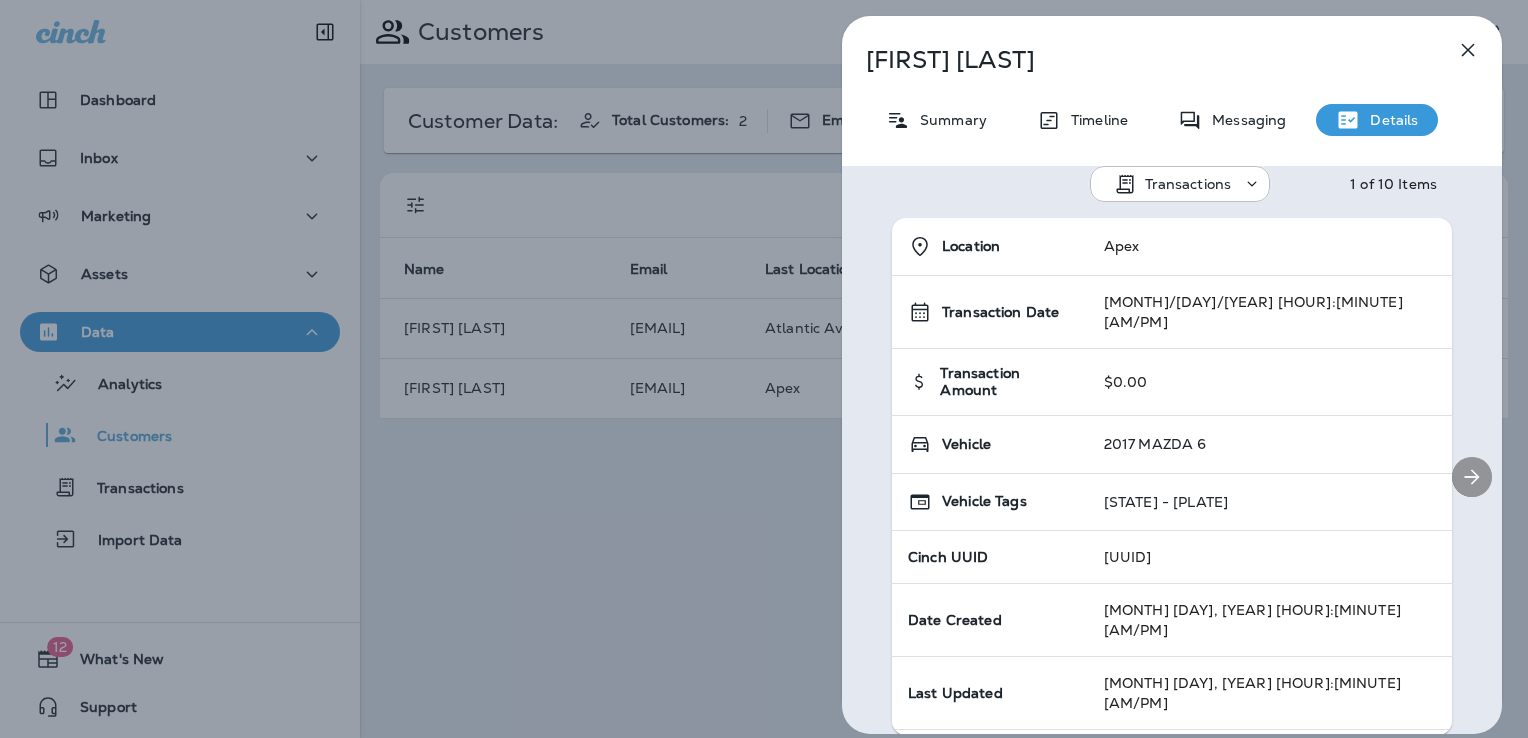click 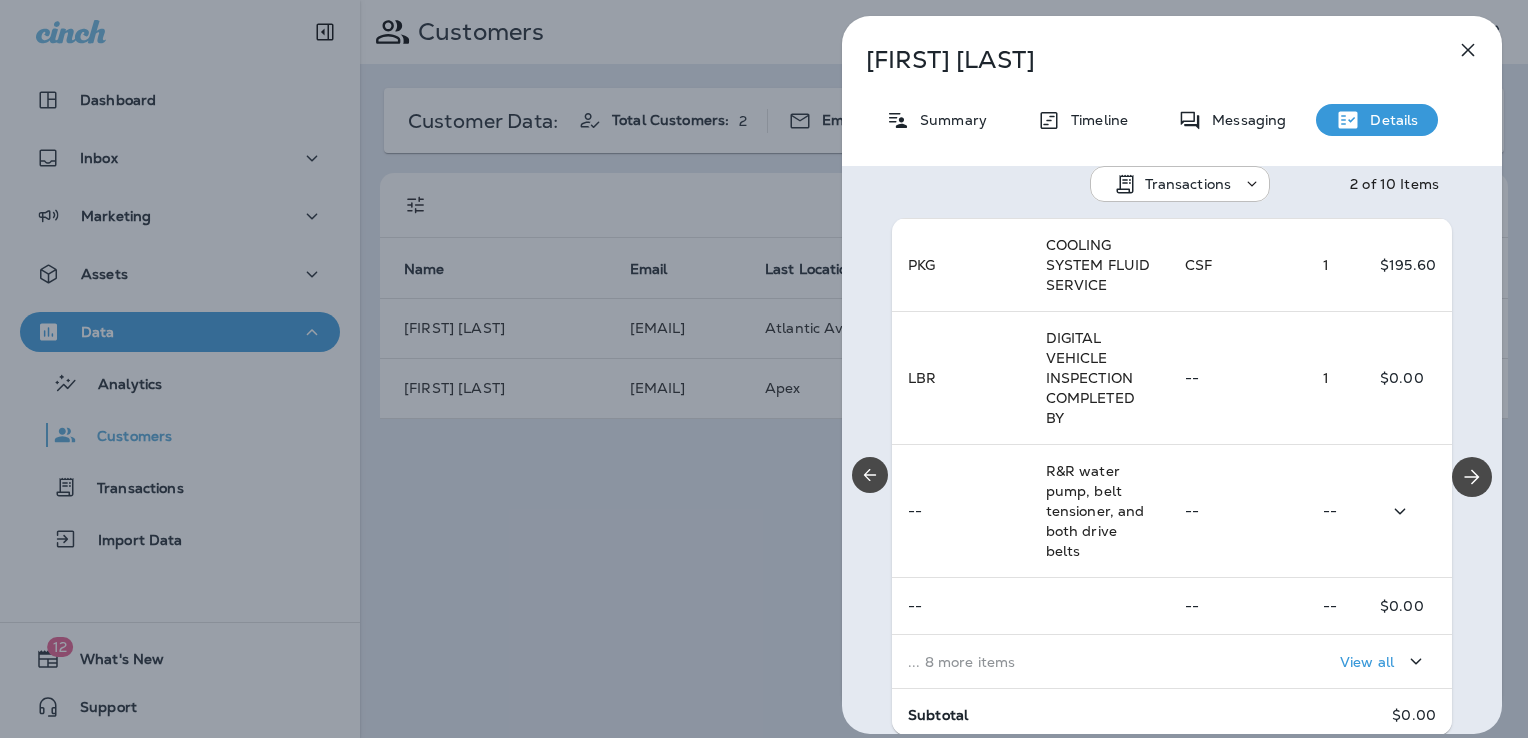 scroll, scrollTop: 712, scrollLeft: 0, axis: vertical 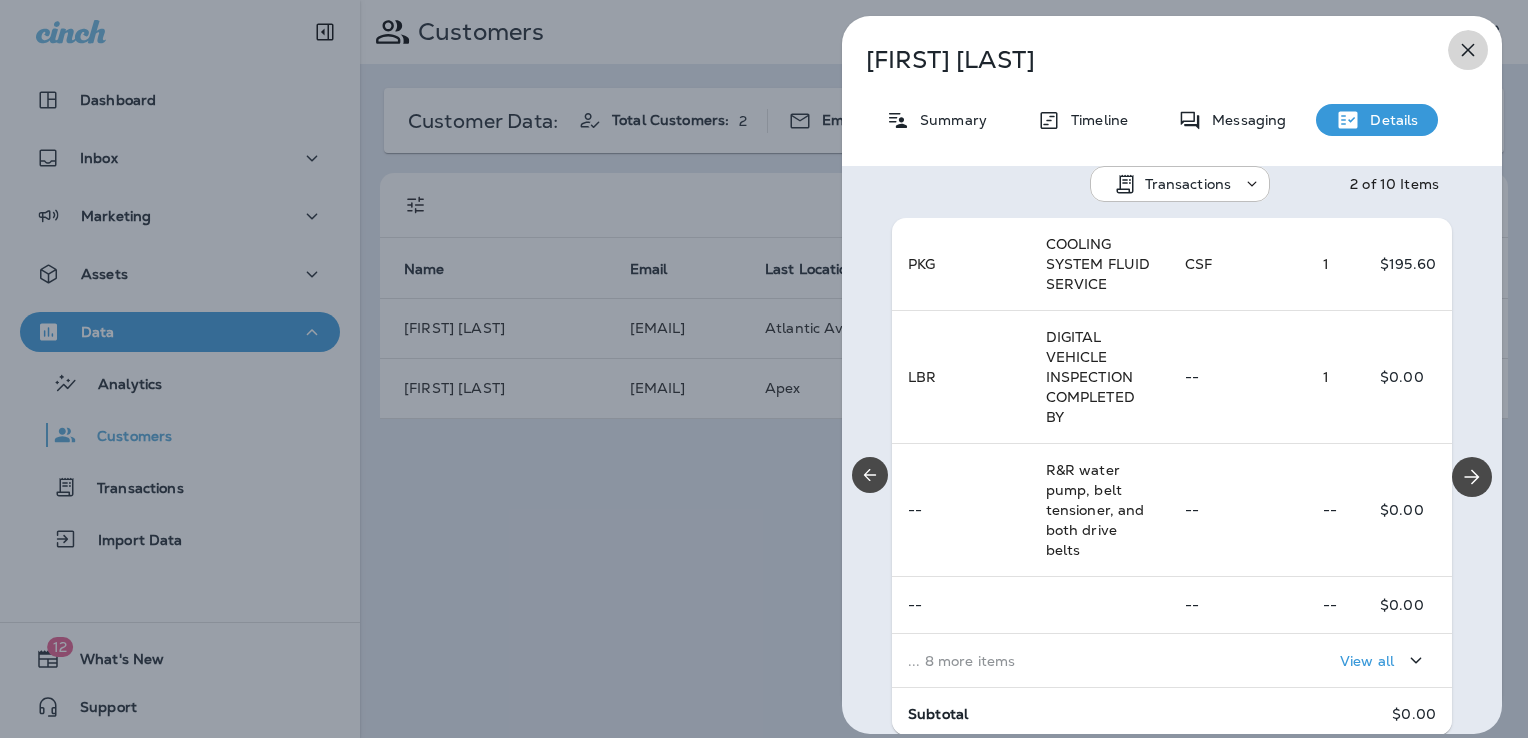 click 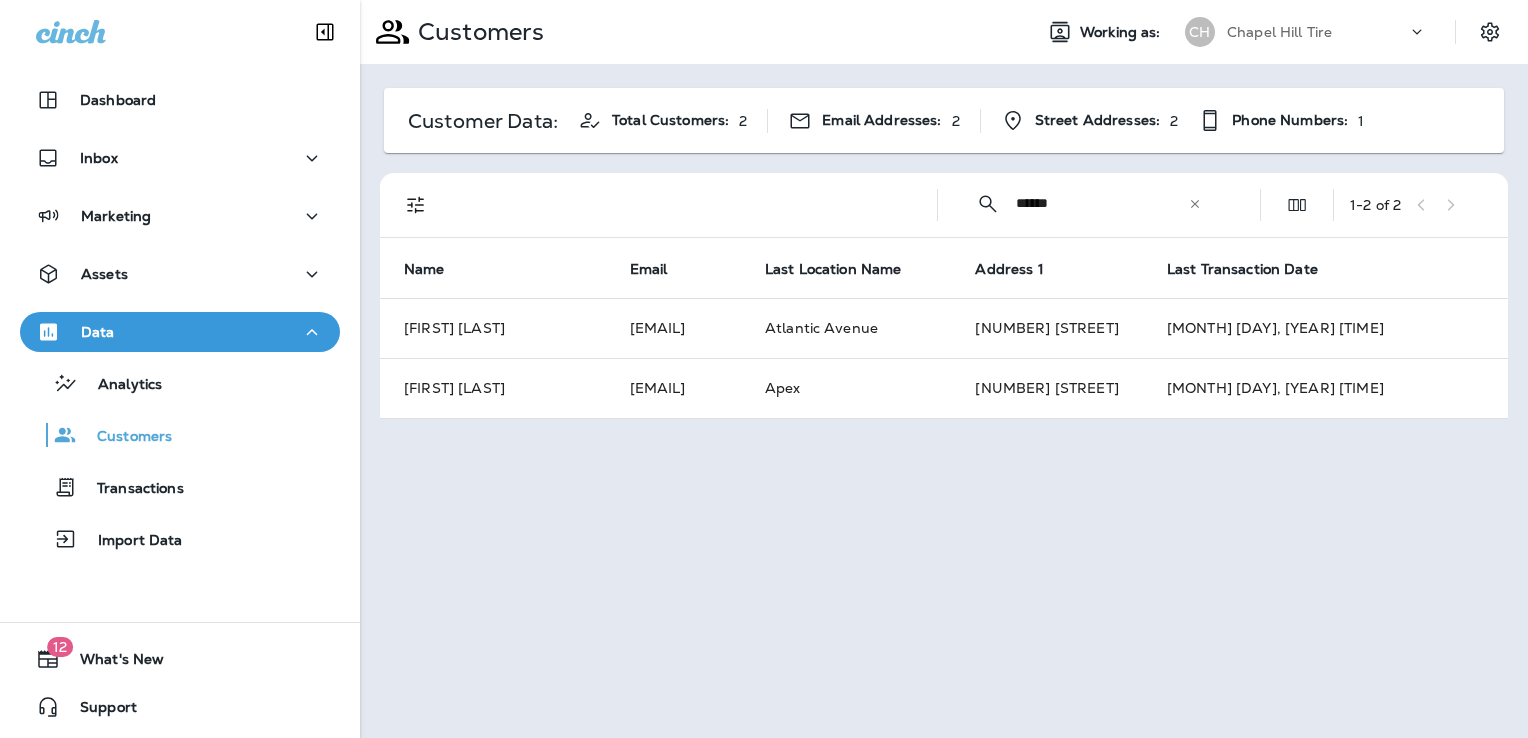 click 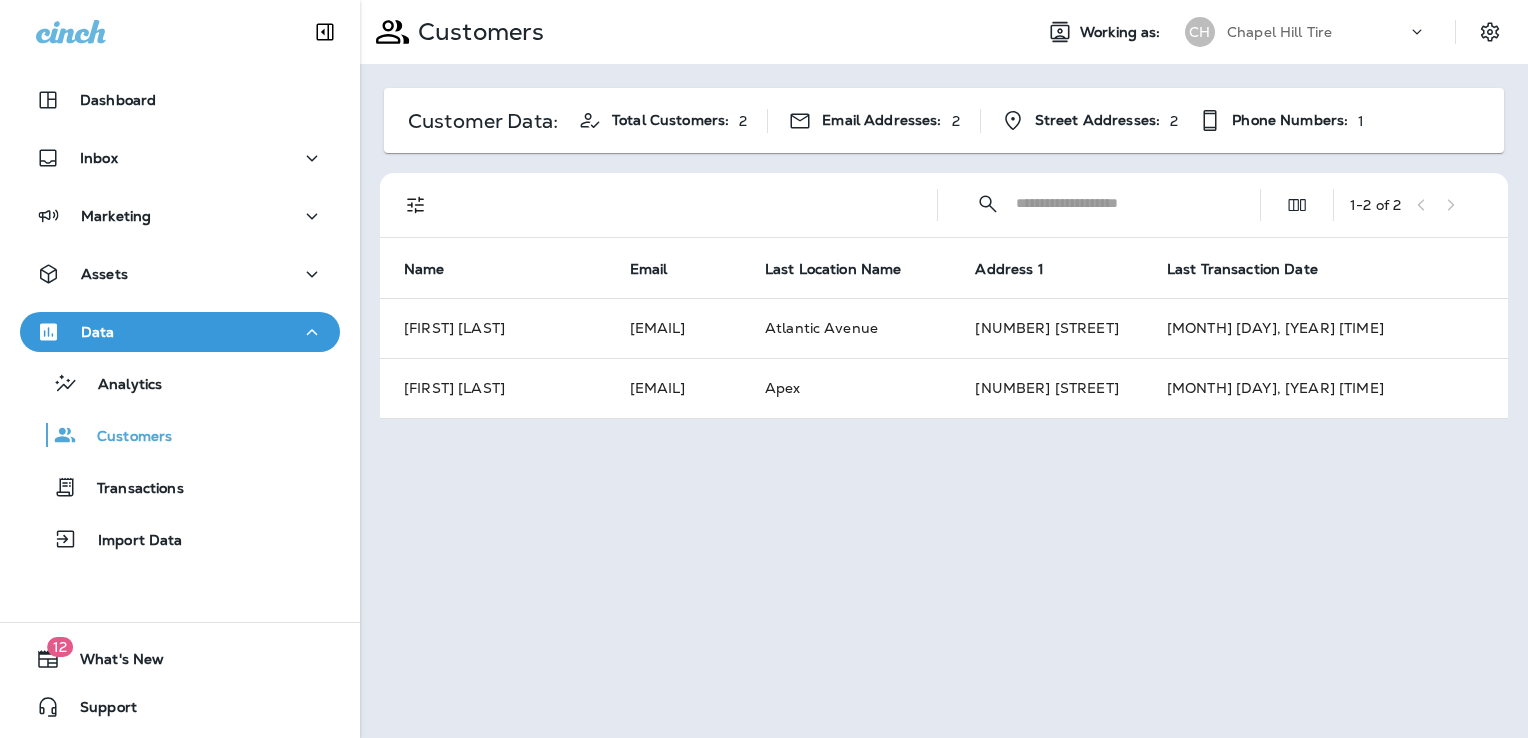 click on "​ ​ 1  -  2   of 2 Name Email Last Location Name Address 1 Last Transaction Date Dennis Seavers deseavers@gmail.com Atlantic Avenue 1313 CURFMAN ST Aug 22, 2024 11:03 AM Errol Seaver ekseaver@gmail.com Apex 906 AMBERGATE STATION Jul 16, 2025 2:10 PM" at bounding box center [944, 296] 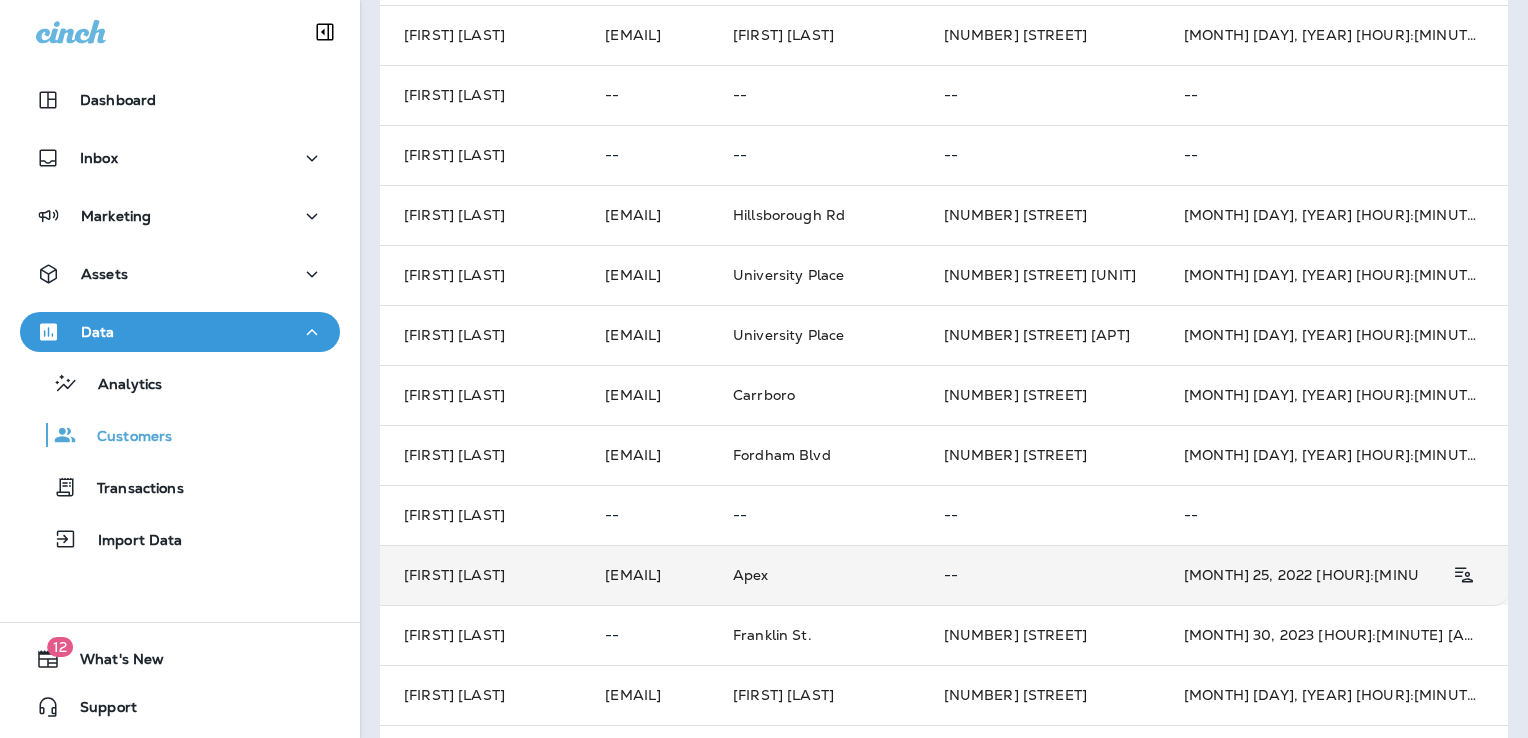 scroll, scrollTop: 0, scrollLeft: 0, axis: both 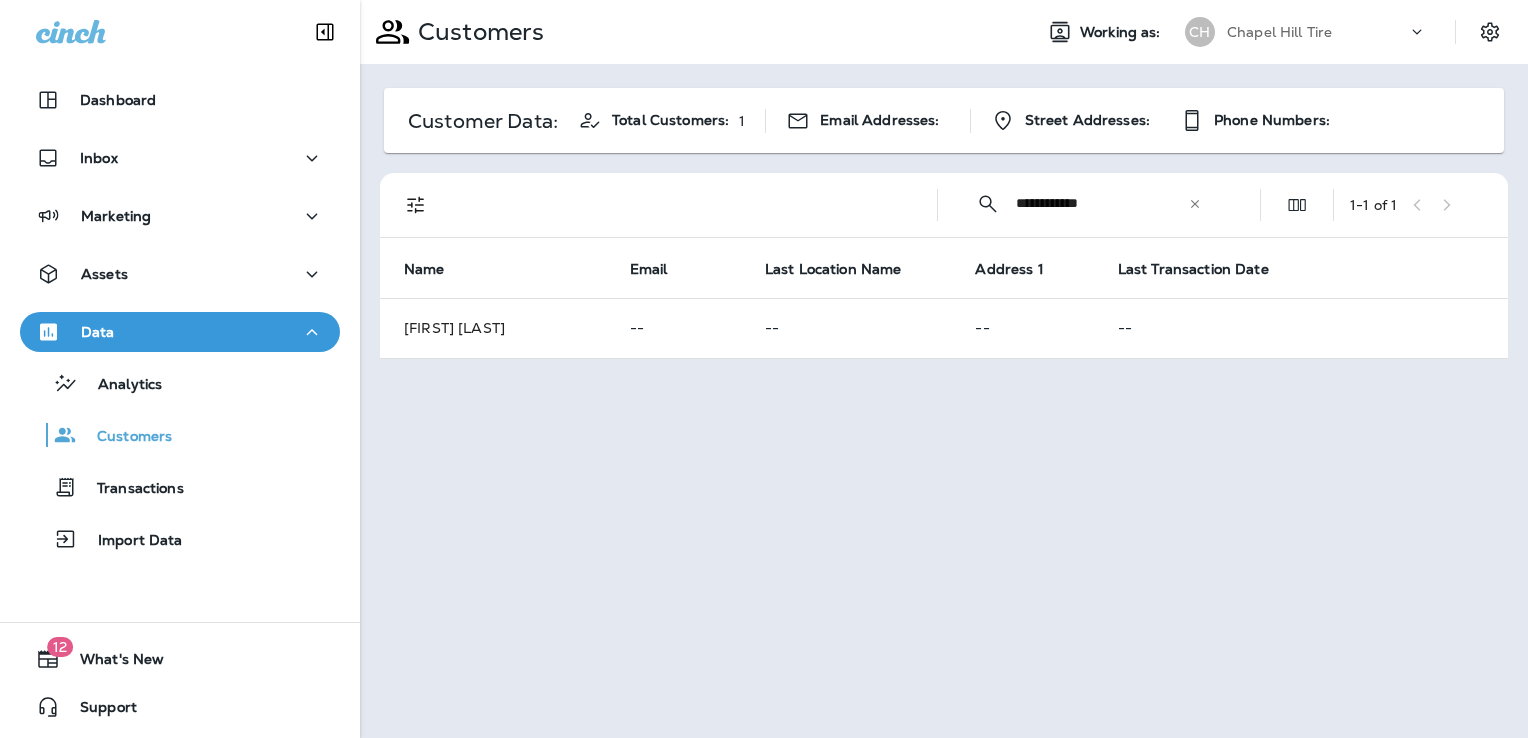 type on "**********" 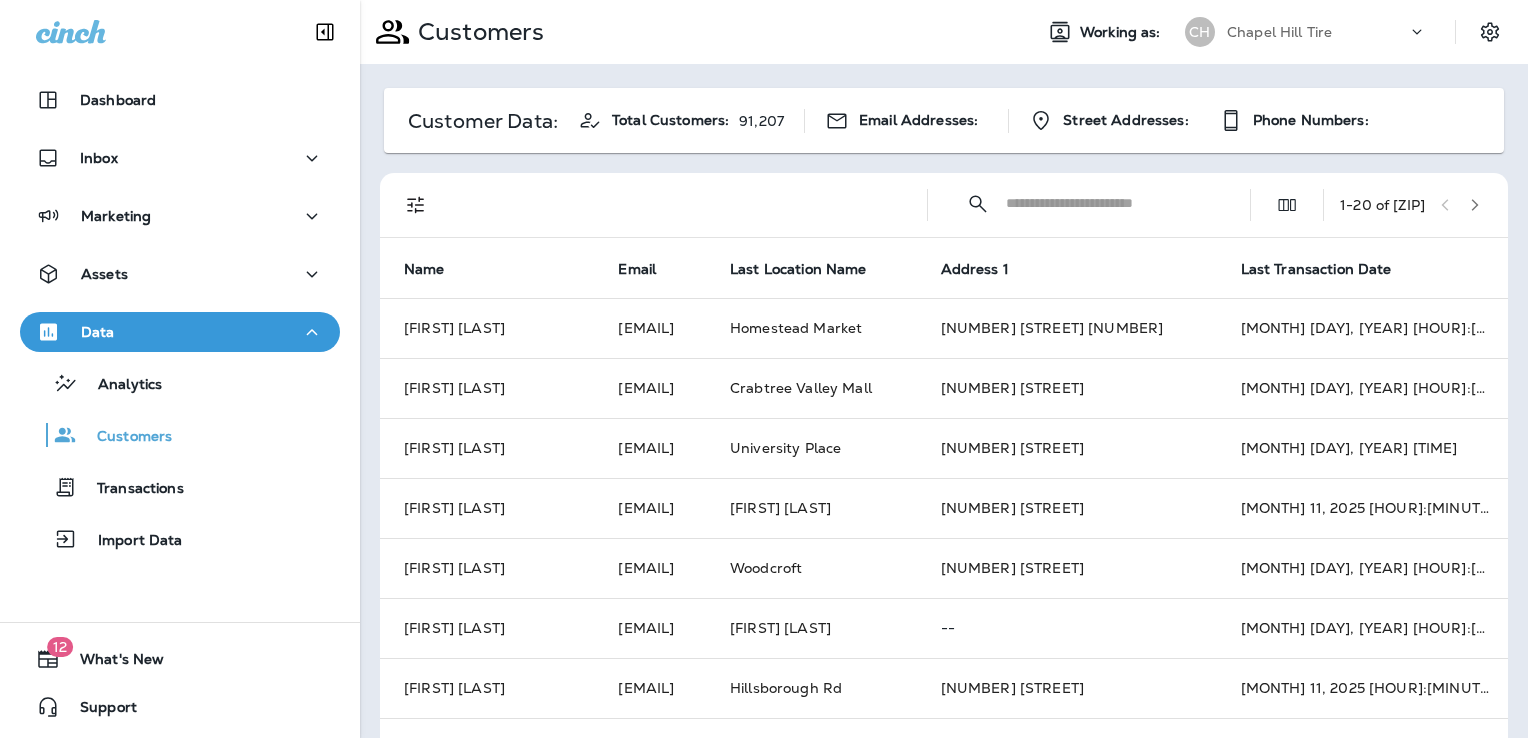 click at bounding box center [1110, 203] 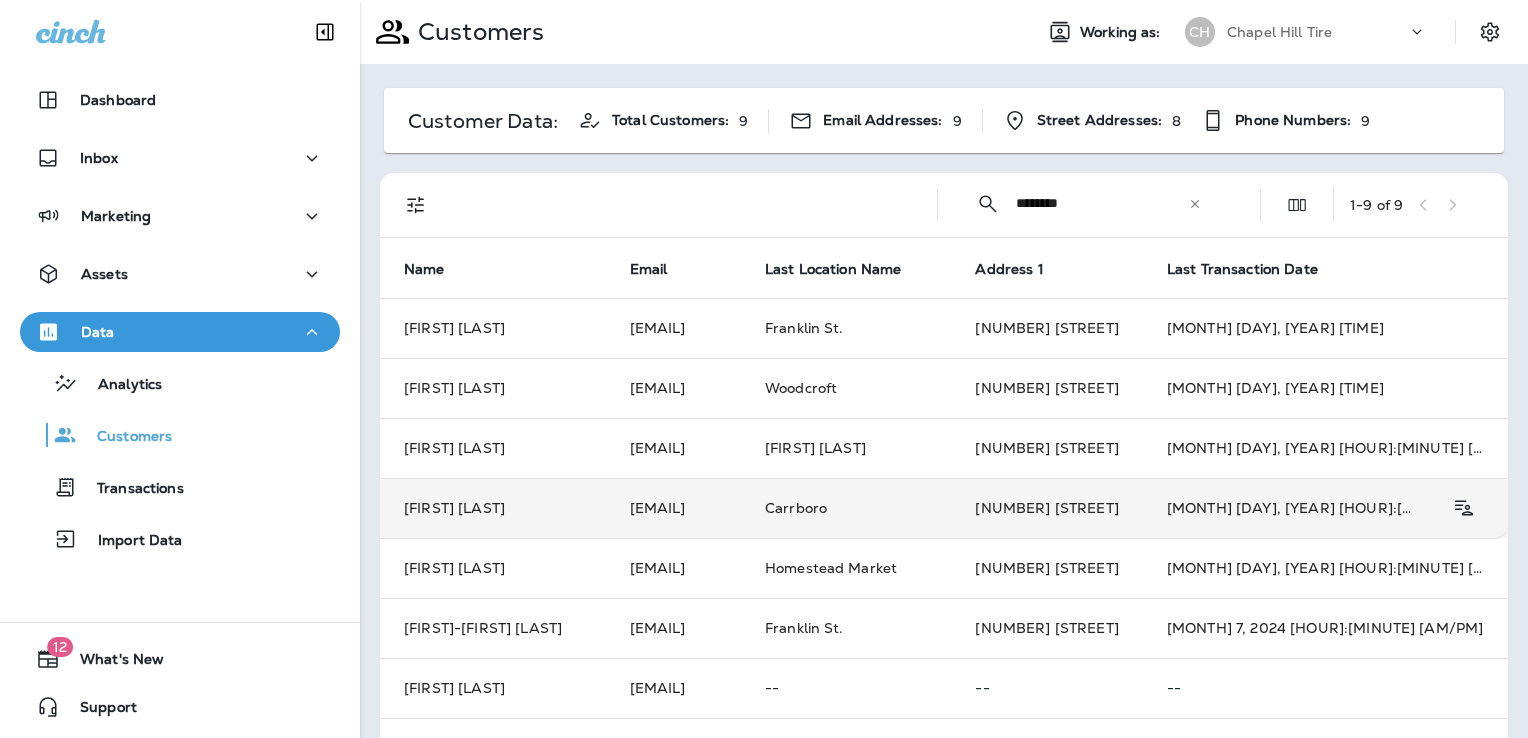 type on "********" 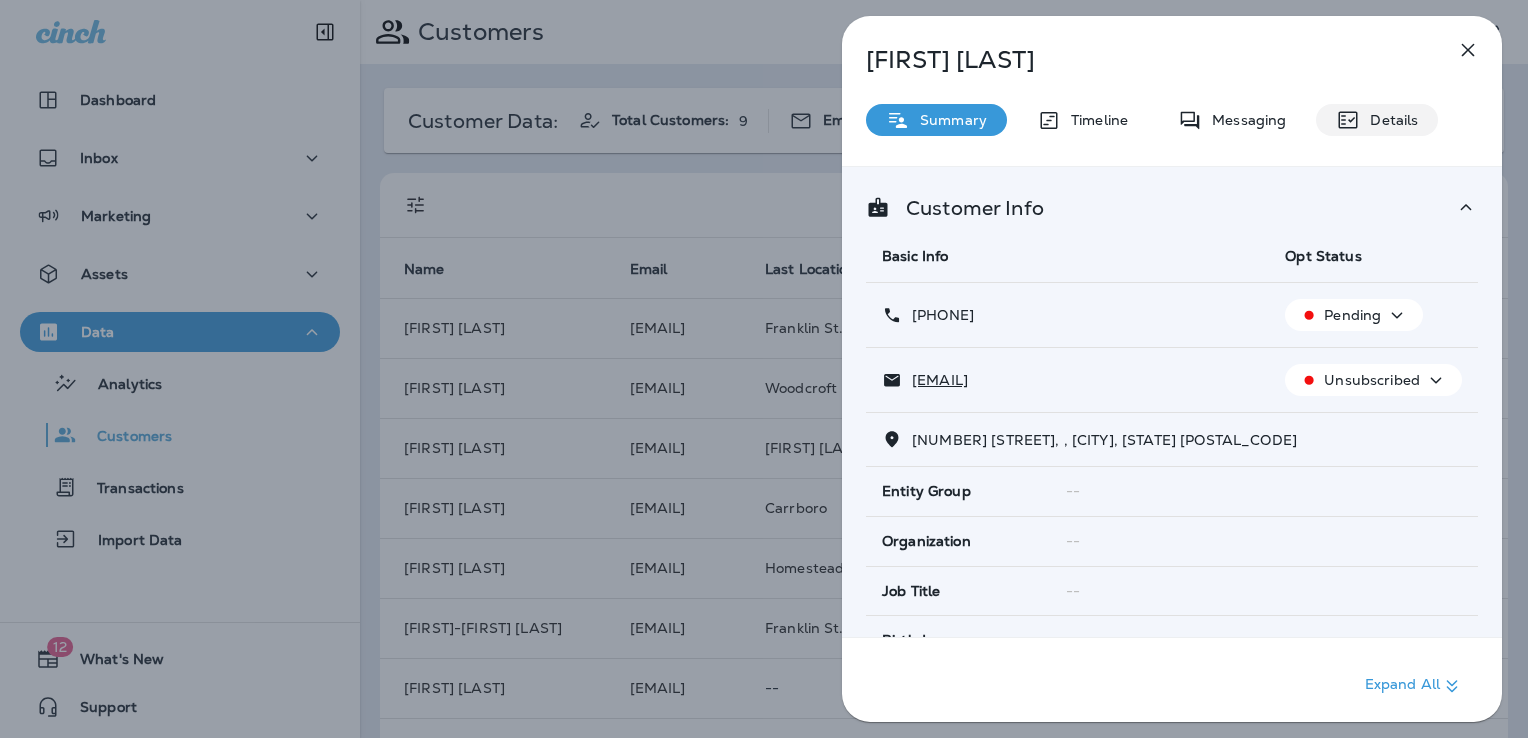 click on "Details" at bounding box center (1389, 120) 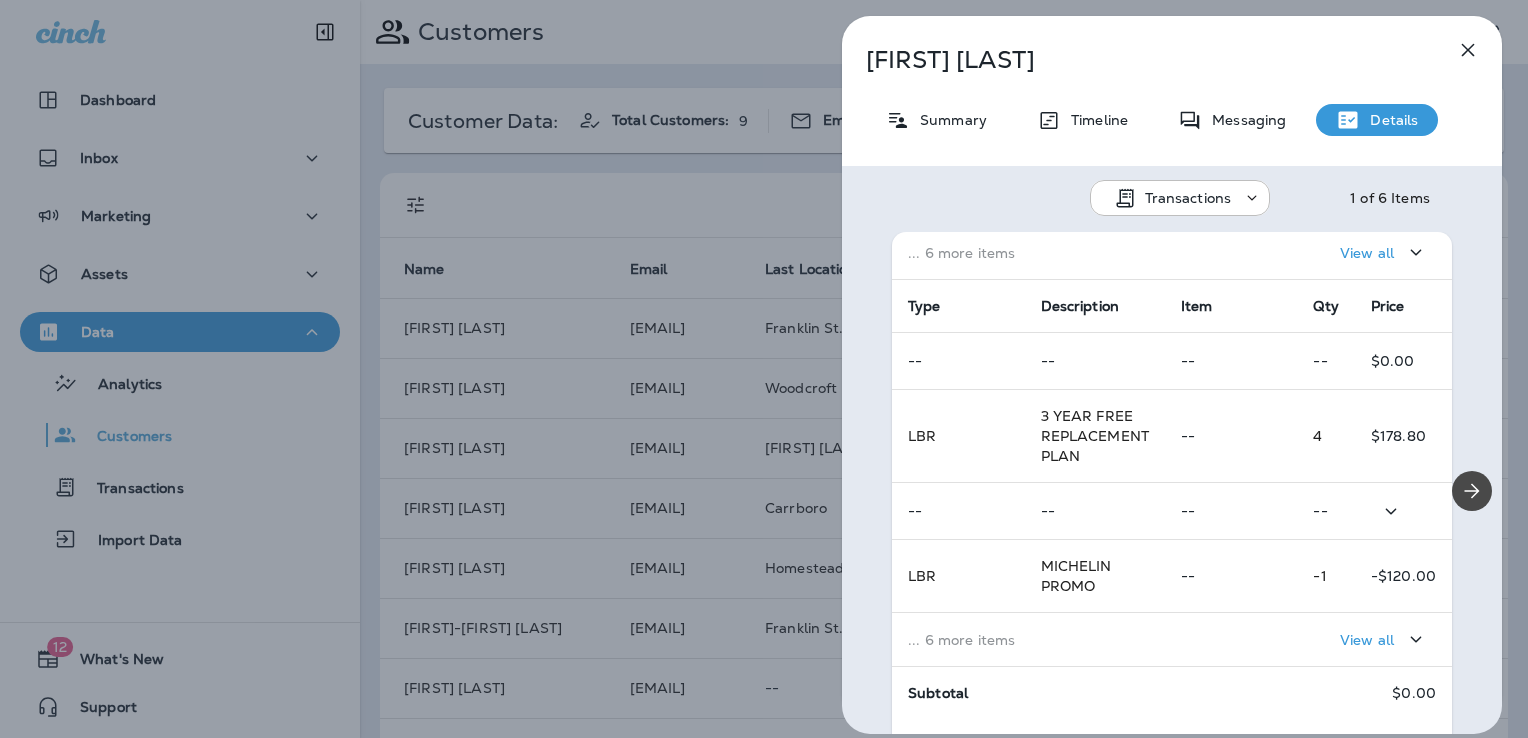 scroll, scrollTop: 364, scrollLeft: 0, axis: vertical 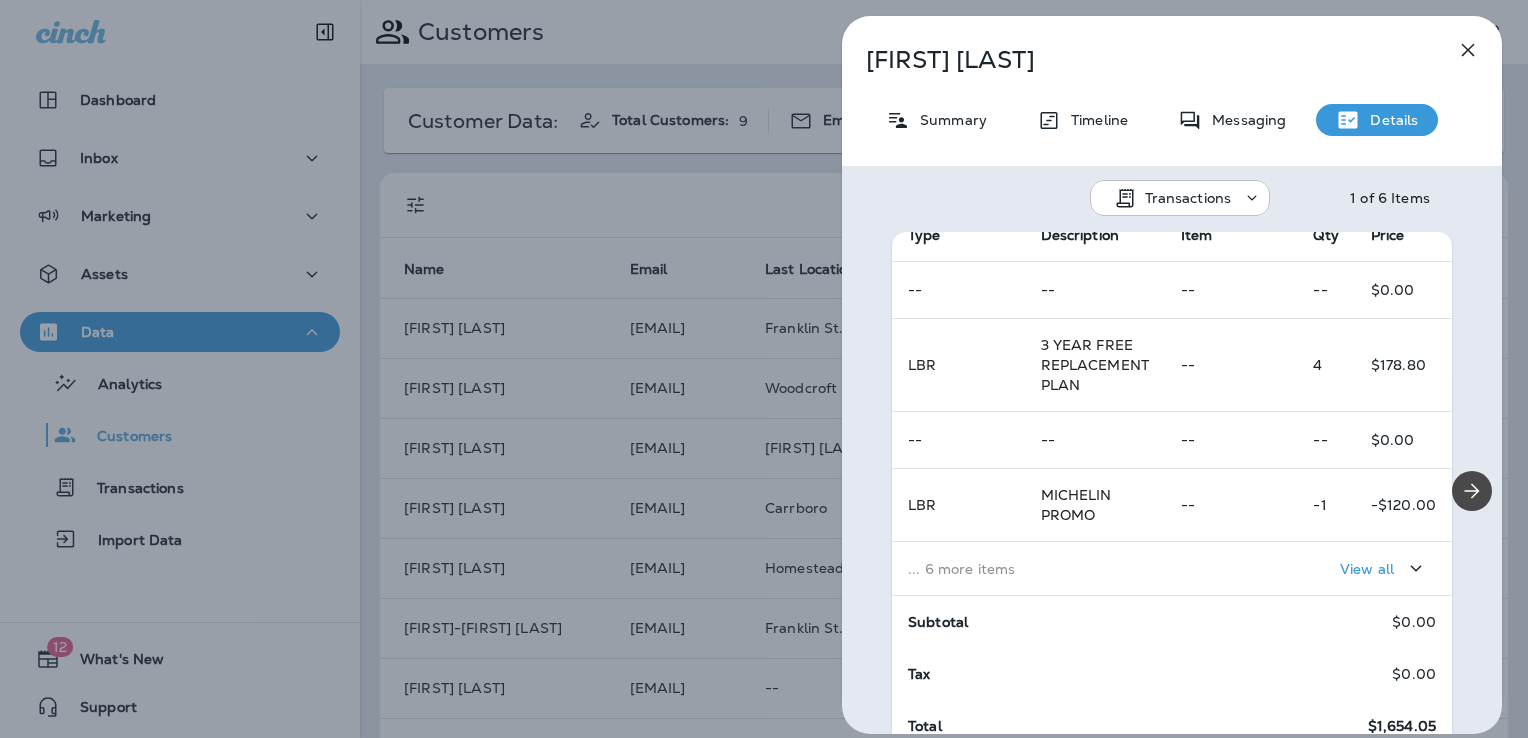 click on "... 6 more items" at bounding box center [1028, 569] 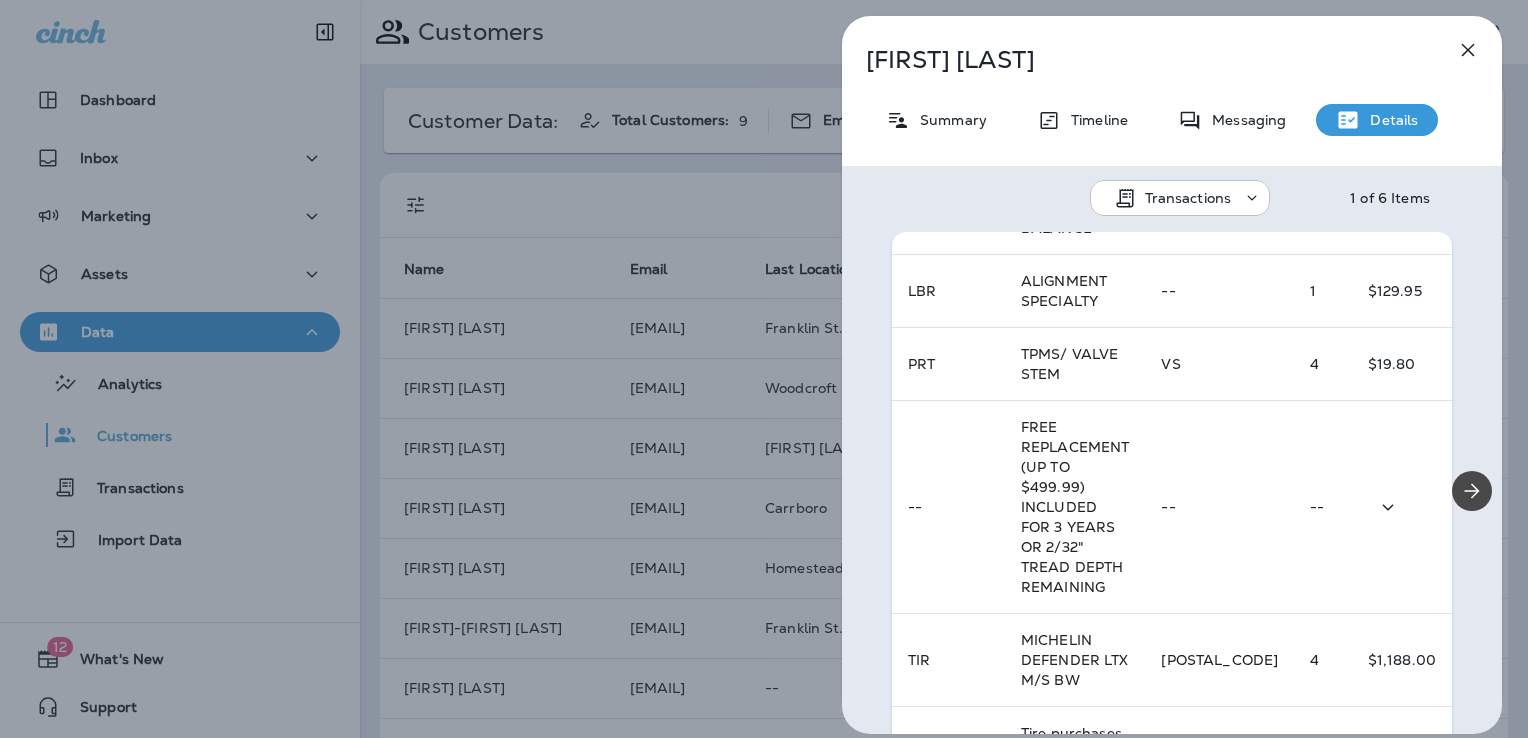 scroll, scrollTop: 726, scrollLeft: 0, axis: vertical 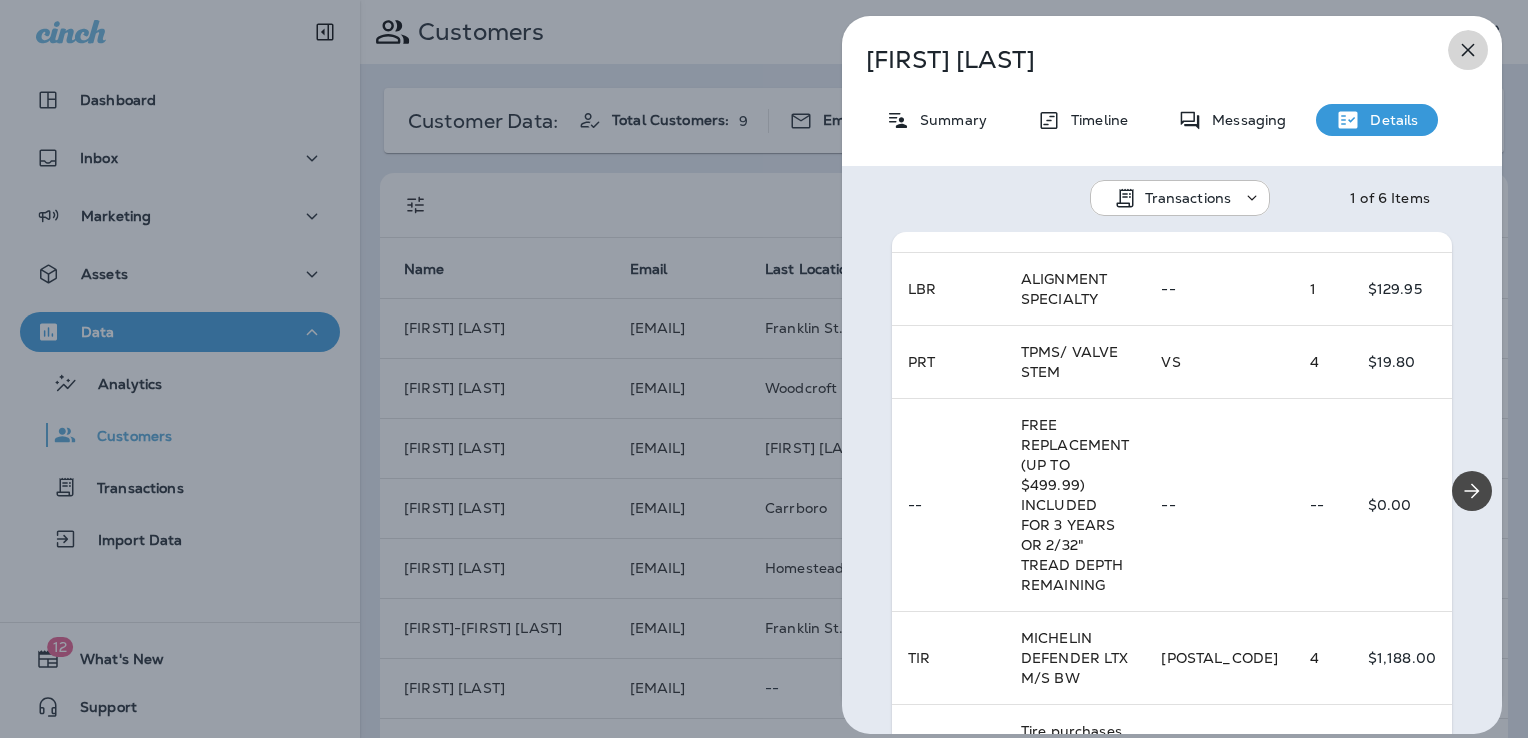 click 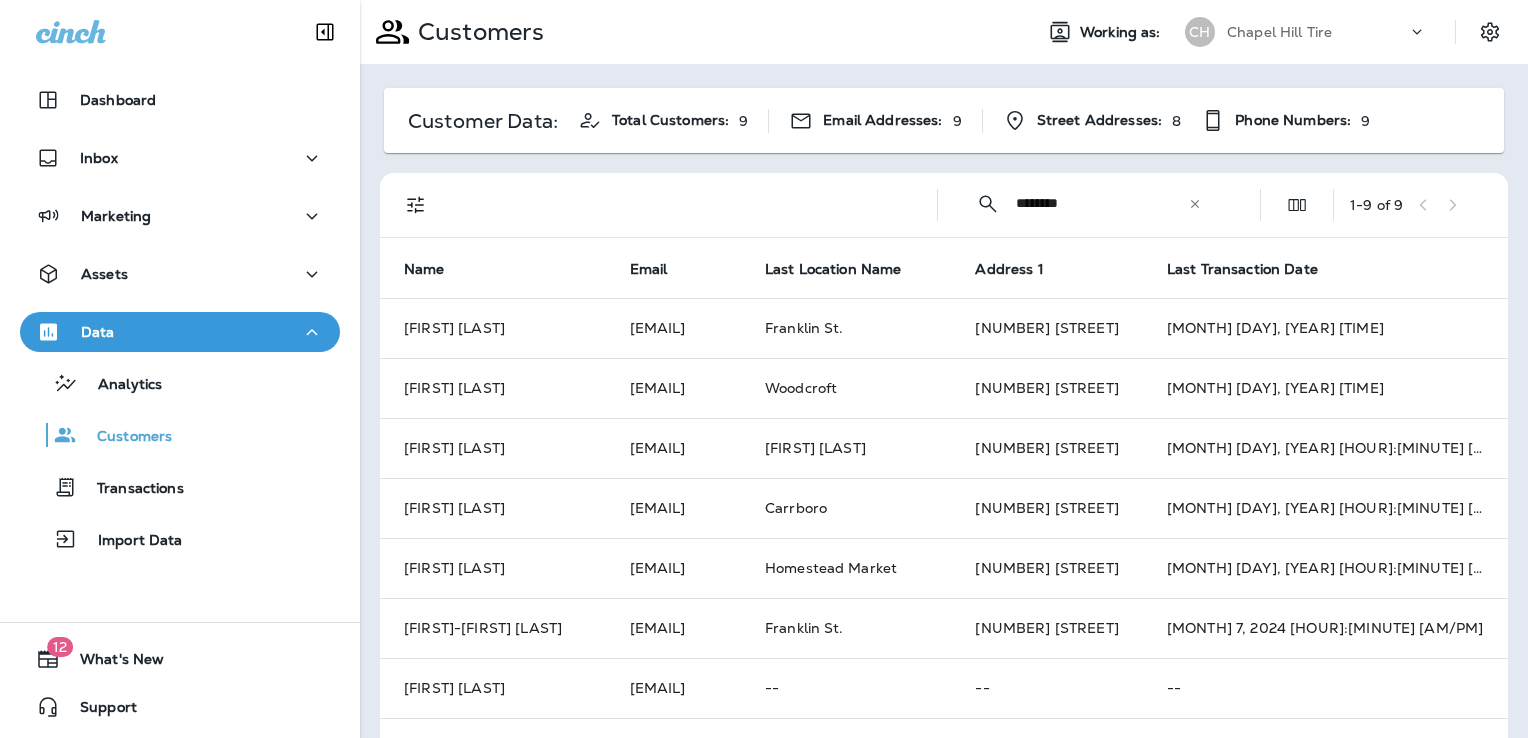 click 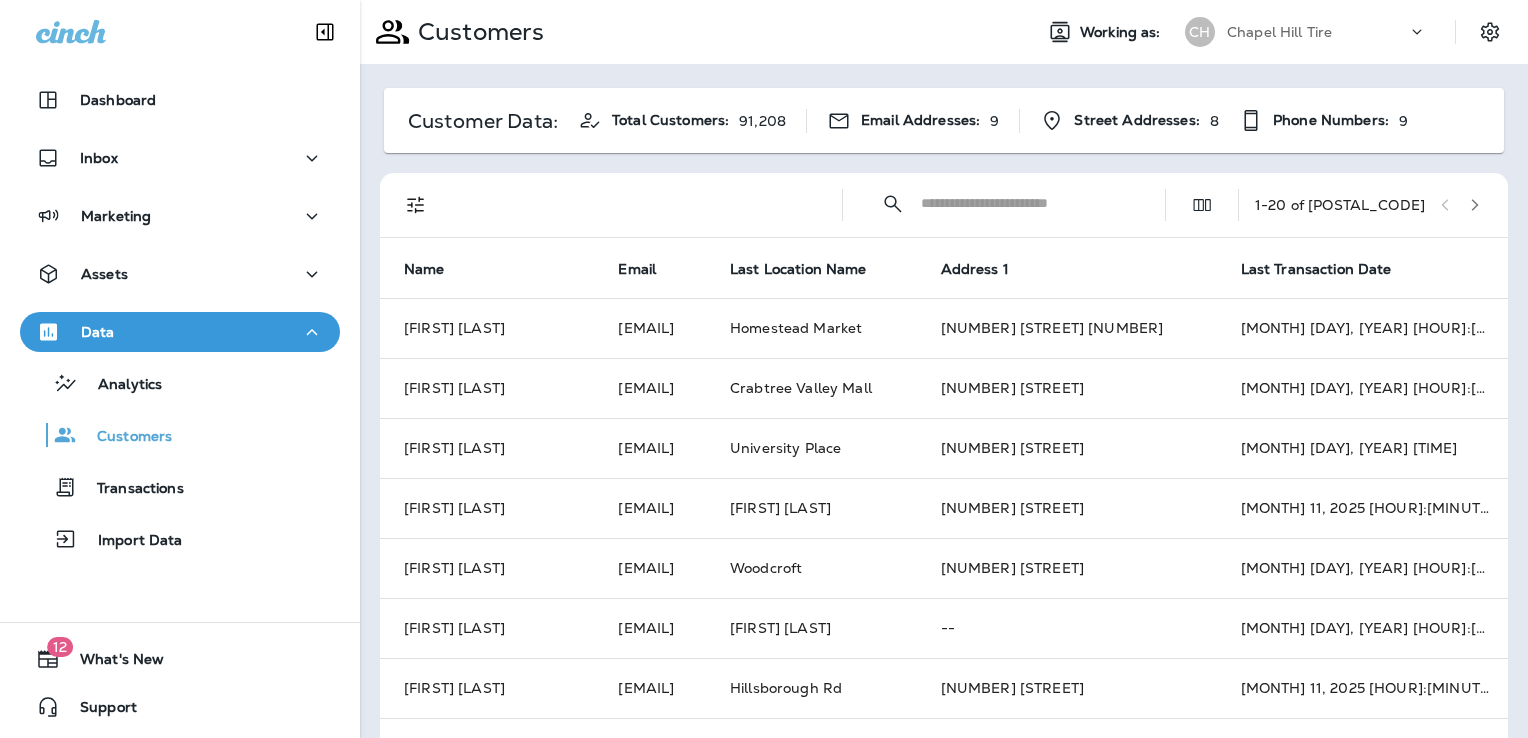 click at bounding box center [1025, 203] 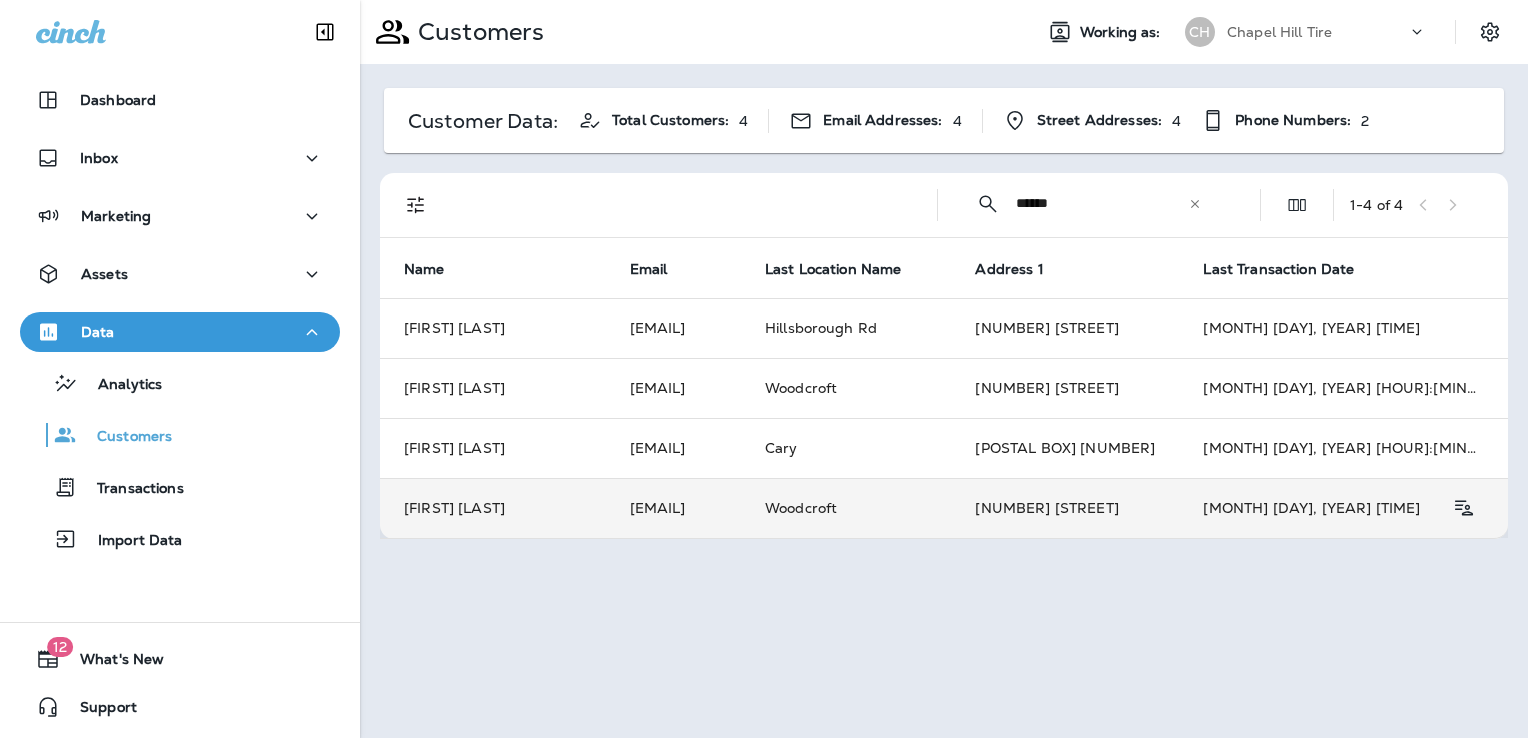 type on "*****" 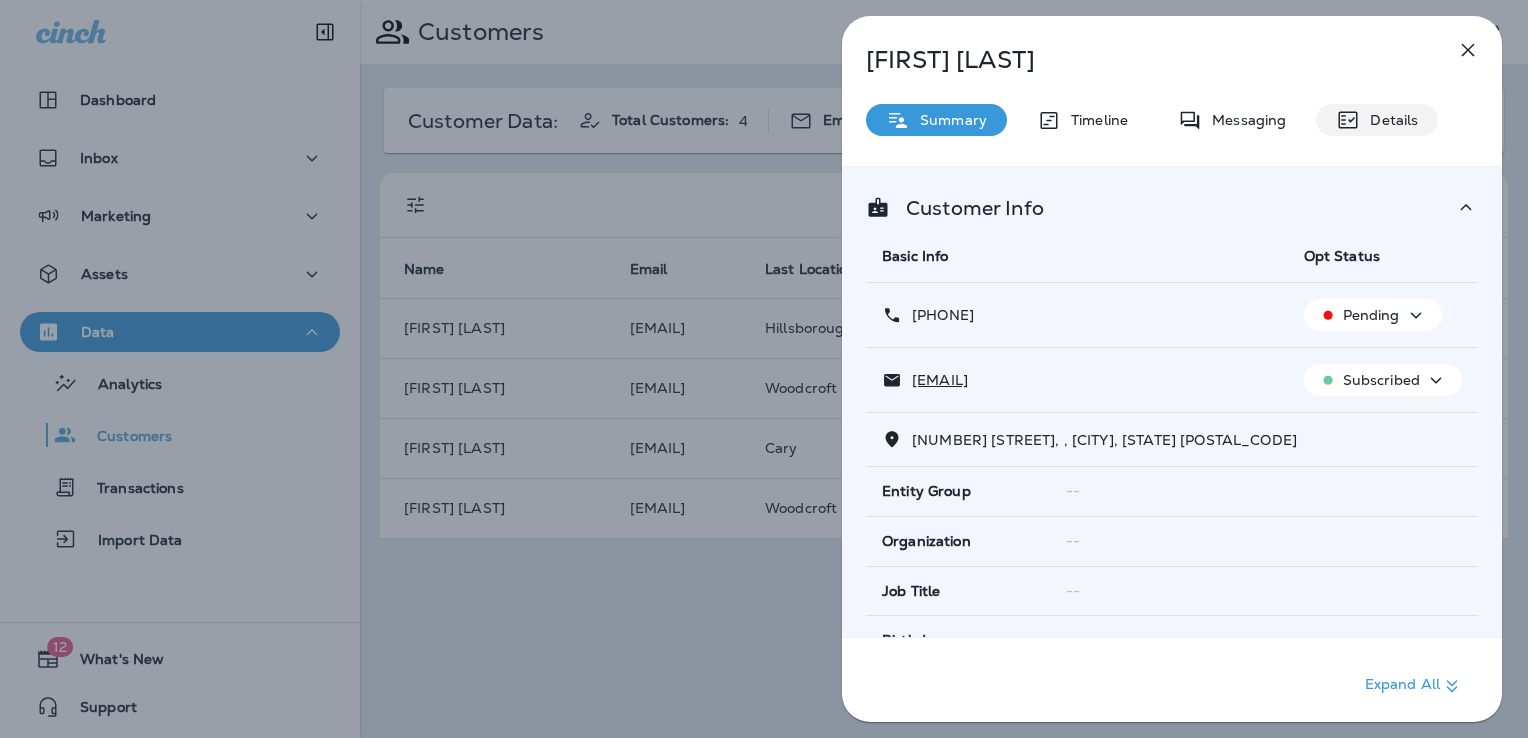 click on "Details" at bounding box center (1377, 120) 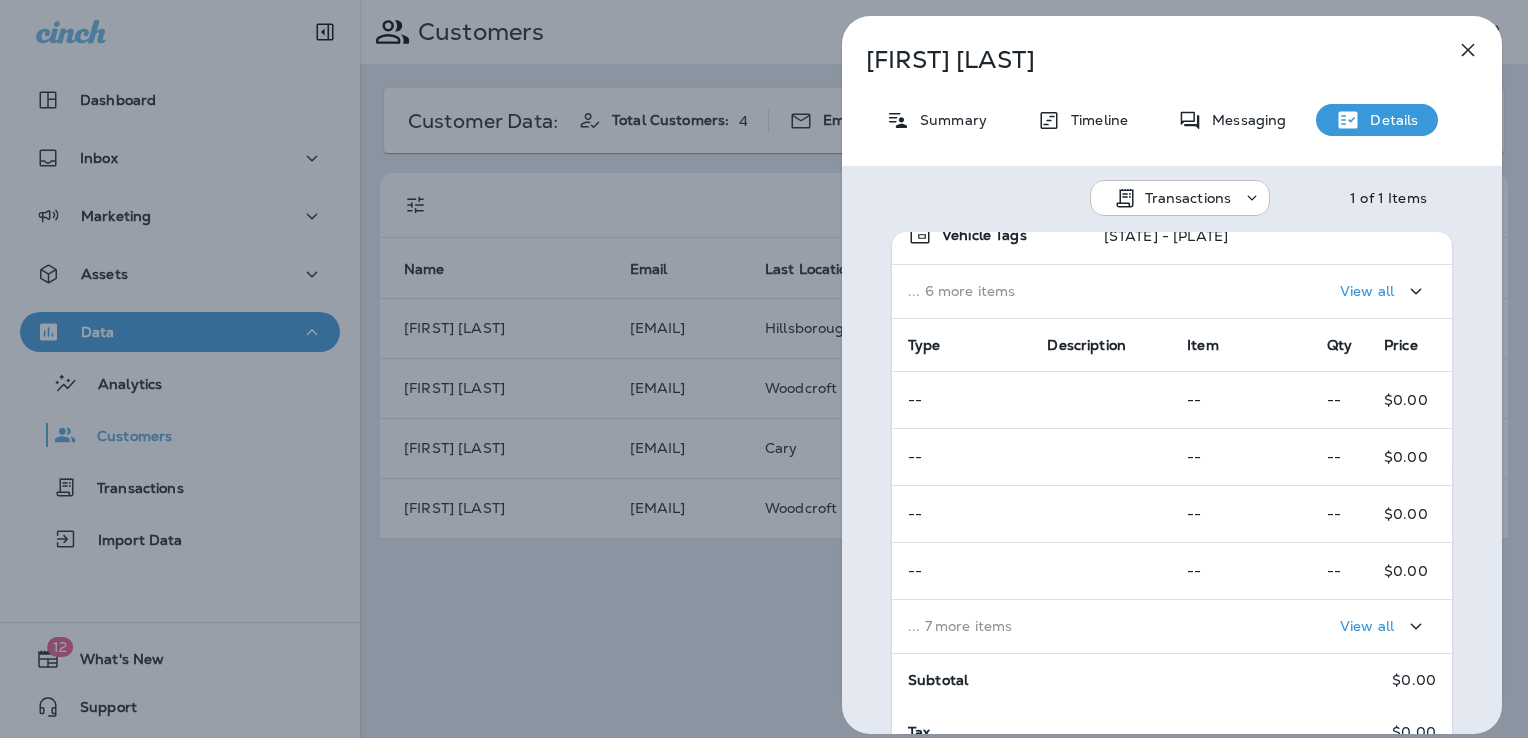 scroll, scrollTop: 312, scrollLeft: 0, axis: vertical 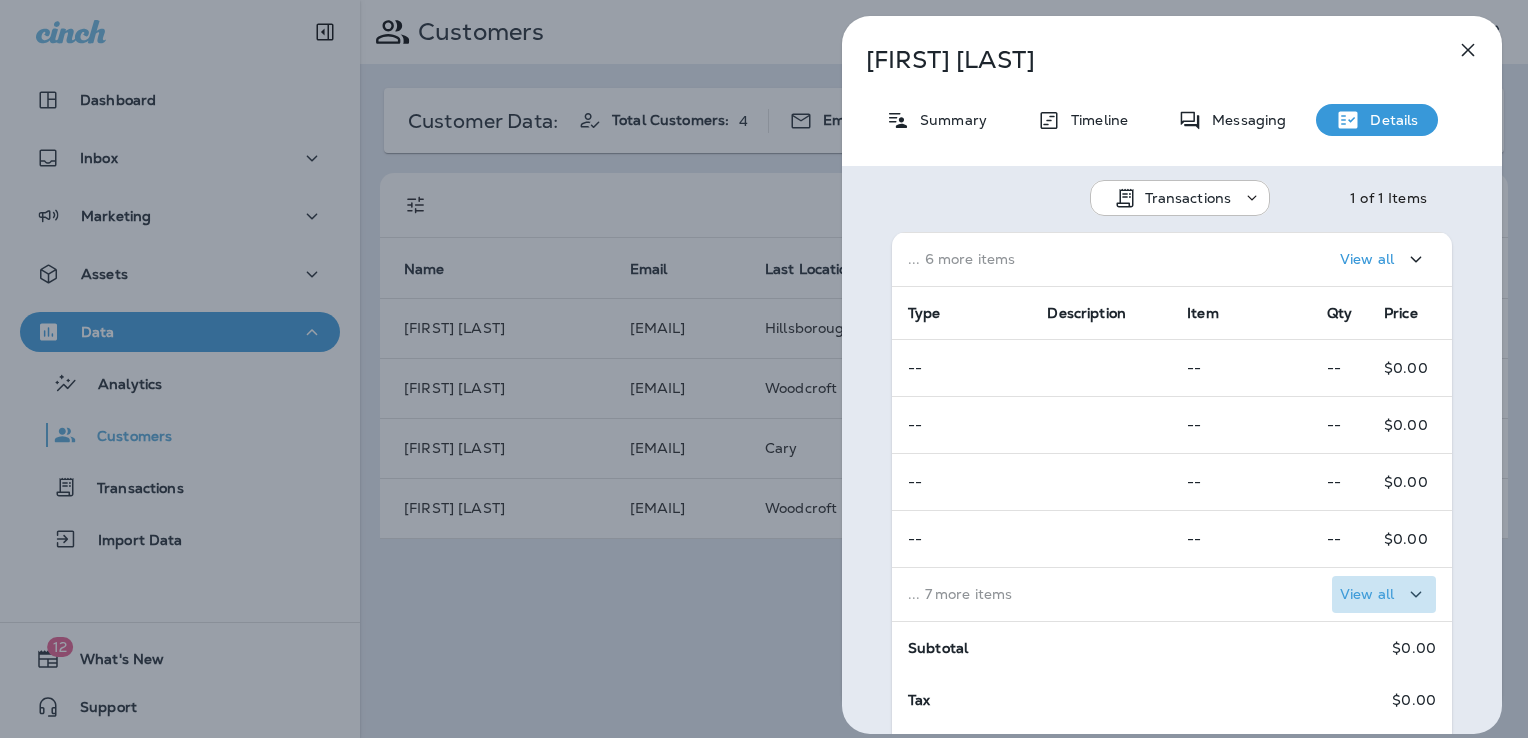 click on "View all" at bounding box center (1367, 594) 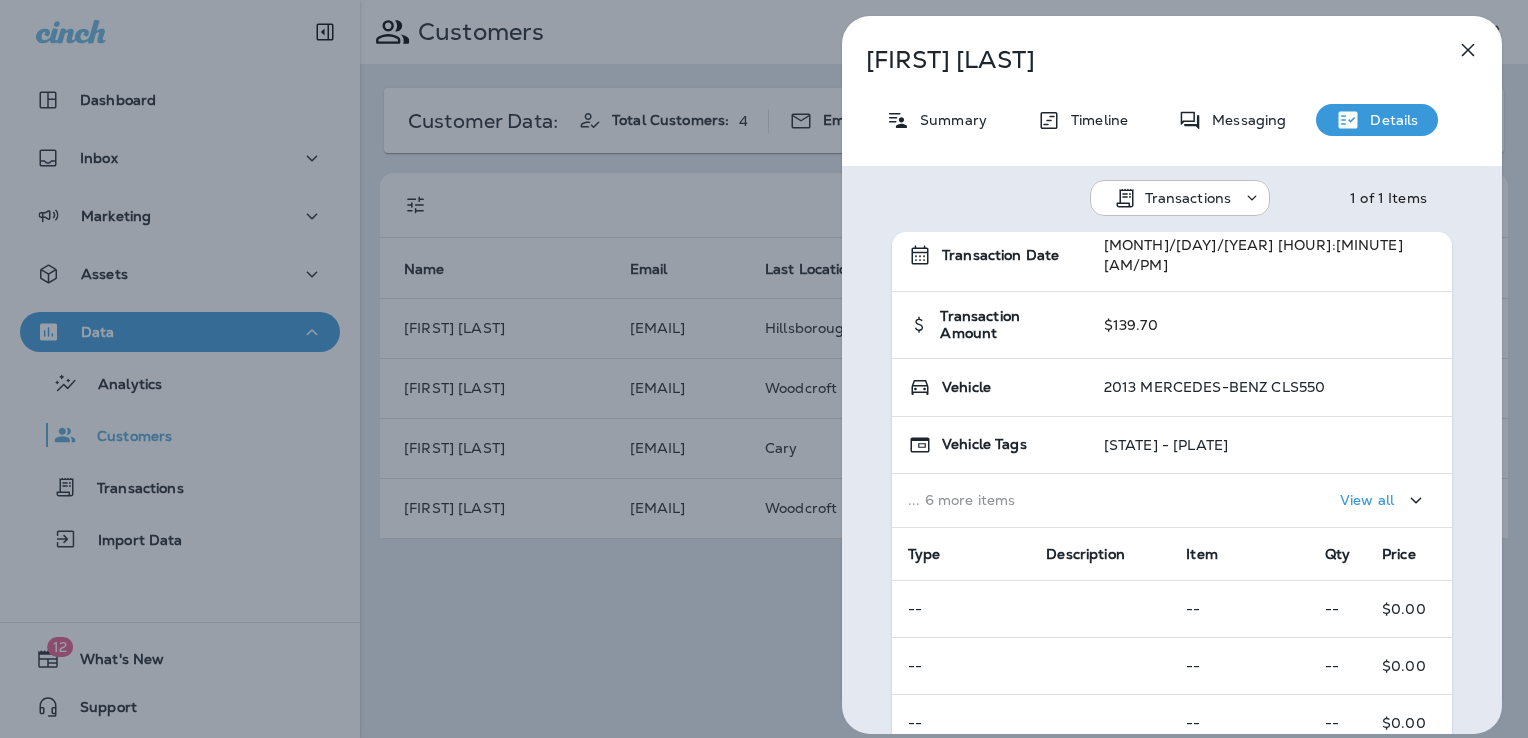 scroll, scrollTop: 0, scrollLeft: 0, axis: both 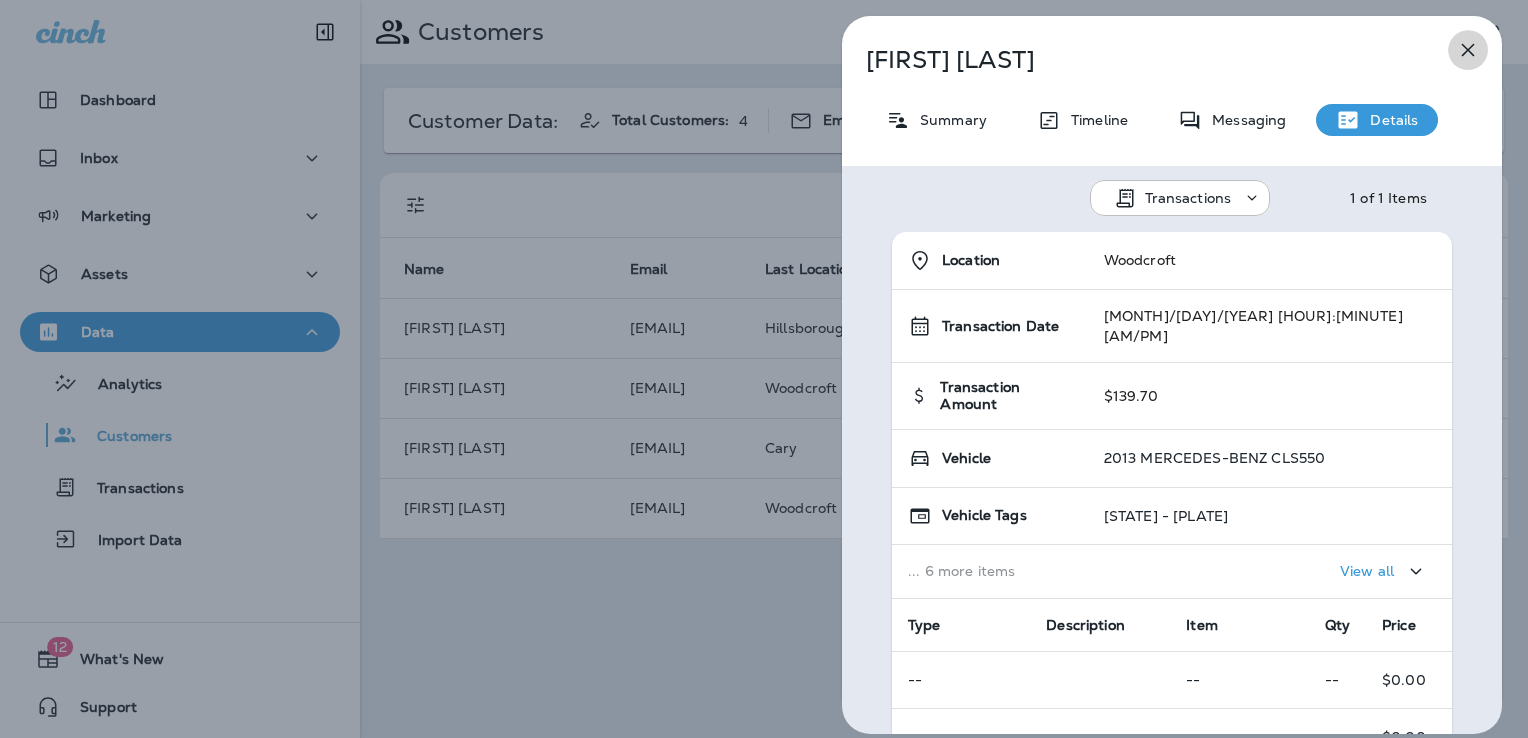 click 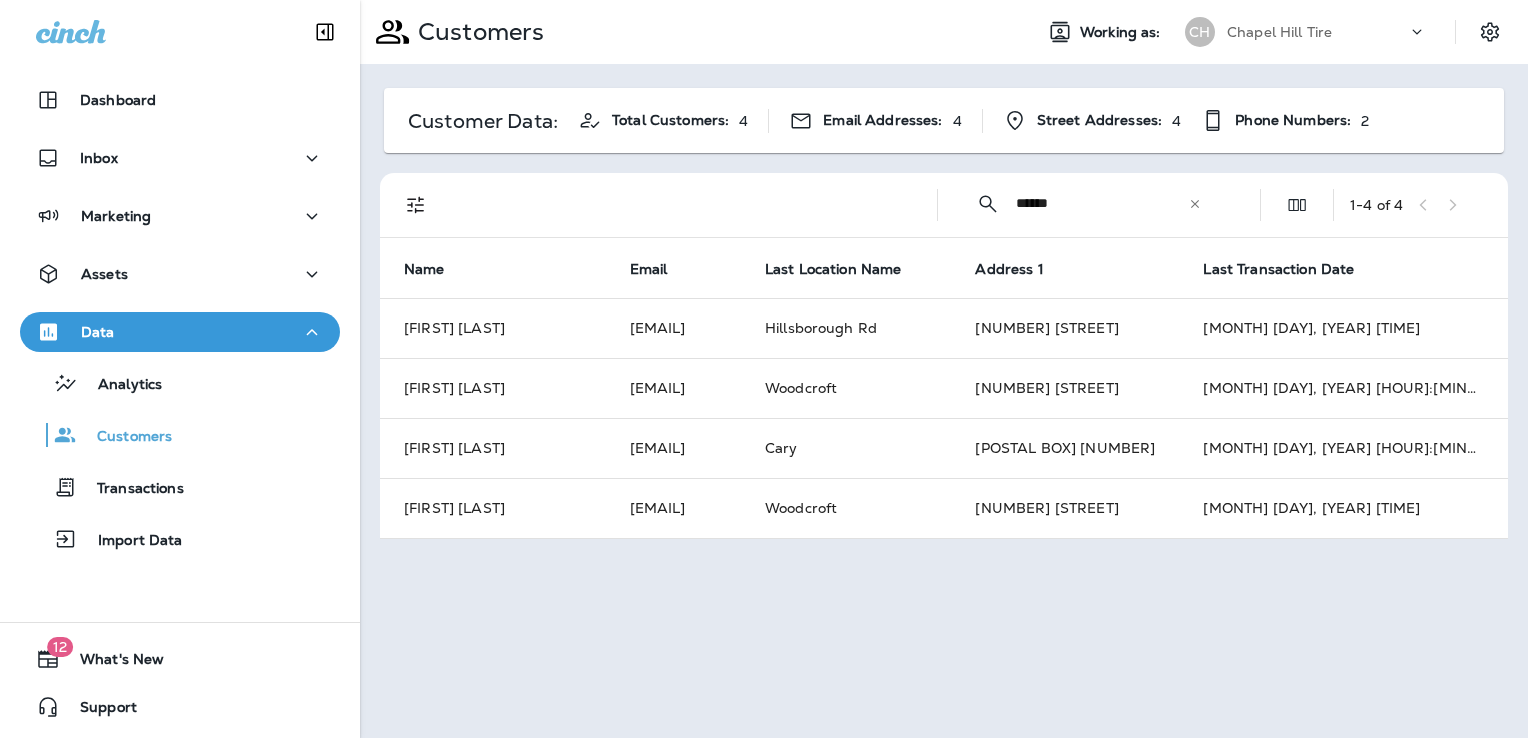 click 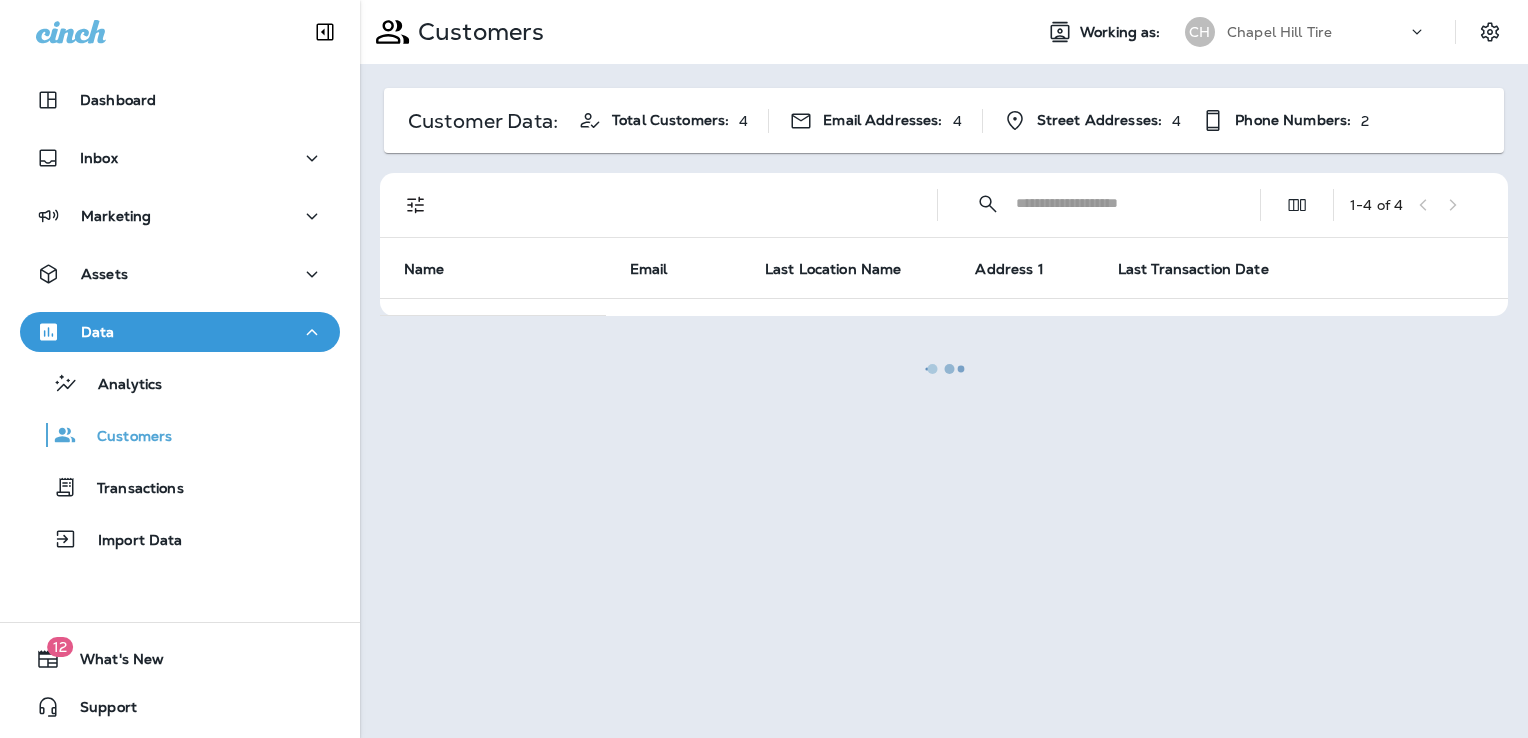click on "​ ​ 1  -  4   of 4 Name Email Last Location Name Address 1 Last Transaction Date" at bounding box center (944, 244) 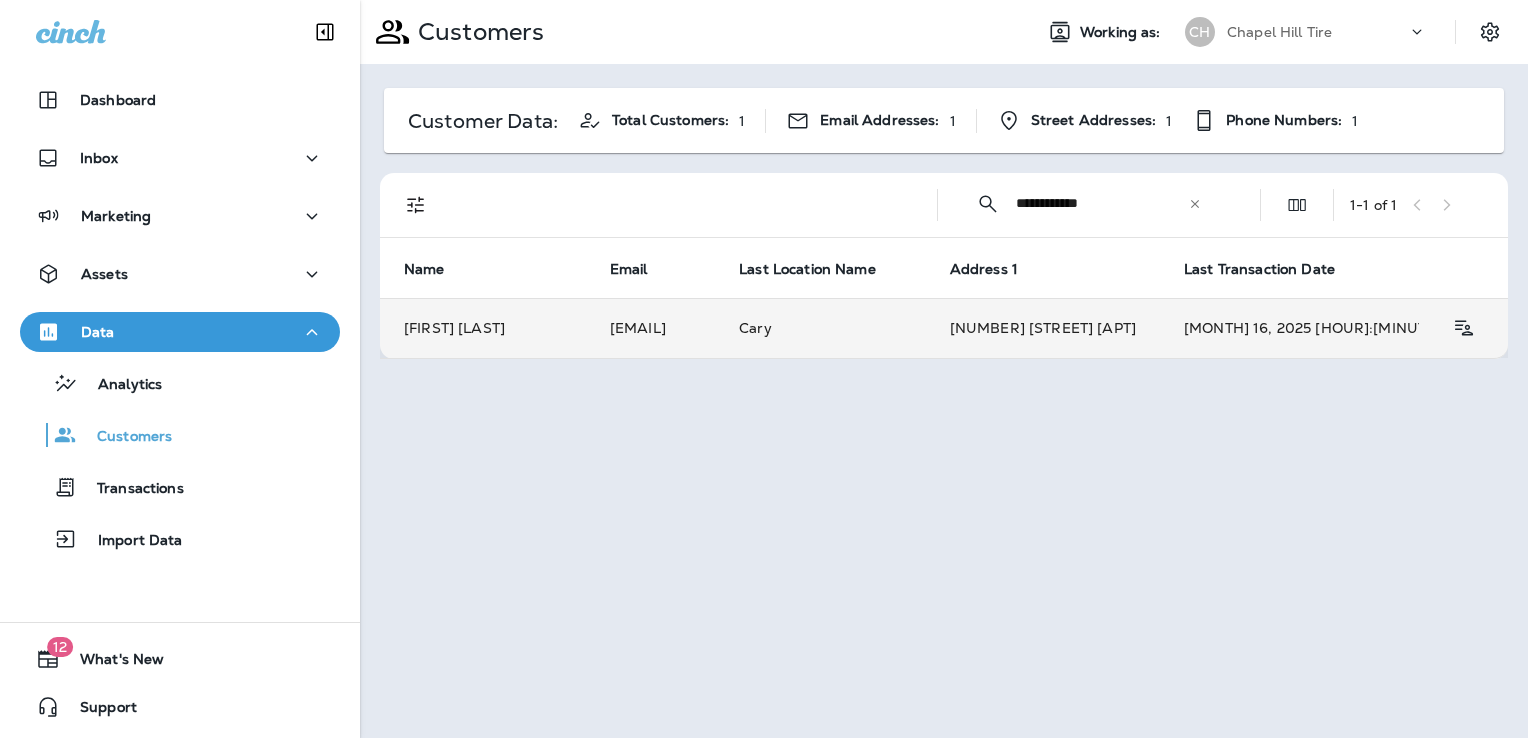 type on "**********" 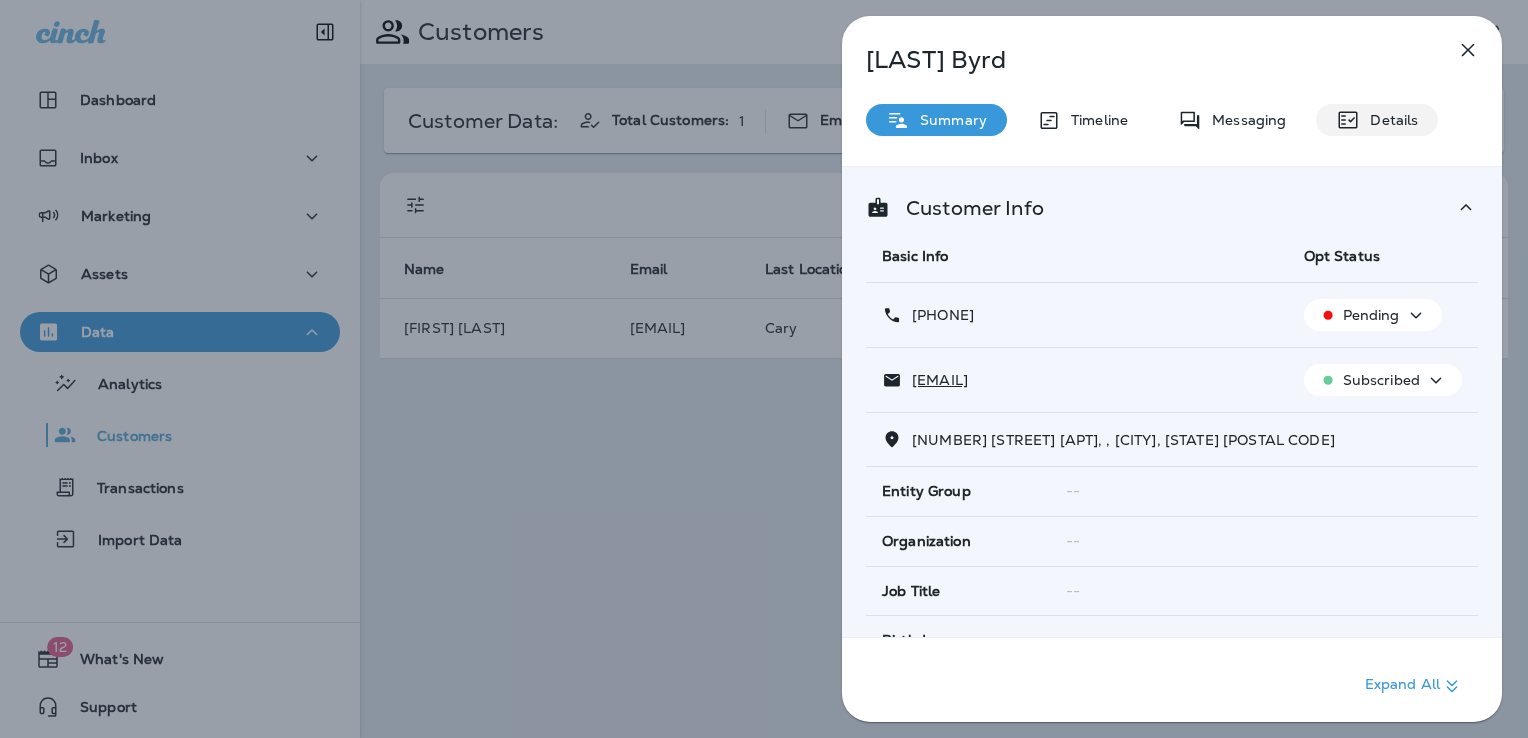 click on "Details" at bounding box center [1389, 120] 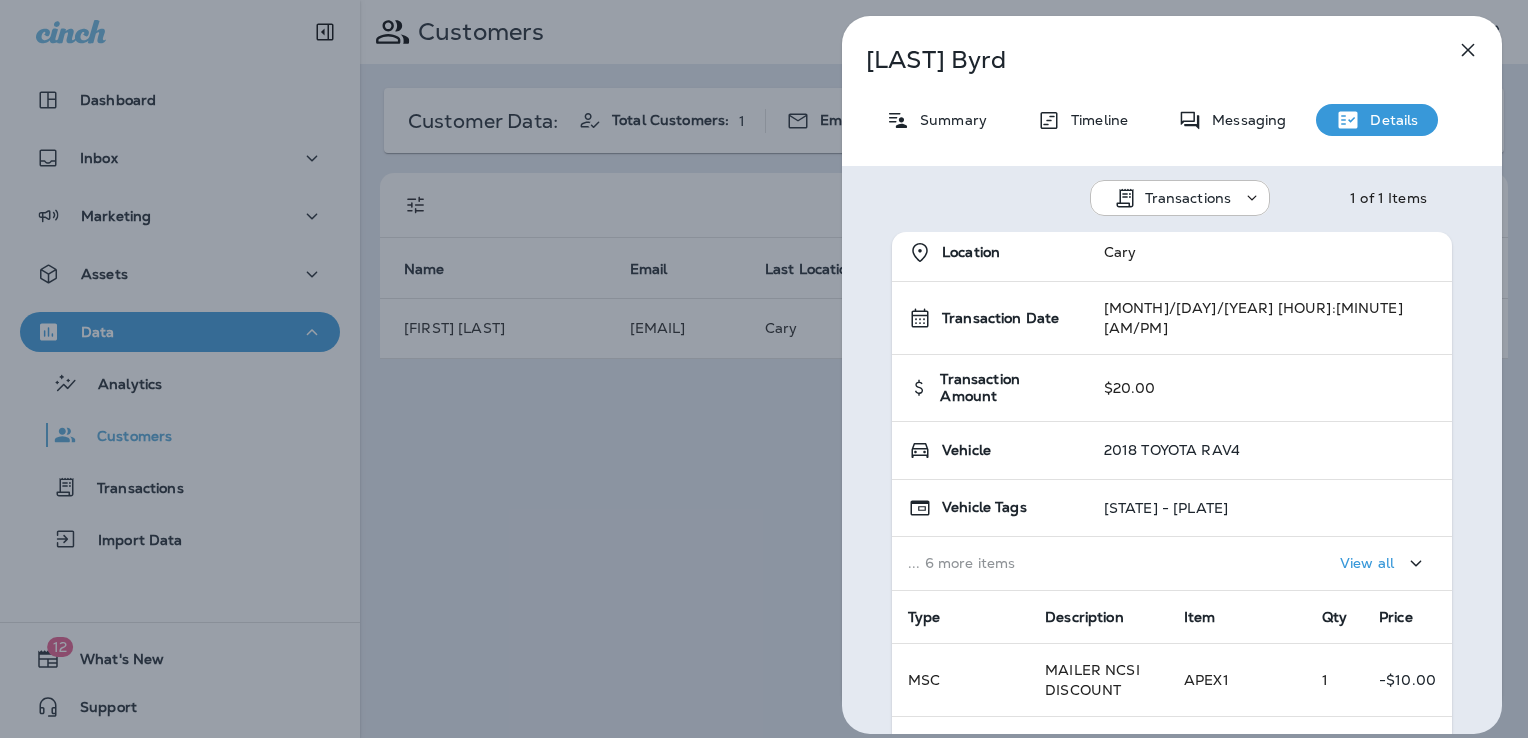 scroll, scrollTop: 0, scrollLeft: 0, axis: both 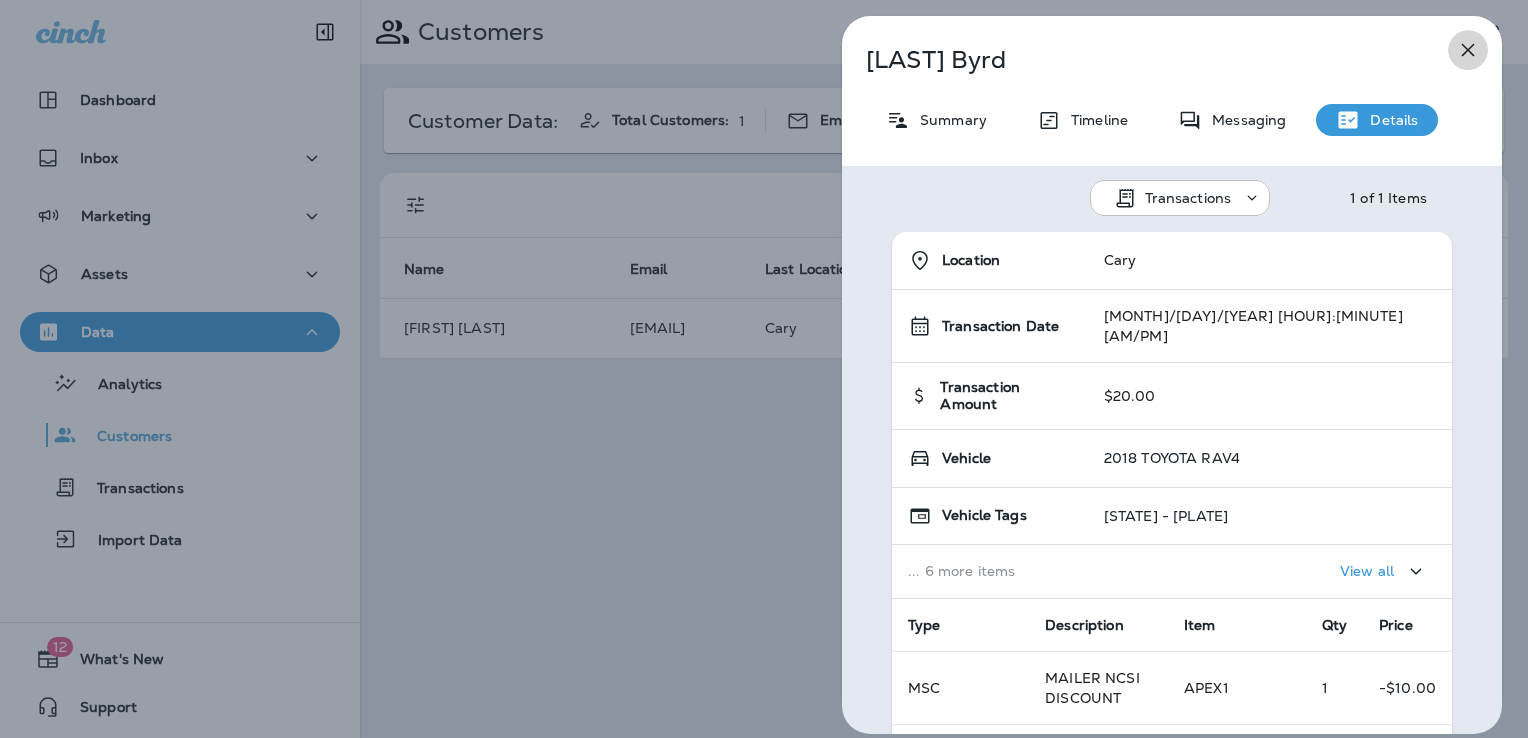click 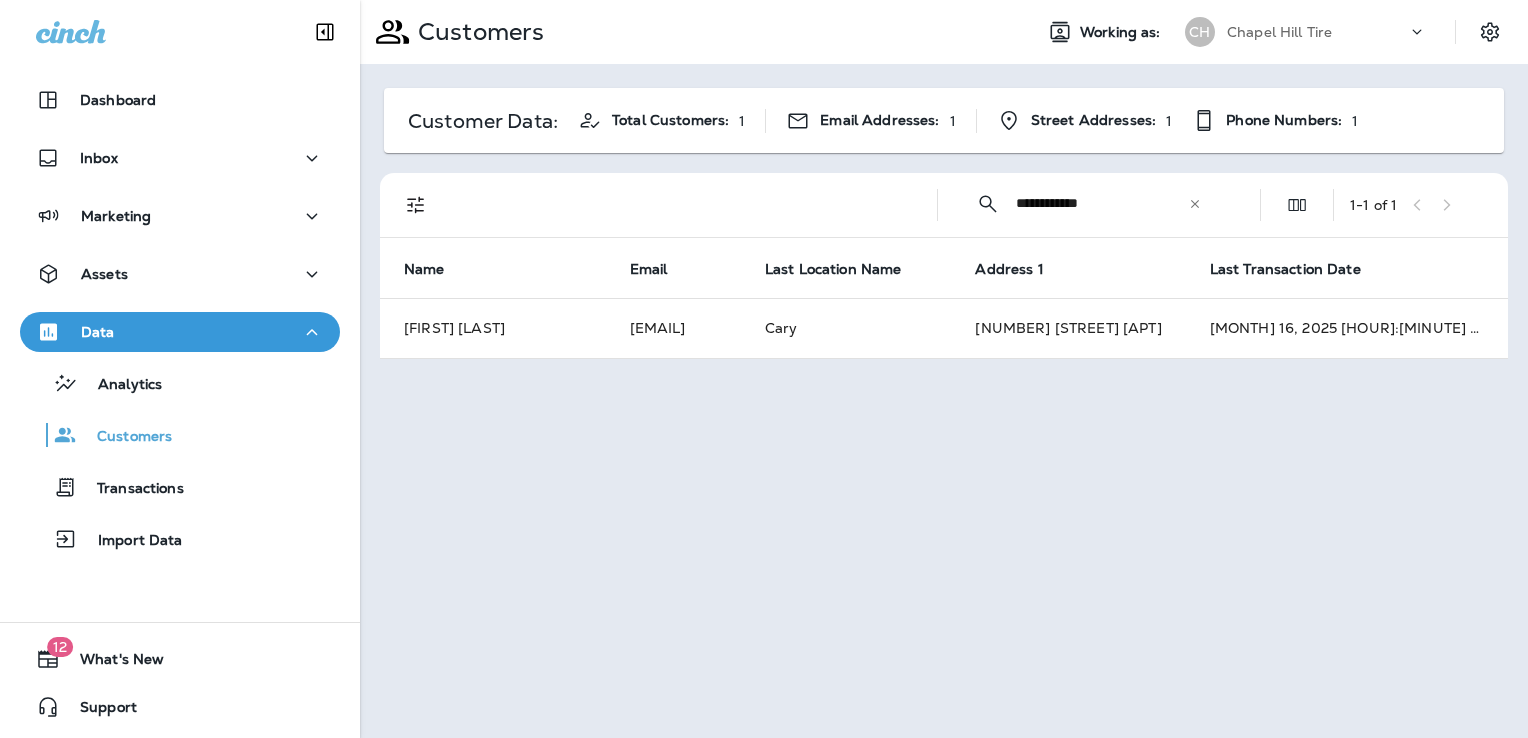 click 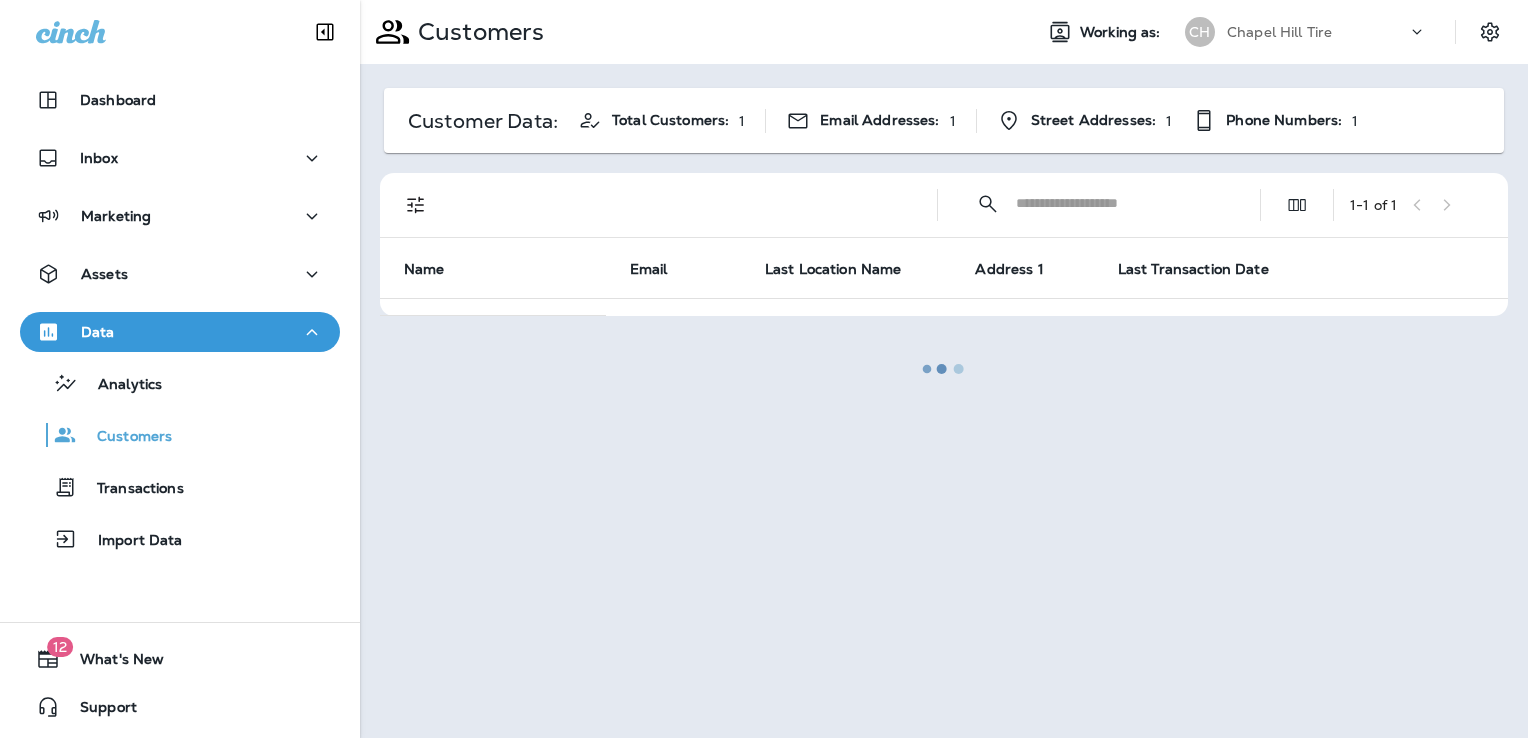 click at bounding box center [944, 369] 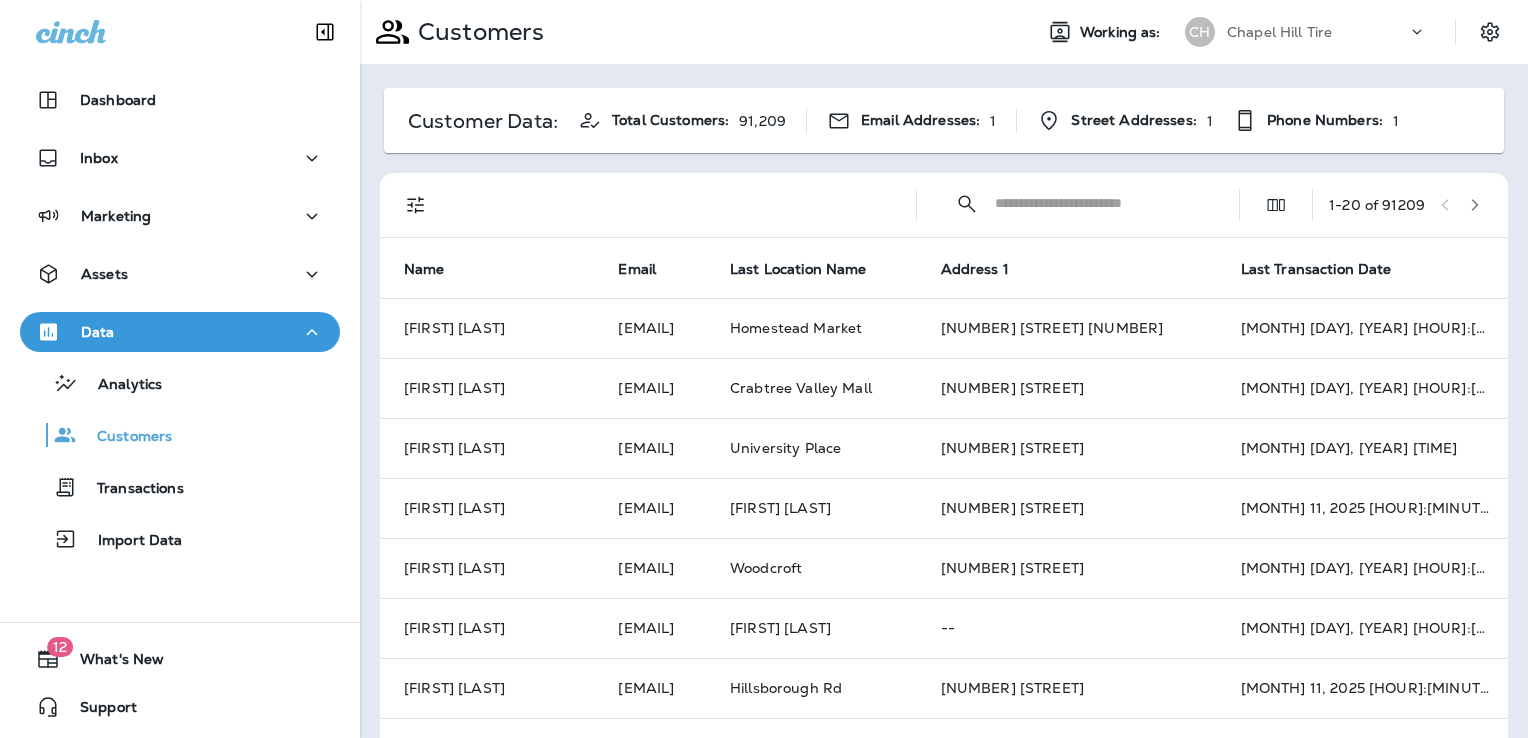 click at bounding box center [1099, 203] 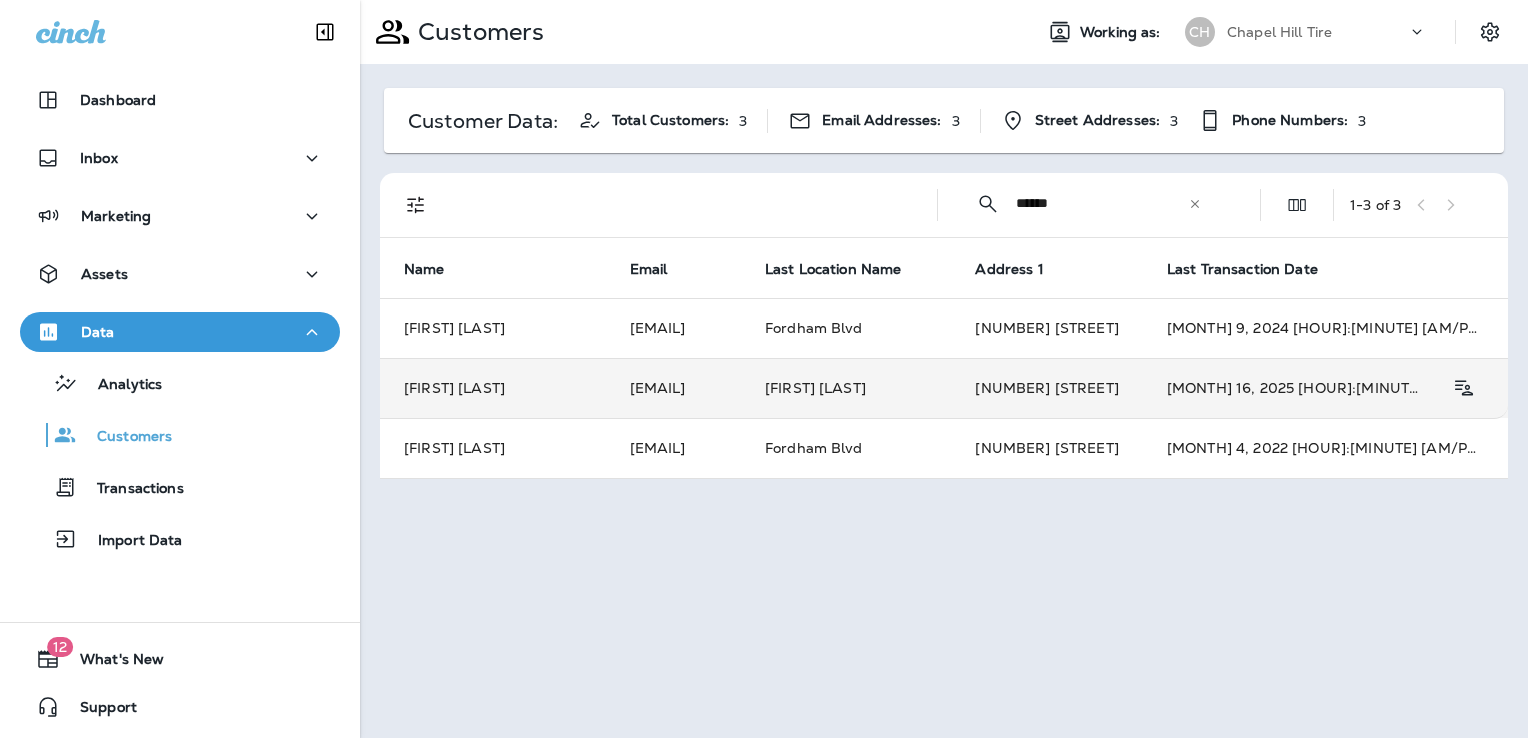 type on "******" 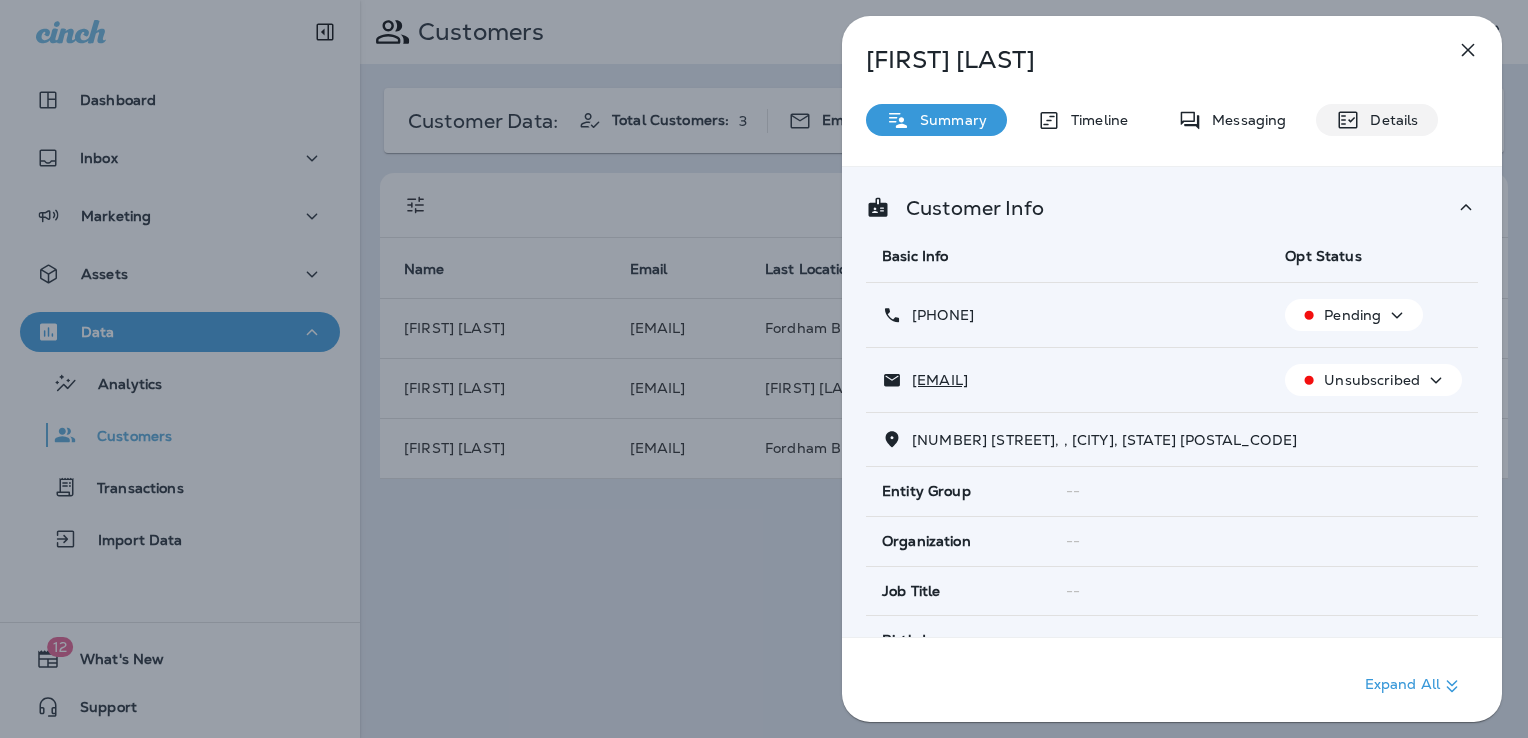 click on "Details" at bounding box center (1389, 120) 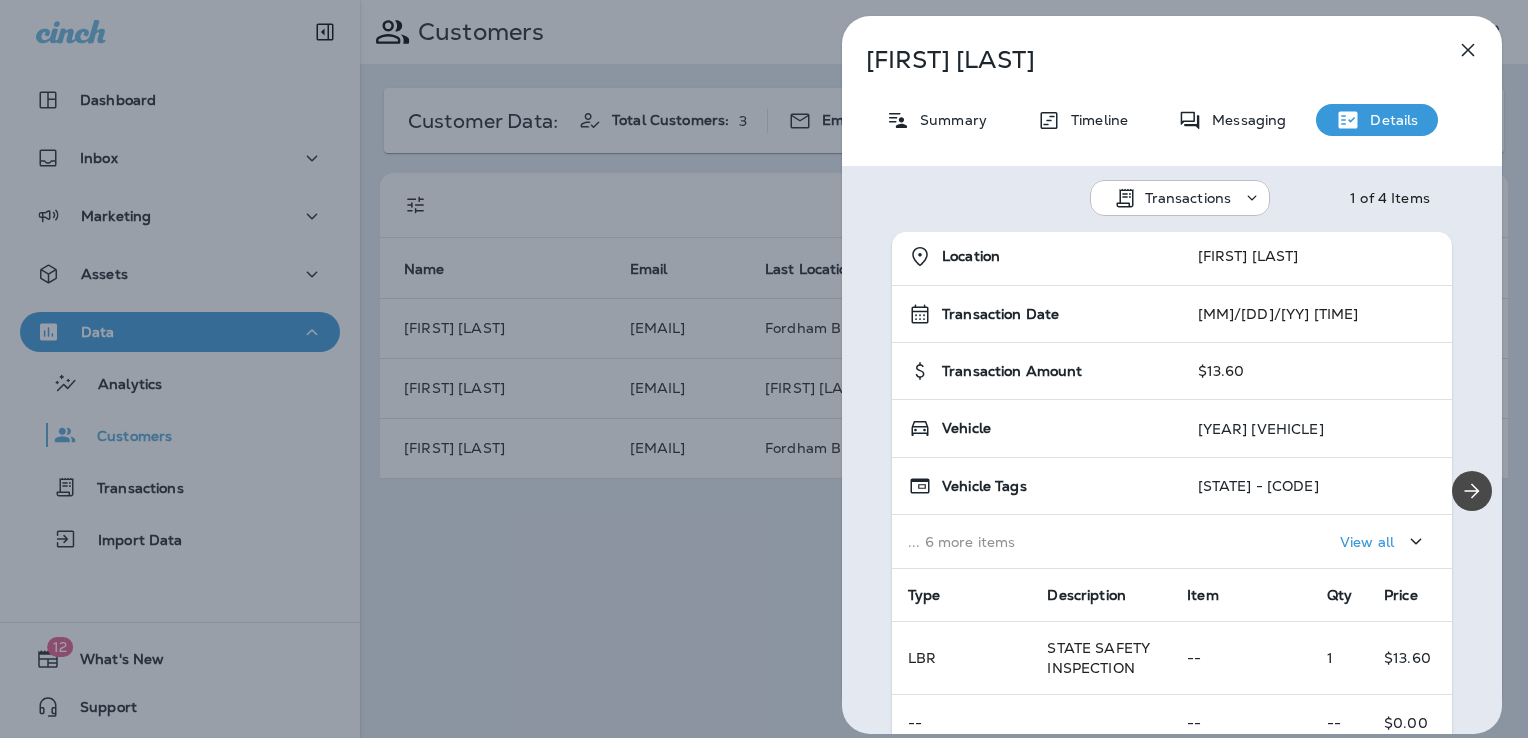 scroll, scrollTop: 0, scrollLeft: 0, axis: both 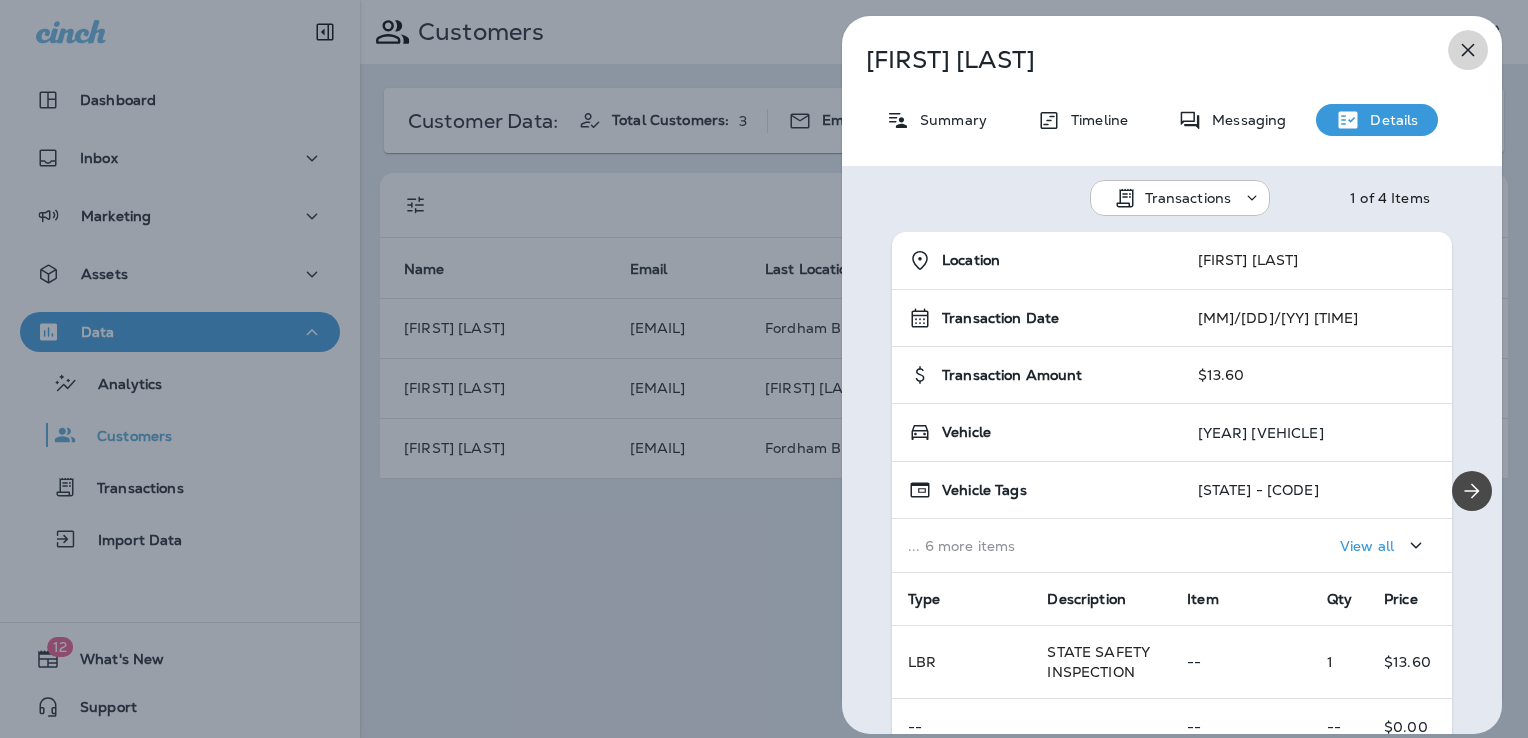 click 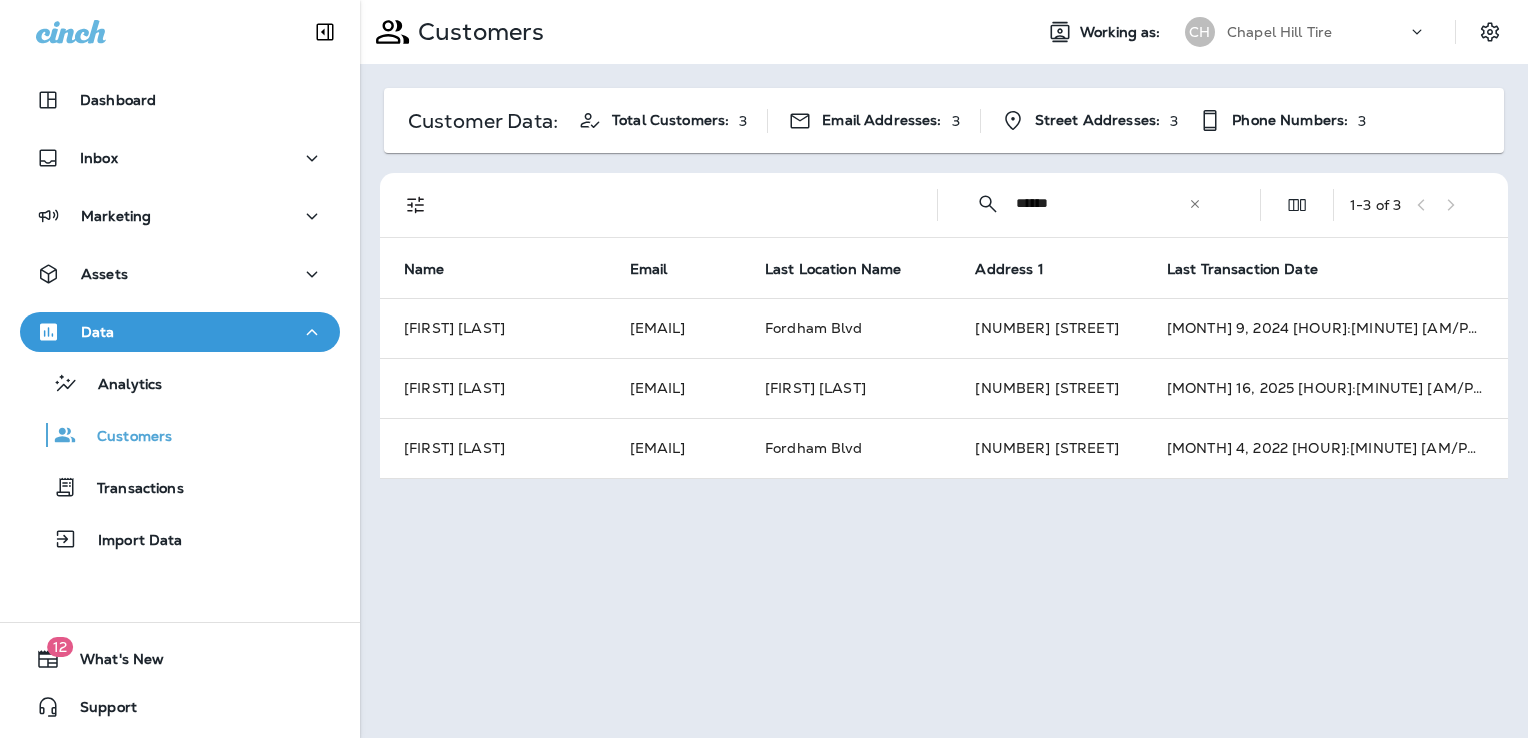 click 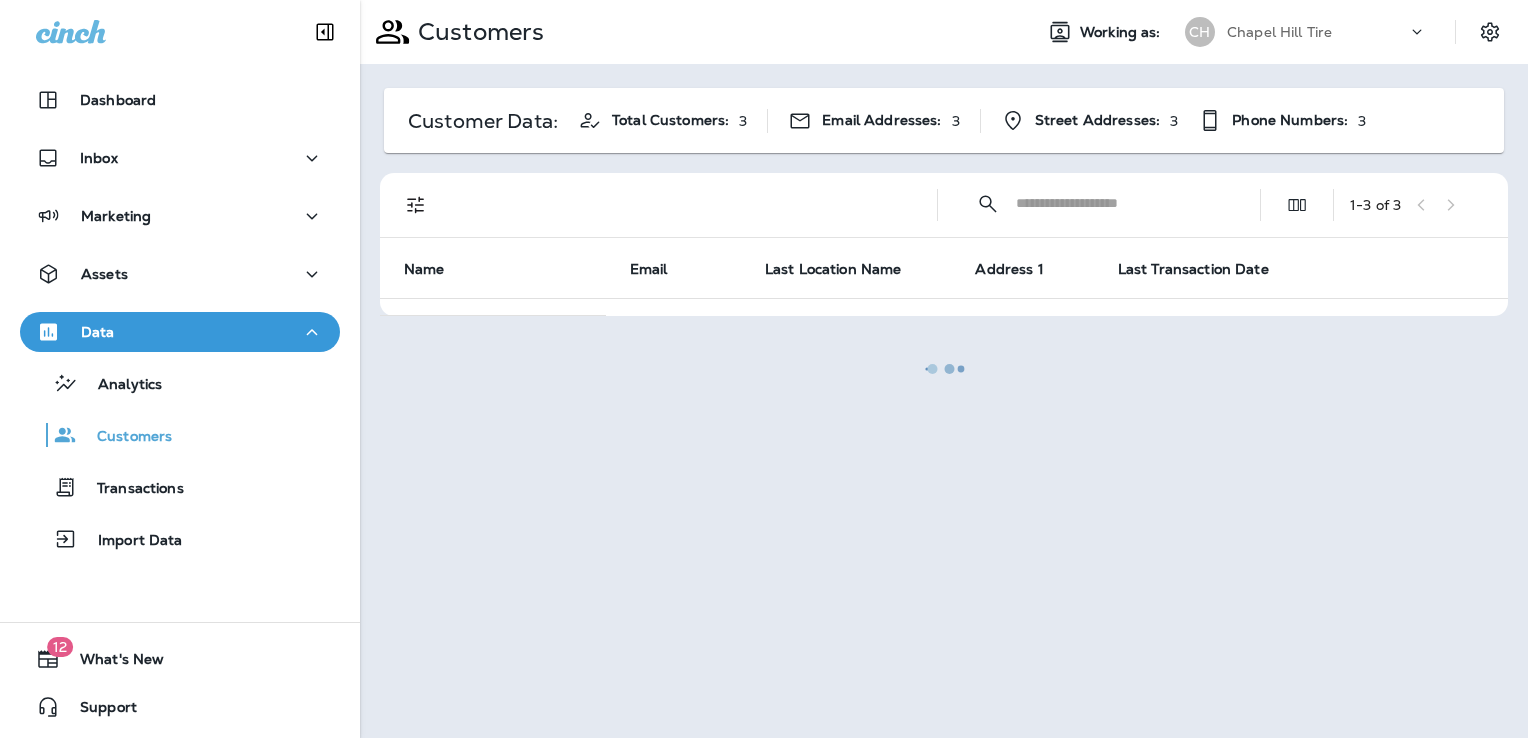 click at bounding box center [944, 369] 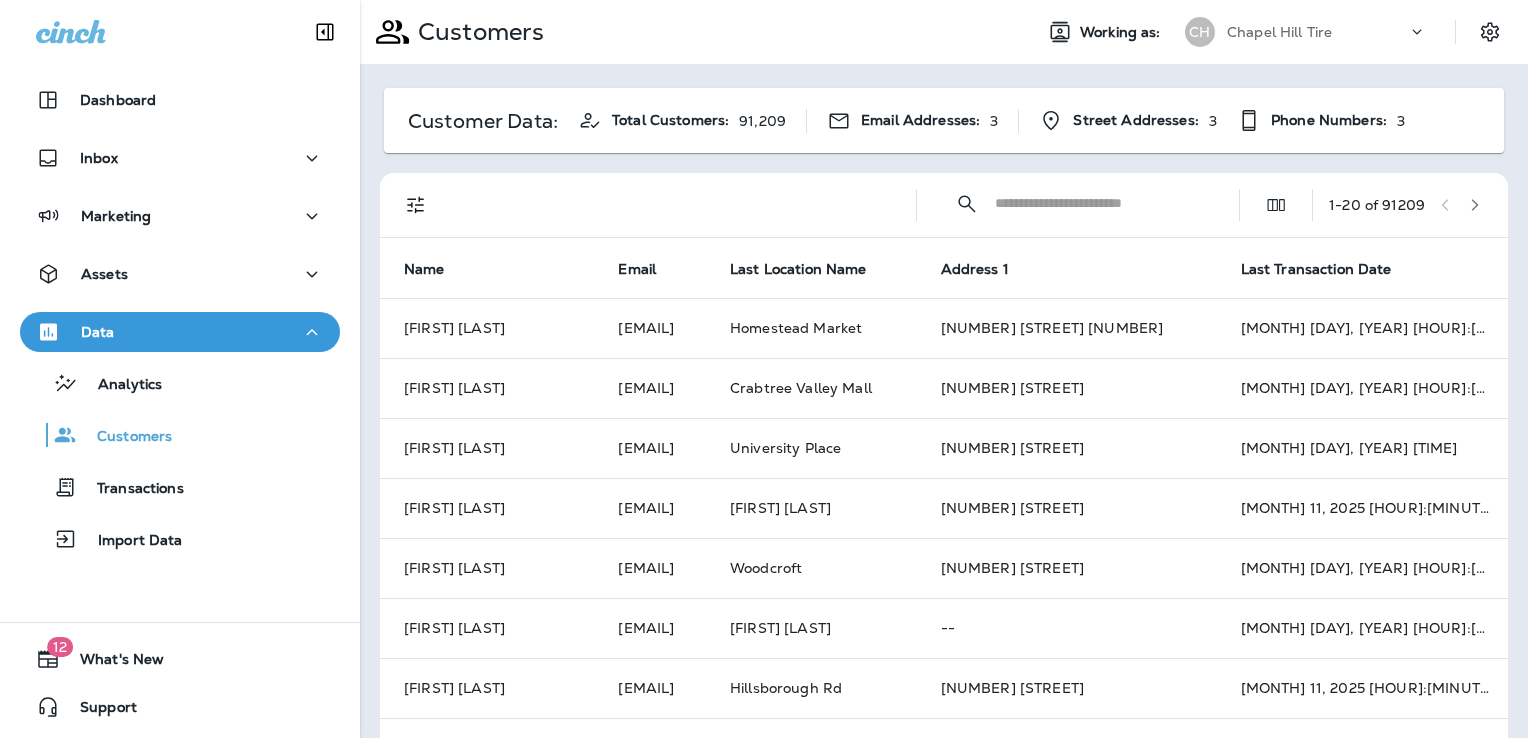 click at bounding box center (1099, 203) 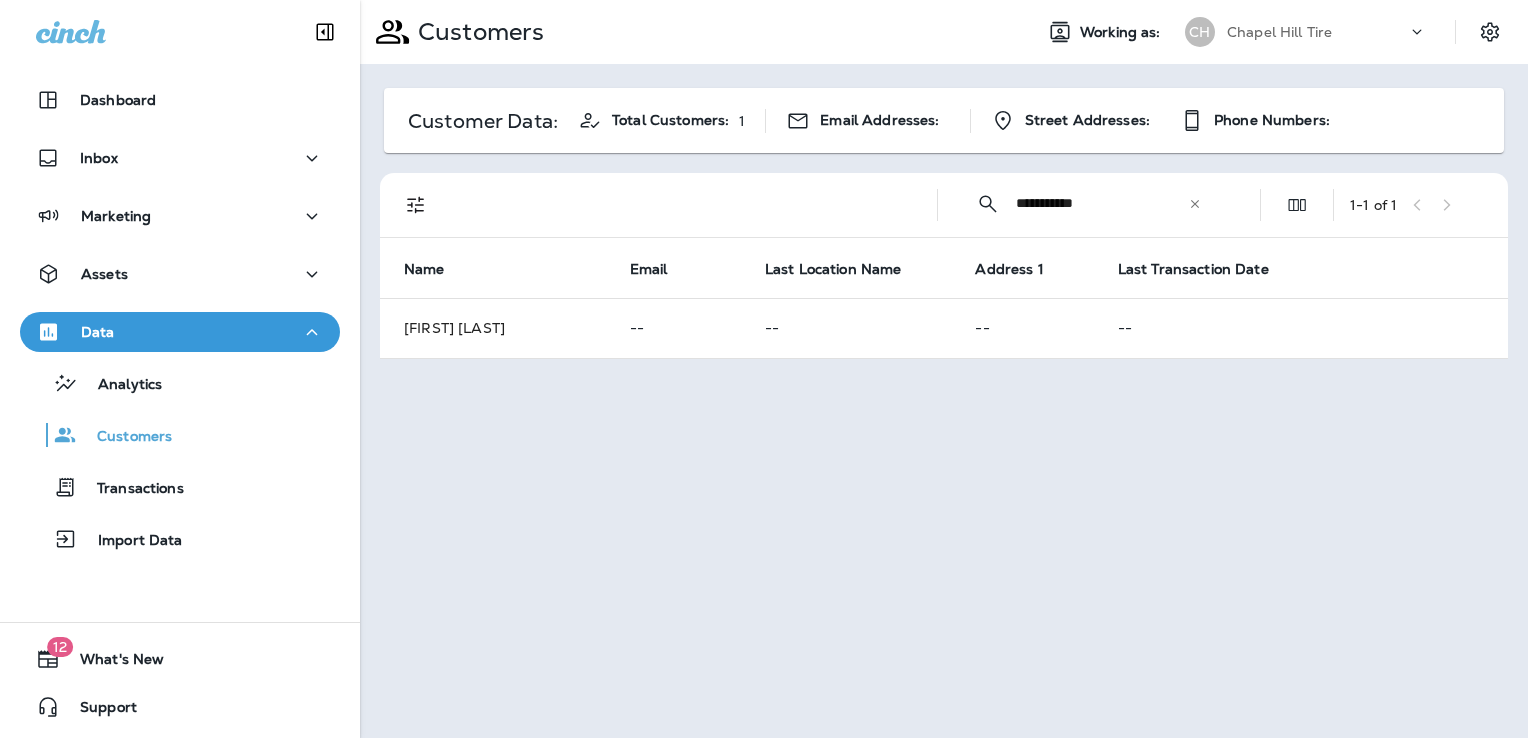 type on "**********" 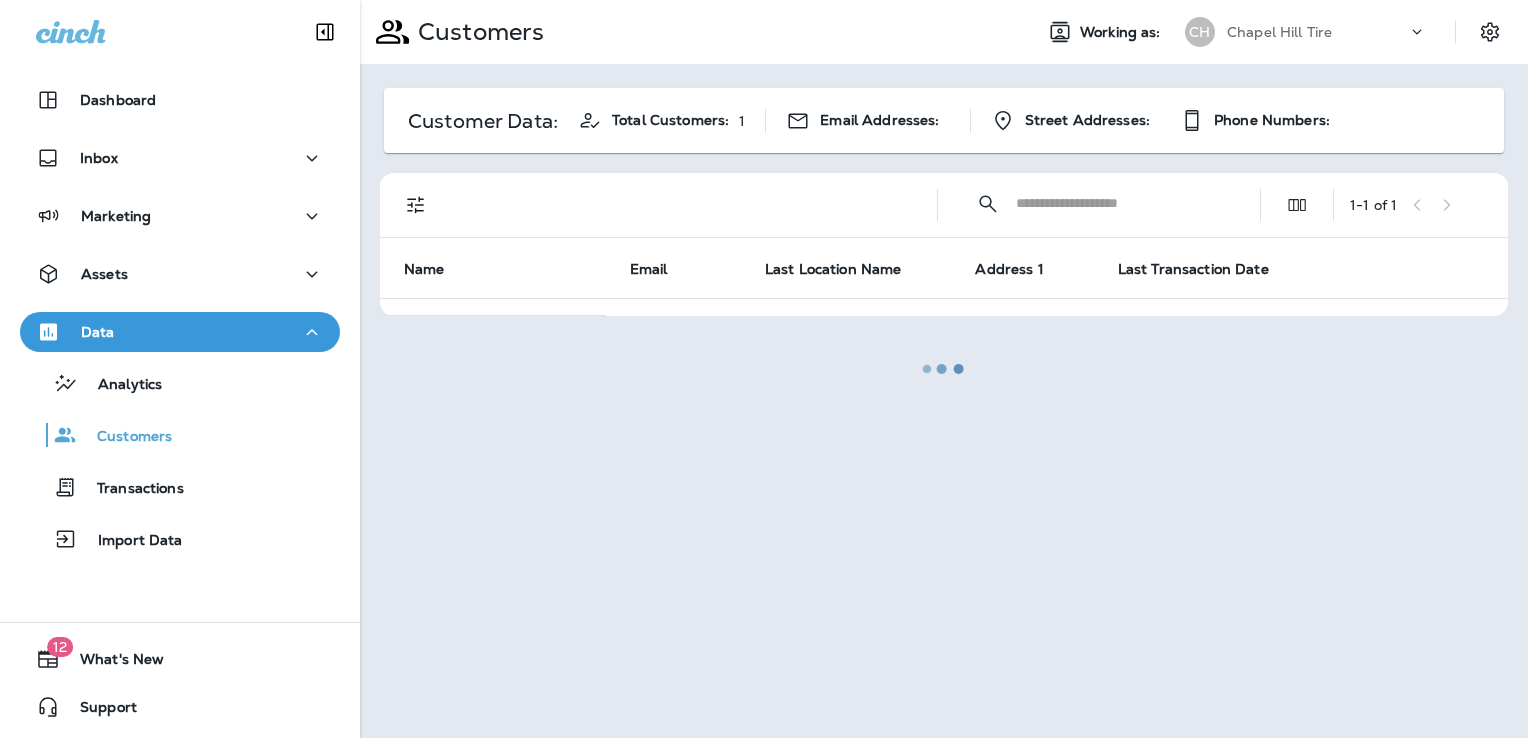 click at bounding box center [944, 369] 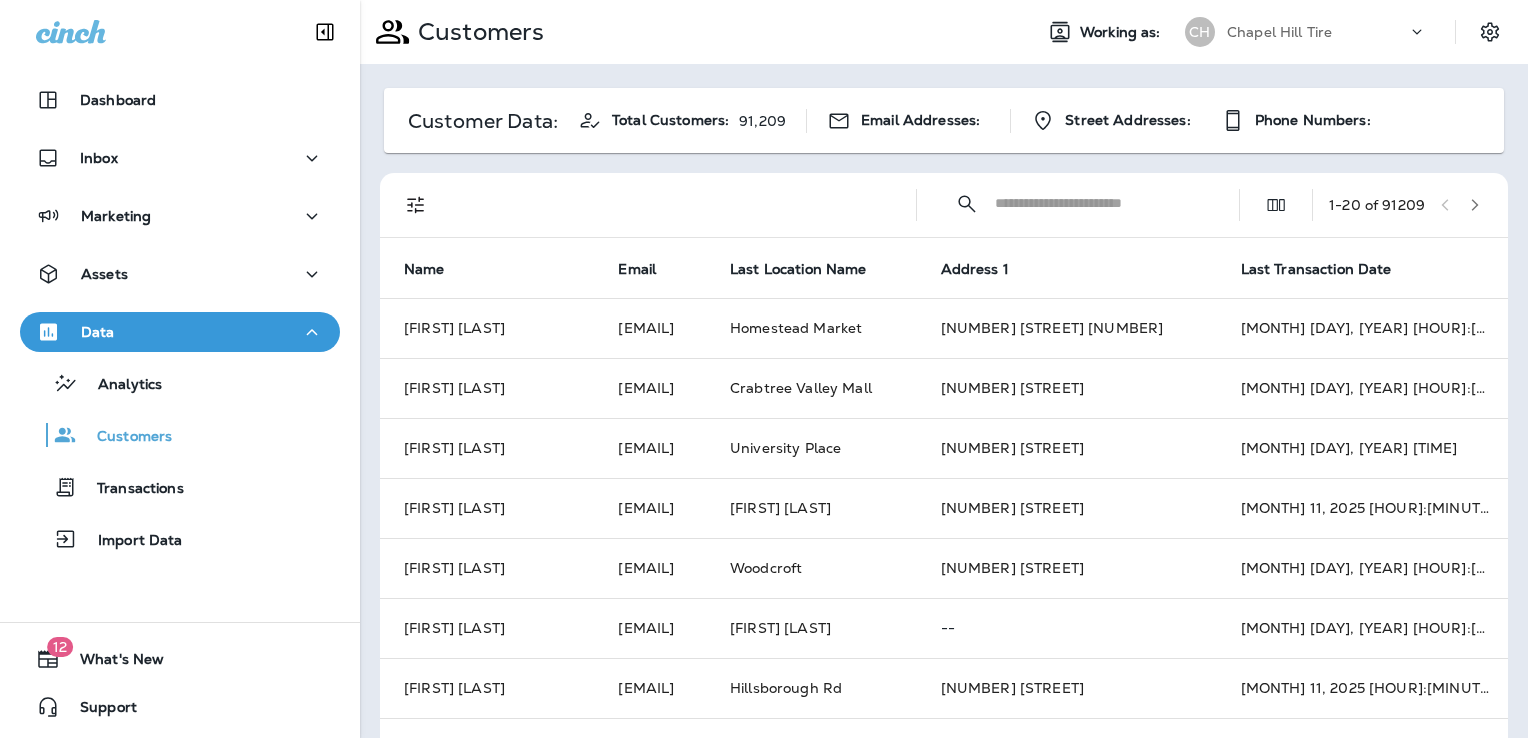 click at bounding box center [1099, 203] 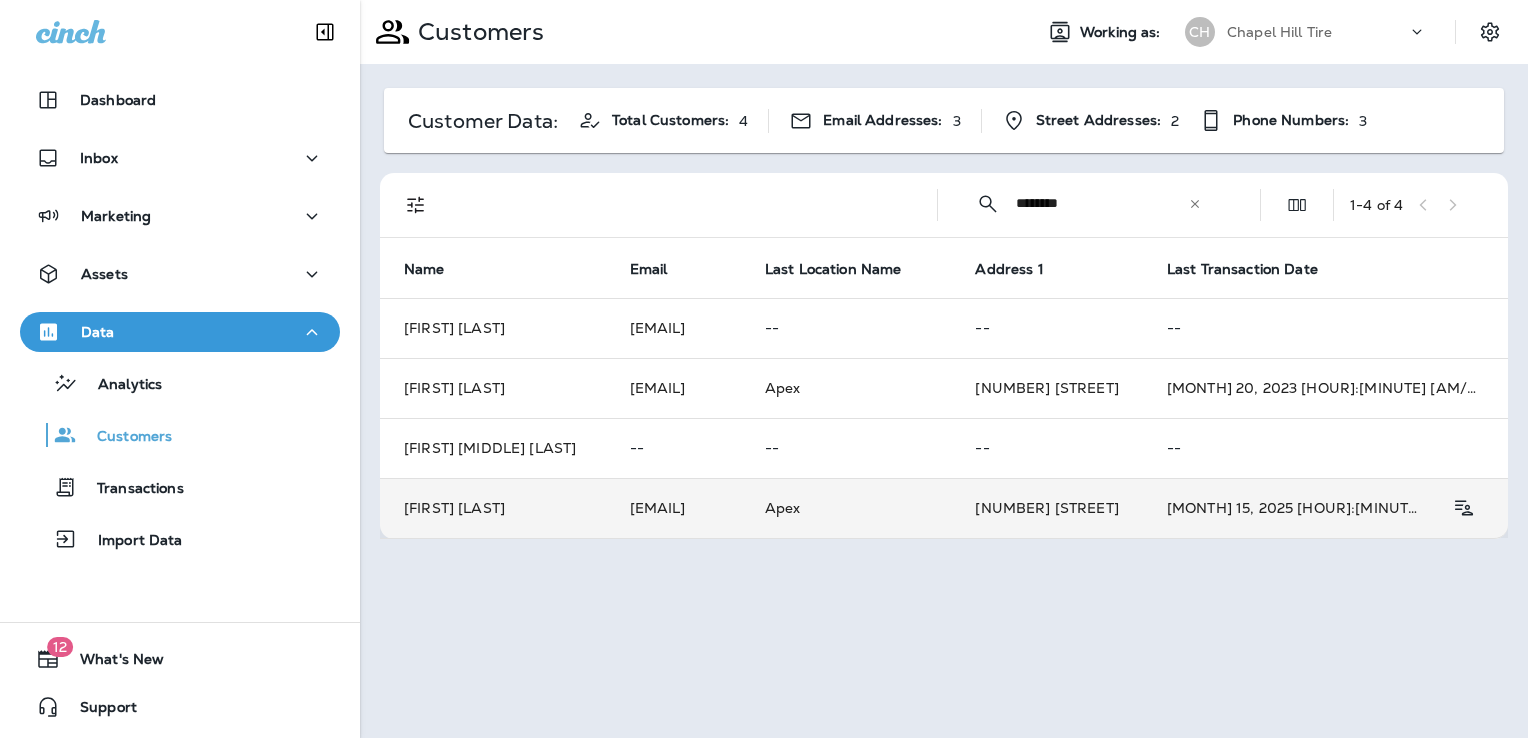 type on "********" 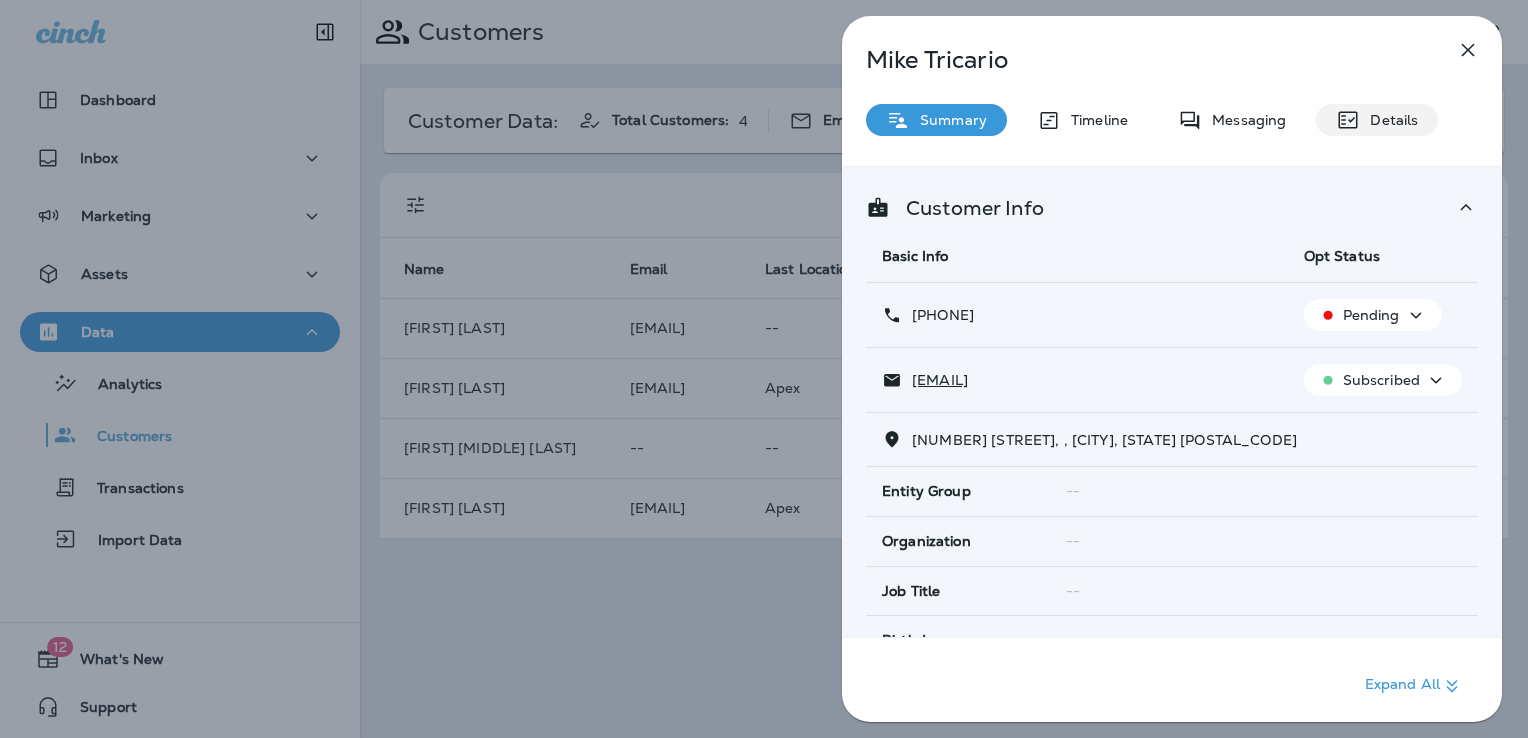 click on "Details" at bounding box center [1389, 120] 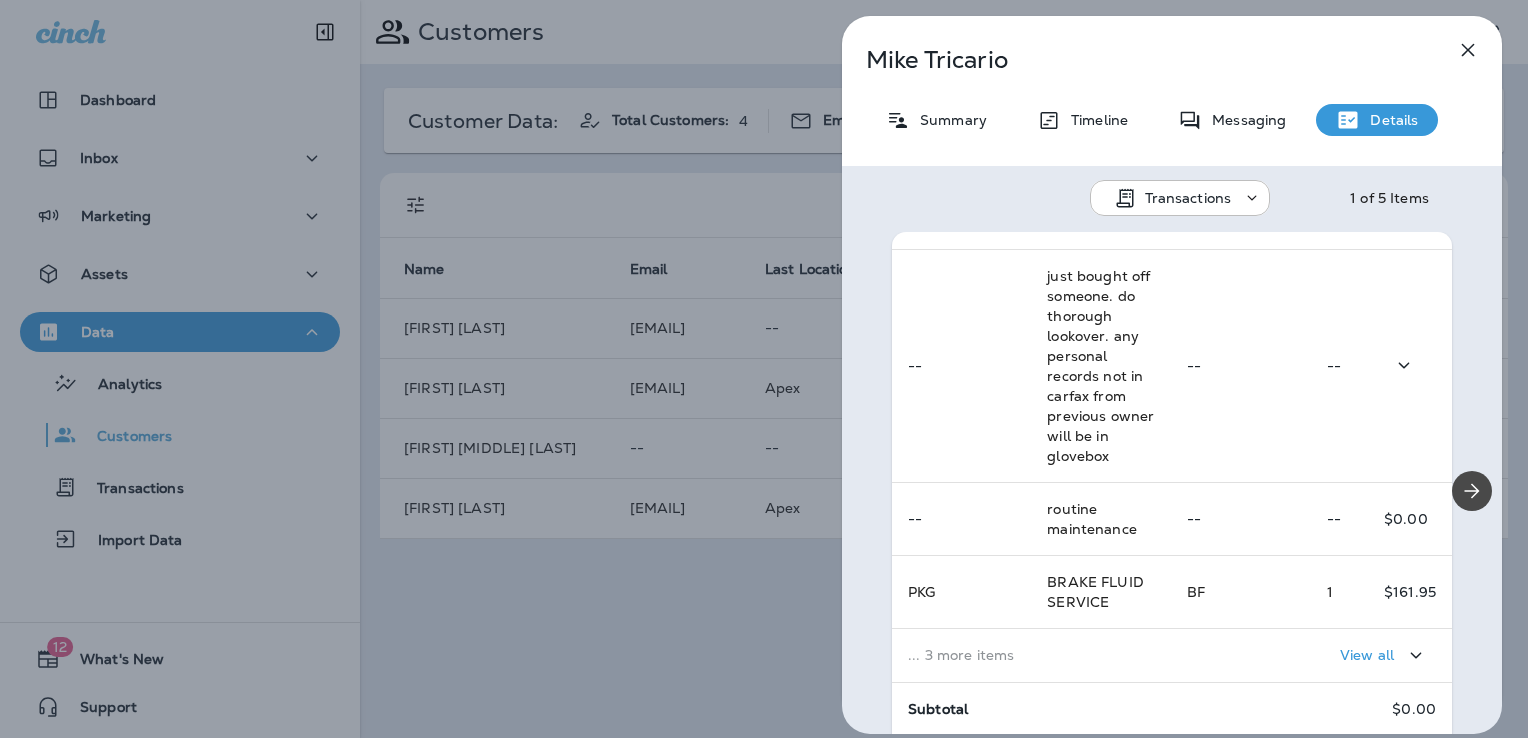 scroll, scrollTop: 556, scrollLeft: 0, axis: vertical 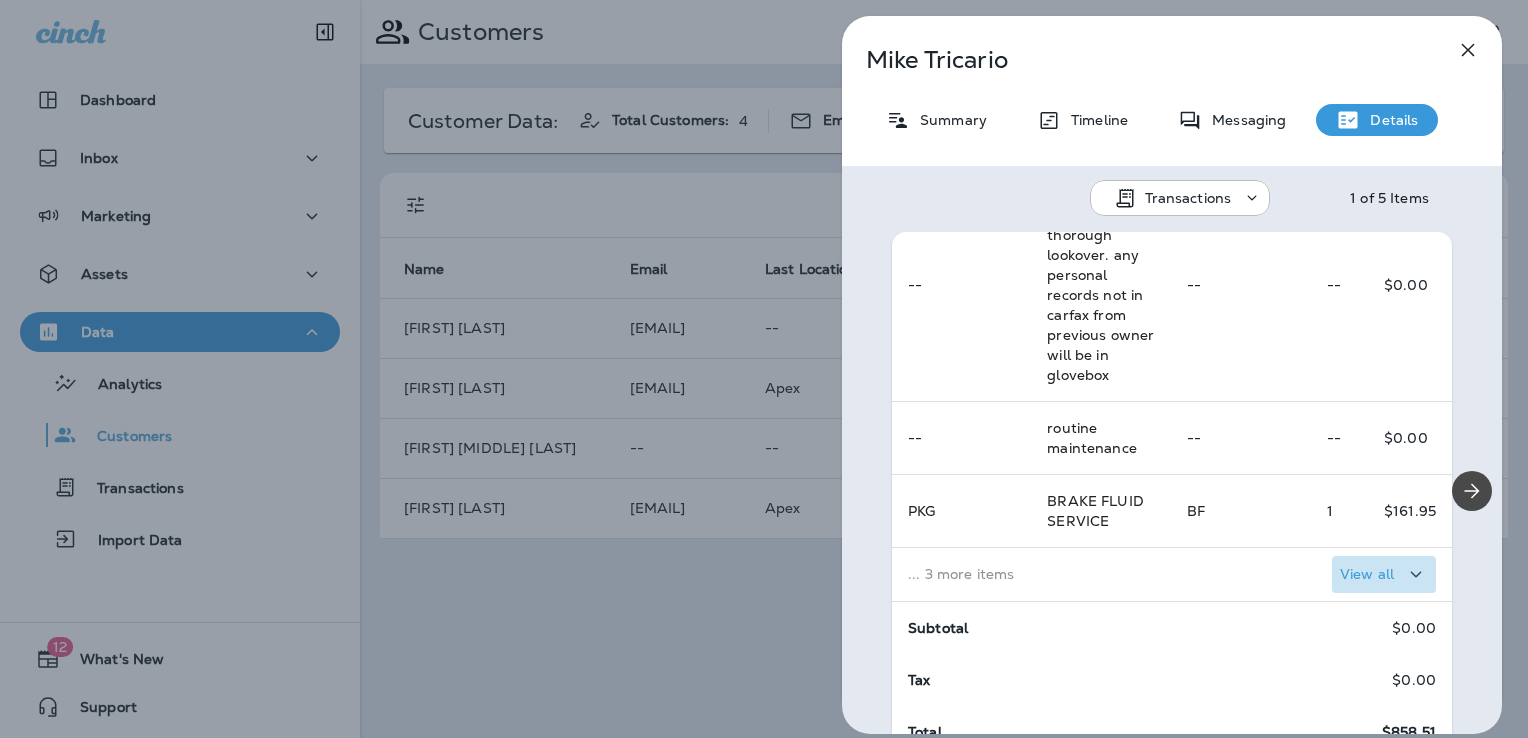 click on "View all" at bounding box center [1367, 574] 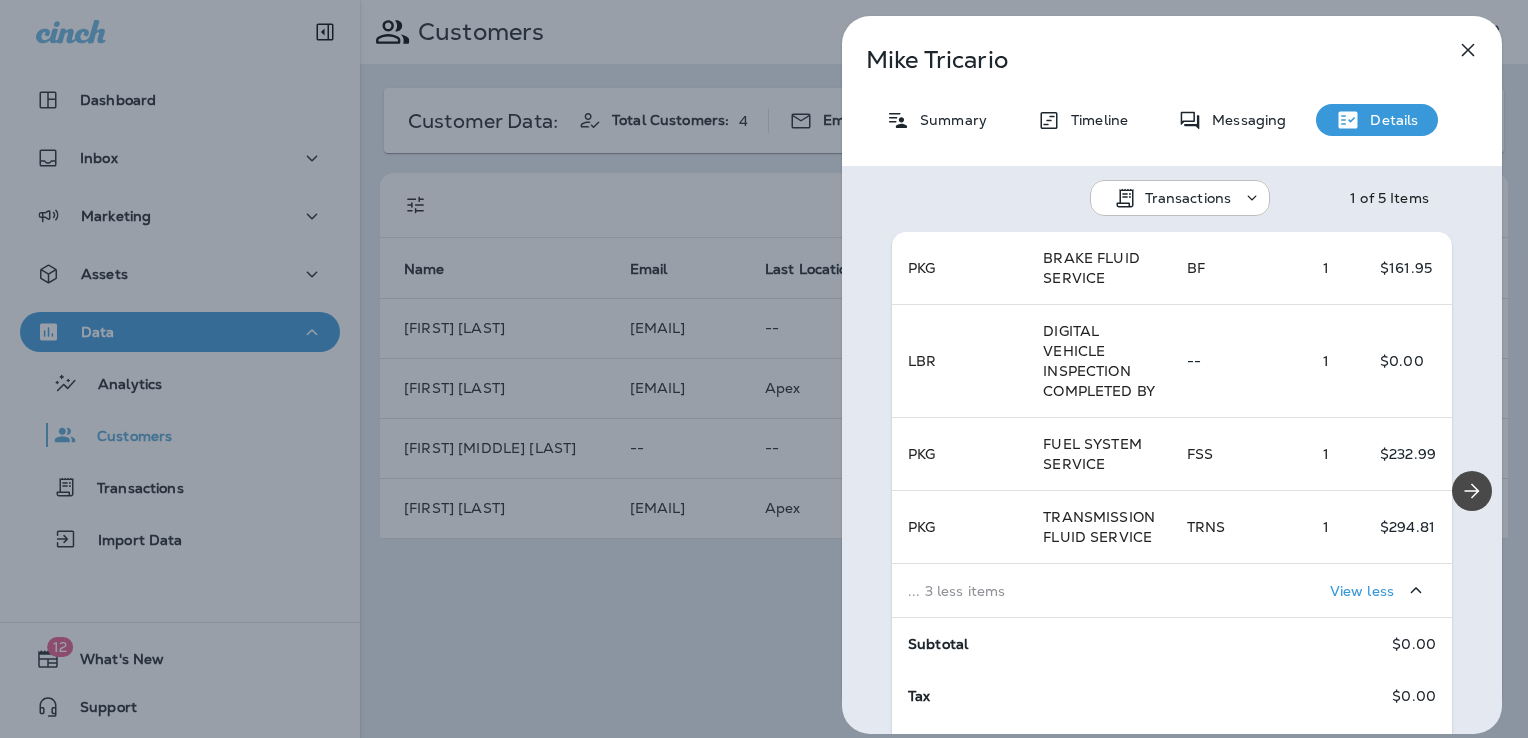 scroll, scrollTop: 0, scrollLeft: 0, axis: both 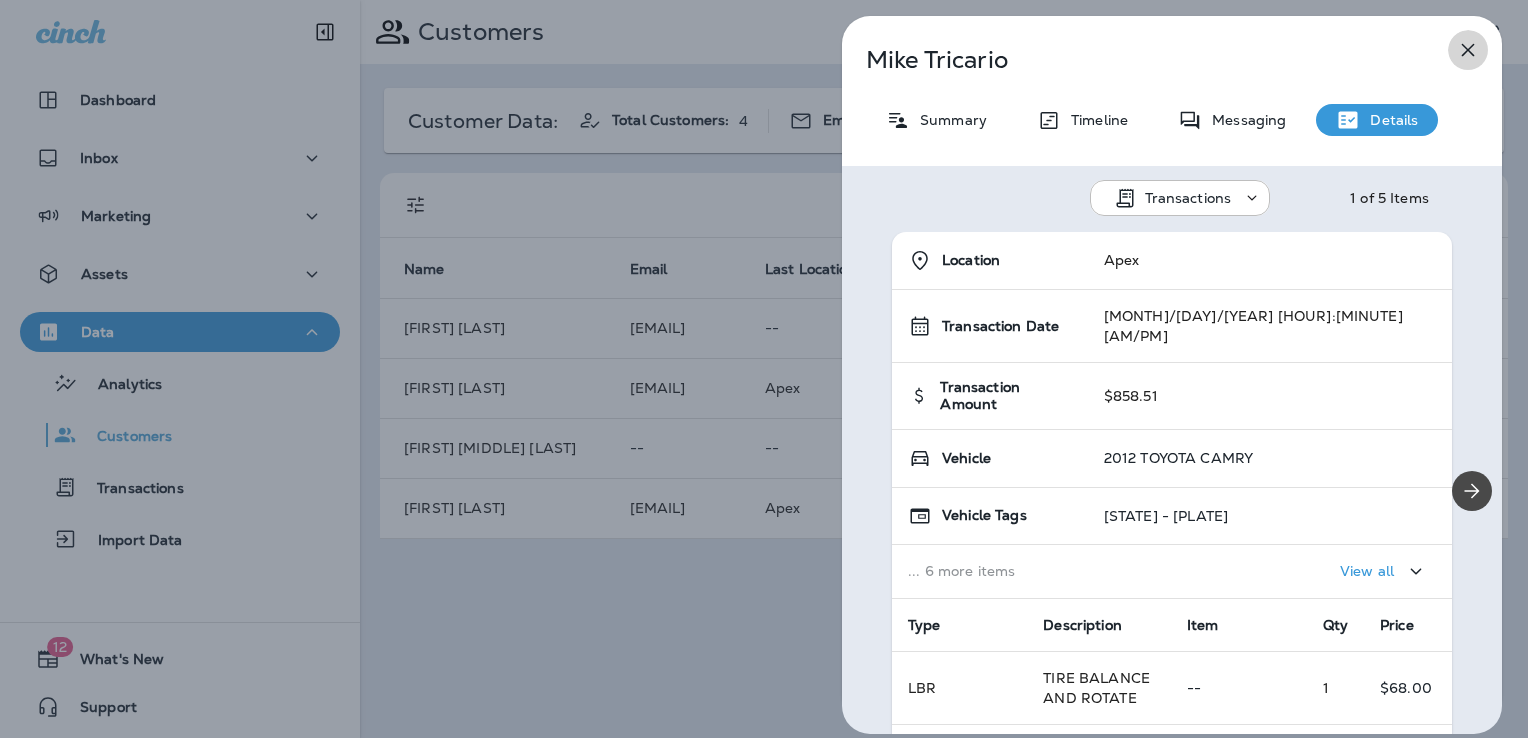 click 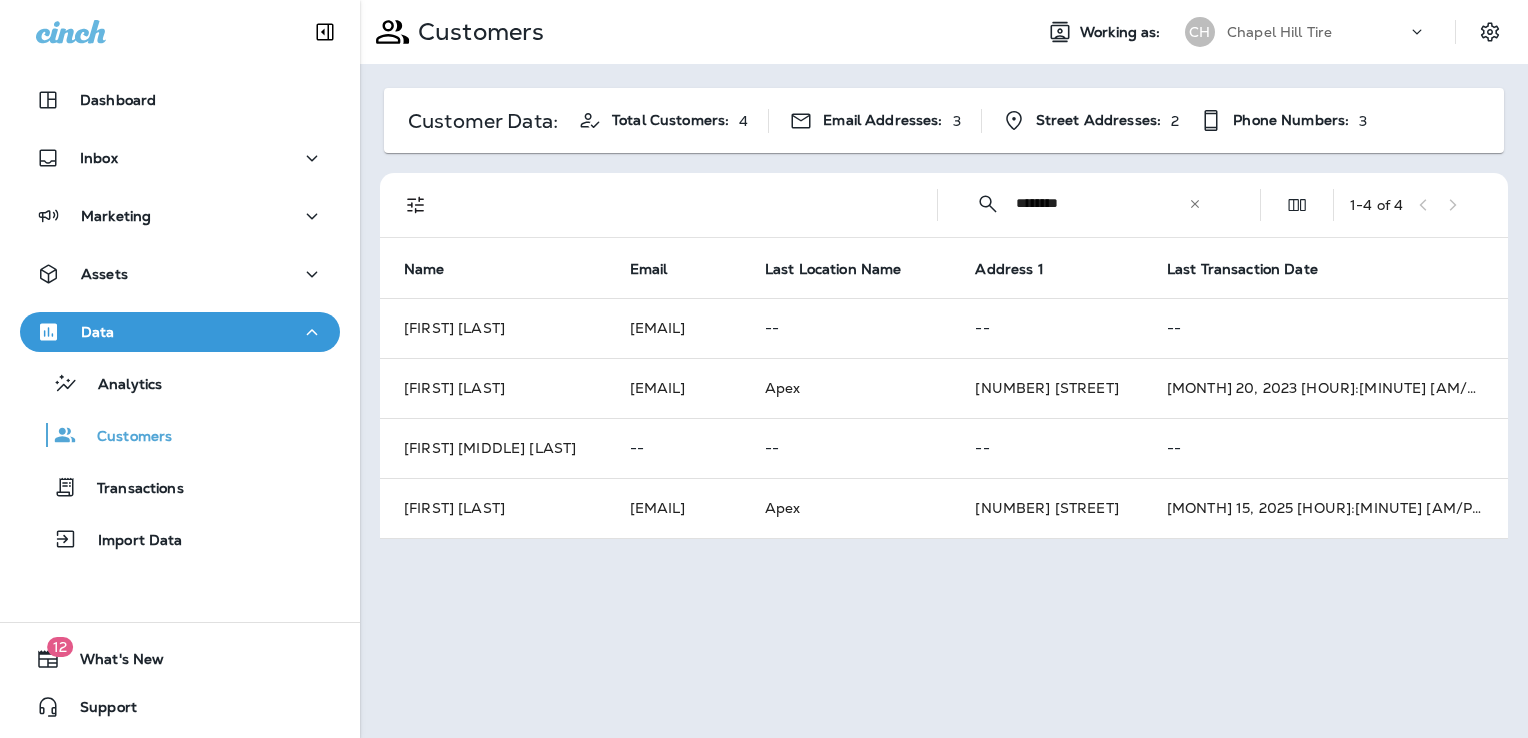 click 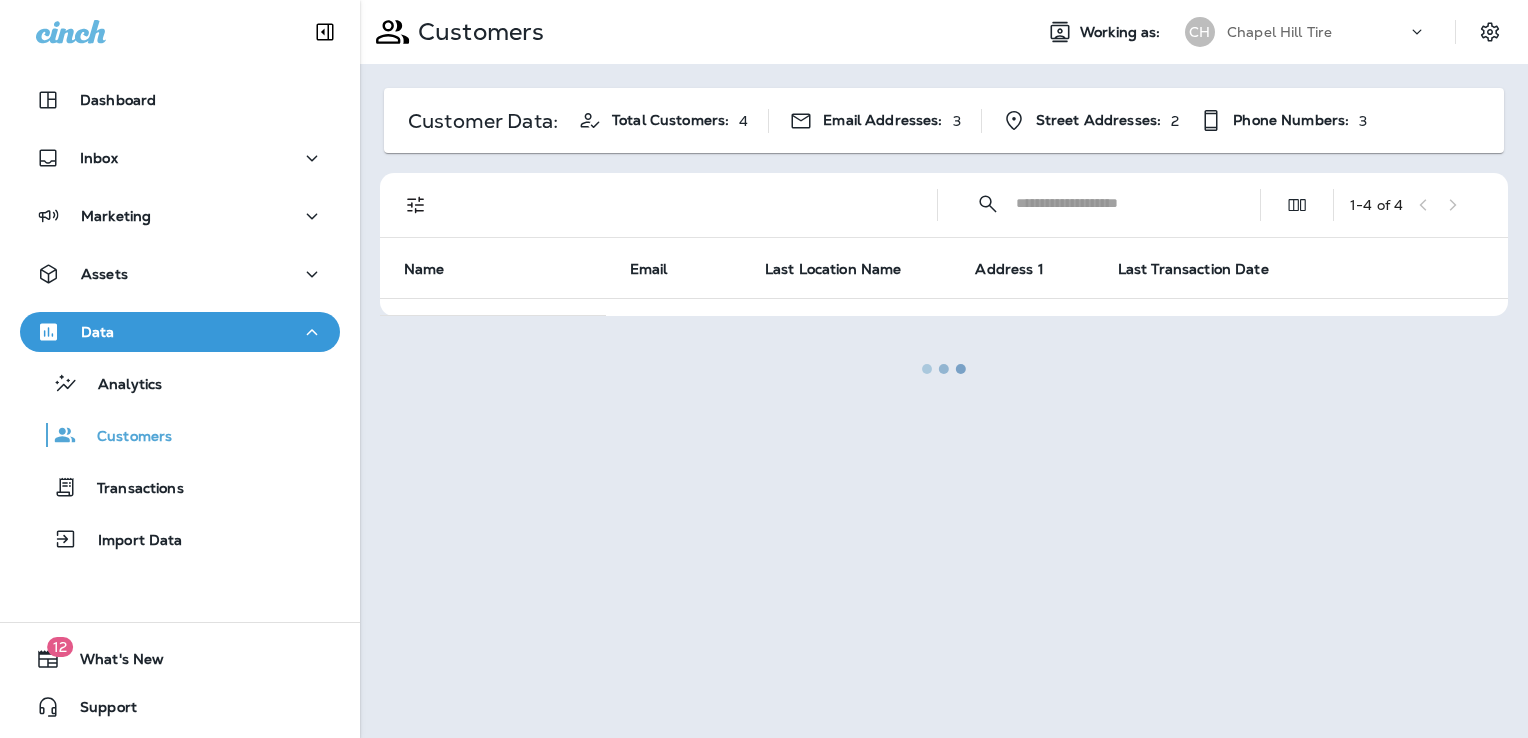 click on "​ ​ 1  -  4   of 4 Name Email Last Location Name Address 1 Last Transaction Date" at bounding box center [944, 244] 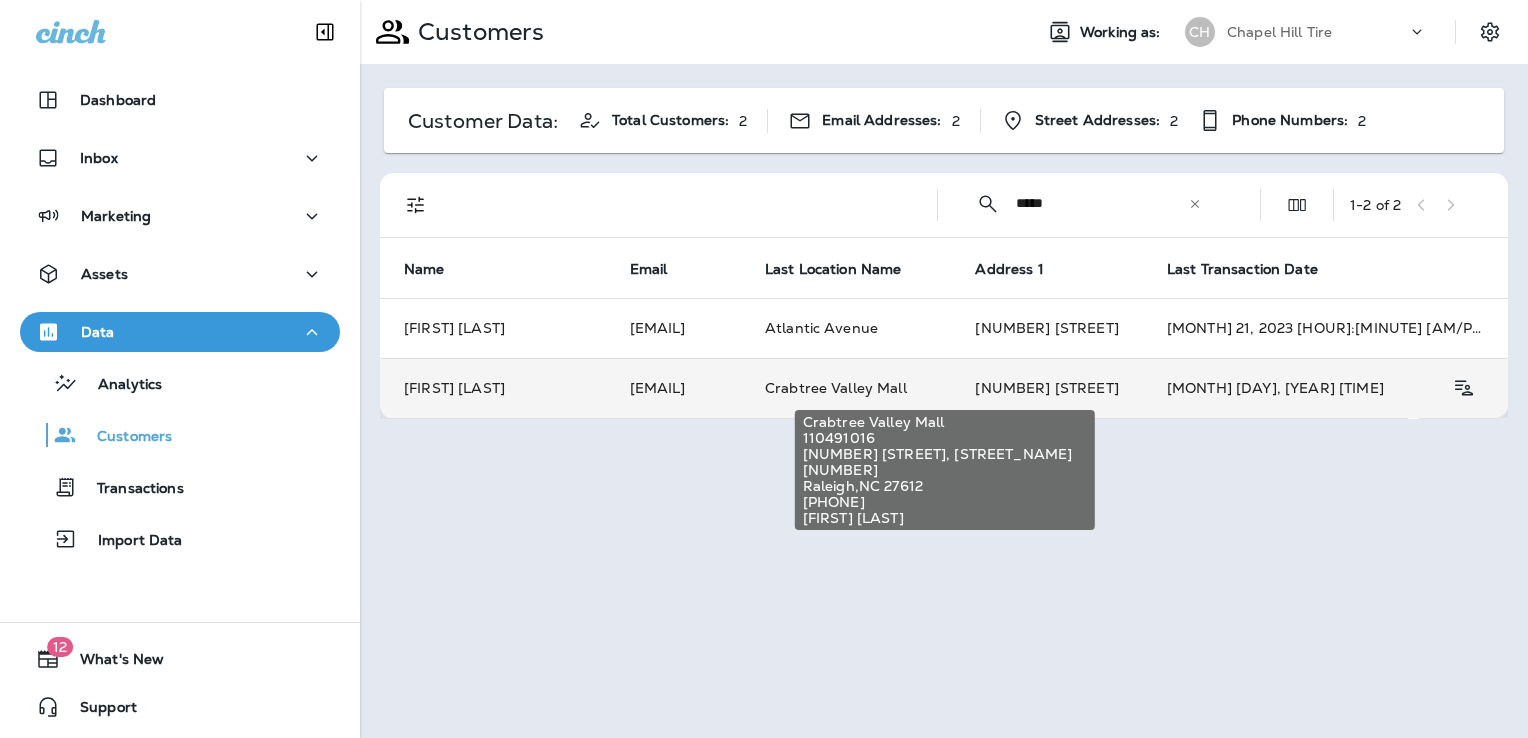 type on "*****" 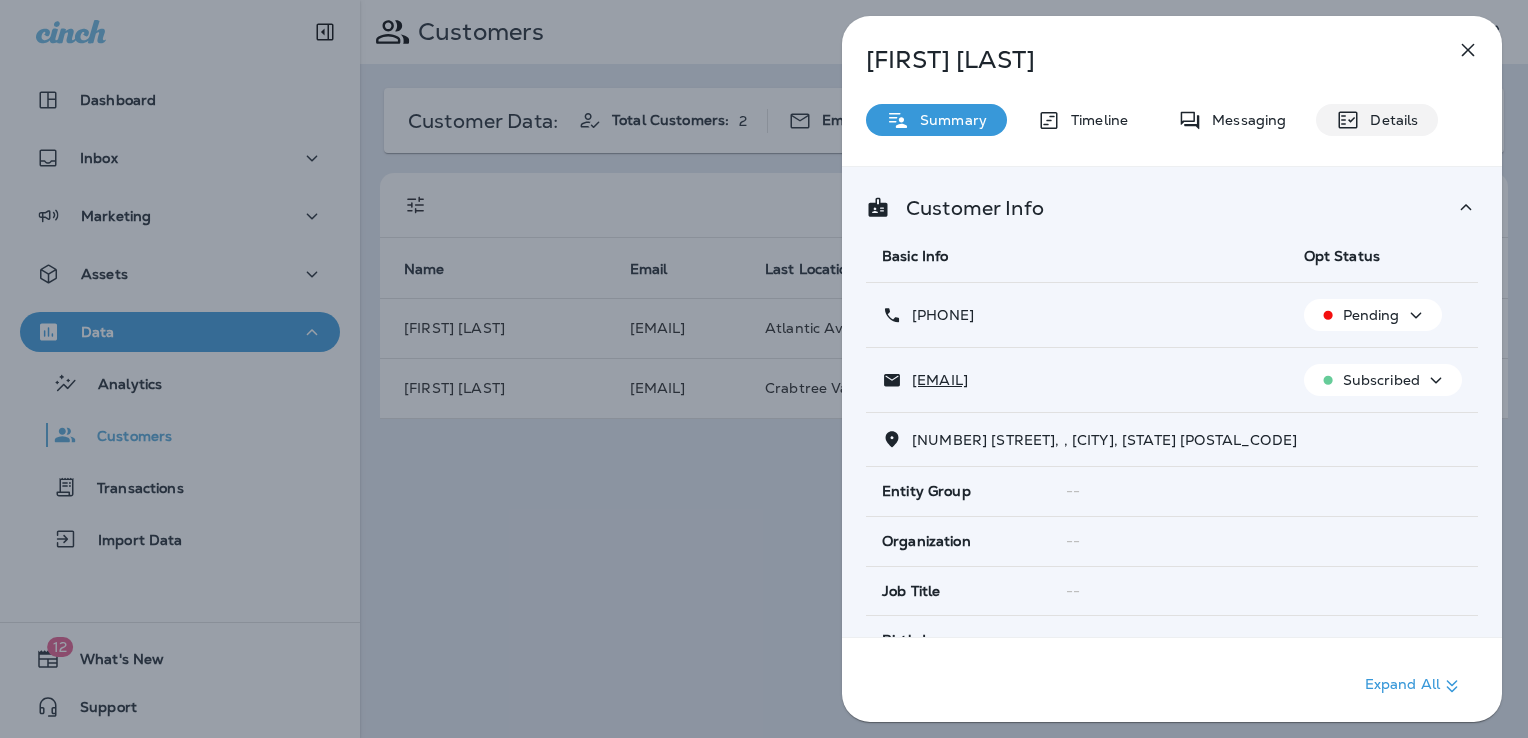 click 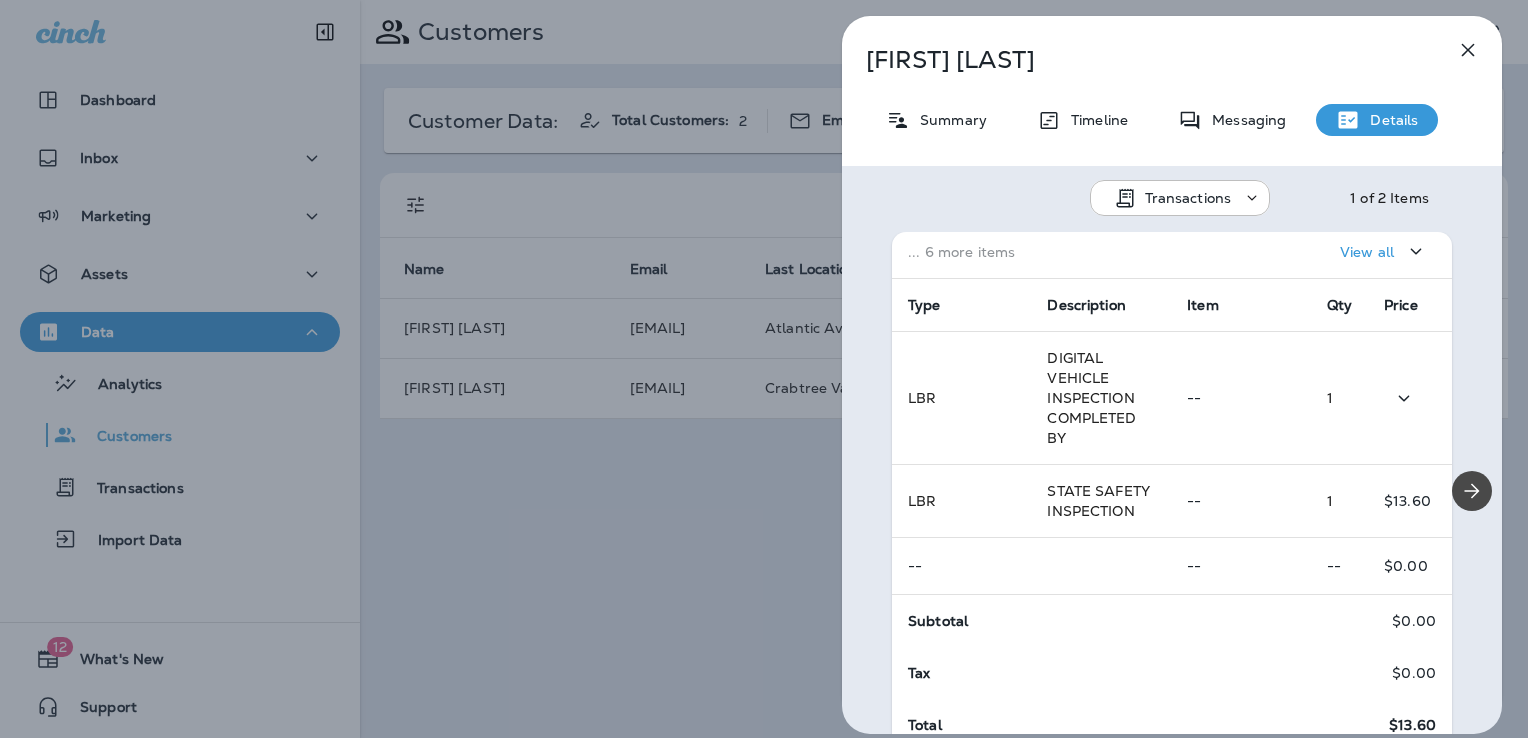 scroll, scrollTop: 0, scrollLeft: 0, axis: both 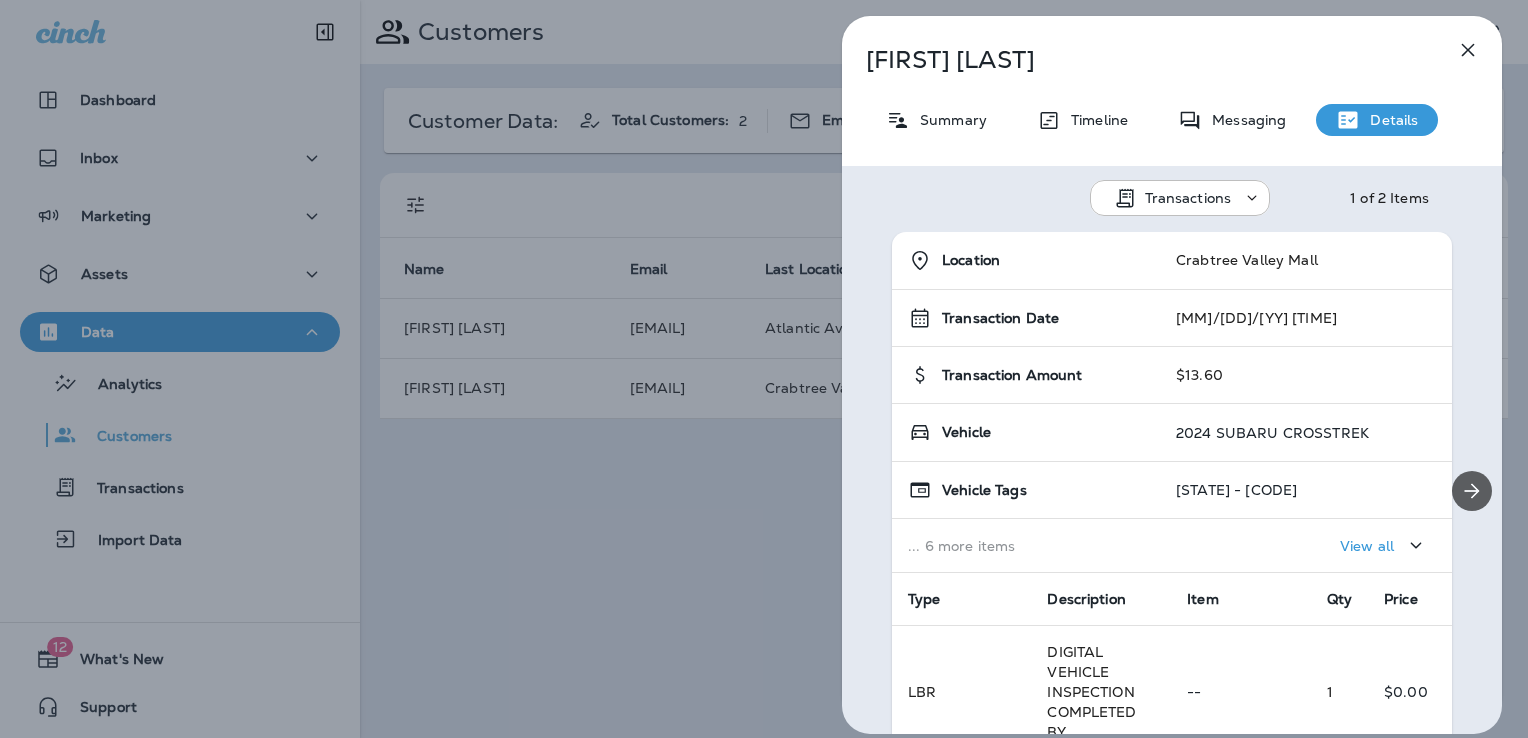 click 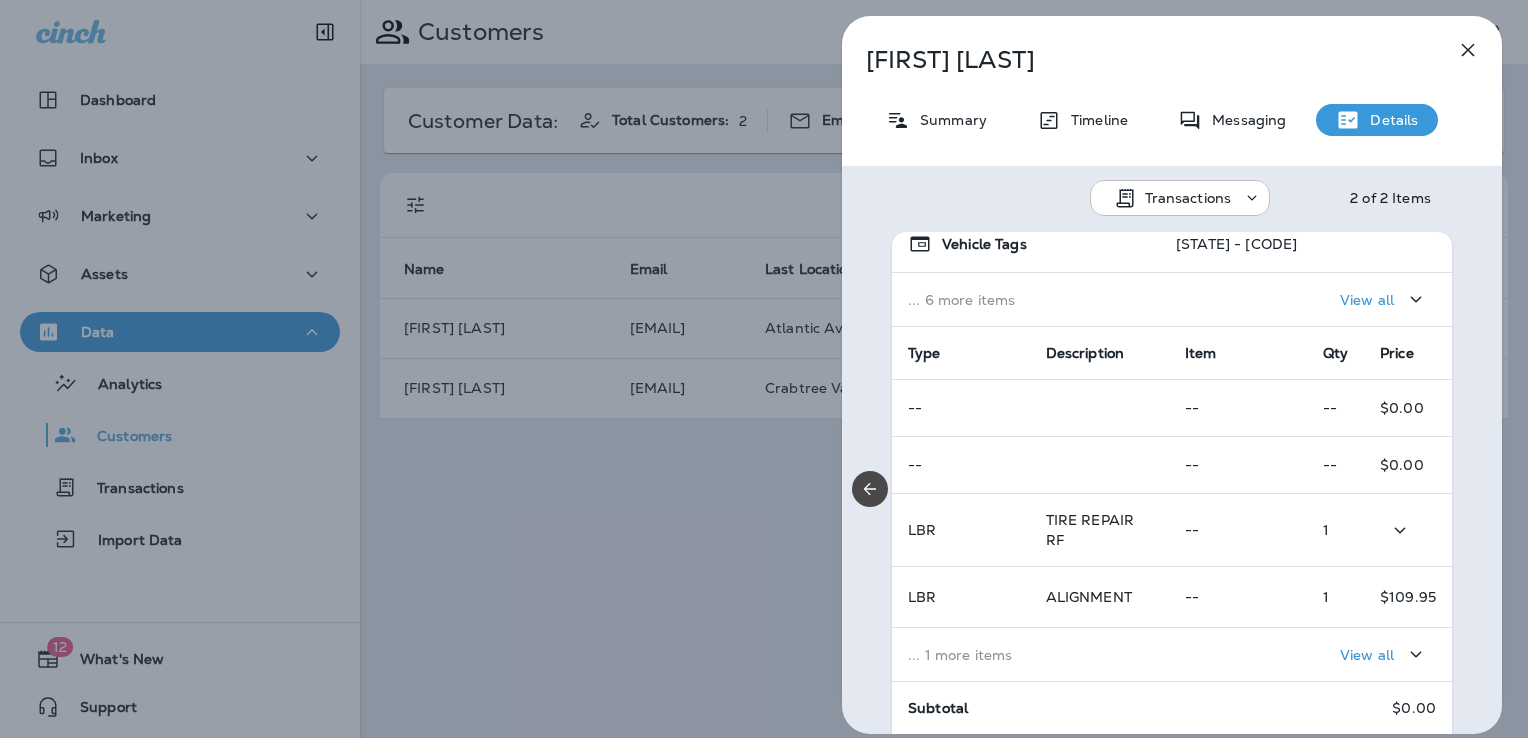 scroll, scrollTop: 332, scrollLeft: 0, axis: vertical 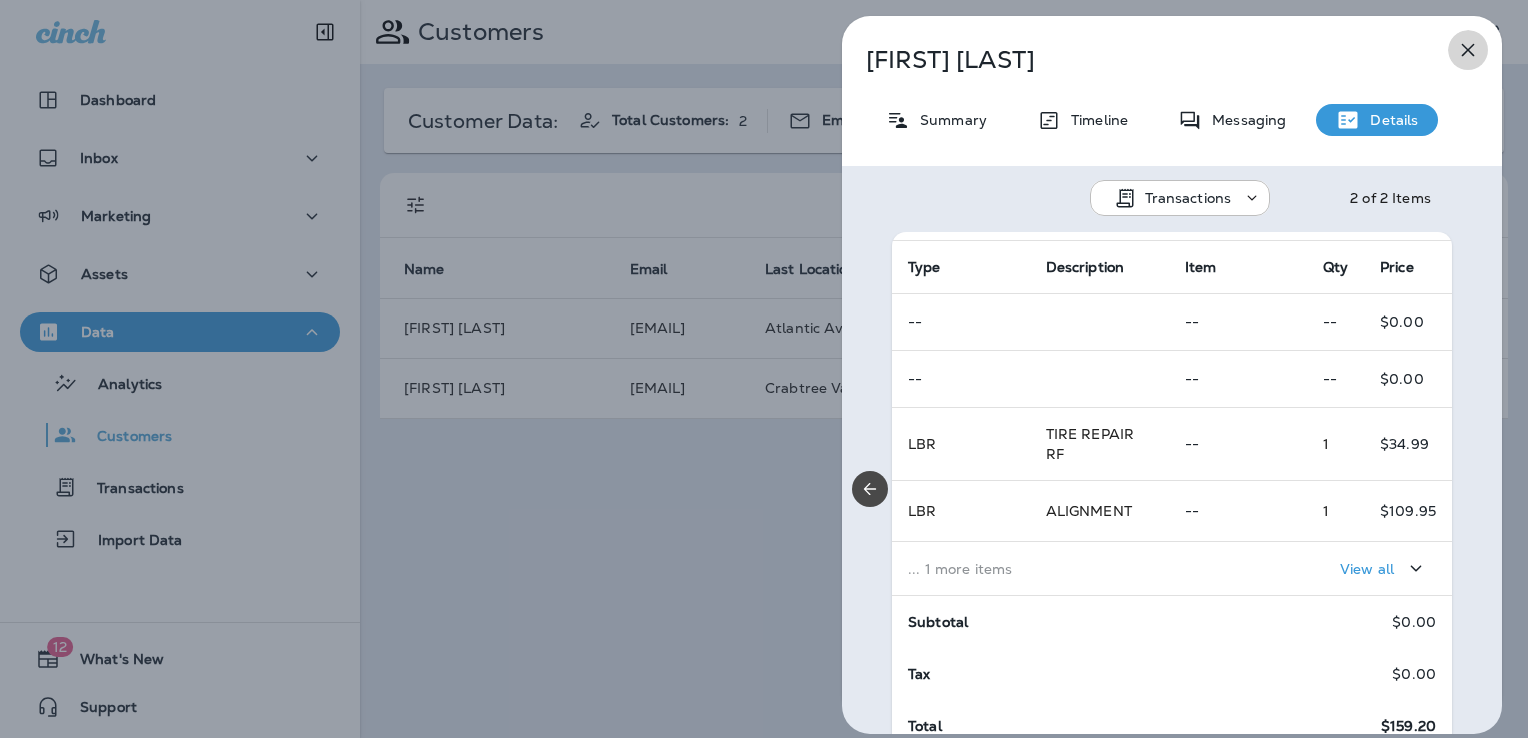 click 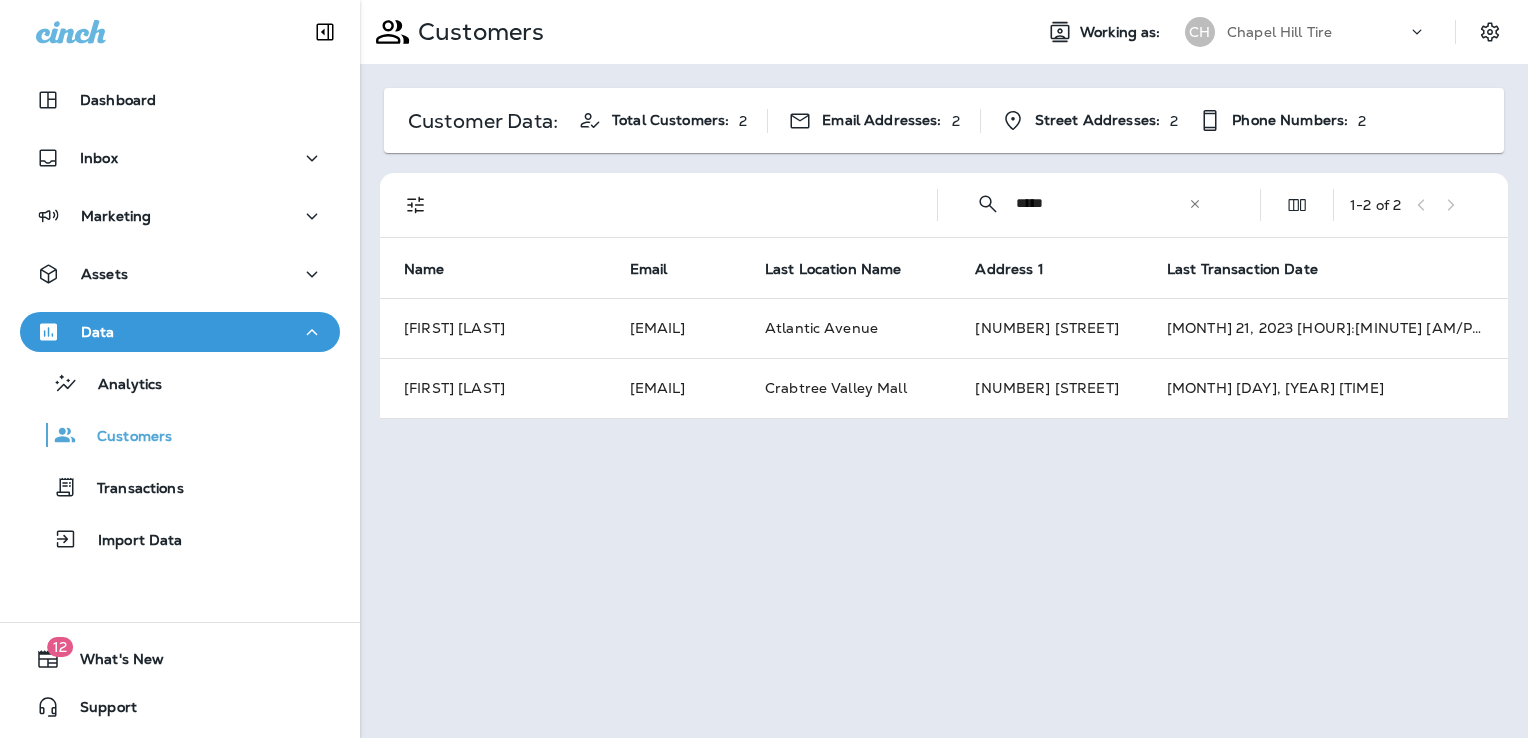 click 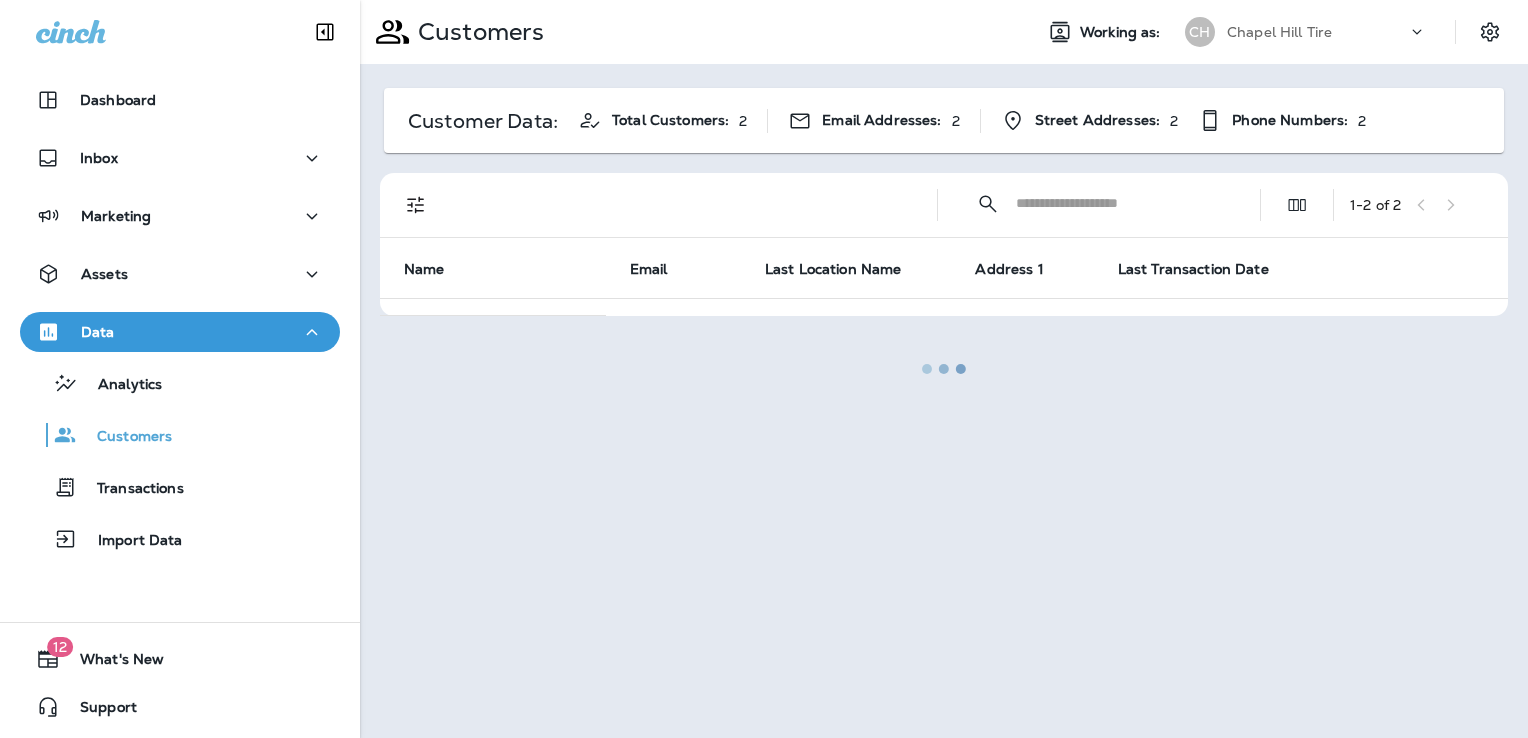 click at bounding box center [944, 369] 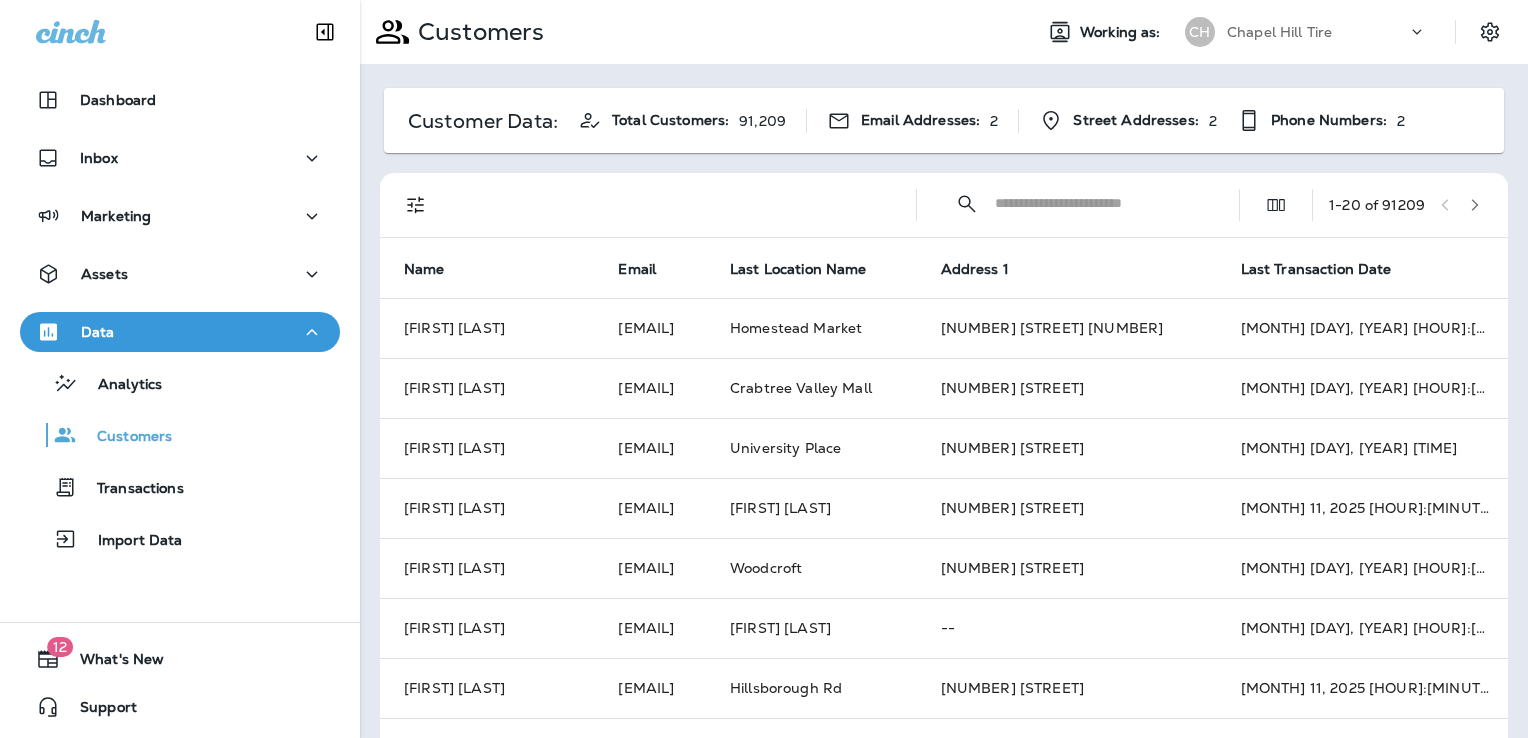 click at bounding box center [1099, 203] 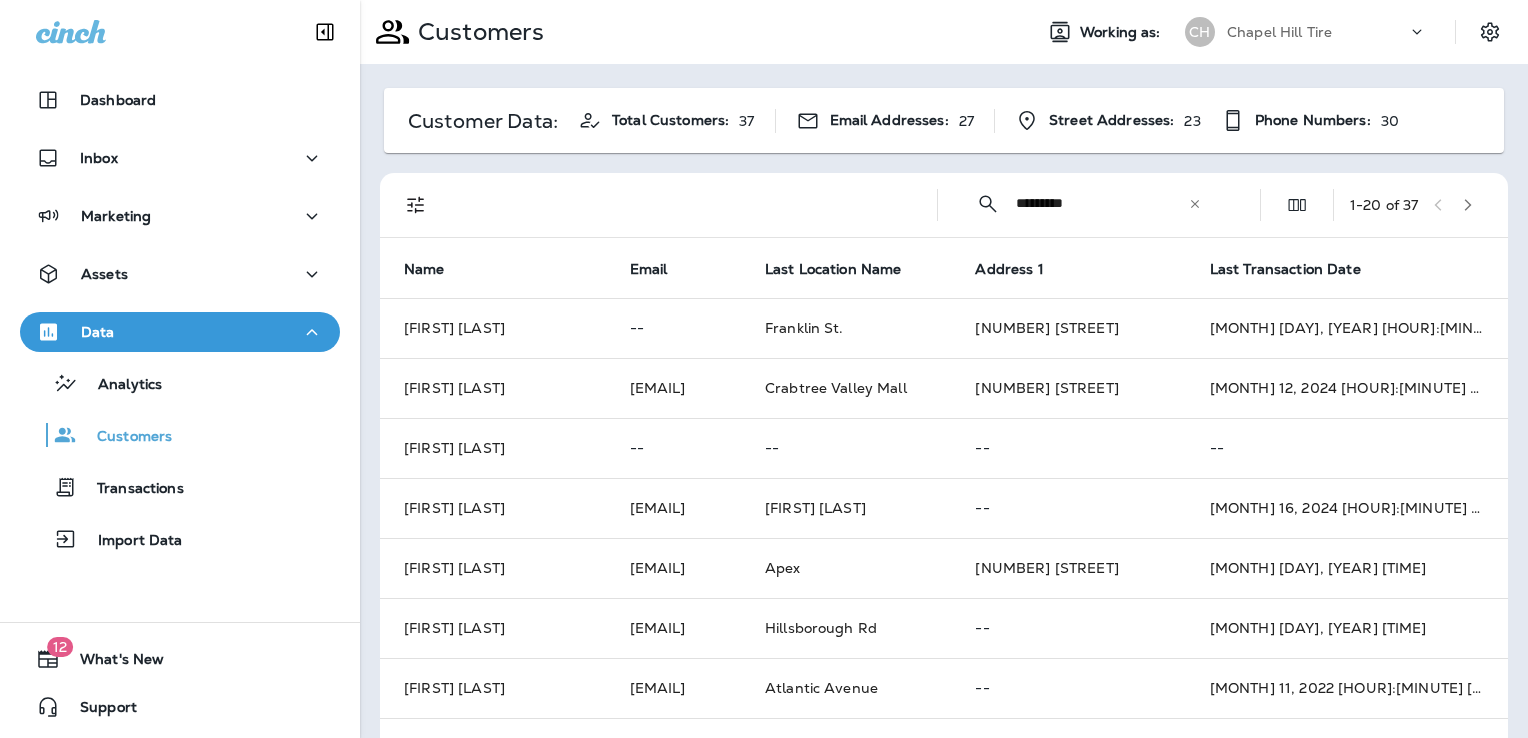 type on "*********" 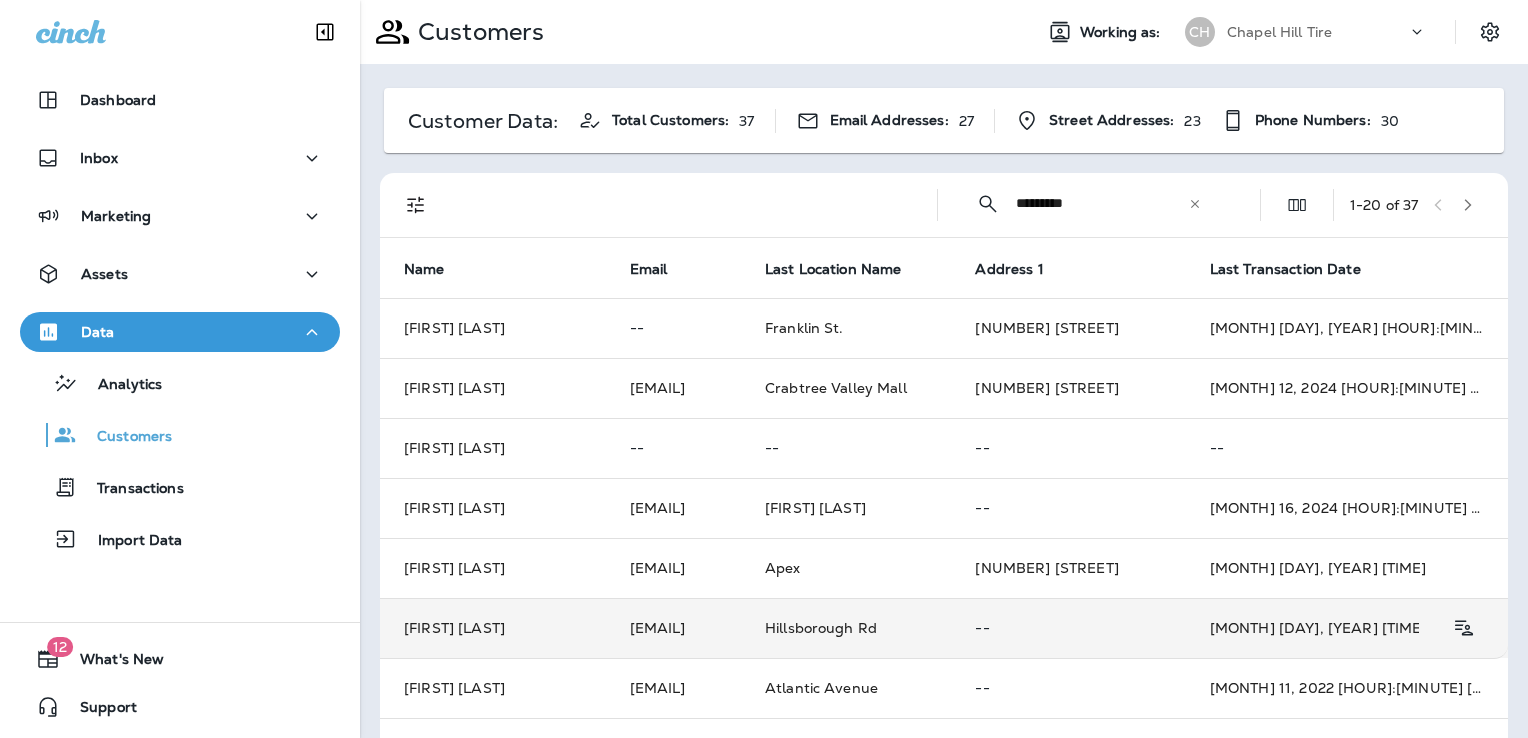 click on "sheila.nichols@duke.edu" at bounding box center (673, 628) 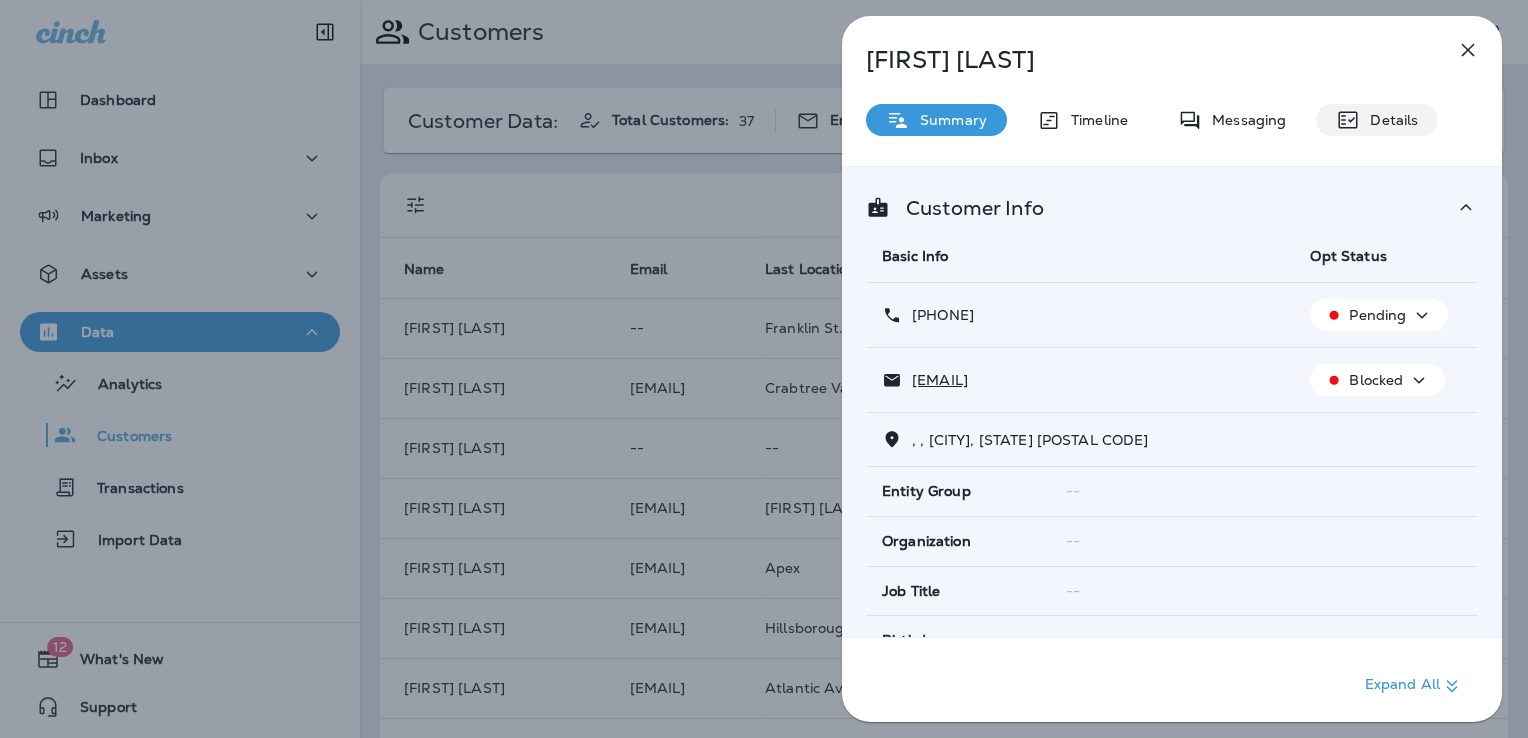 click on "Details" at bounding box center [1389, 120] 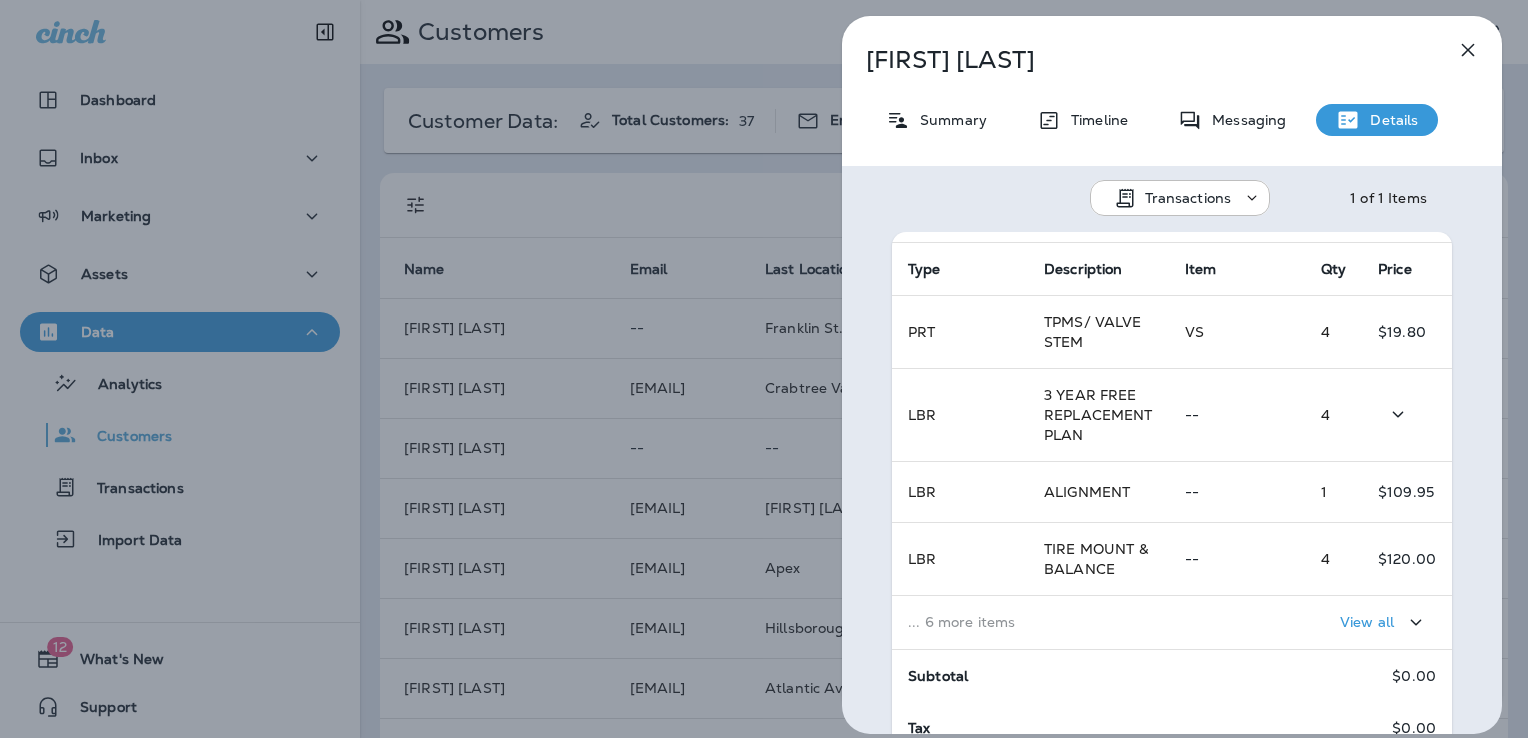 scroll, scrollTop: 360, scrollLeft: 0, axis: vertical 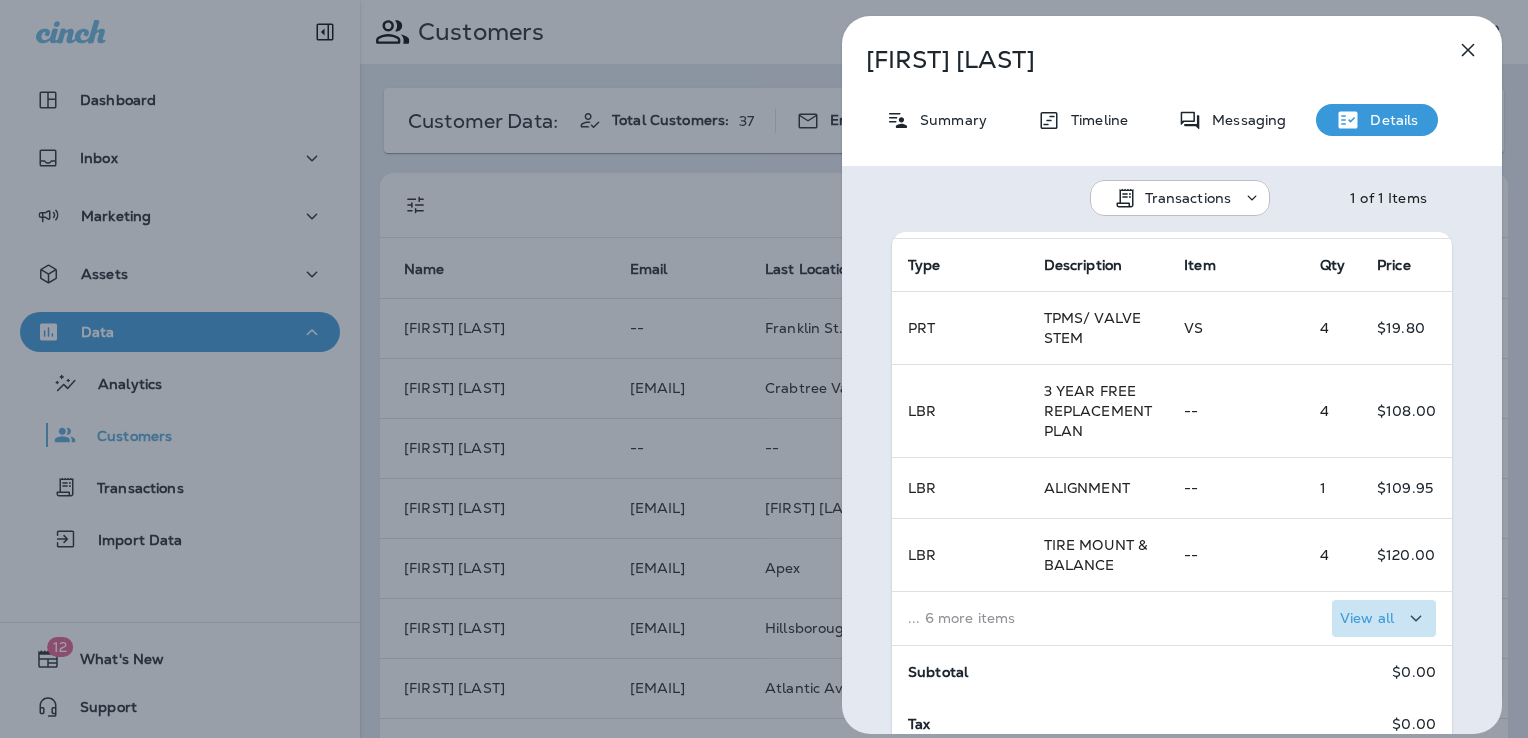 click on "View all" at bounding box center (1367, 618) 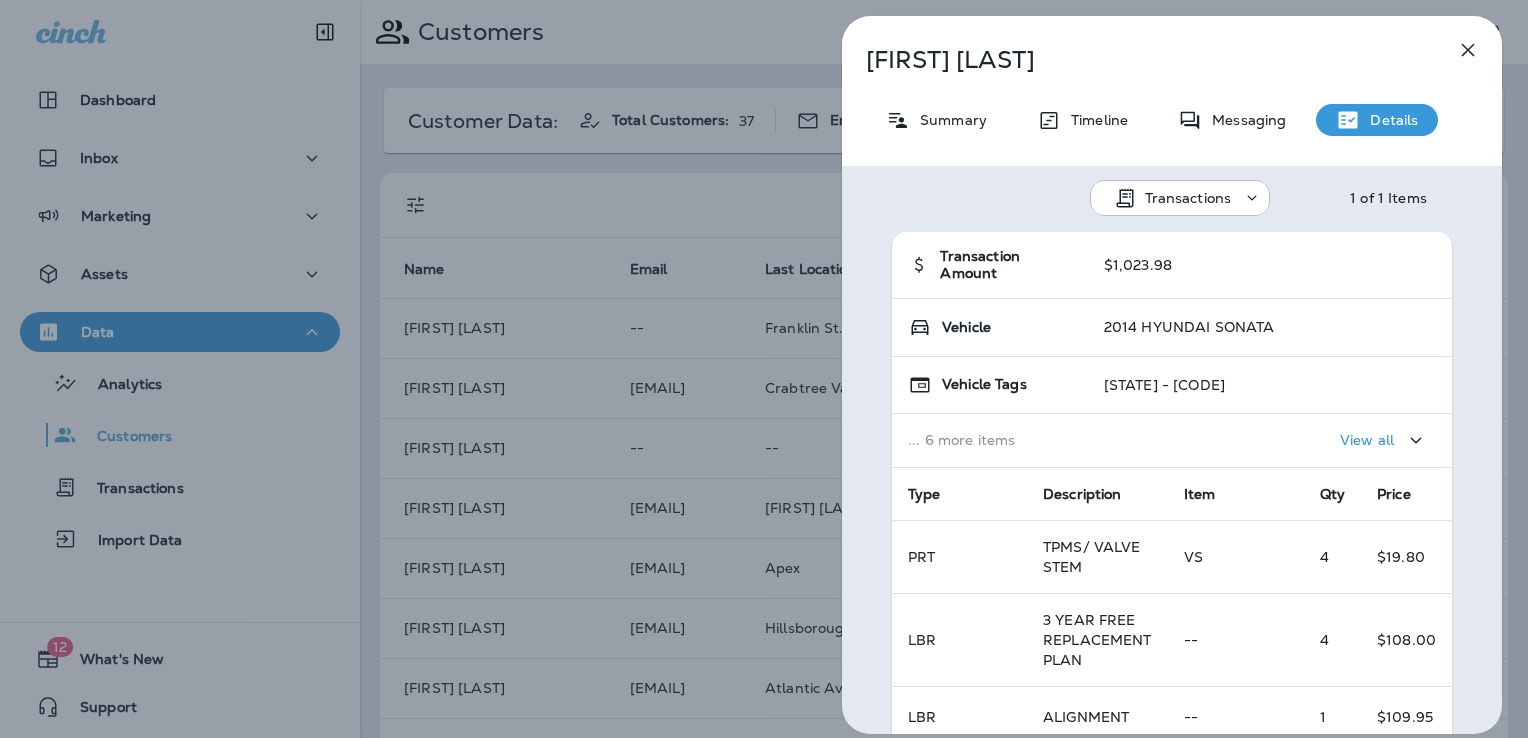 scroll, scrollTop: 0, scrollLeft: 0, axis: both 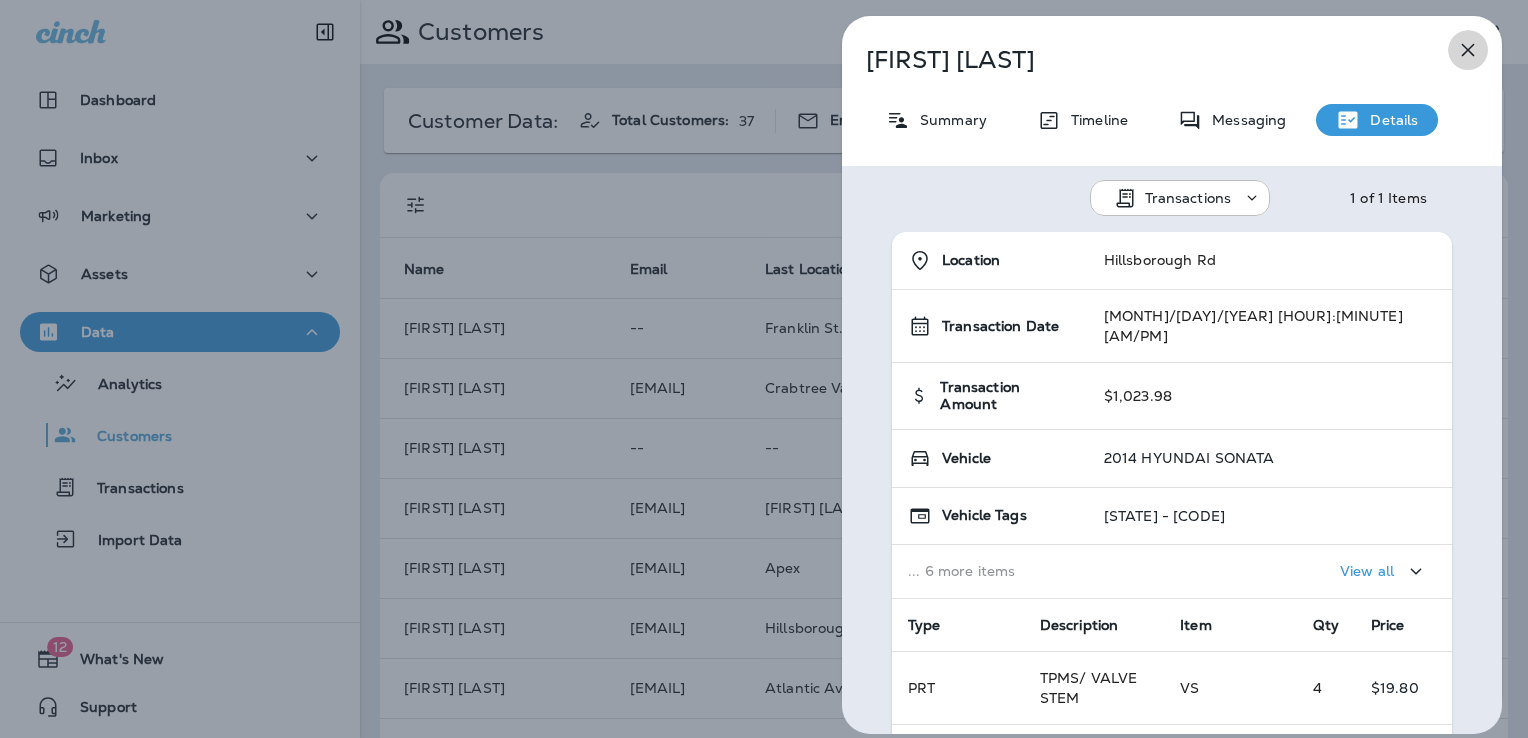 click 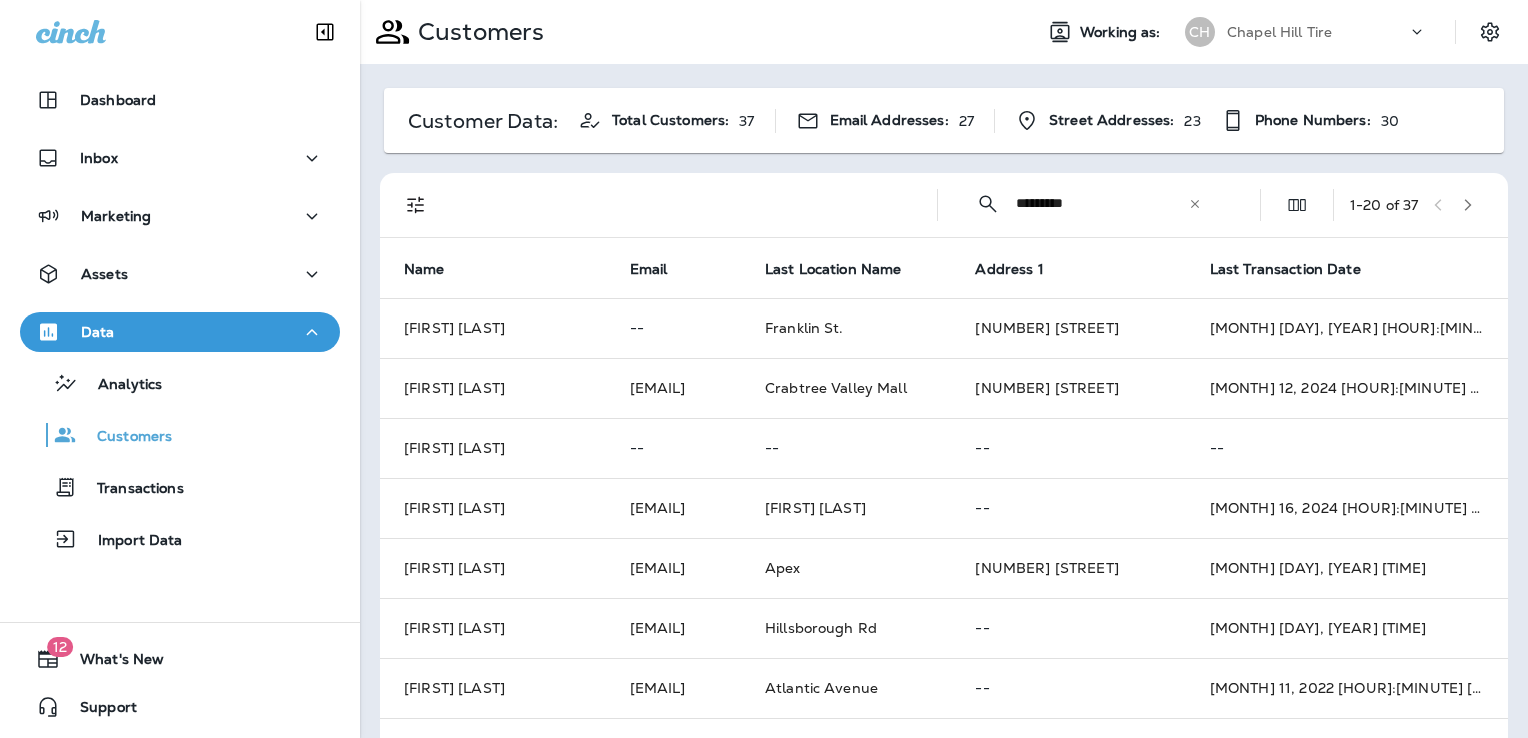 click 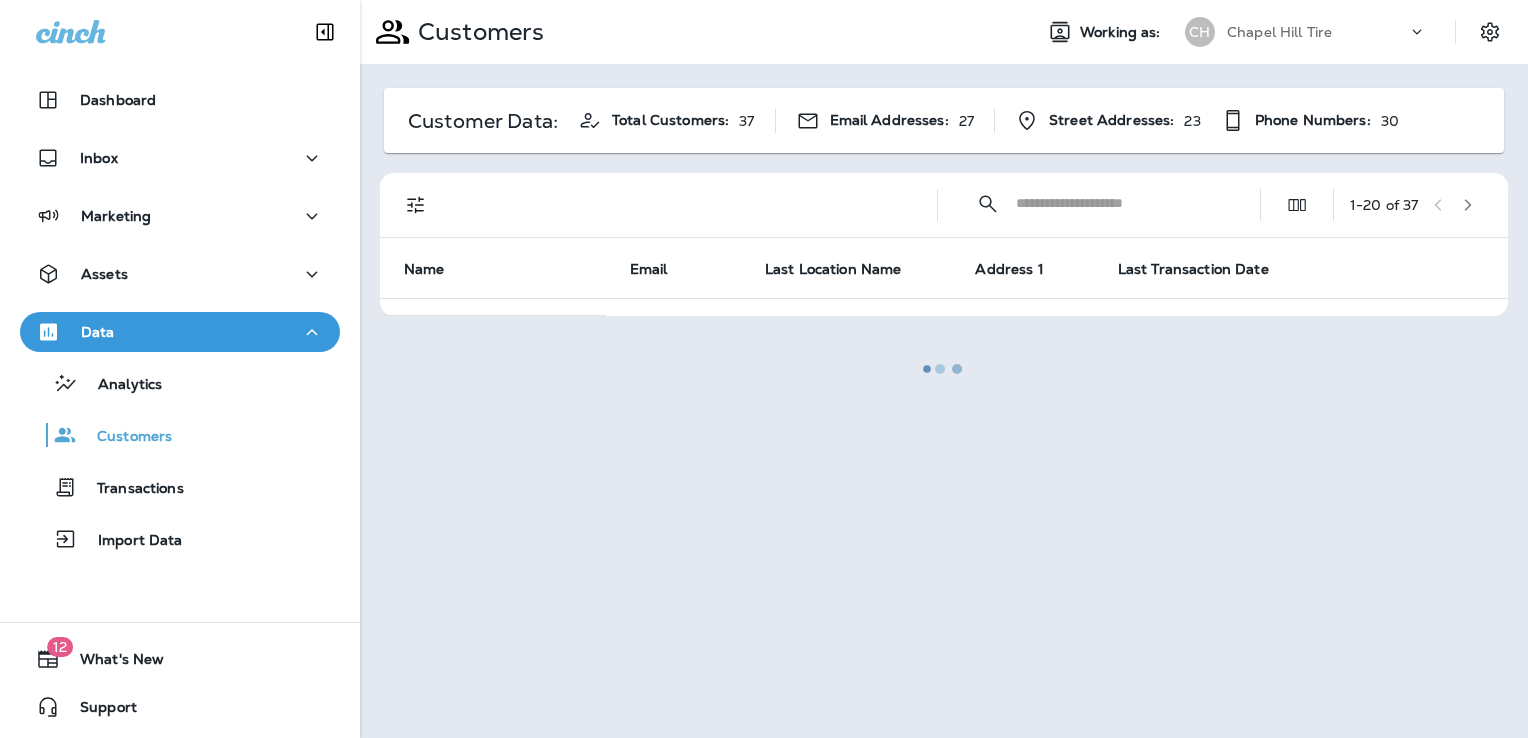 click on "​ ​ 1  -  20   of 37 Name Email Last Location Name Address 1 Last Transaction Date" at bounding box center [944, 244] 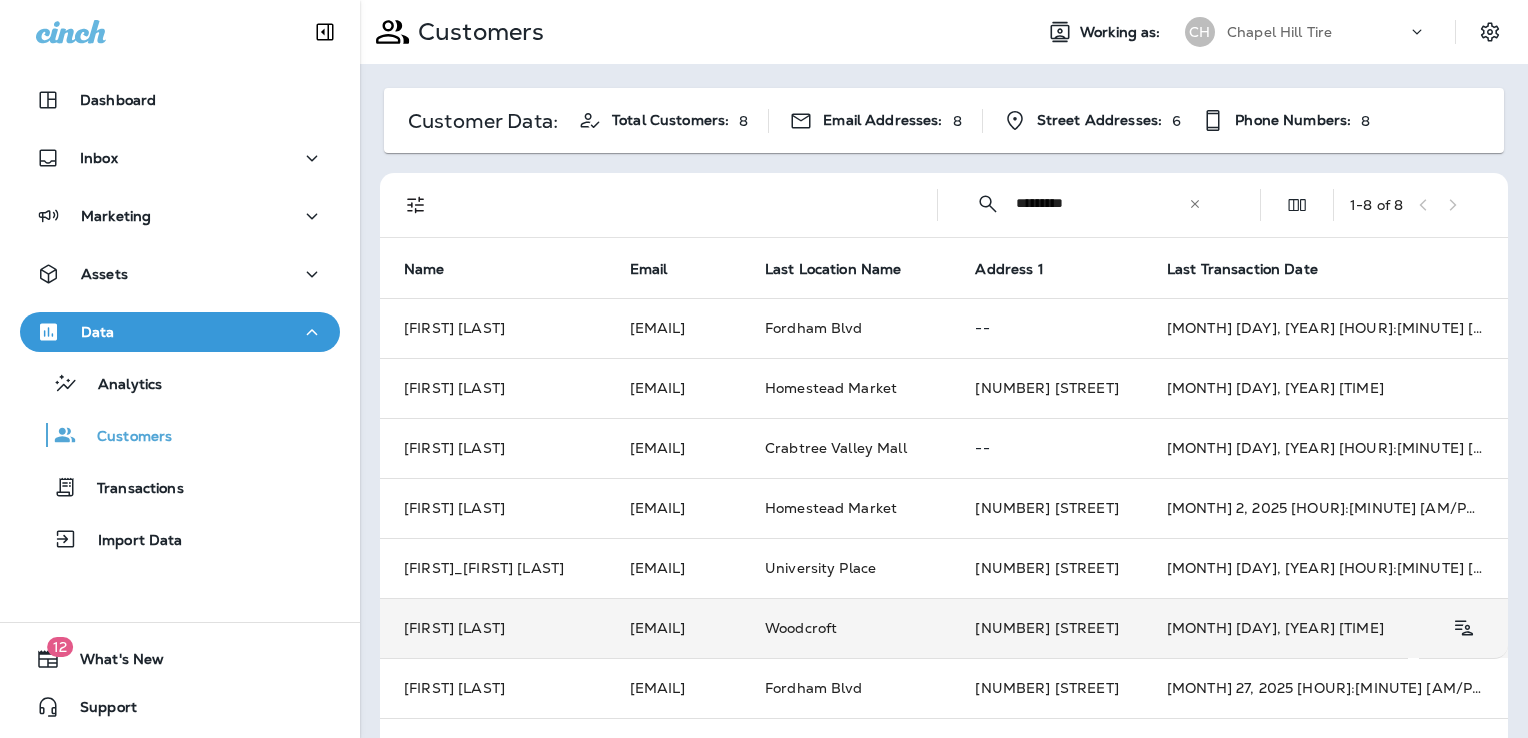 type on "*********" 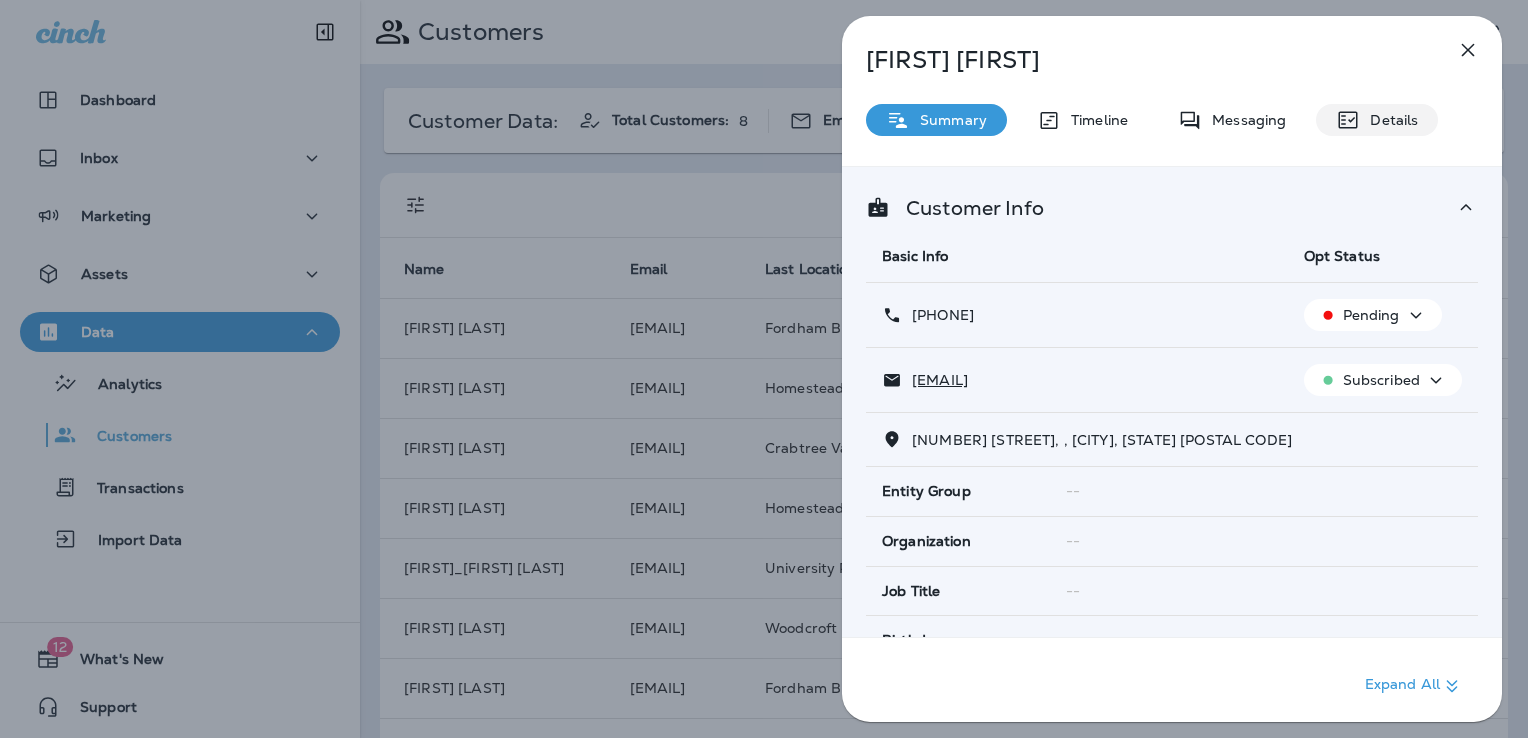 click on "Details" at bounding box center (1389, 120) 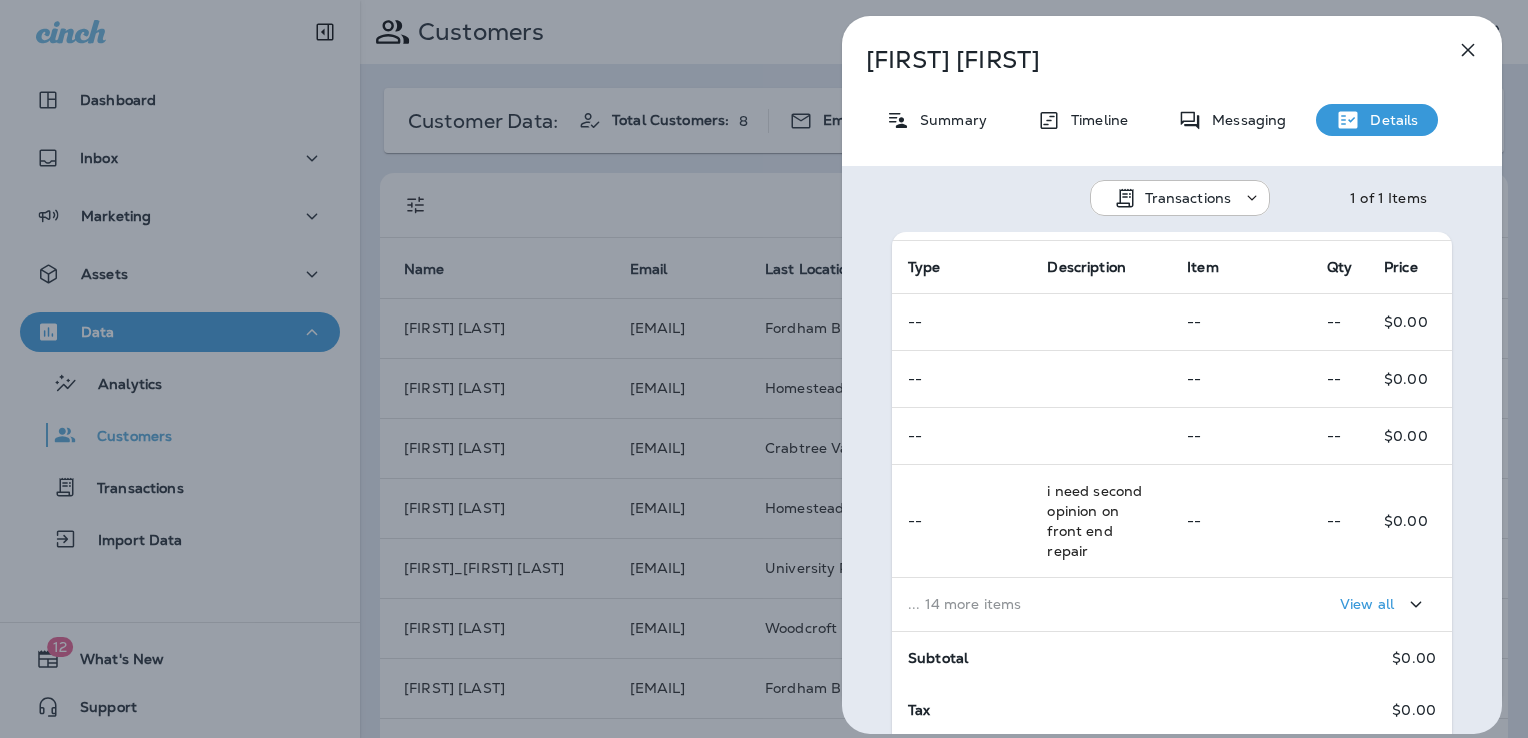 scroll, scrollTop: 368, scrollLeft: 0, axis: vertical 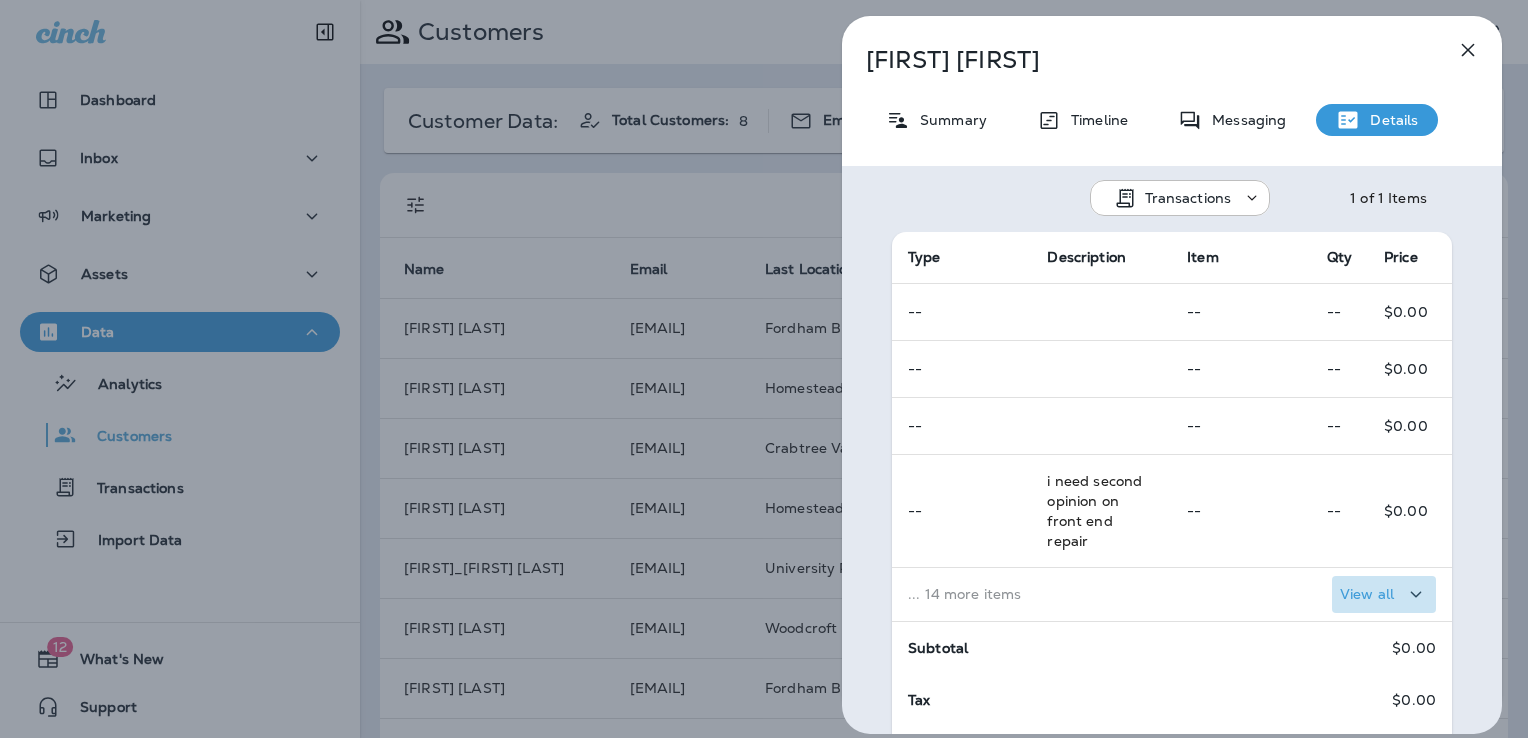 click on "View all" at bounding box center (1367, 594) 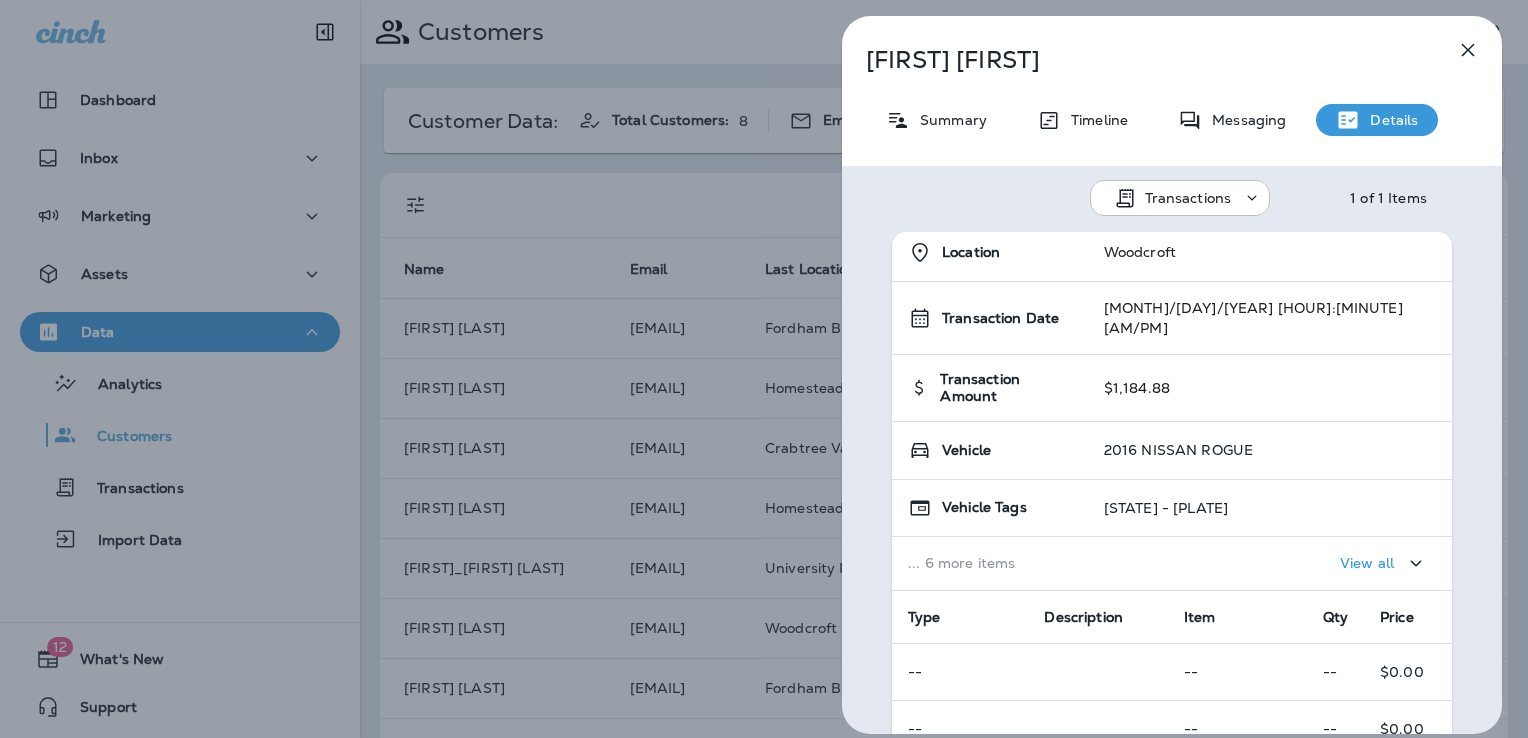 scroll, scrollTop: 0, scrollLeft: 0, axis: both 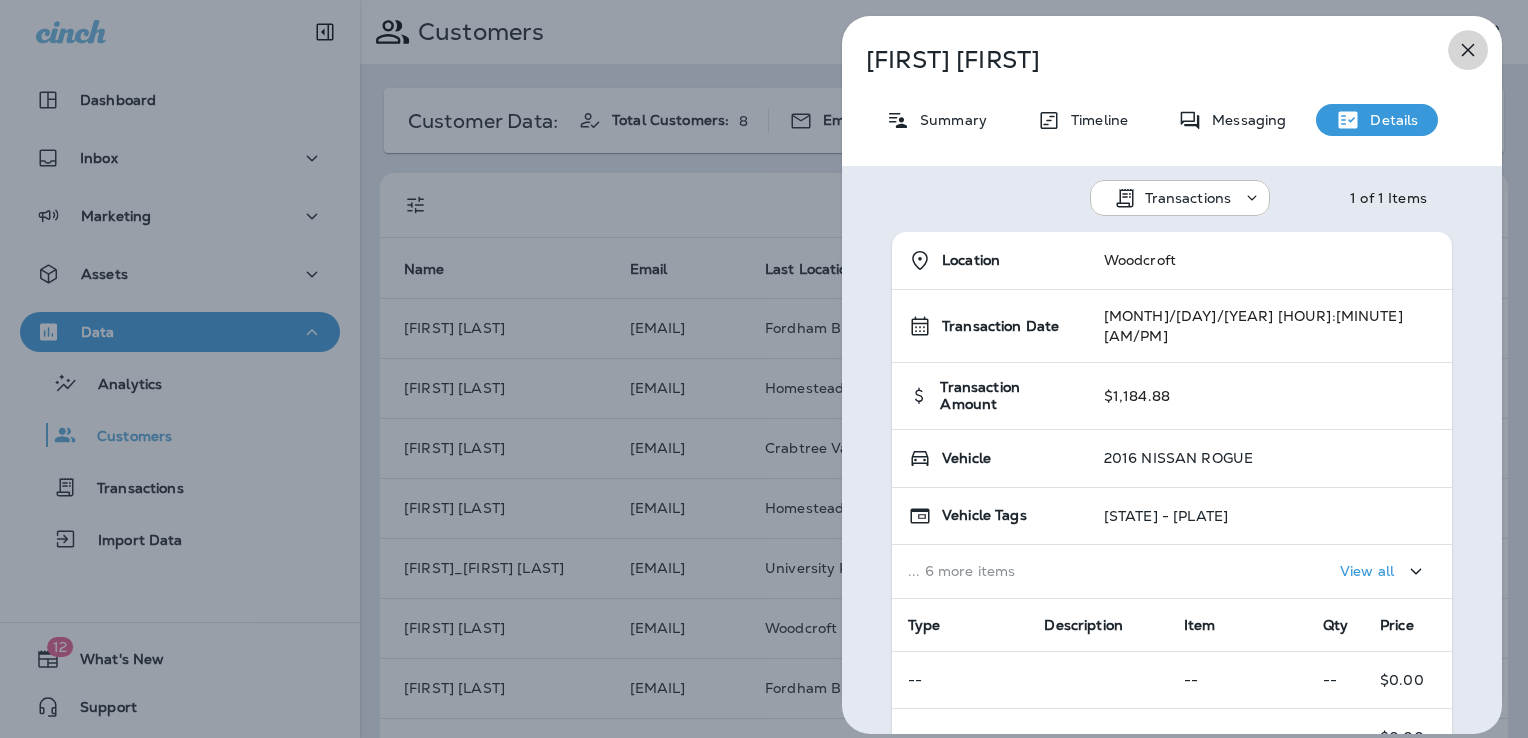 click 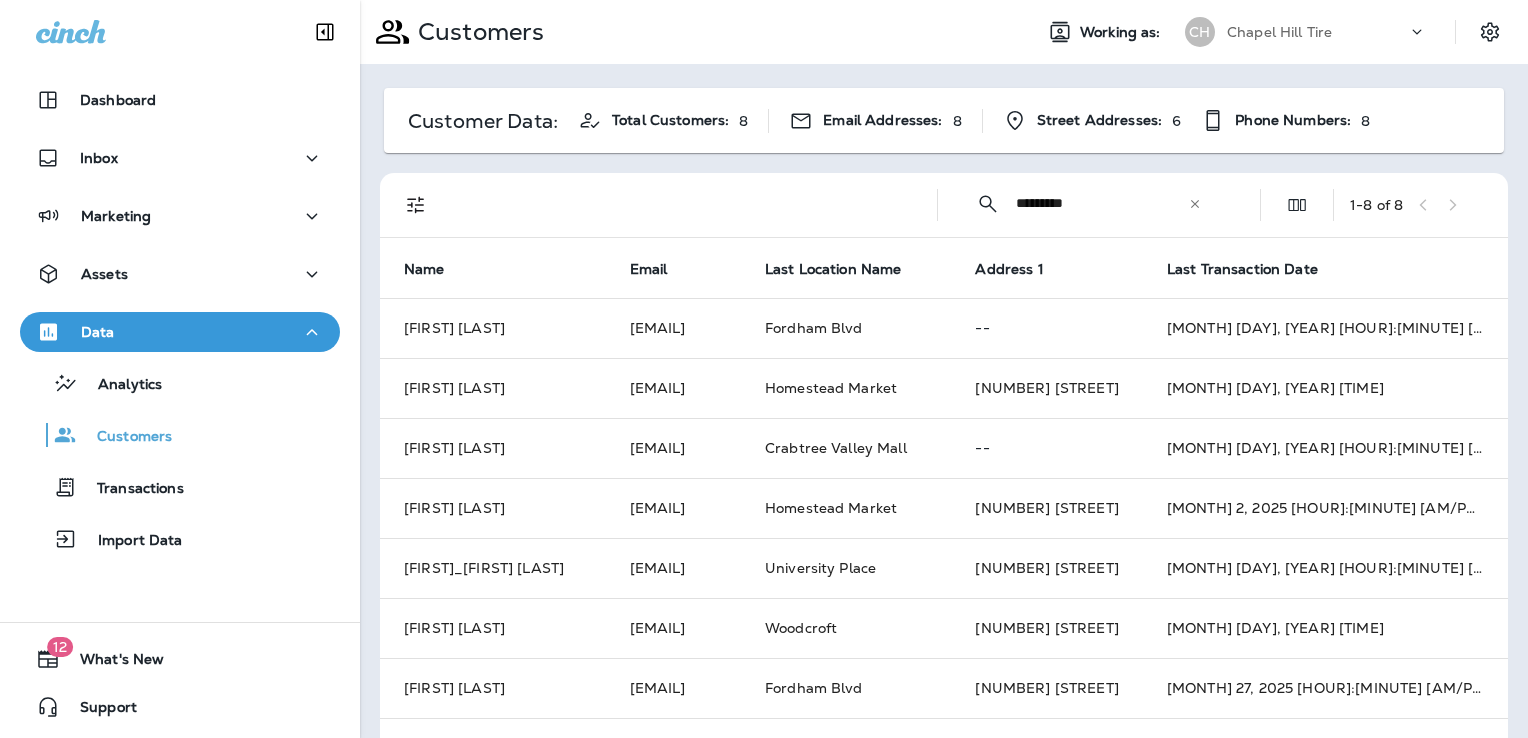 click 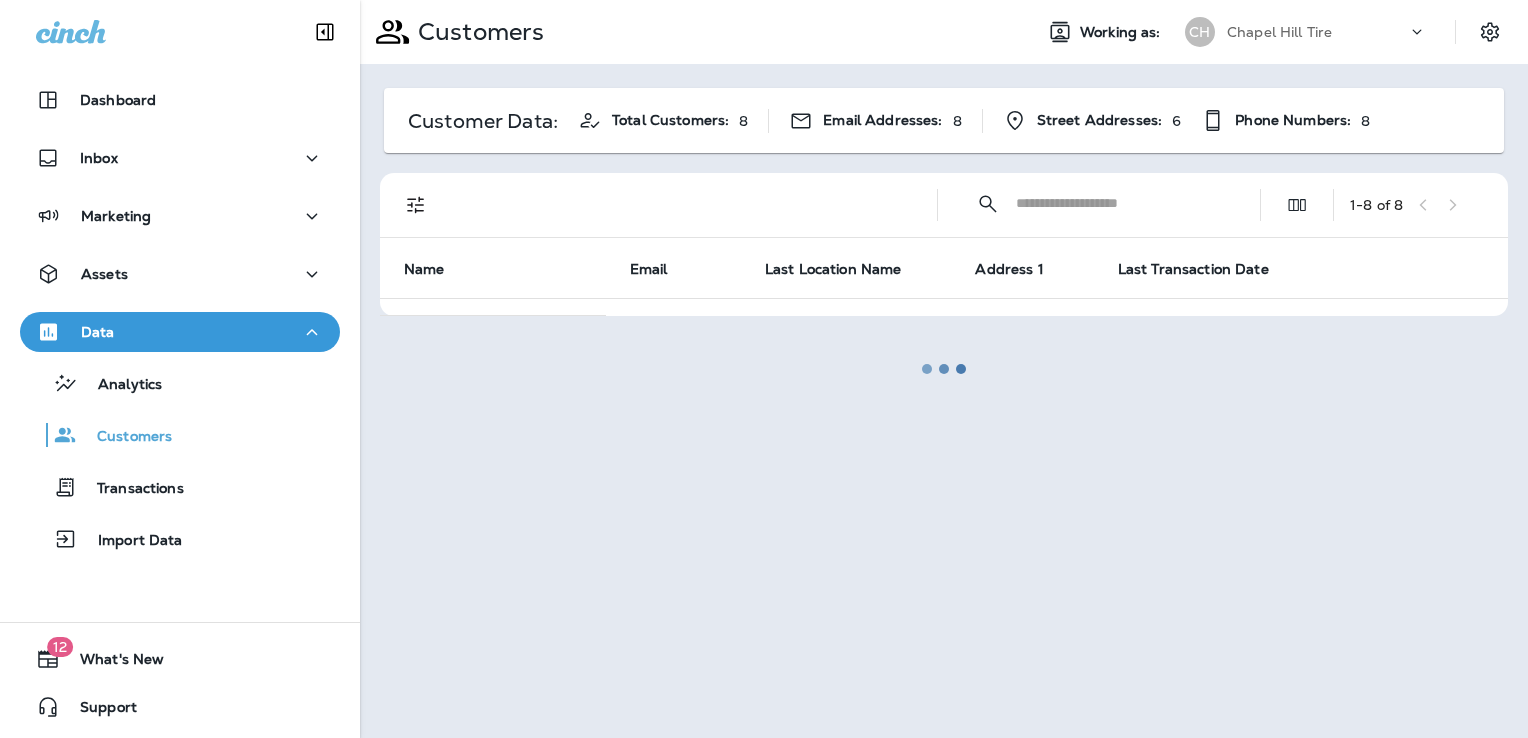 click at bounding box center (944, 369) 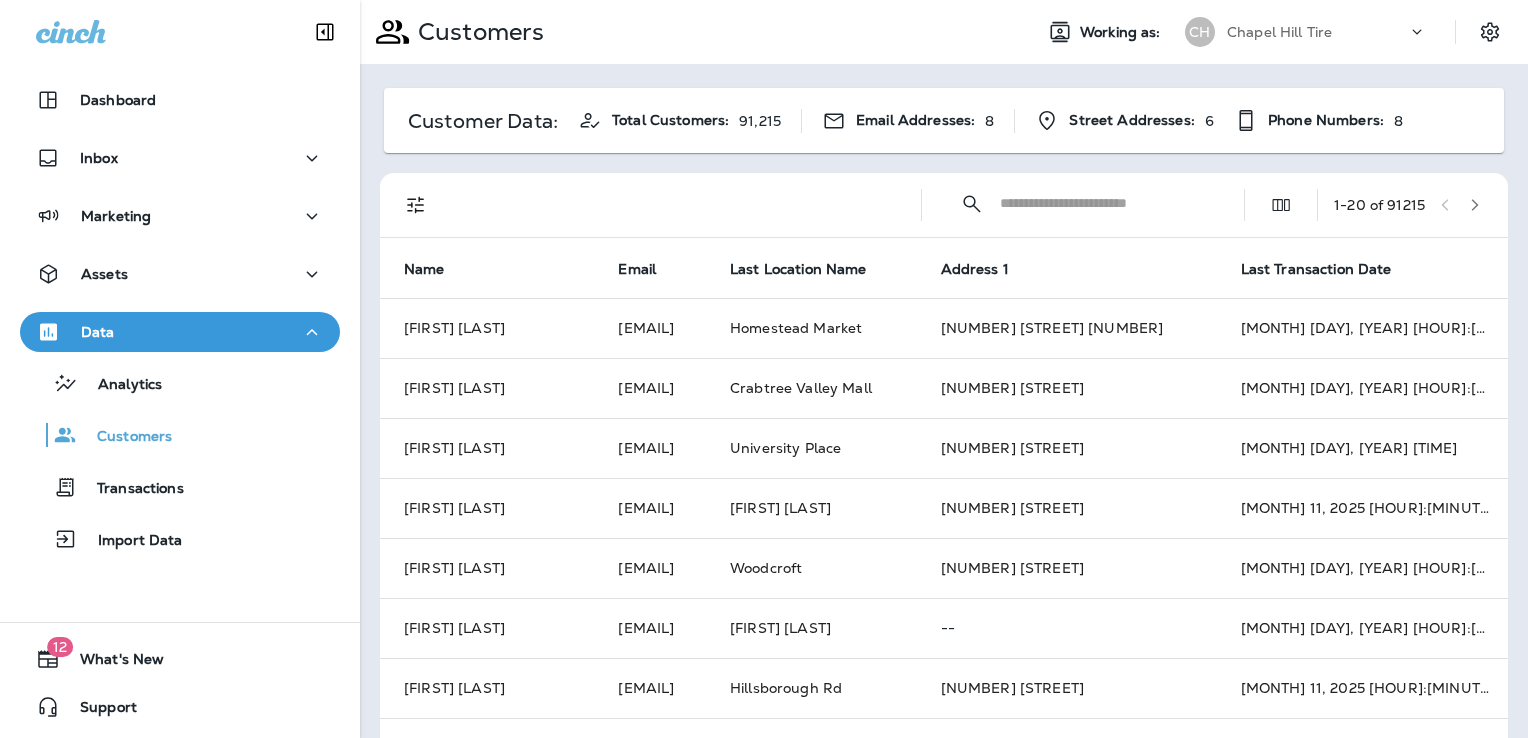 click at bounding box center (1104, 203) 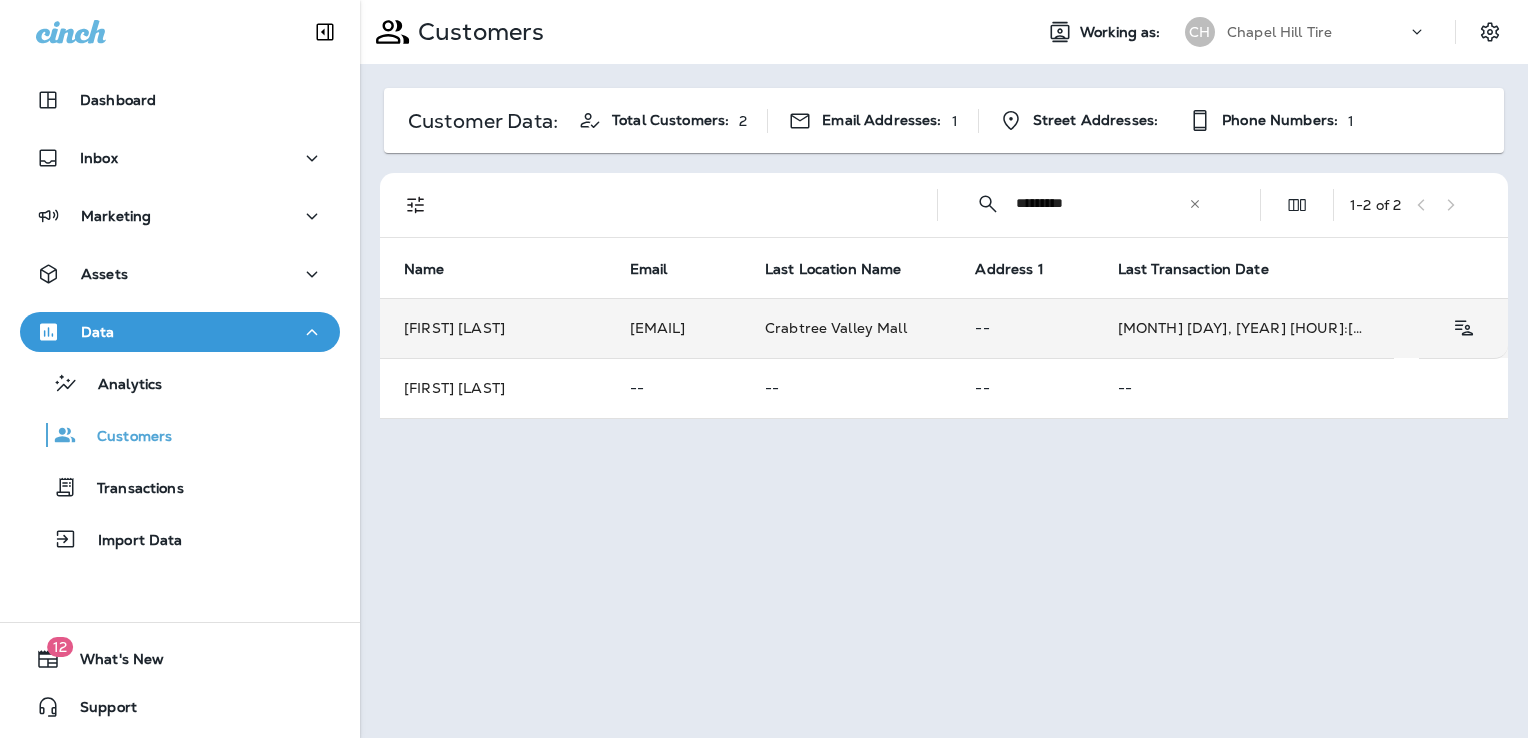 type on "*********" 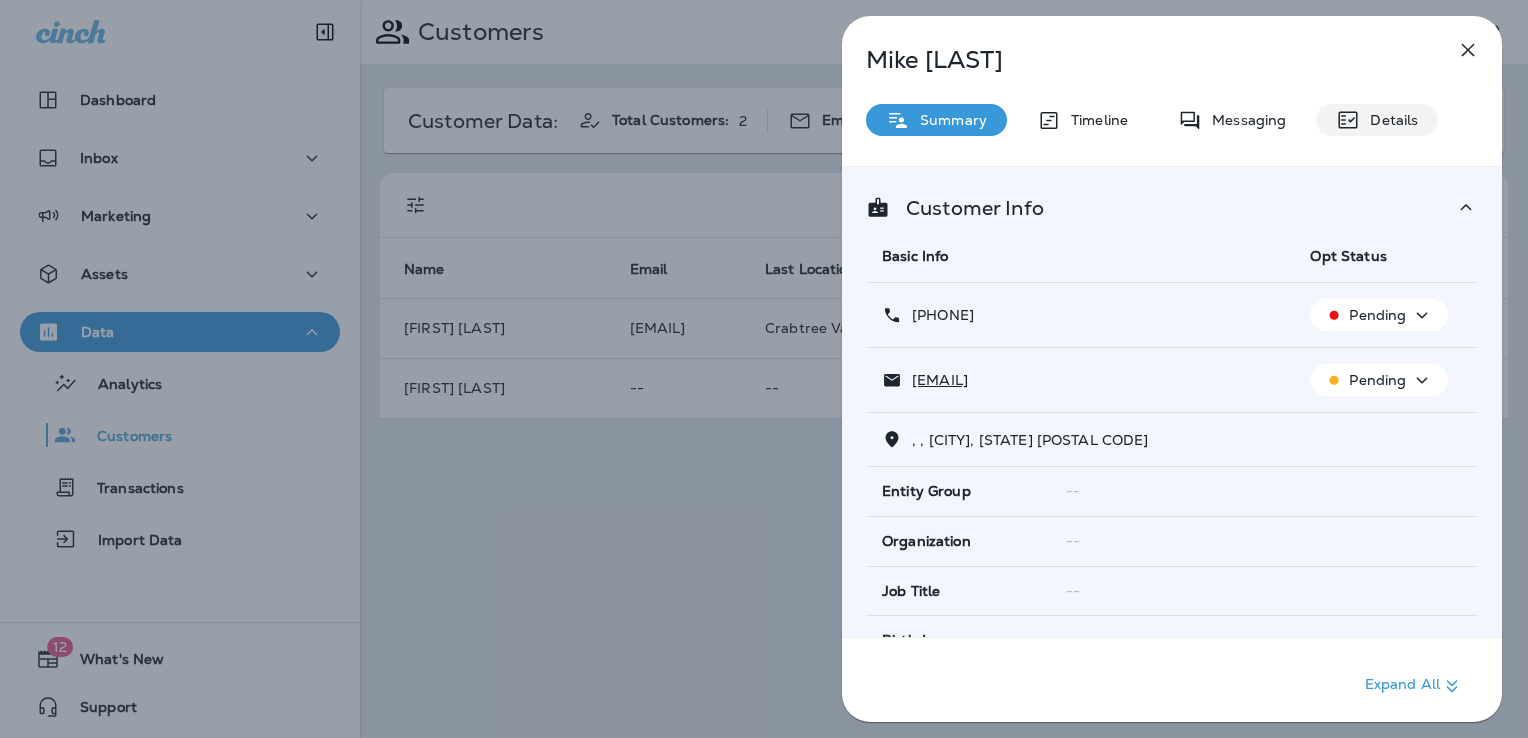 click on "Details" at bounding box center [1389, 120] 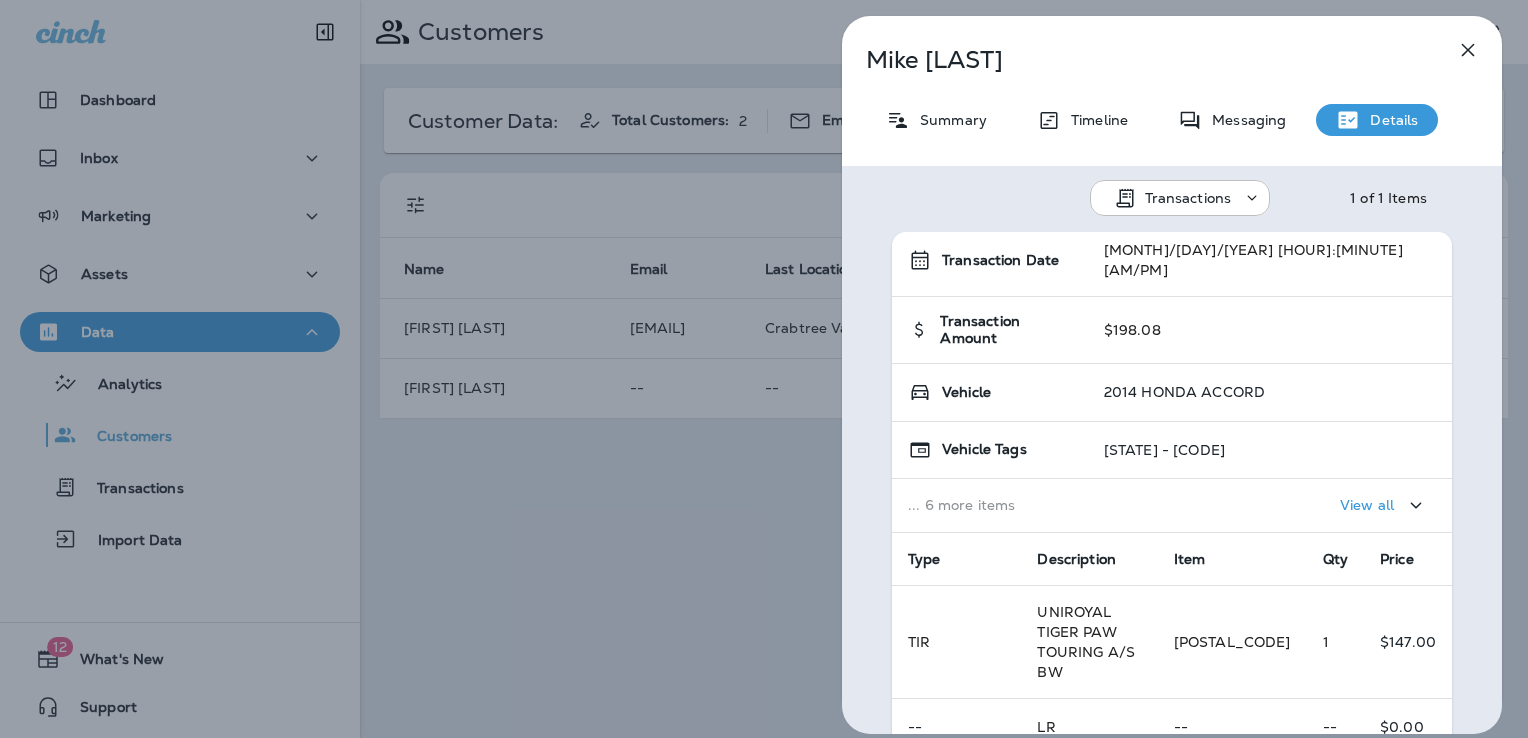 scroll, scrollTop: 0, scrollLeft: 0, axis: both 